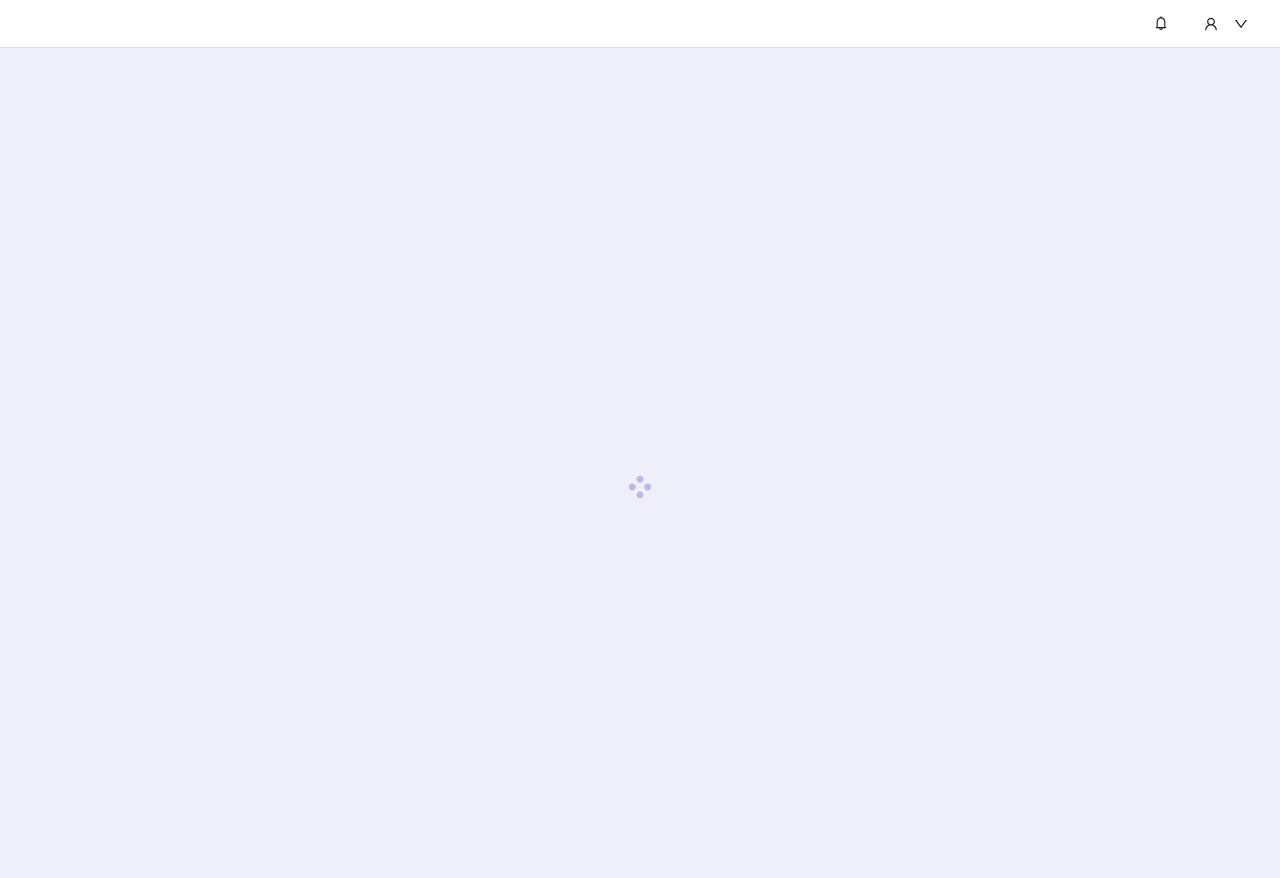 scroll, scrollTop: 0, scrollLeft: 0, axis: both 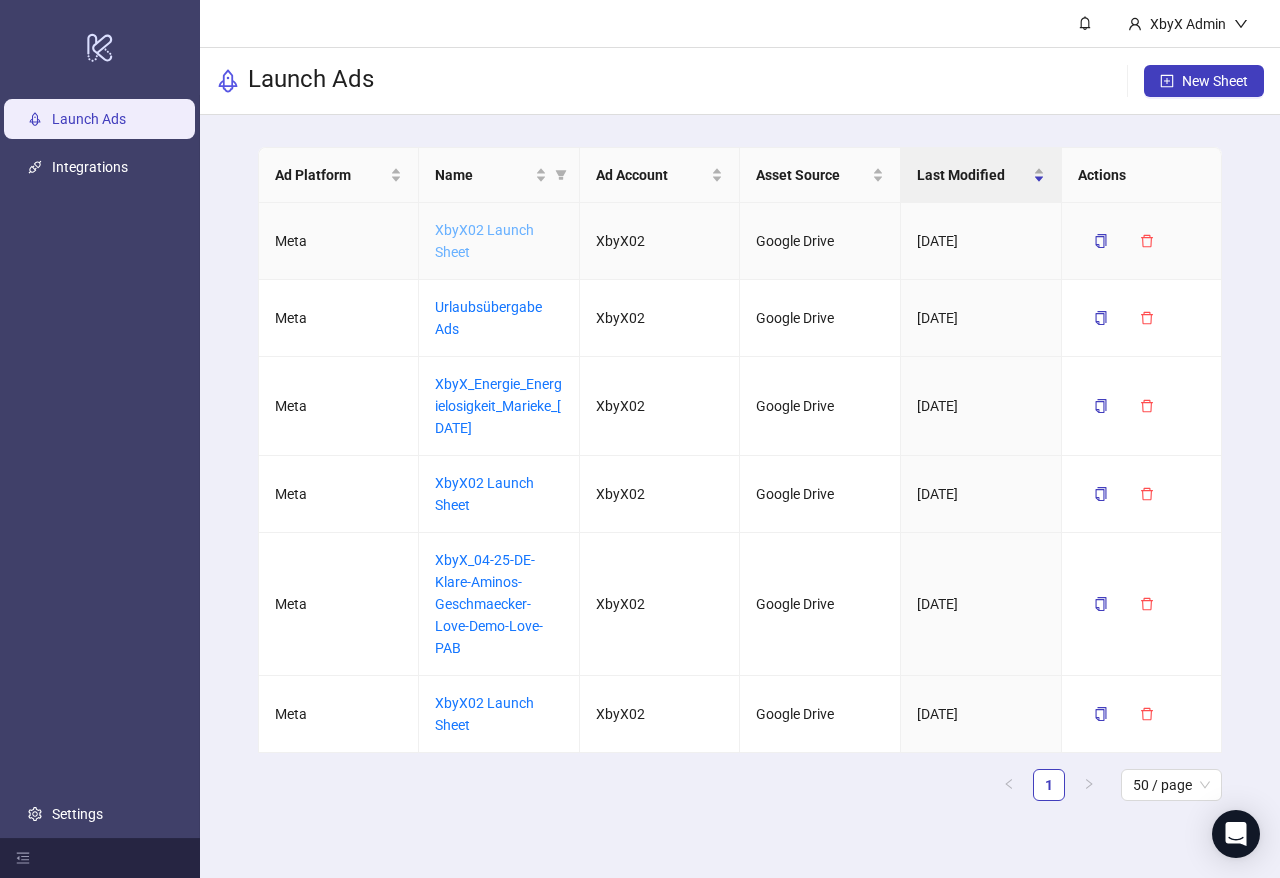 click on "XbyX02 Launch Sheet" at bounding box center (484, 241) 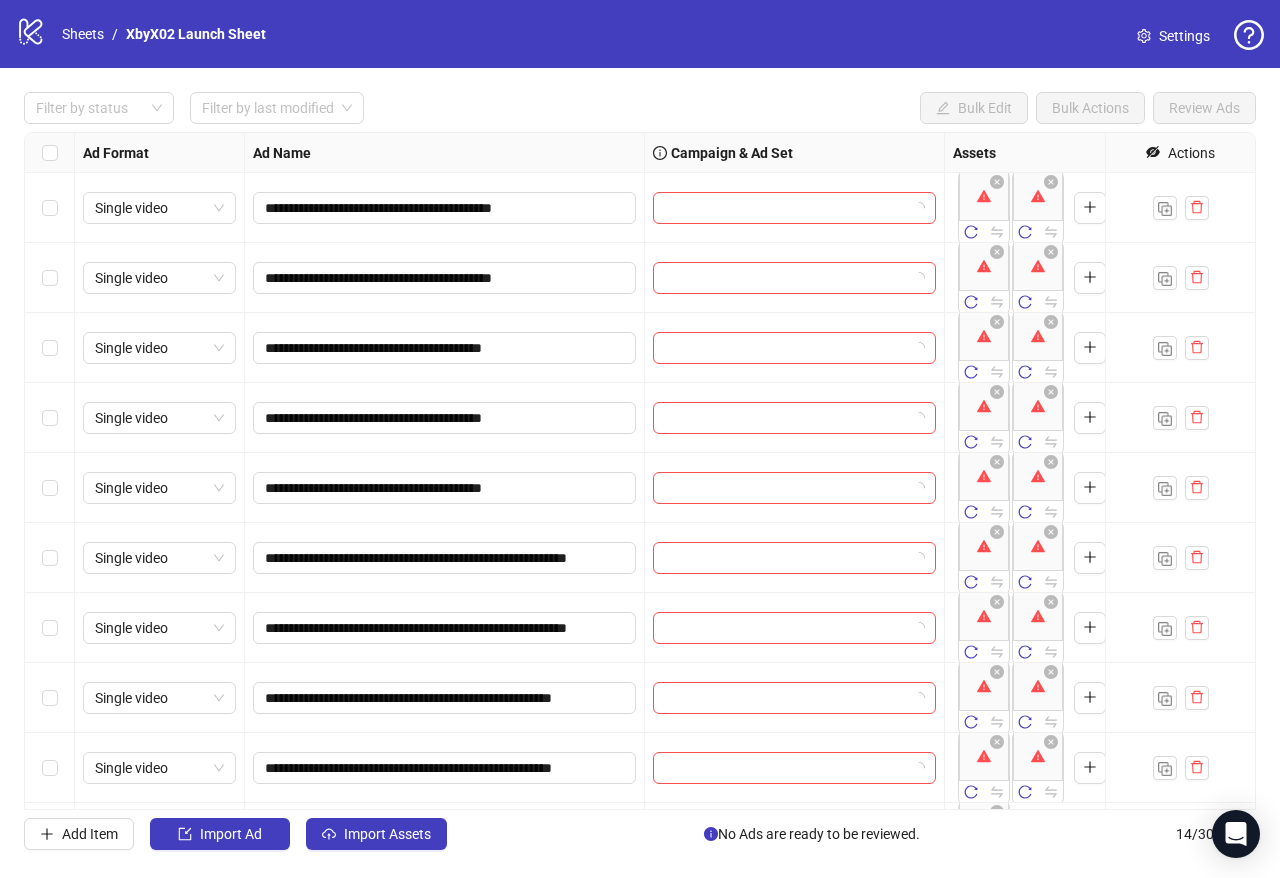 click at bounding box center [50, 153] 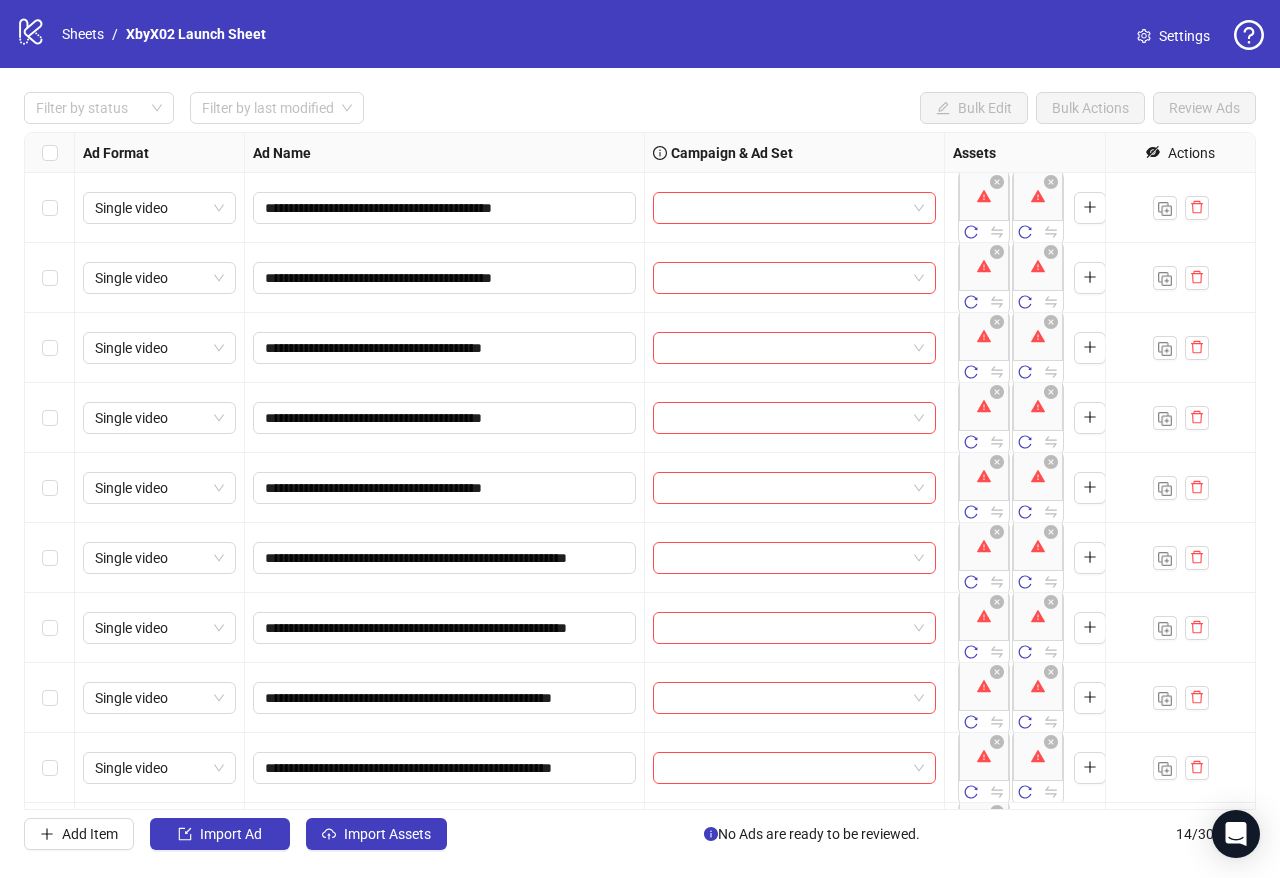 click at bounding box center (50, 153) 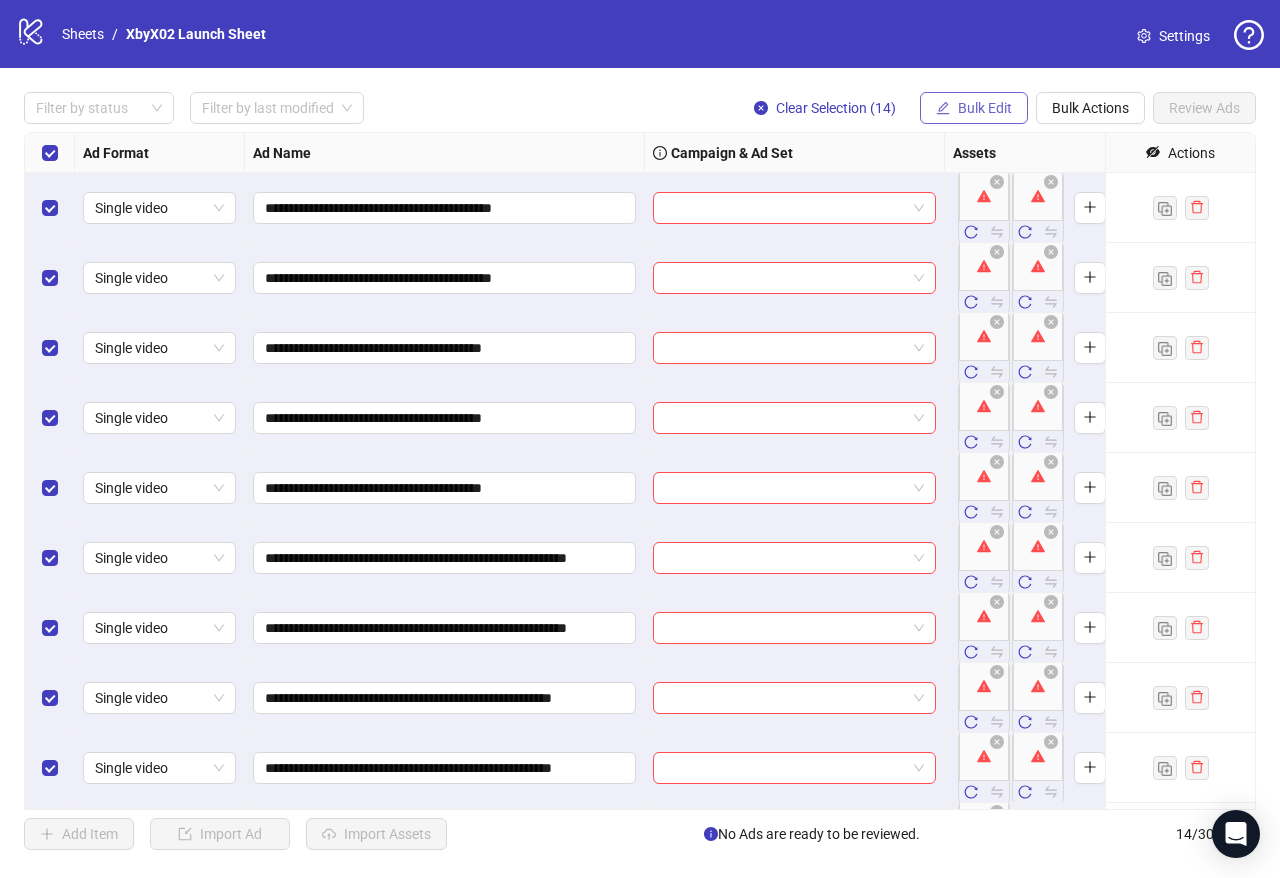 click on "Bulk Edit" at bounding box center (974, 108) 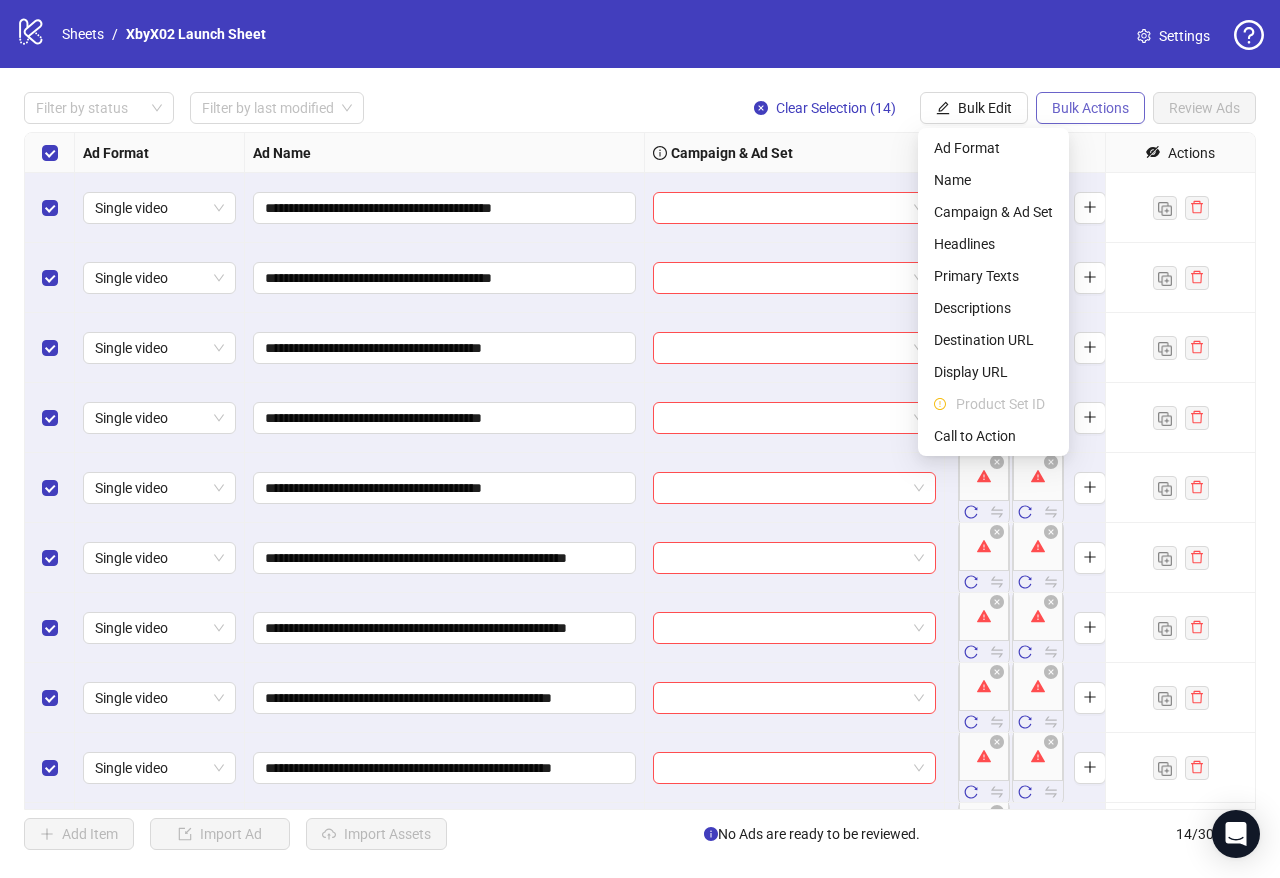 click on "Bulk Actions" at bounding box center (1090, 108) 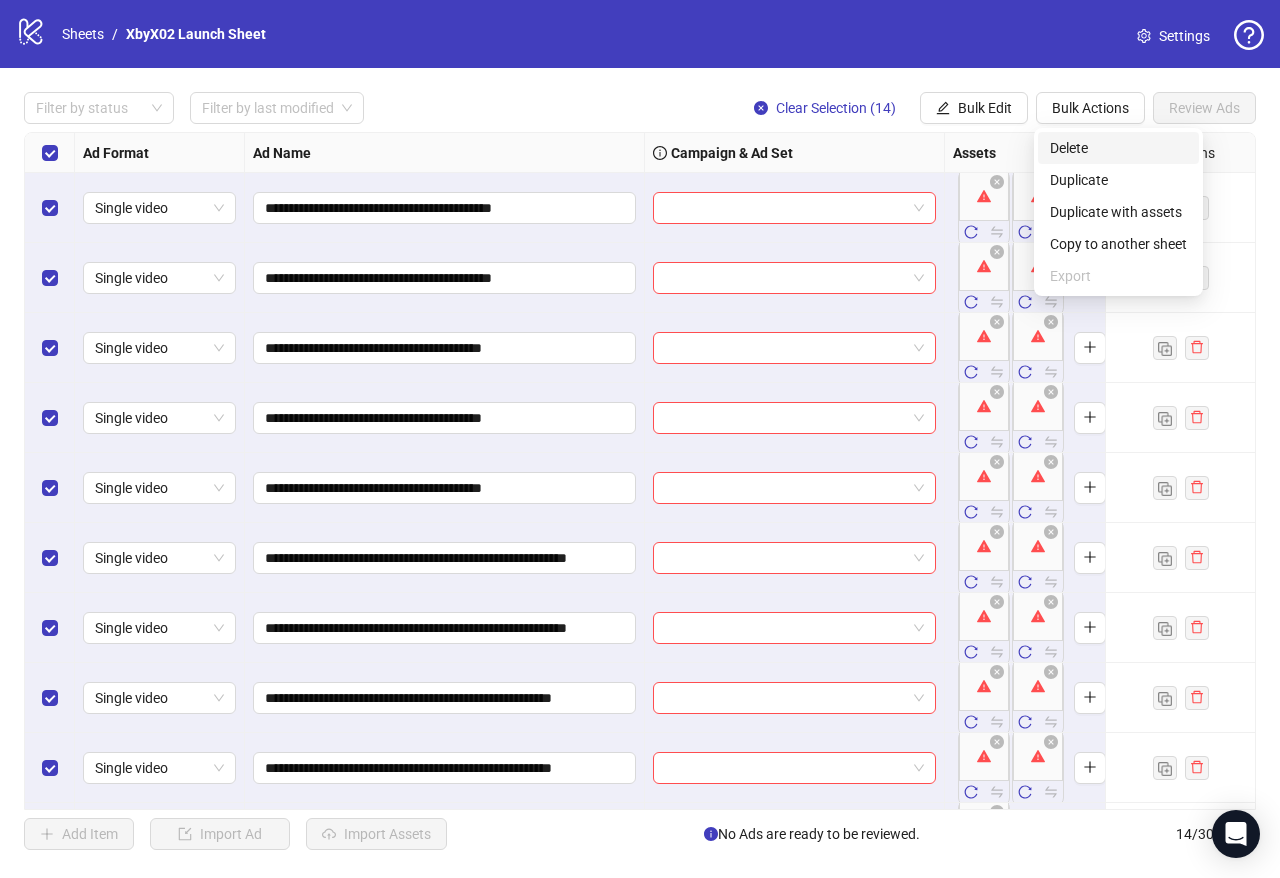 click on "Delete" at bounding box center (1118, 148) 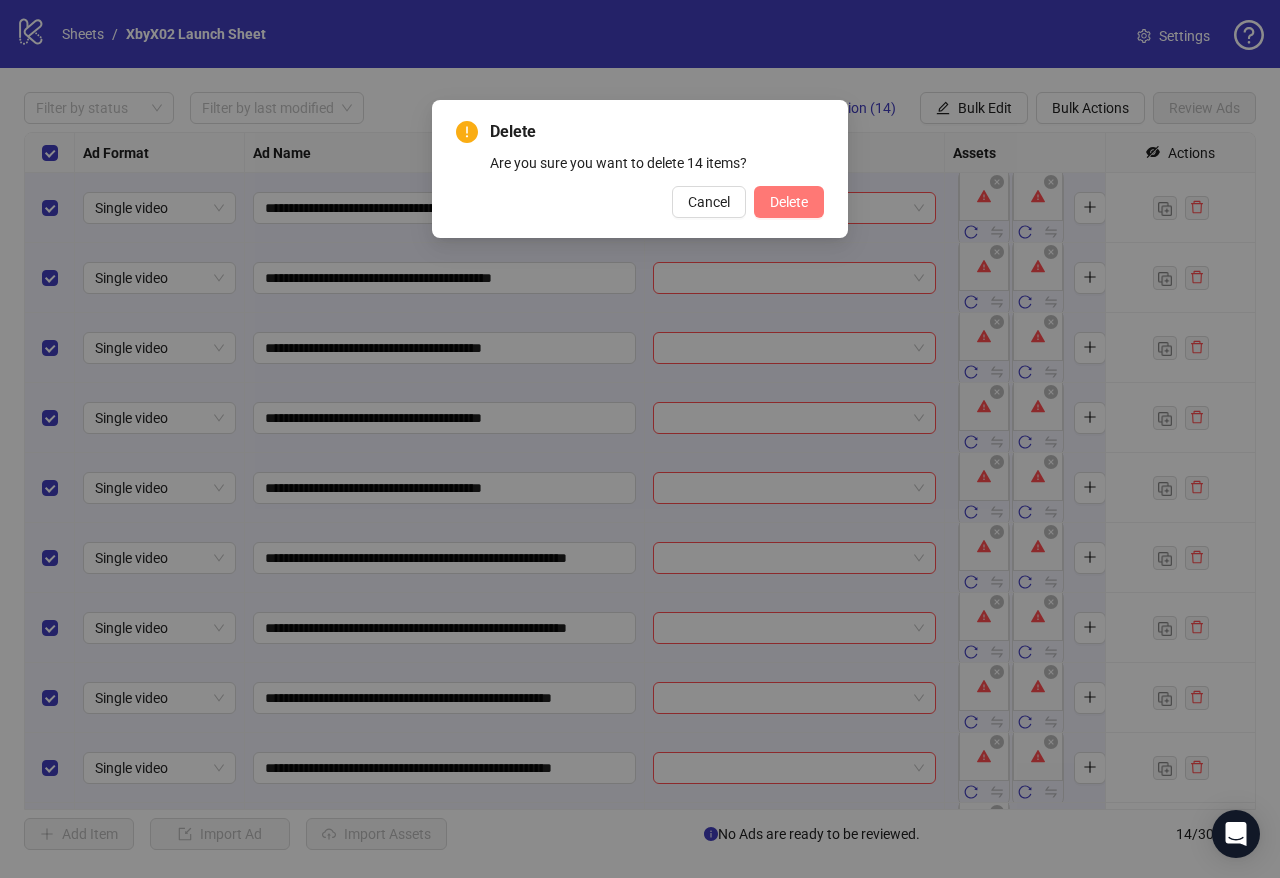 click on "Delete" at bounding box center [789, 202] 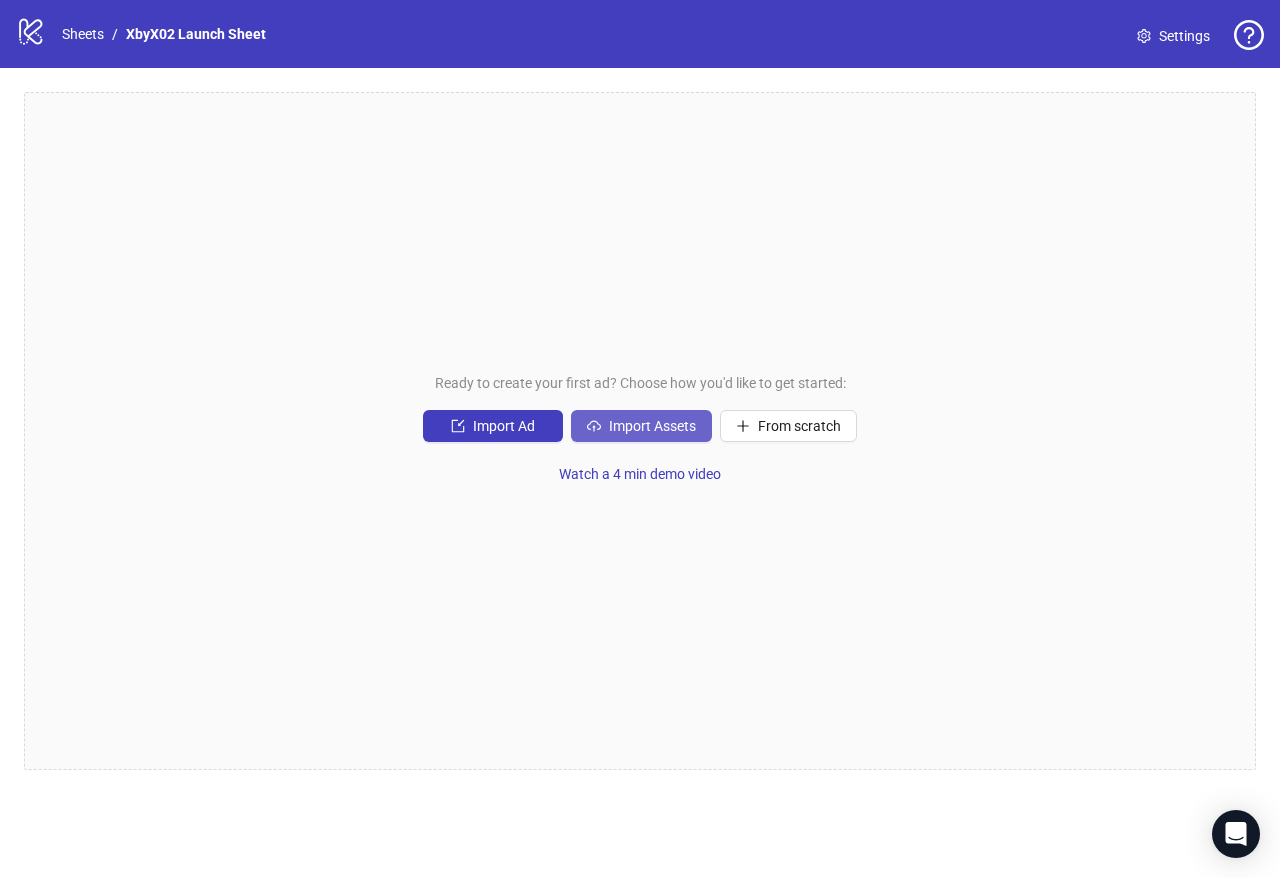 click on "Import Assets" at bounding box center [652, 426] 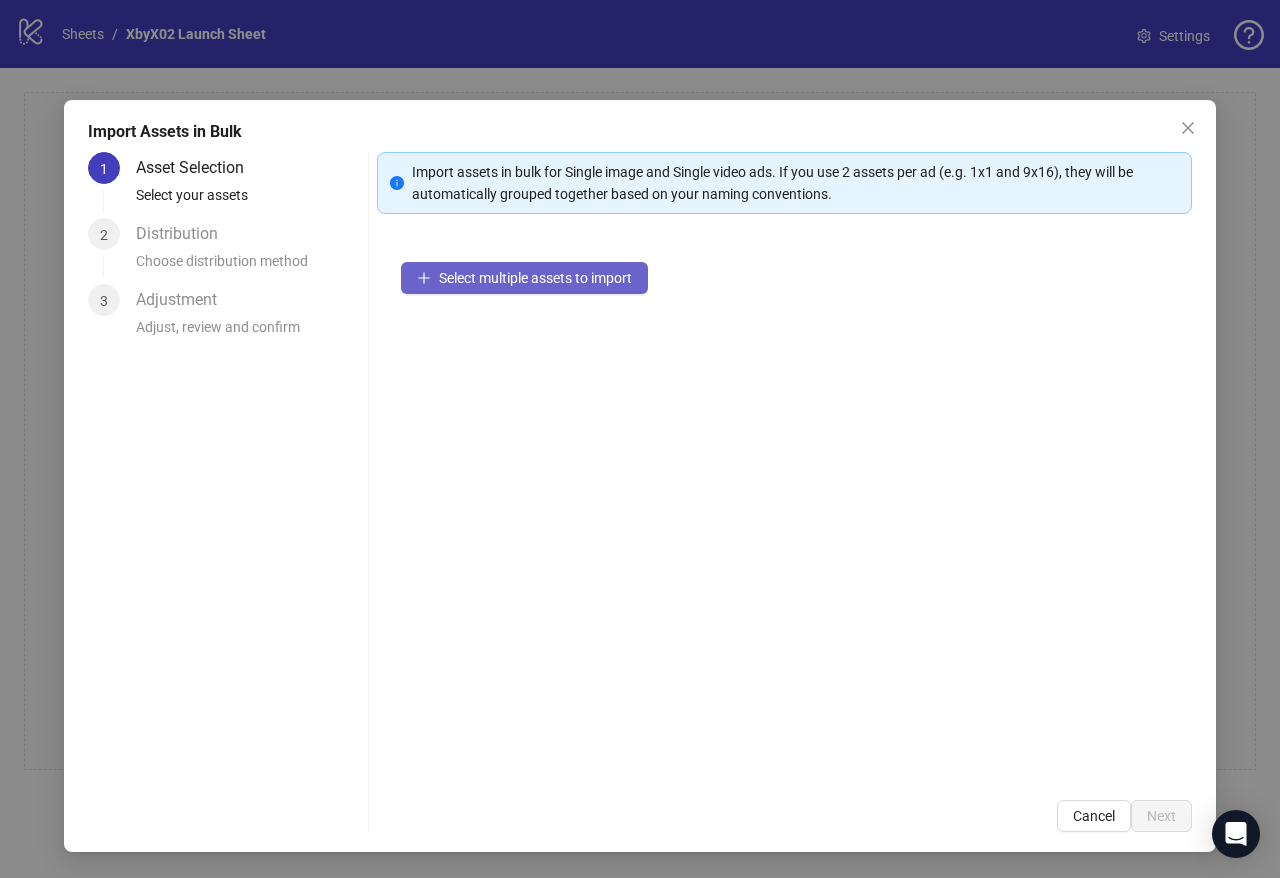 click on "Select multiple assets to import" at bounding box center (535, 278) 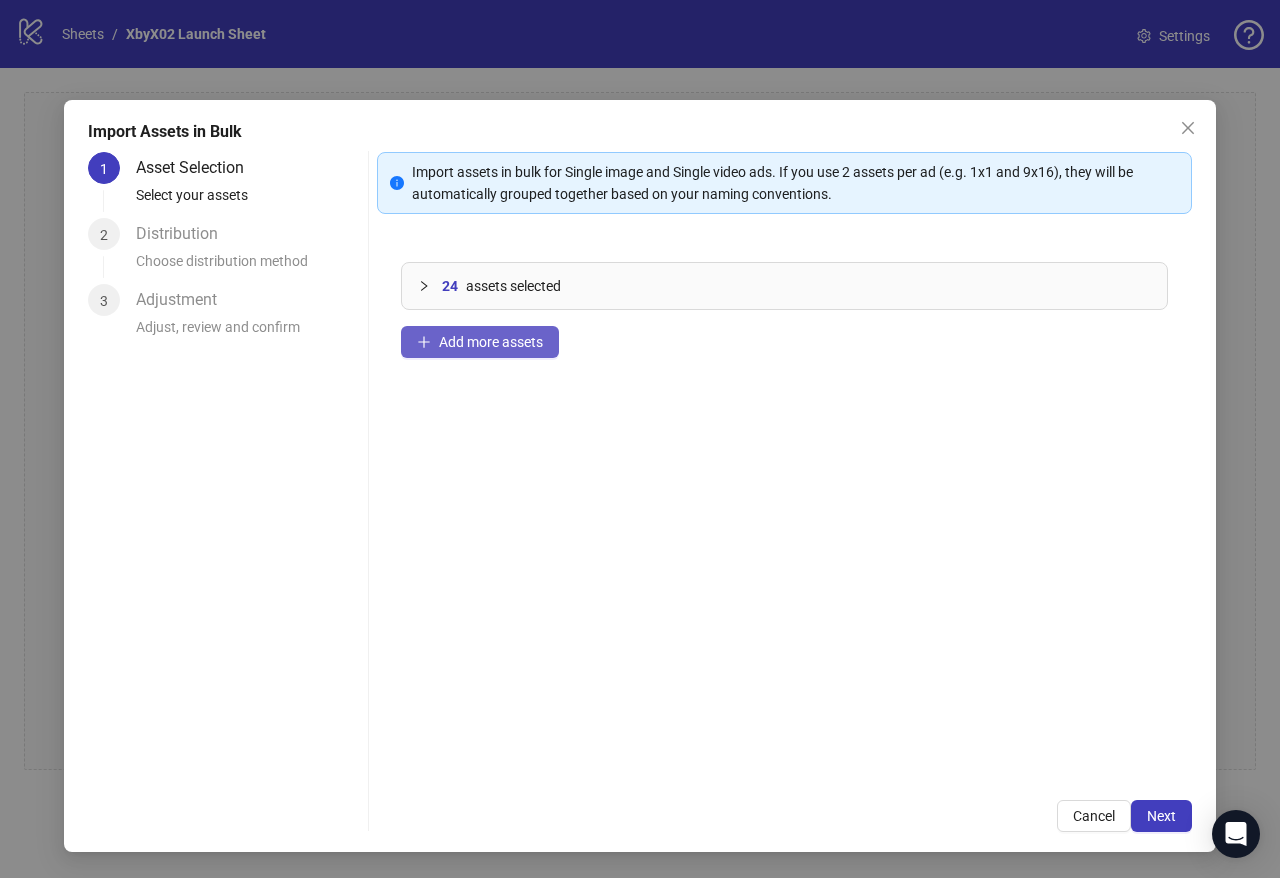 click on "Add more assets" at bounding box center [491, 342] 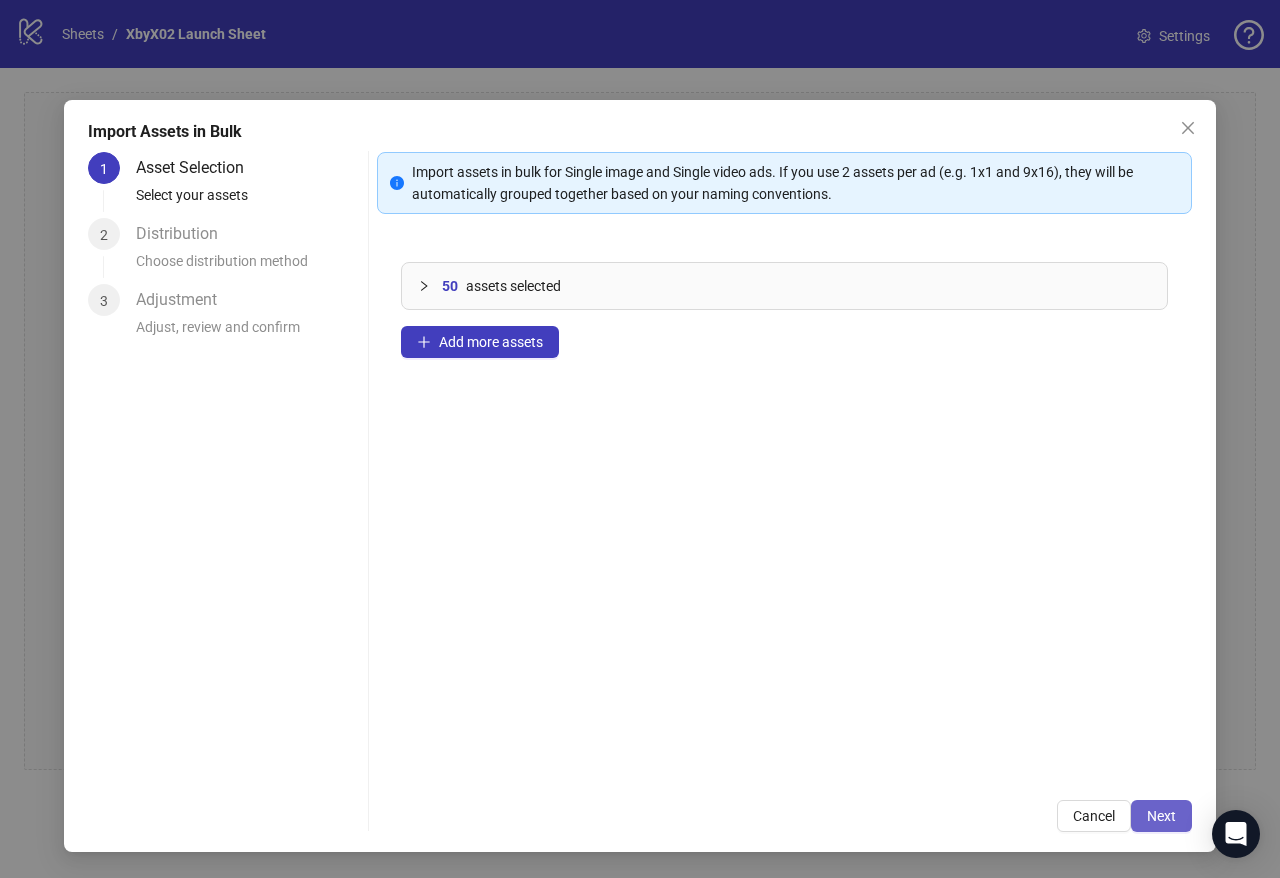 click on "Next" at bounding box center [1161, 816] 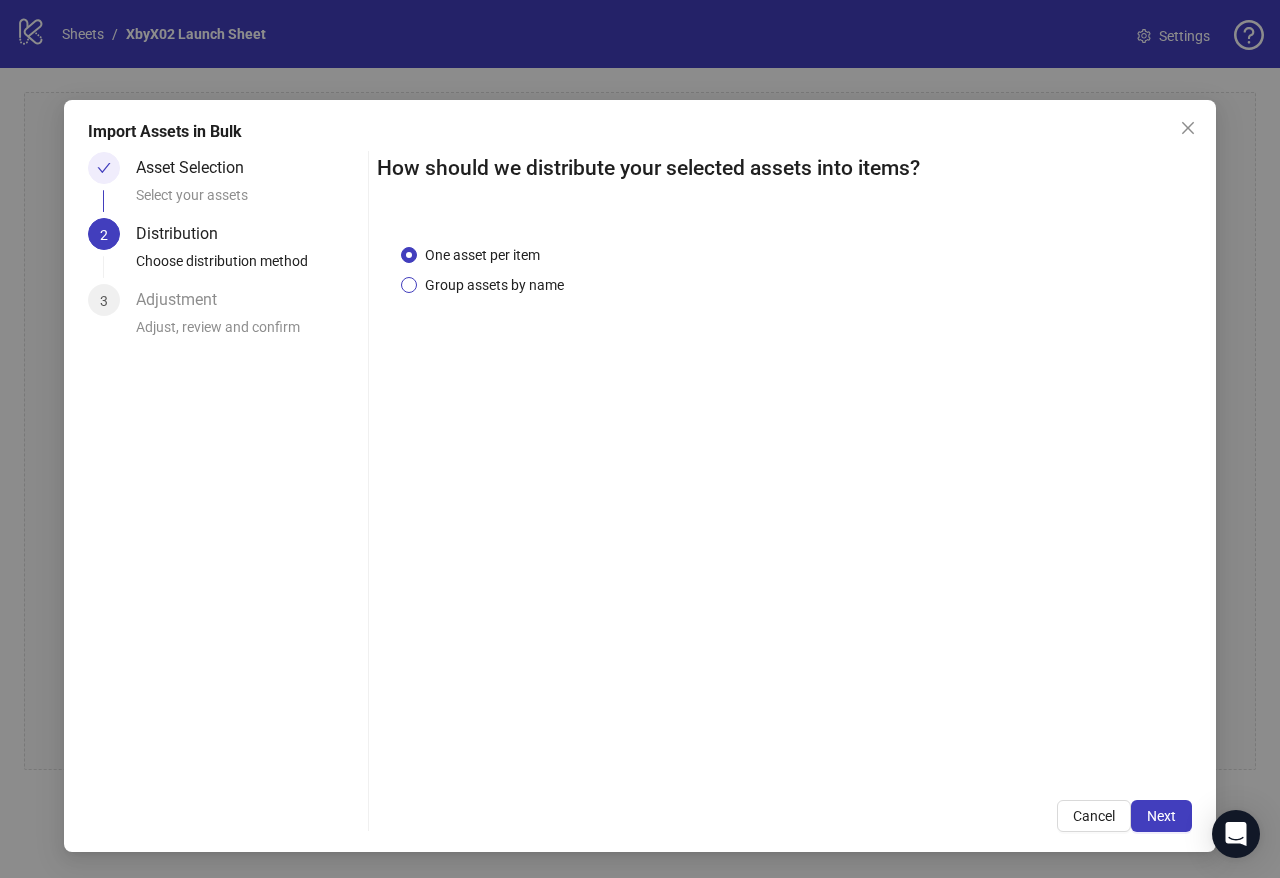 click on "Group assets by name" at bounding box center [494, 285] 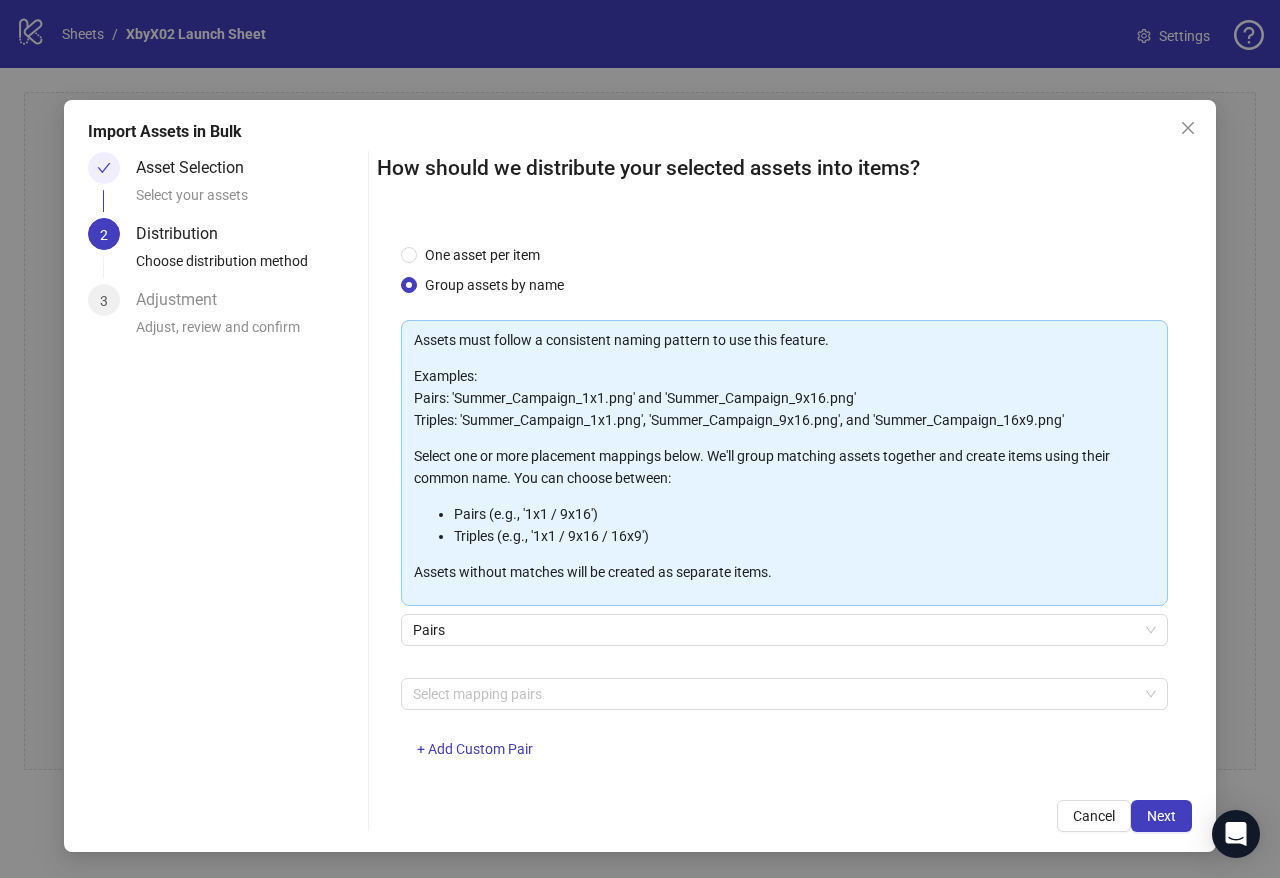 click on "Select mapping pairs + Add Custom Pair" at bounding box center [784, 730] 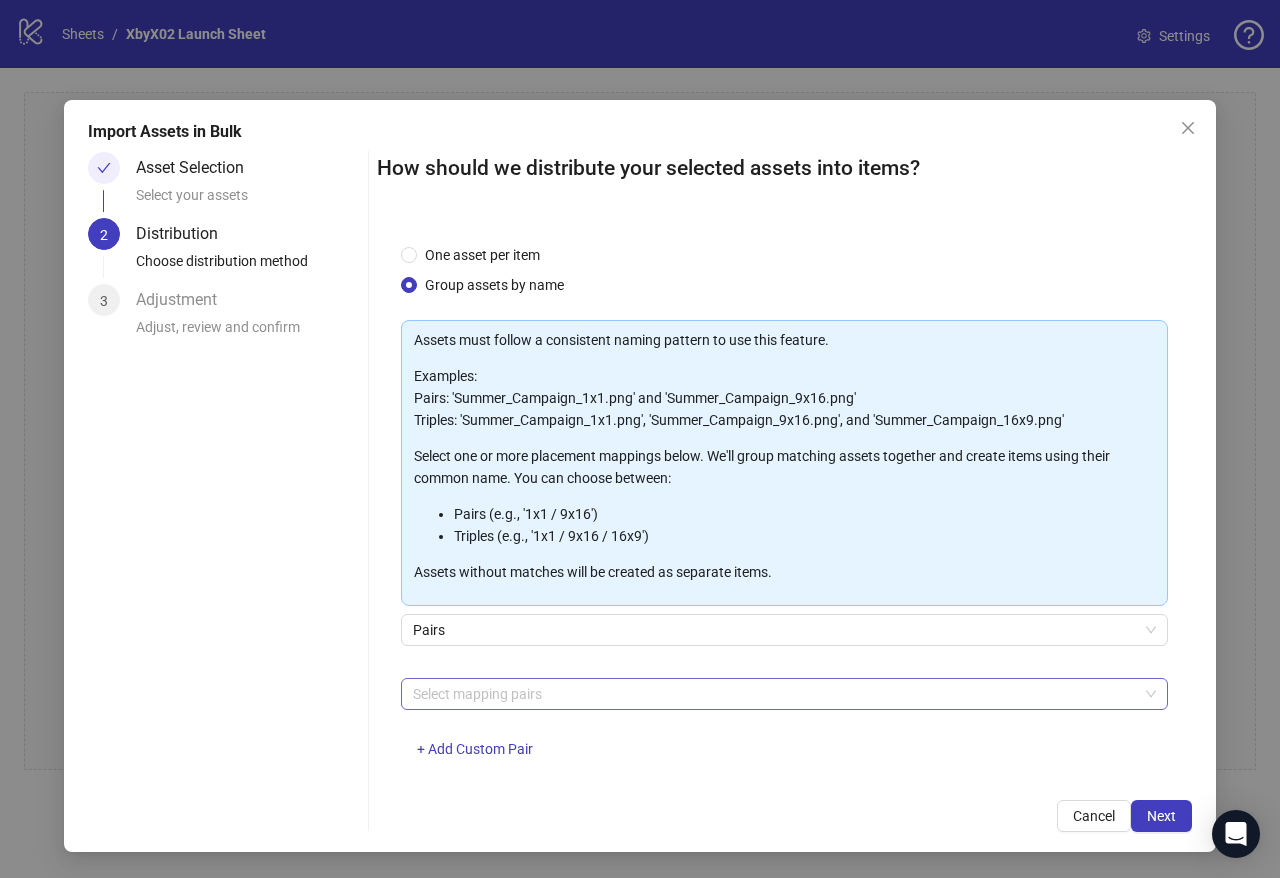click at bounding box center (774, 694) 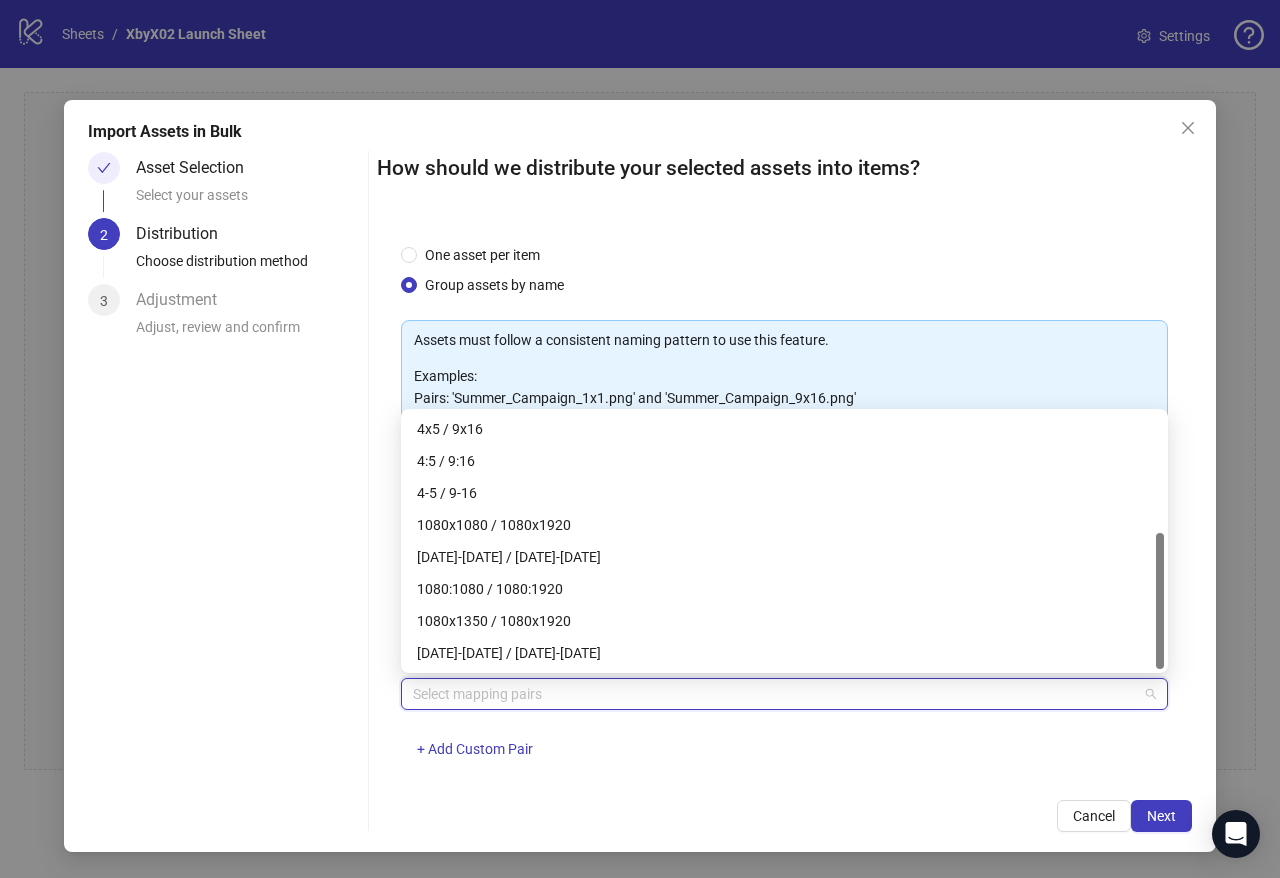 scroll, scrollTop: 224, scrollLeft: 0, axis: vertical 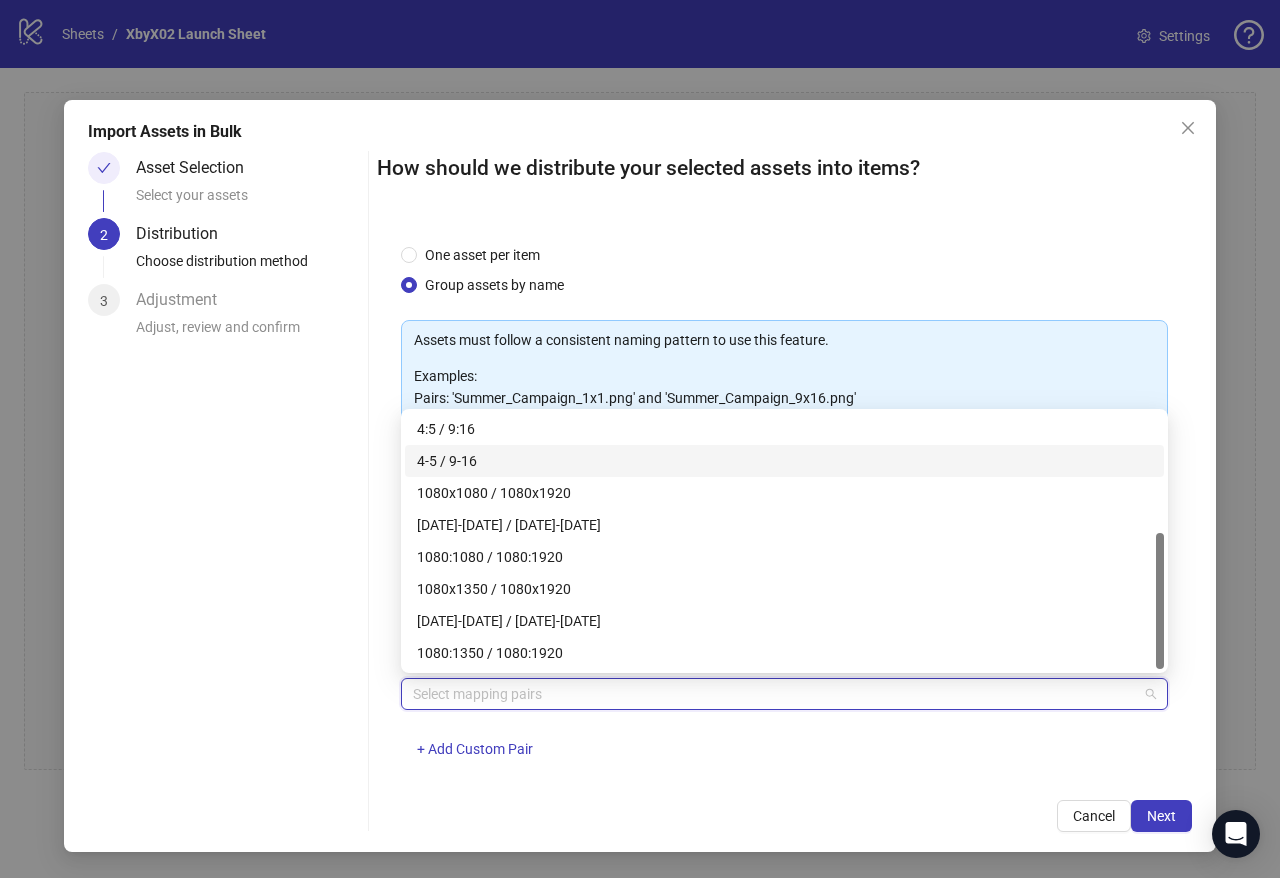click on "4-5 / 9-16" at bounding box center [784, 461] 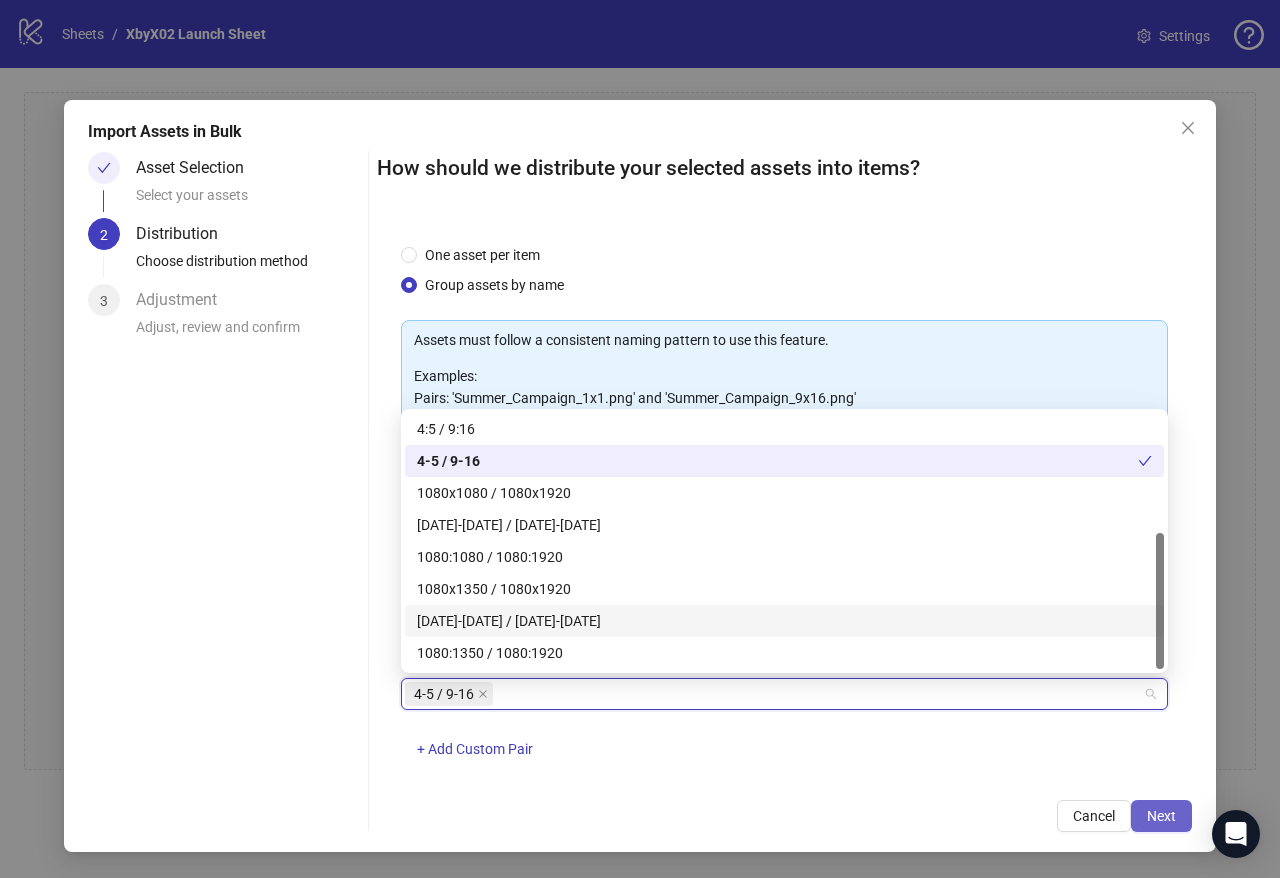 click on "Next" at bounding box center (1161, 816) 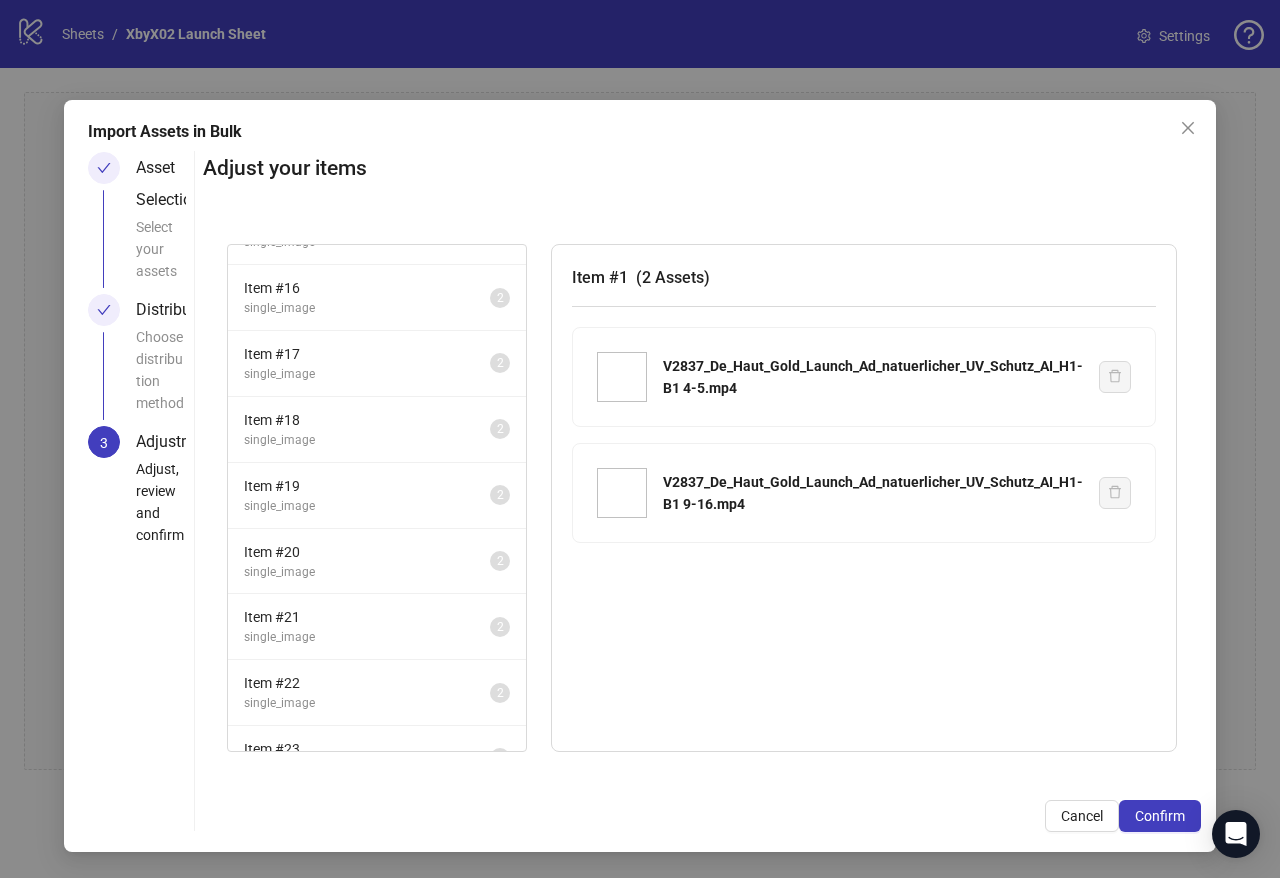 scroll, scrollTop: 1336, scrollLeft: 0, axis: vertical 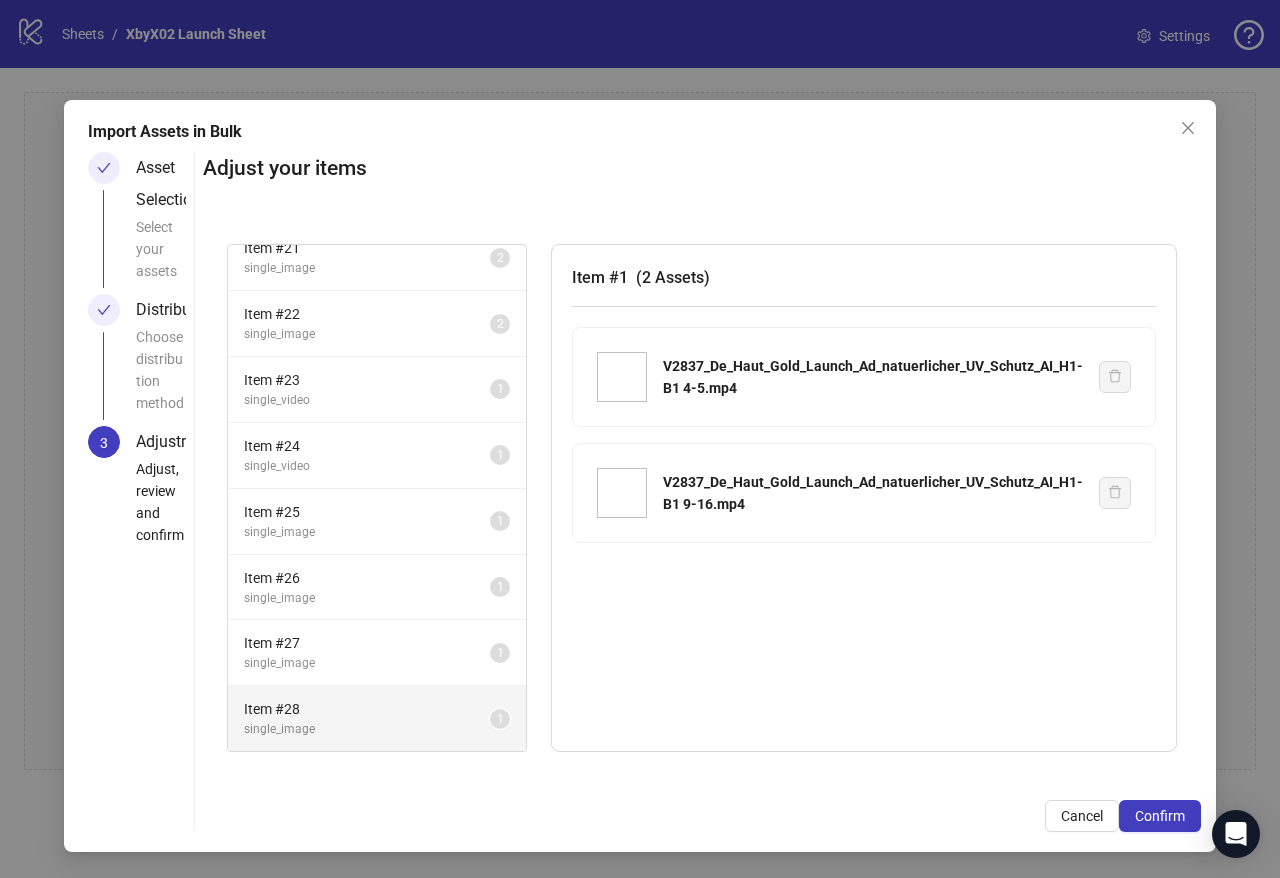 click on "single_image" at bounding box center [367, 729] 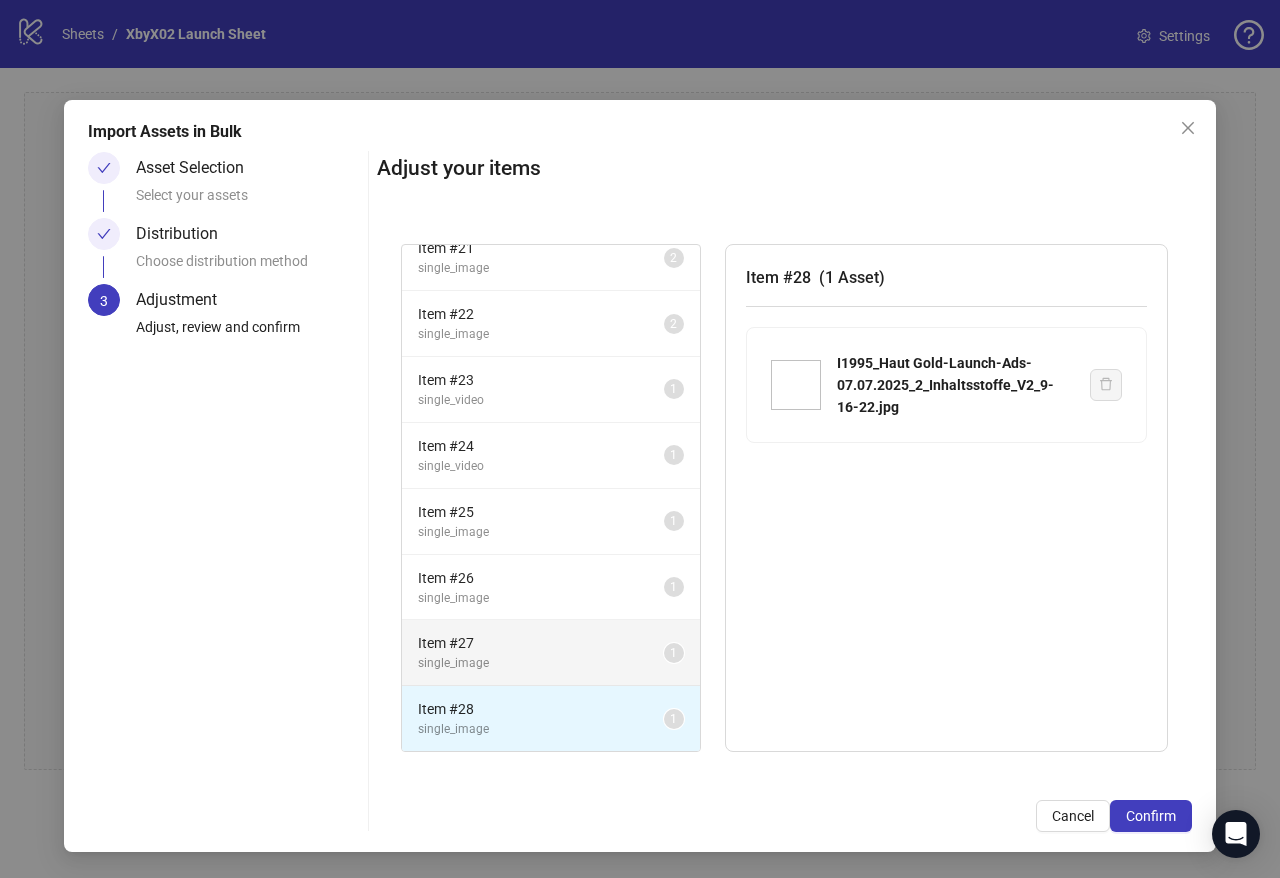 click on "single_image" at bounding box center (541, 663) 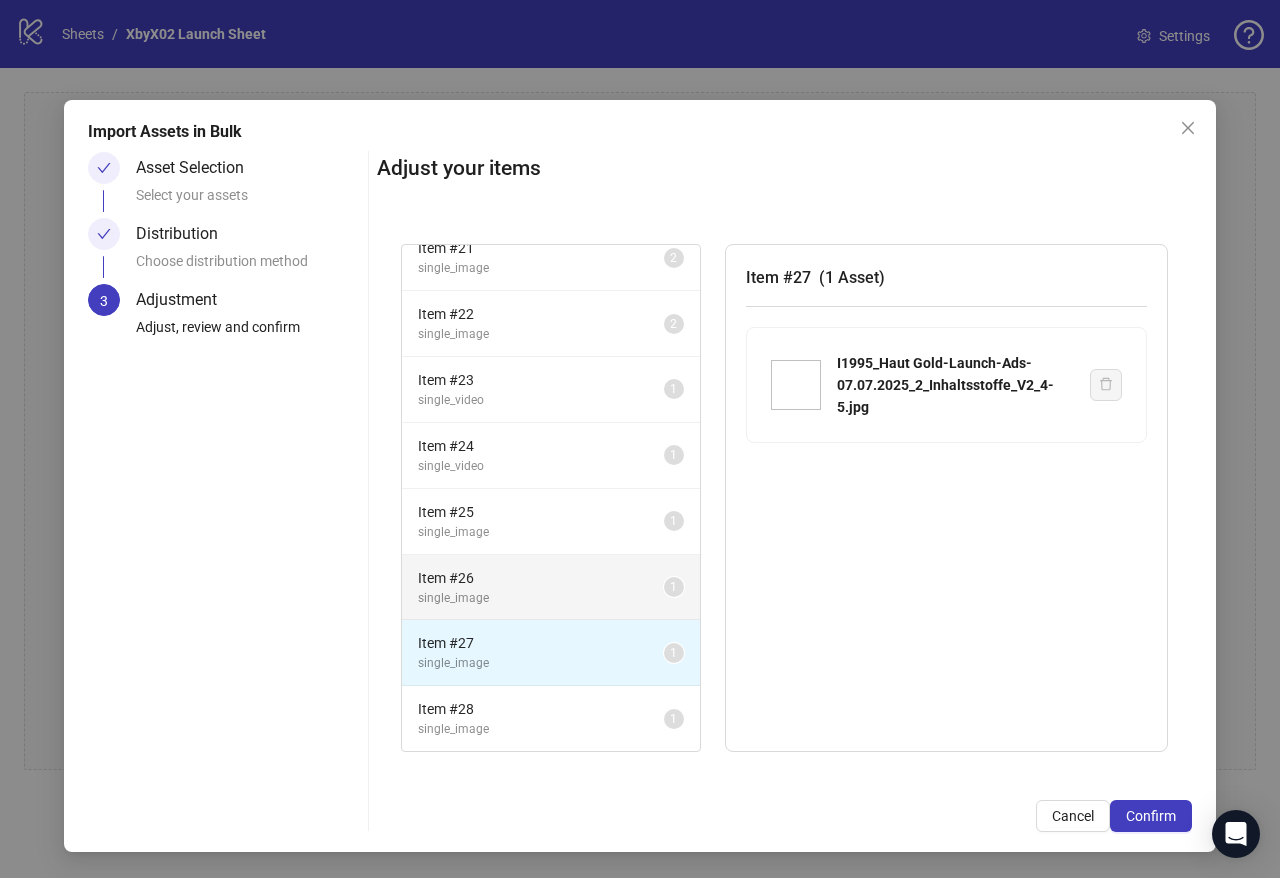 click on "single_image" at bounding box center [541, 598] 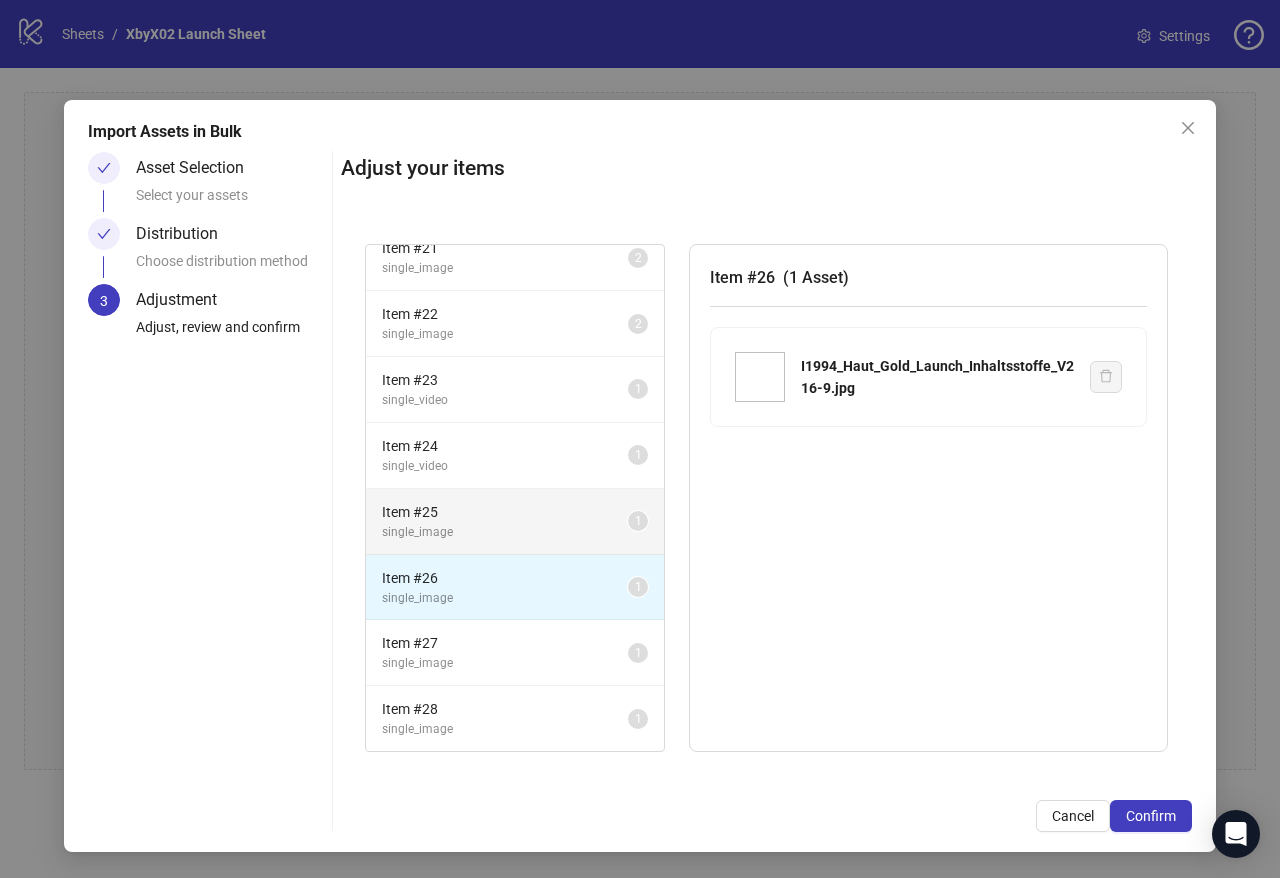 click on "Item # 25" at bounding box center (505, 512) 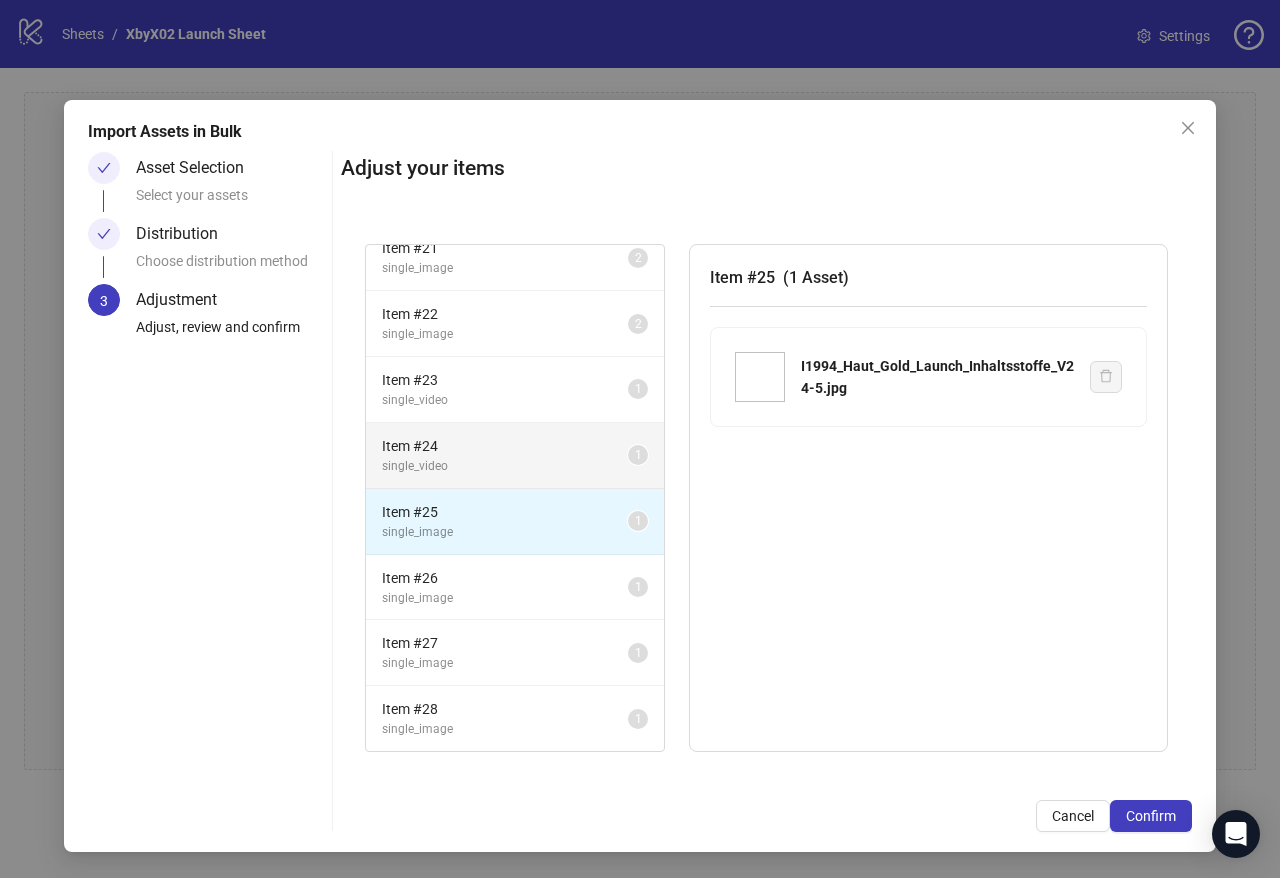 click on "single_video" at bounding box center [505, 466] 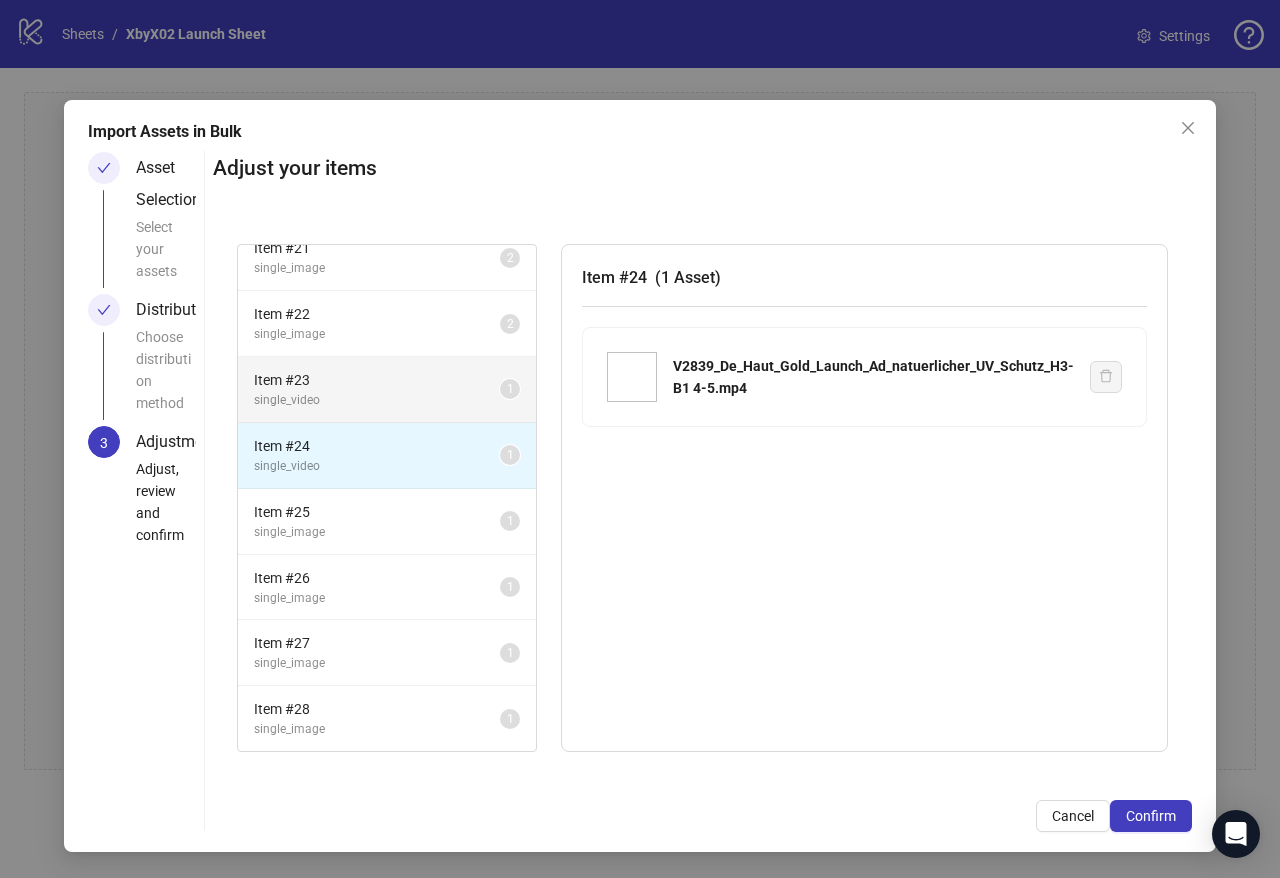 click on "single_video" at bounding box center [377, 400] 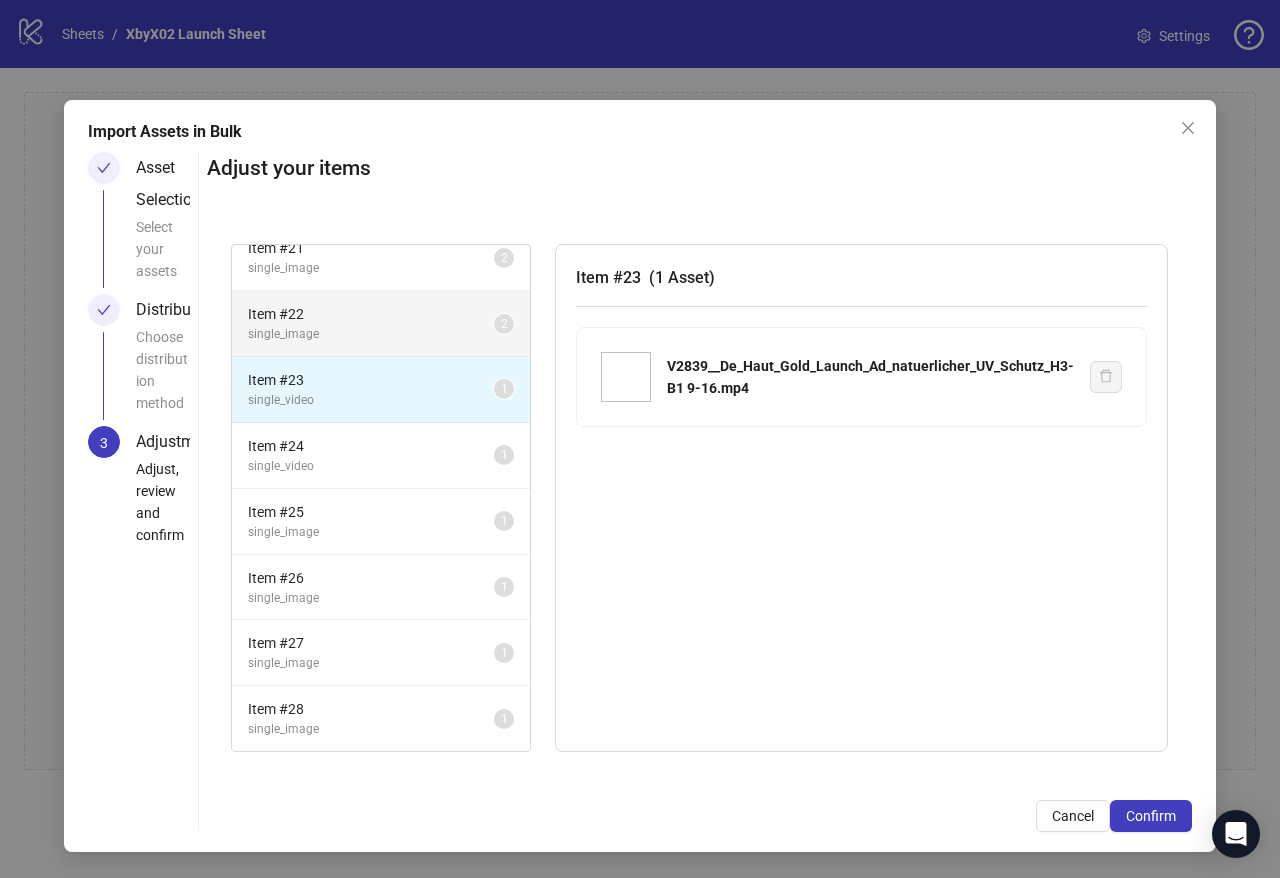click on "single_image" at bounding box center [371, 334] 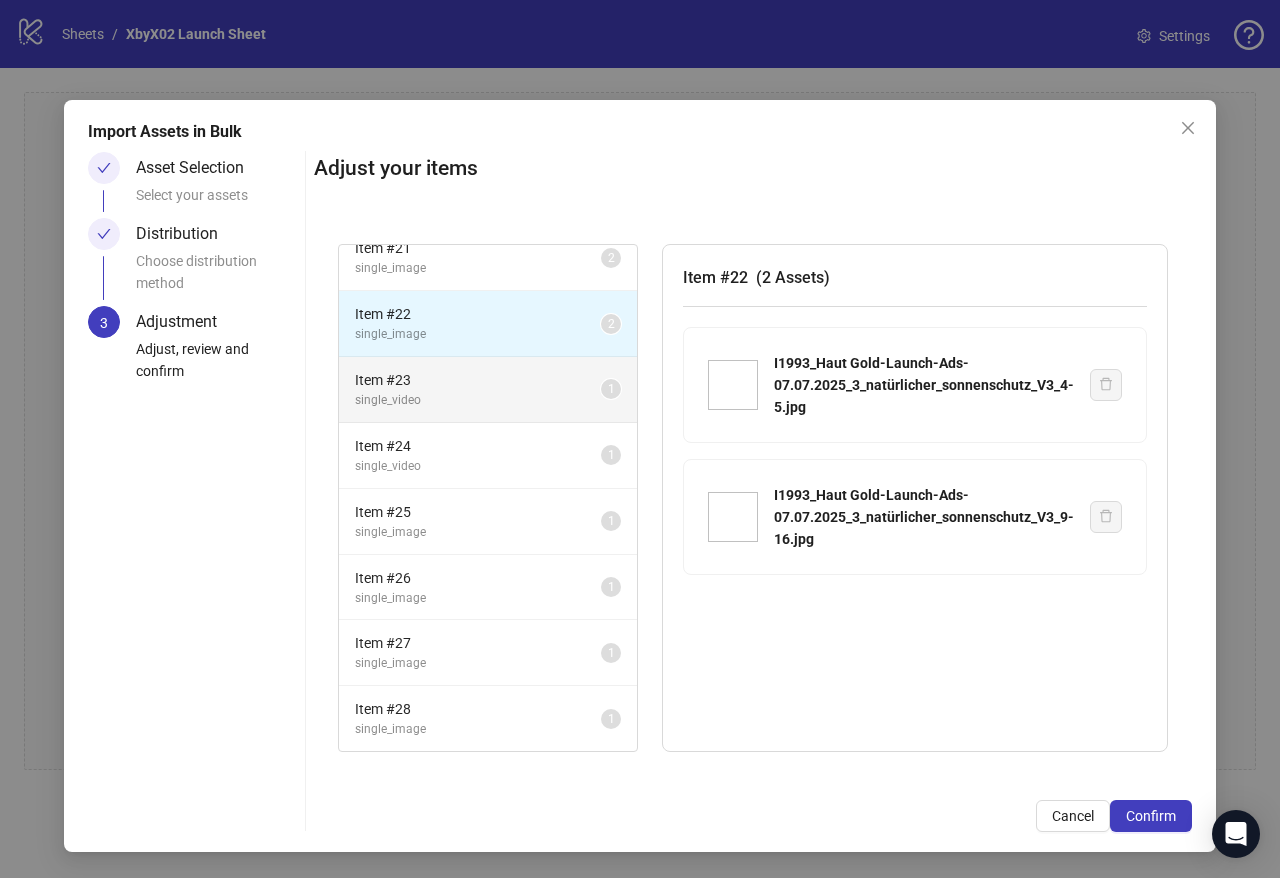 click on "Item # 23" at bounding box center [478, 380] 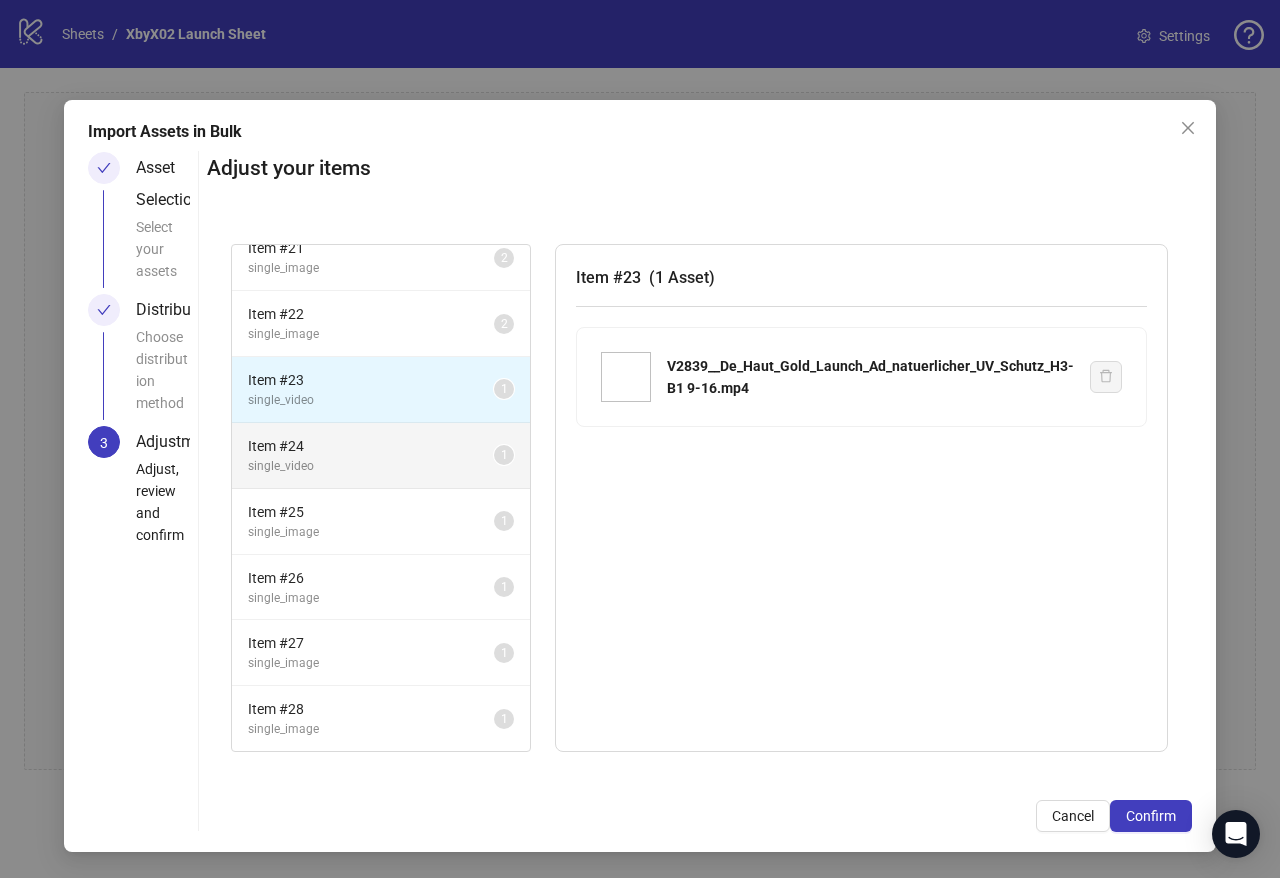 click on "Item # 24" at bounding box center (371, 446) 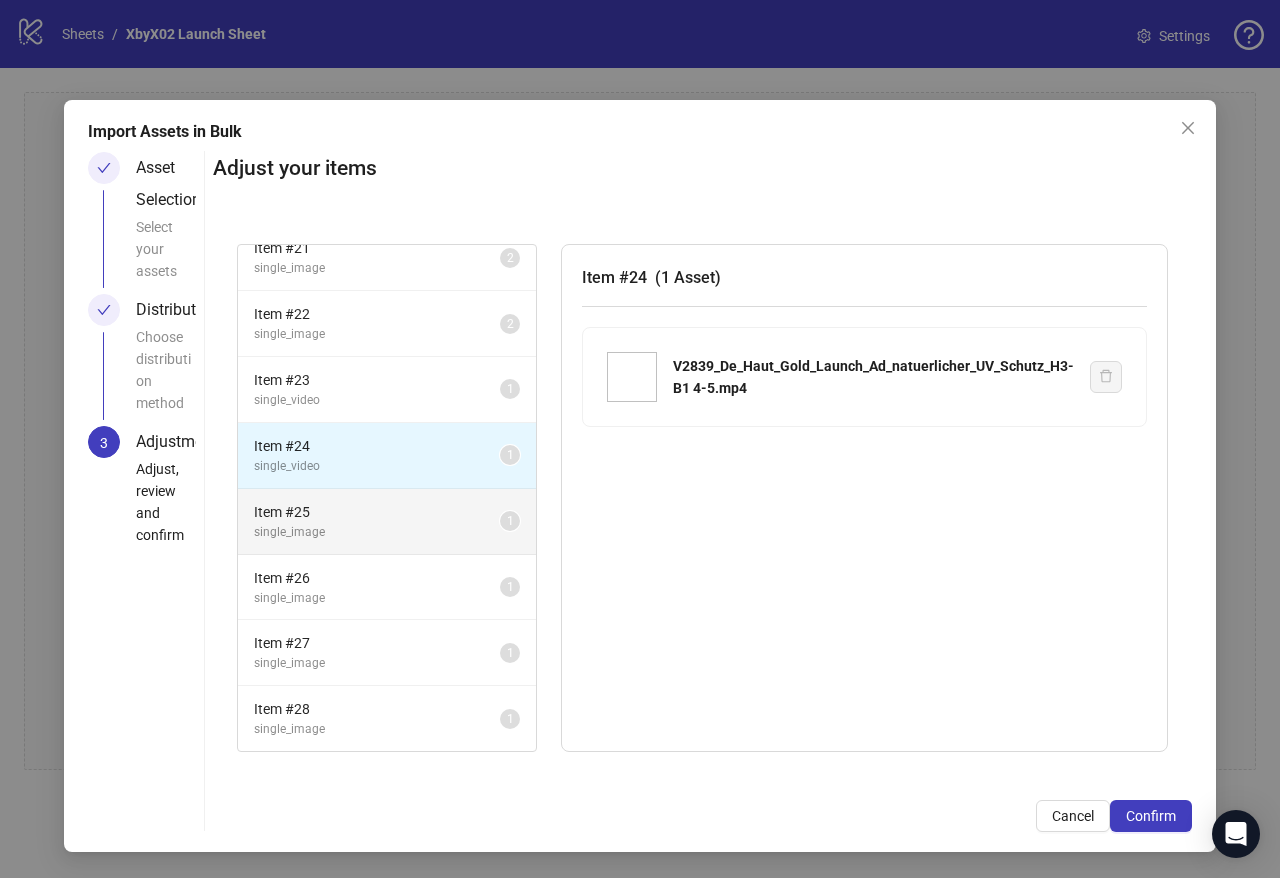 click on "Item # 25" at bounding box center (377, 512) 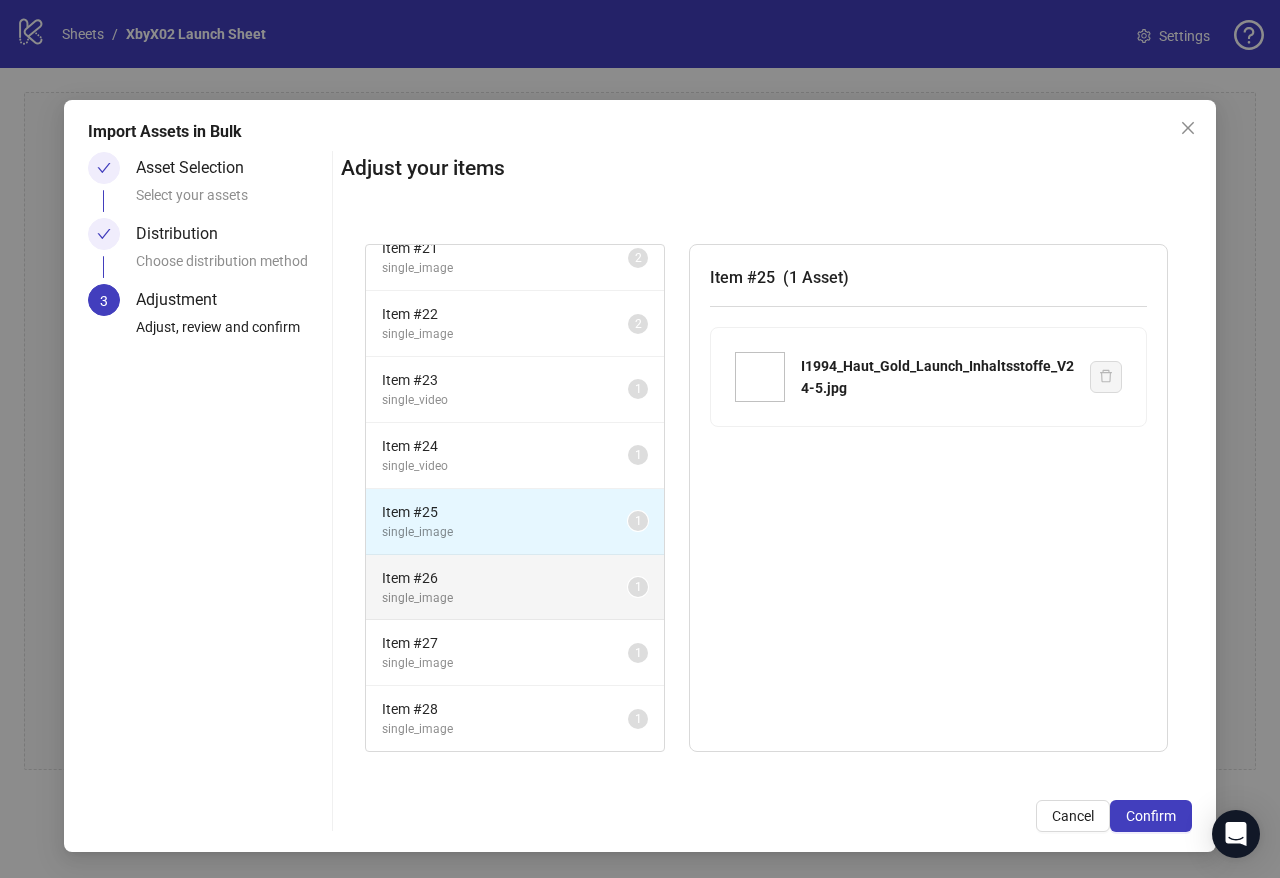 click on "single_image" at bounding box center [505, 598] 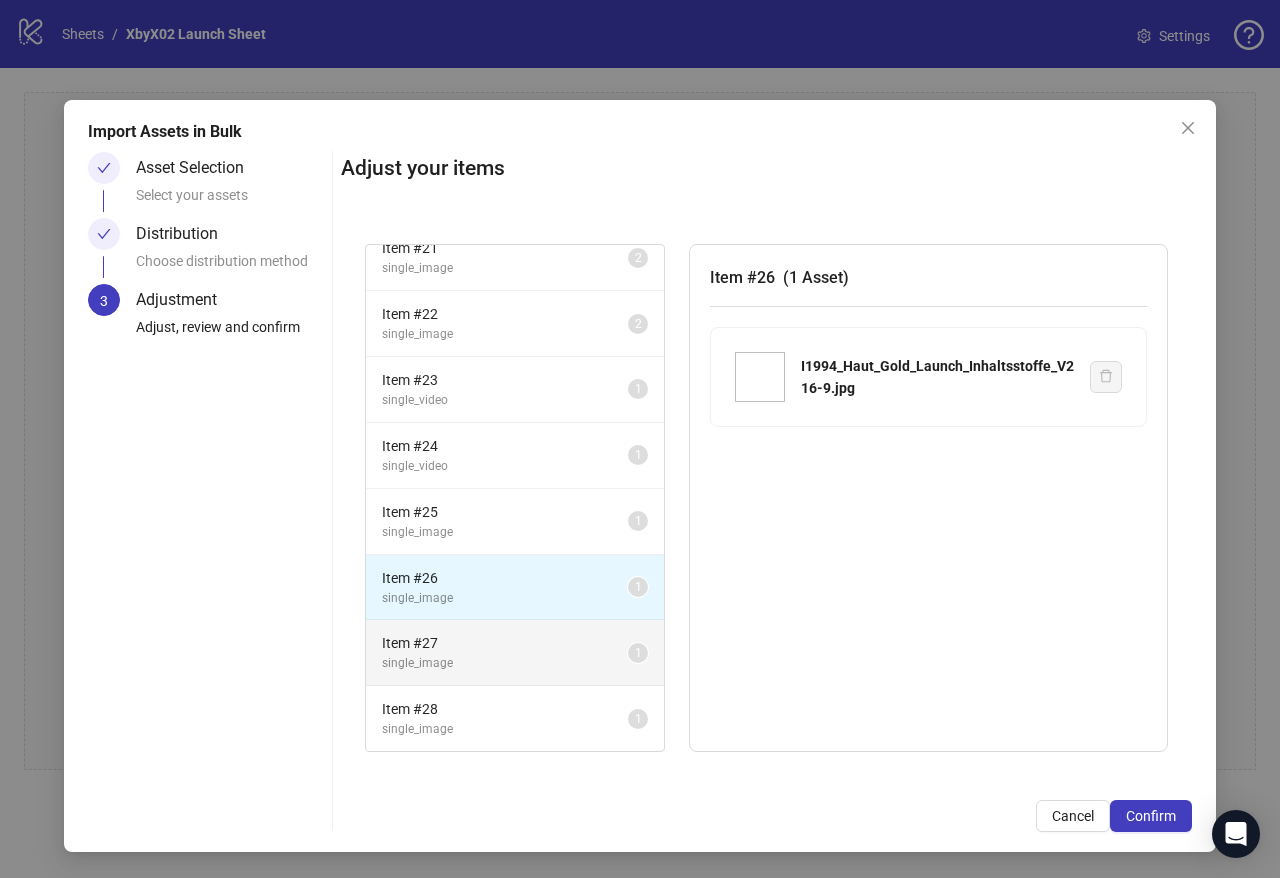 click on "single_image" at bounding box center (505, 663) 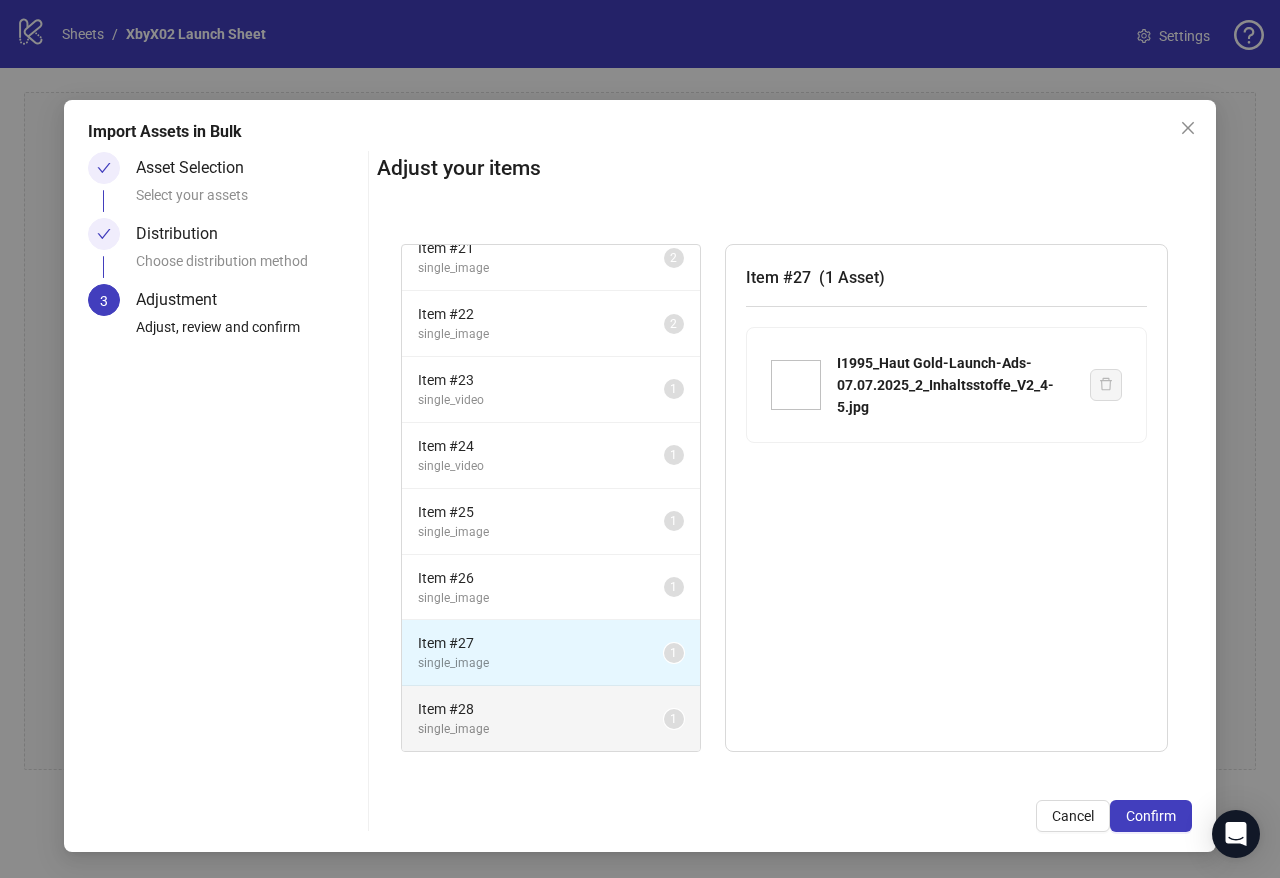 click on "single_image" at bounding box center [541, 729] 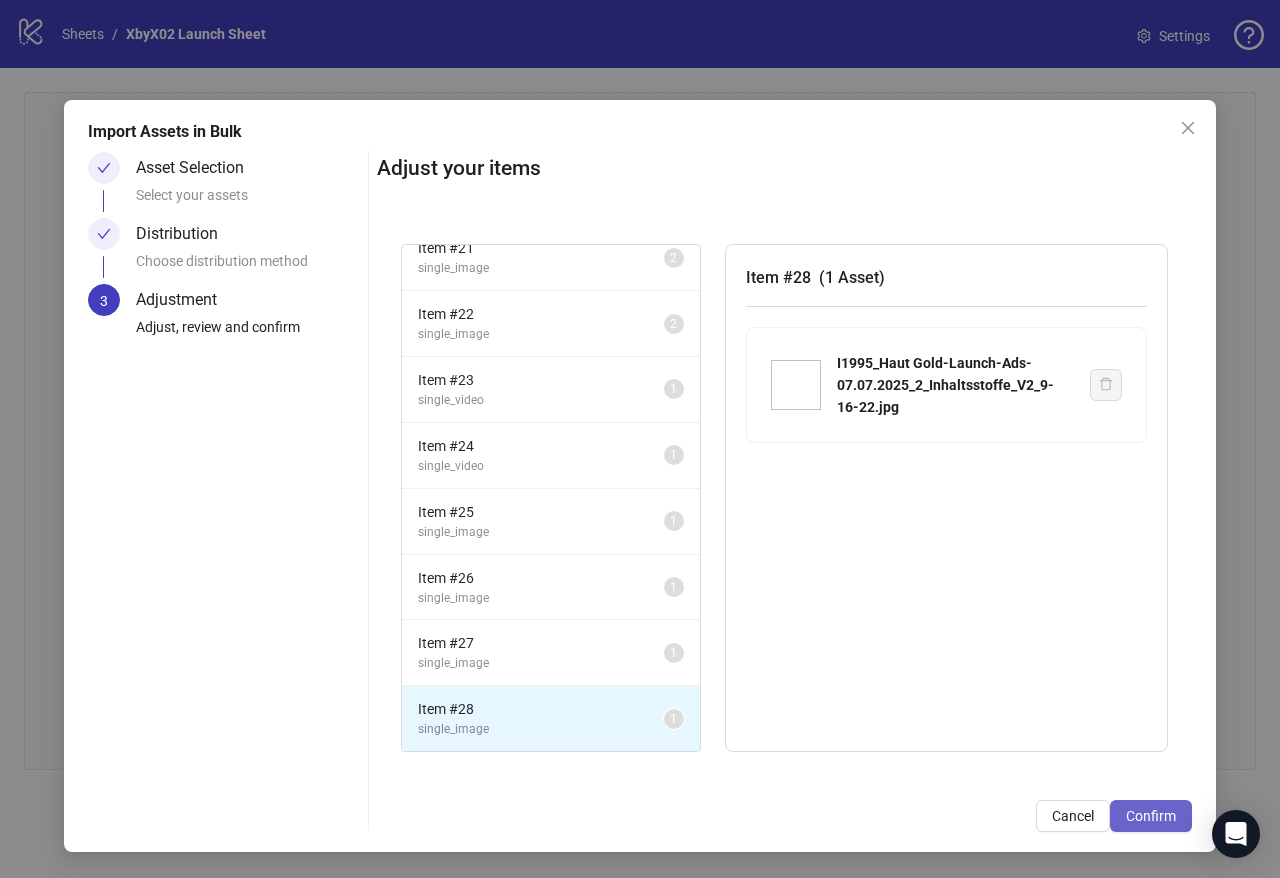 click on "Confirm" at bounding box center [1151, 816] 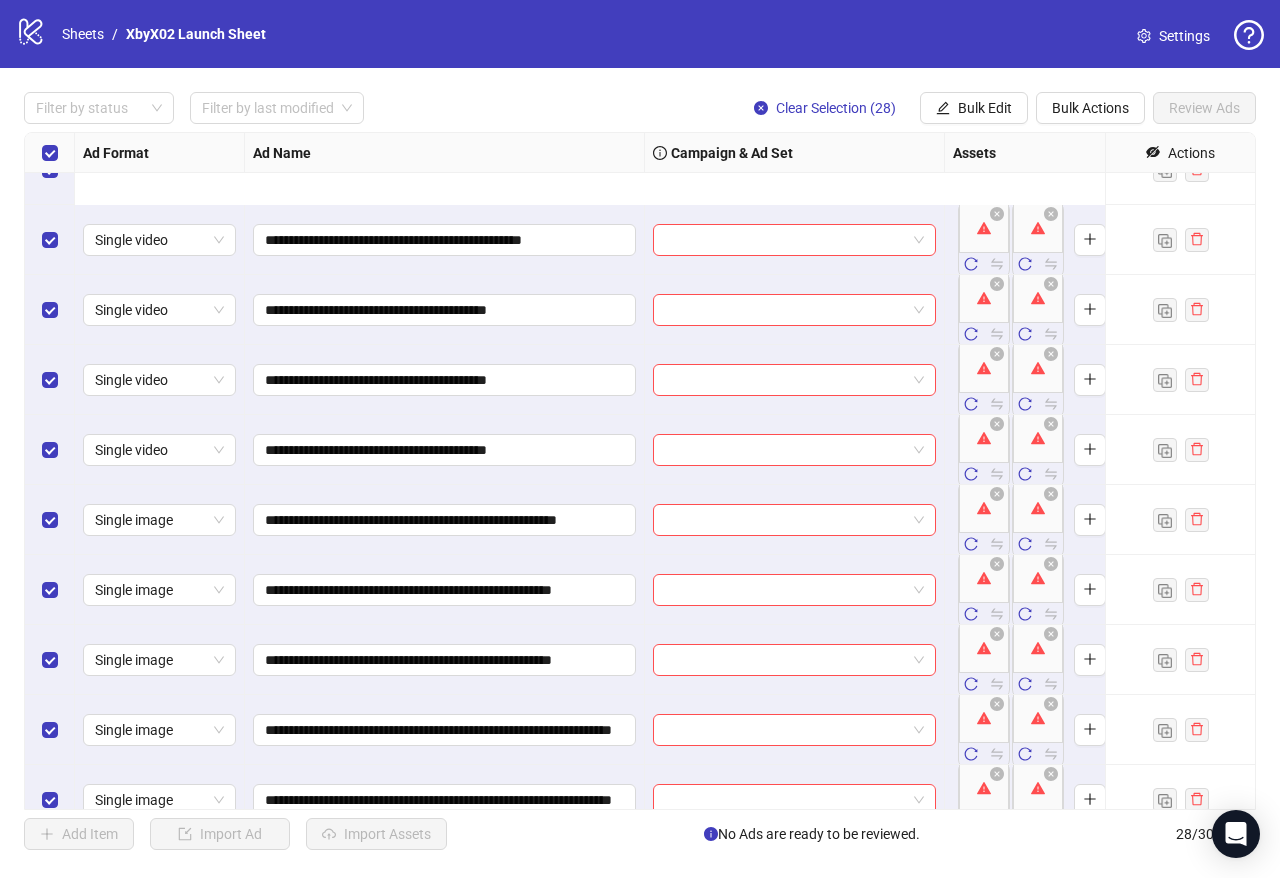 scroll, scrollTop: 1324, scrollLeft: 0, axis: vertical 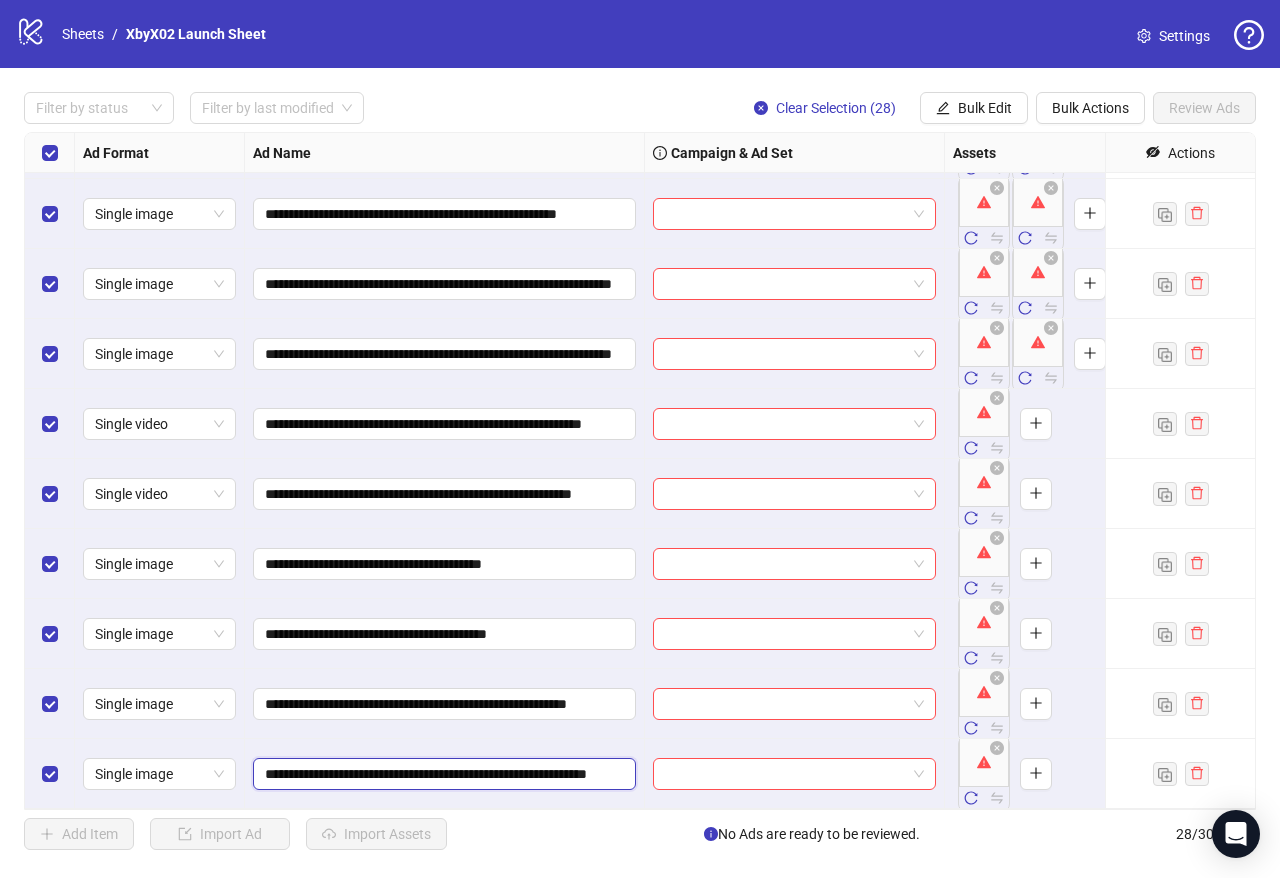 click on "**********" at bounding box center [442, 774] 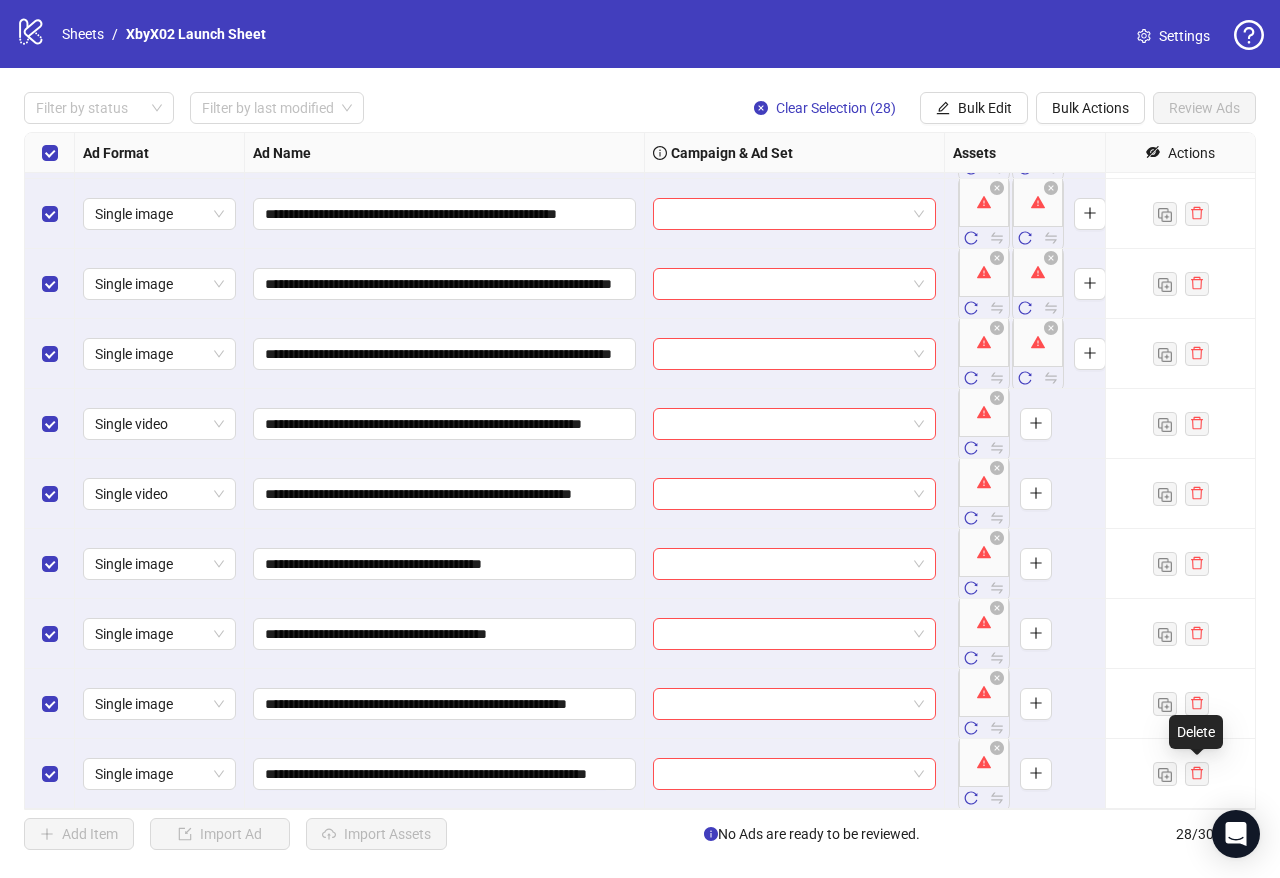 scroll, scrollTop: 0, scrollLeft: 0, axis: both 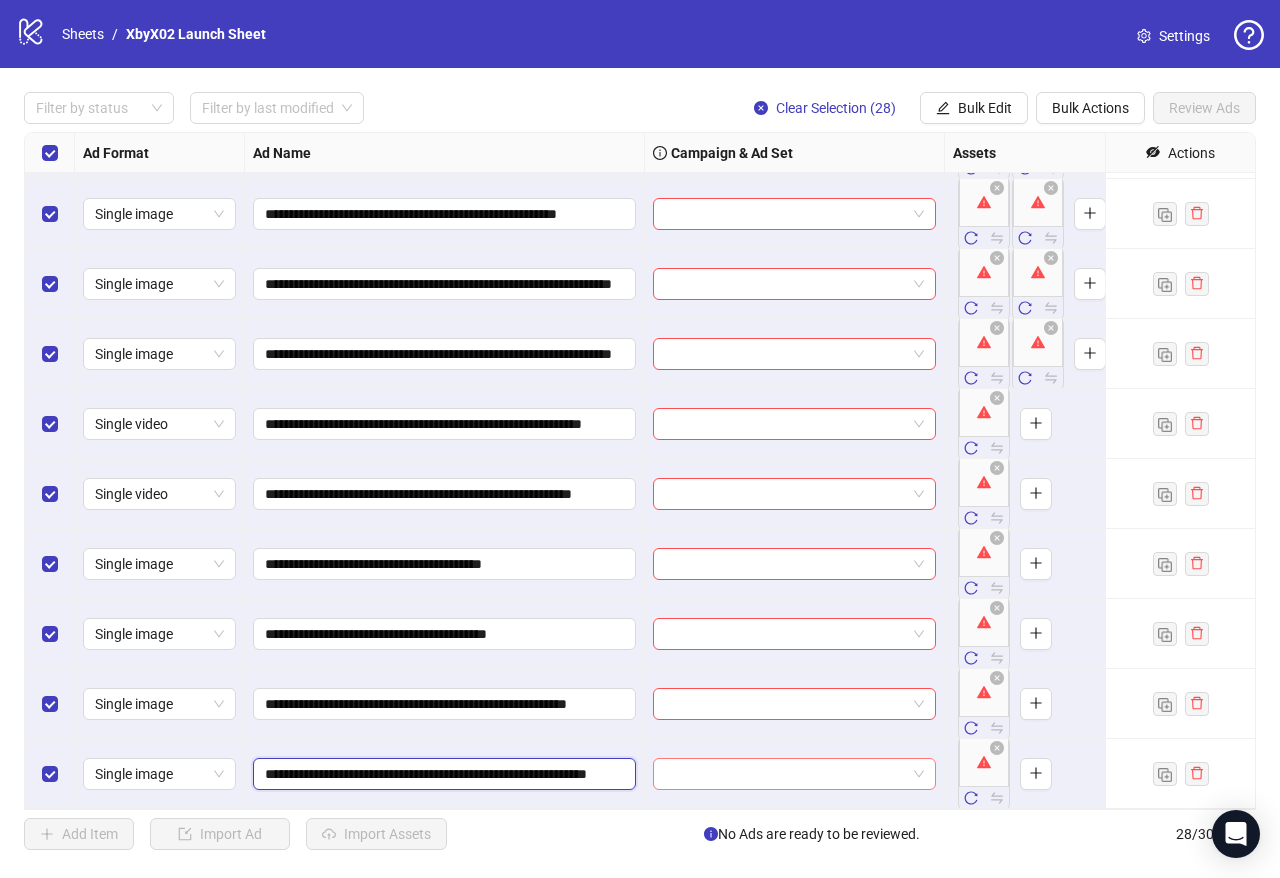 drag, startPoint x: 553, startPoint y: 782, endPoint x: 678, endPoint y: 777, distance: 125.09996 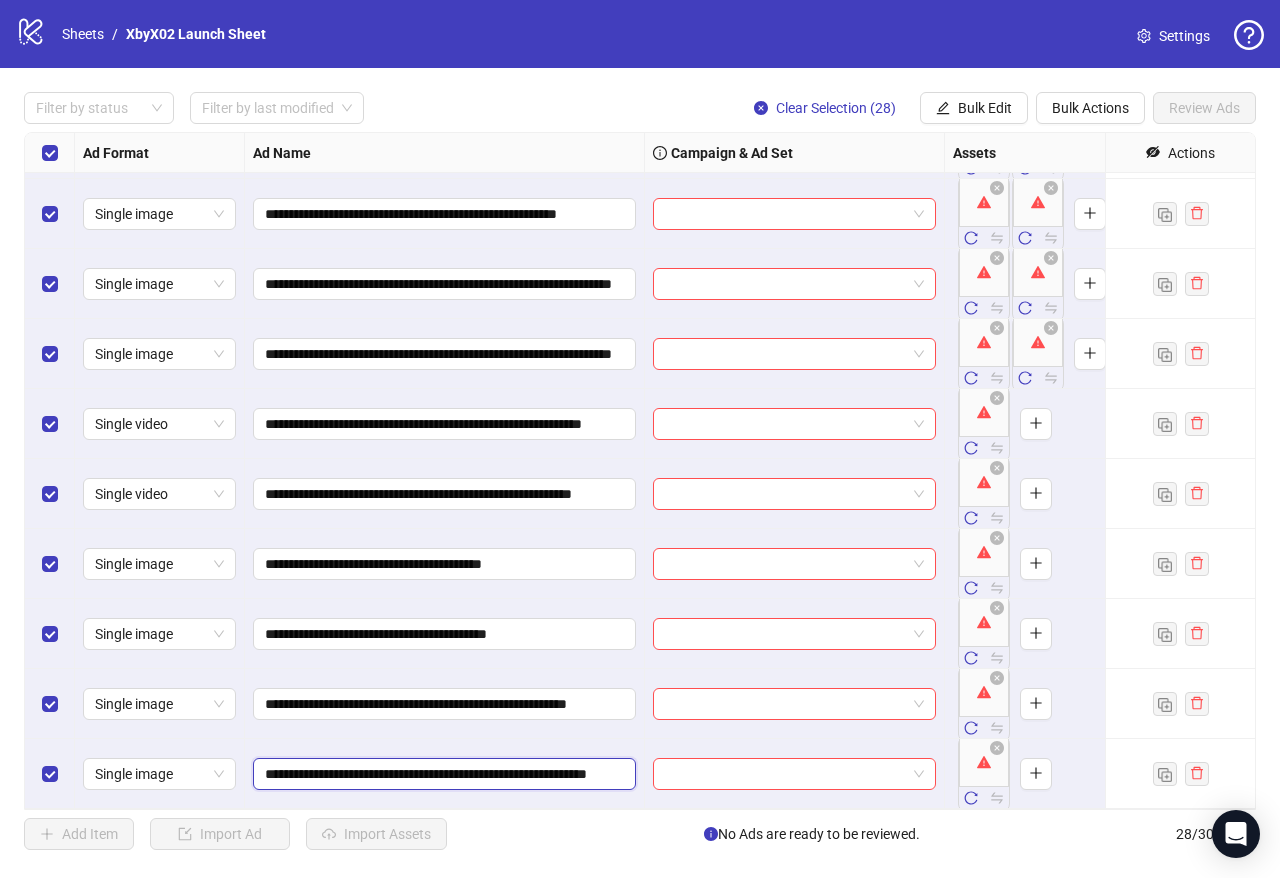 click on "**********" at bounding box center (442, 774) 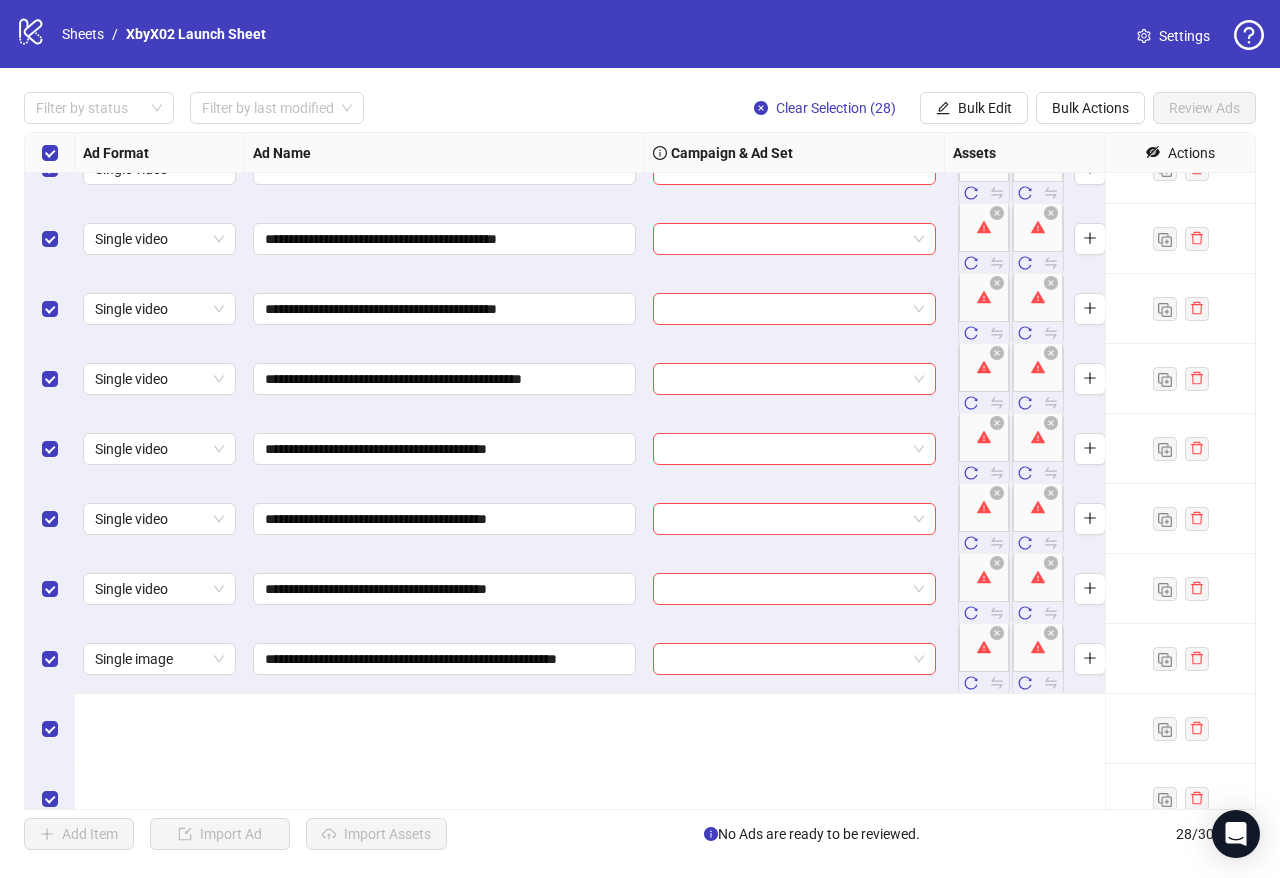 scroll, scrollTop: 0, scrollLeft: 0, axis: both 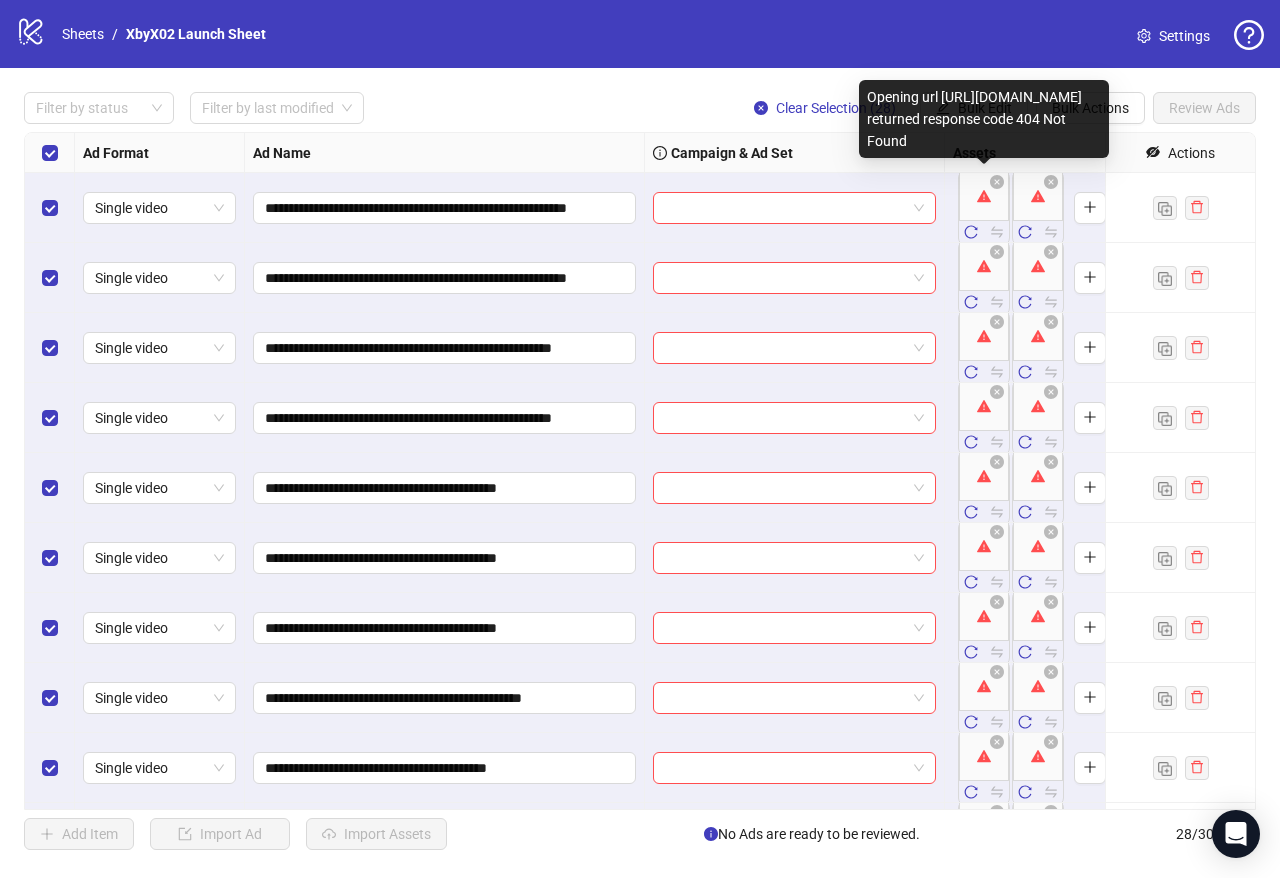 click on "**********" at bounding box center [640, 439] 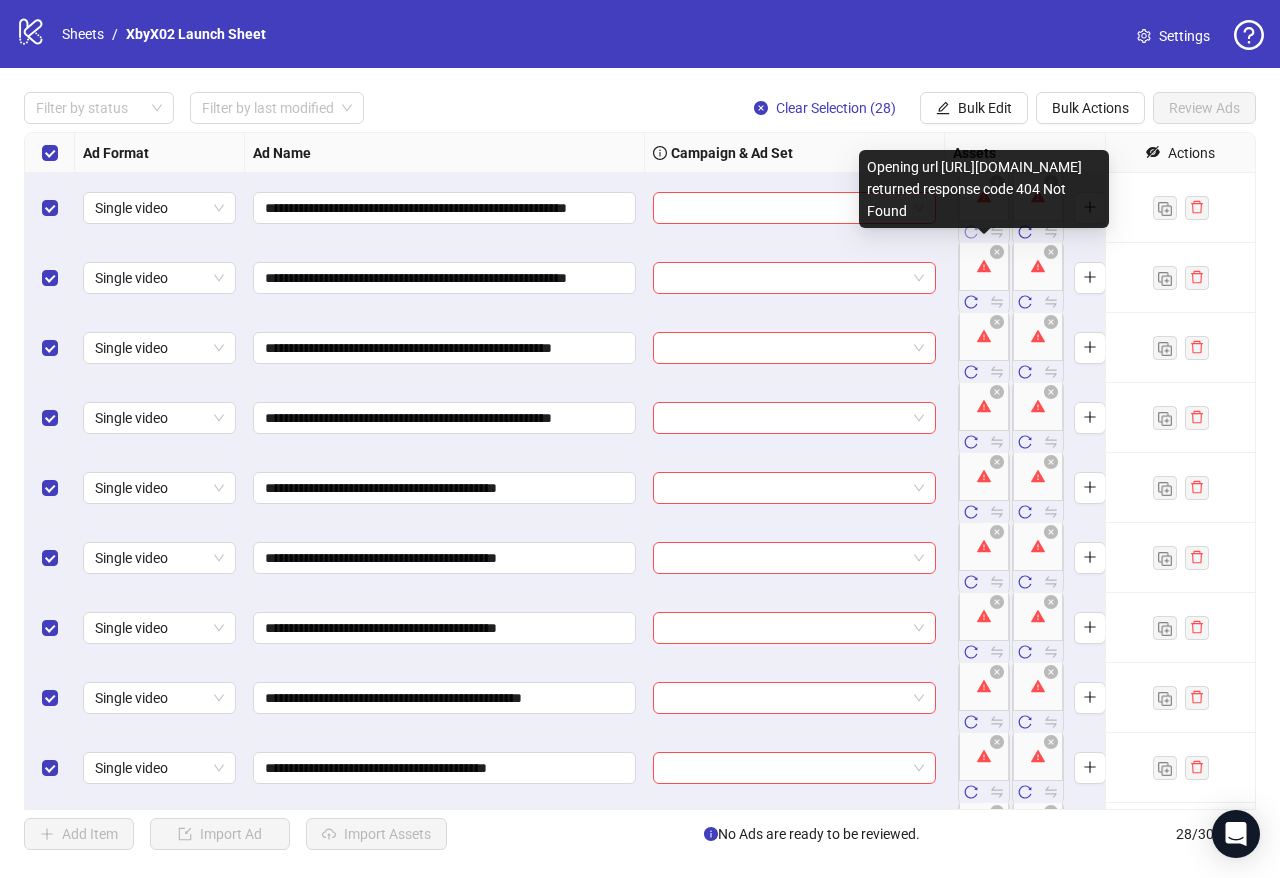 click 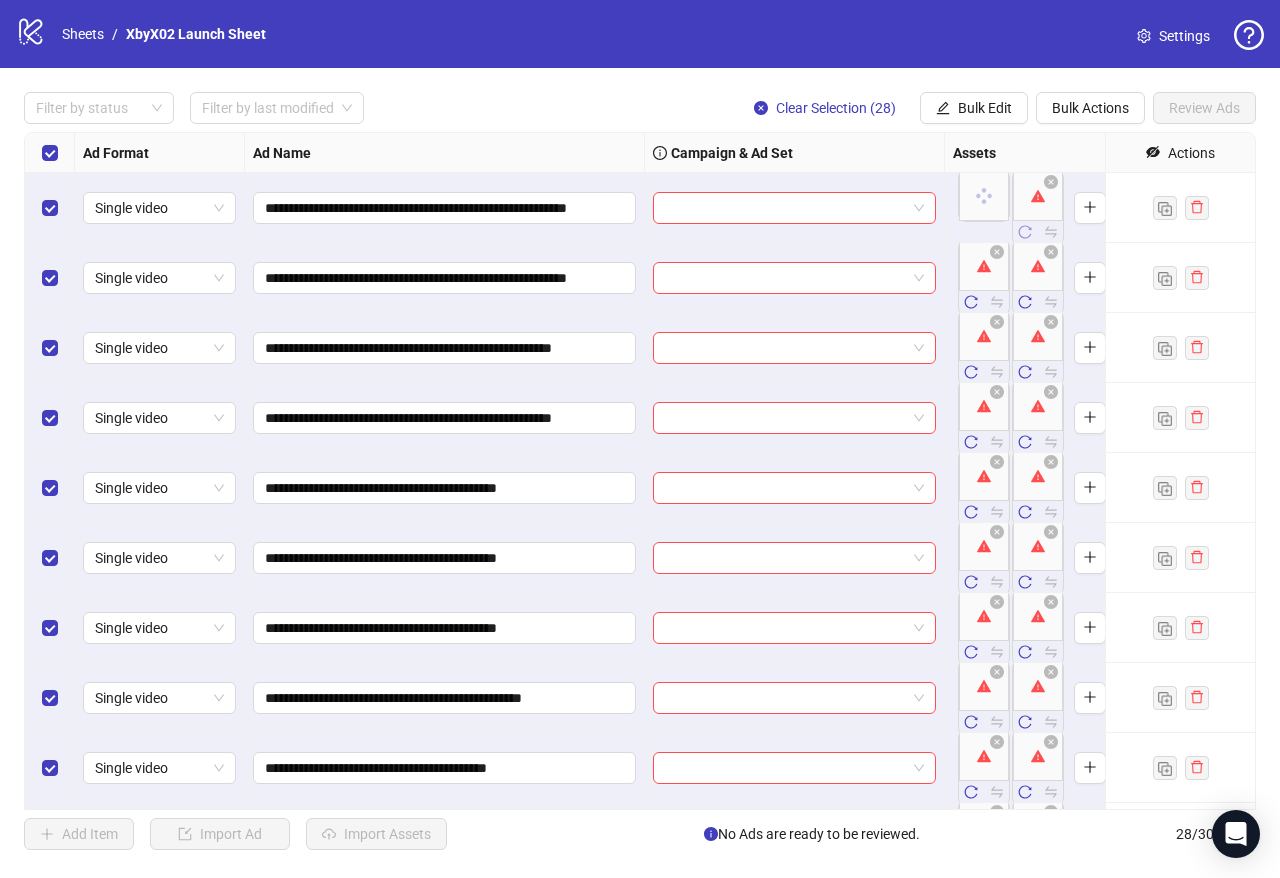 click 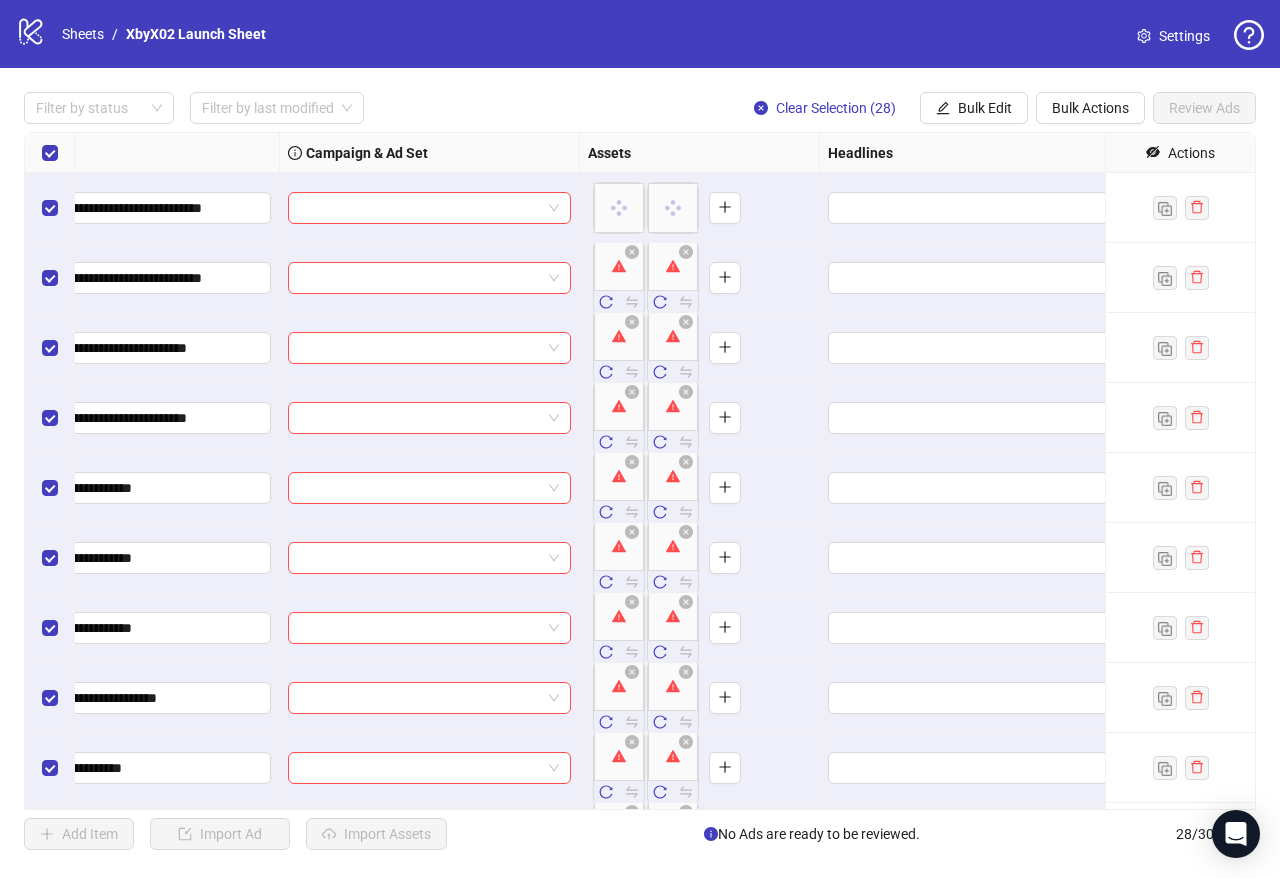 scroll, scrollTop: 0, scrollLeft: 0, axis: both 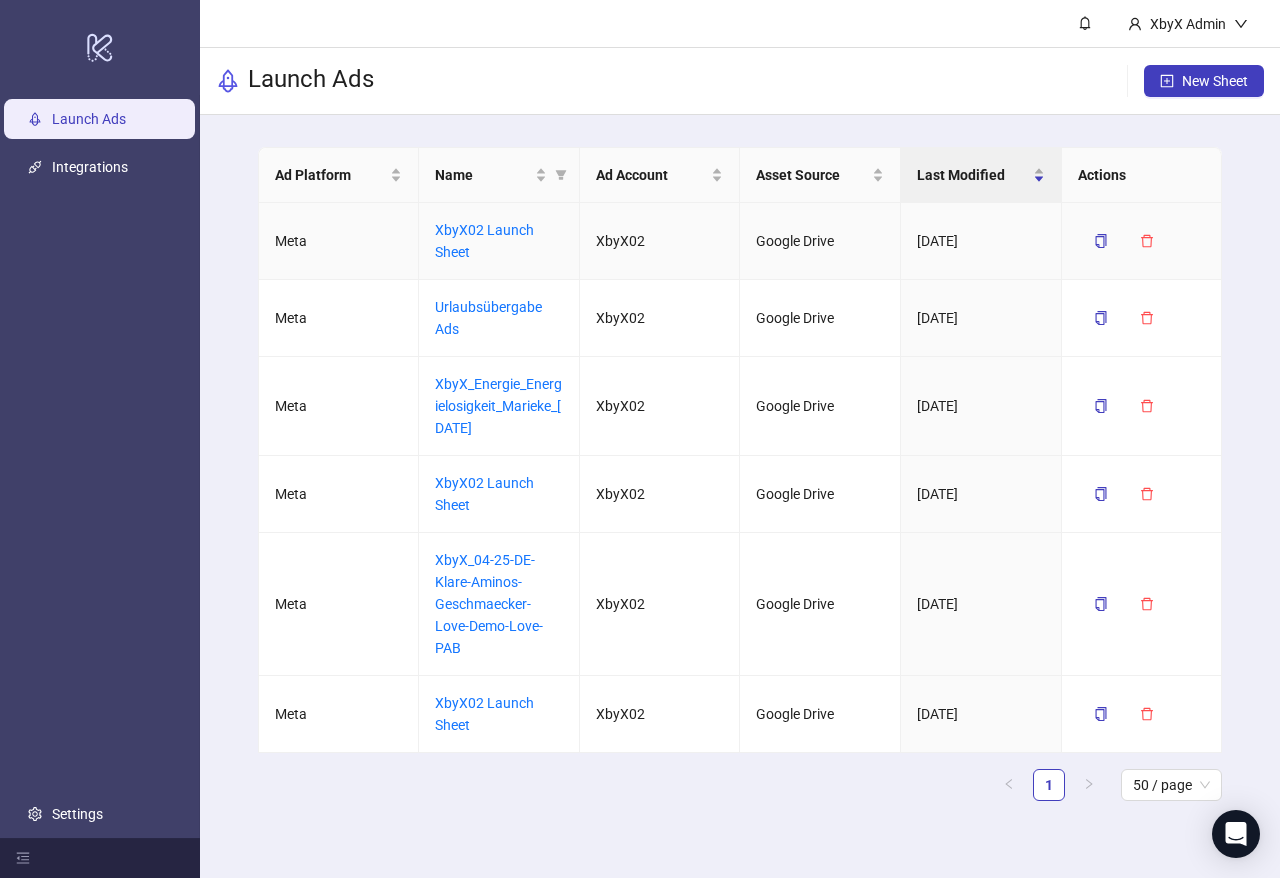 click on "XbyX02 Launch Sheet" at bounding box center (499, 241) 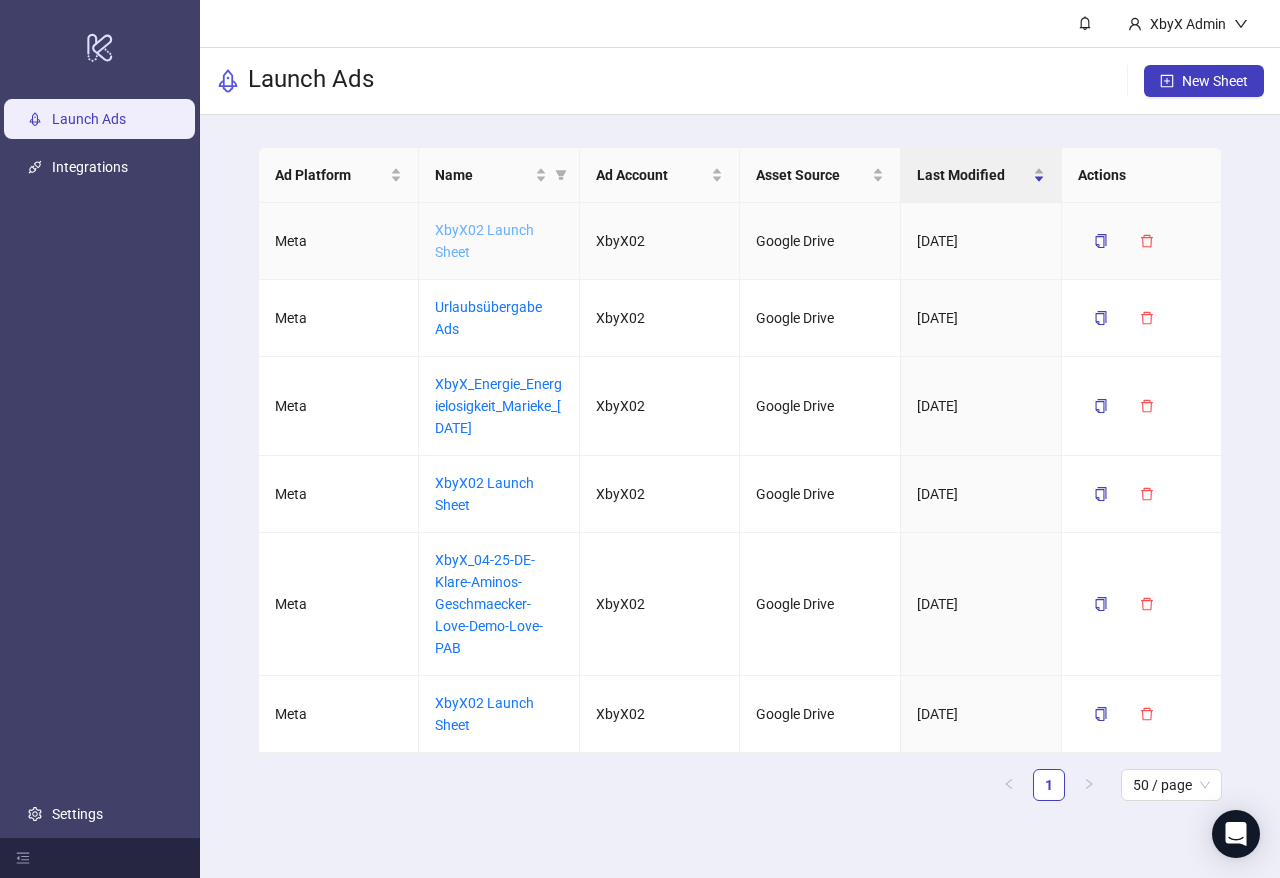 click on "XbyX02 Launch Sheet" at bounding box center (484, 241) 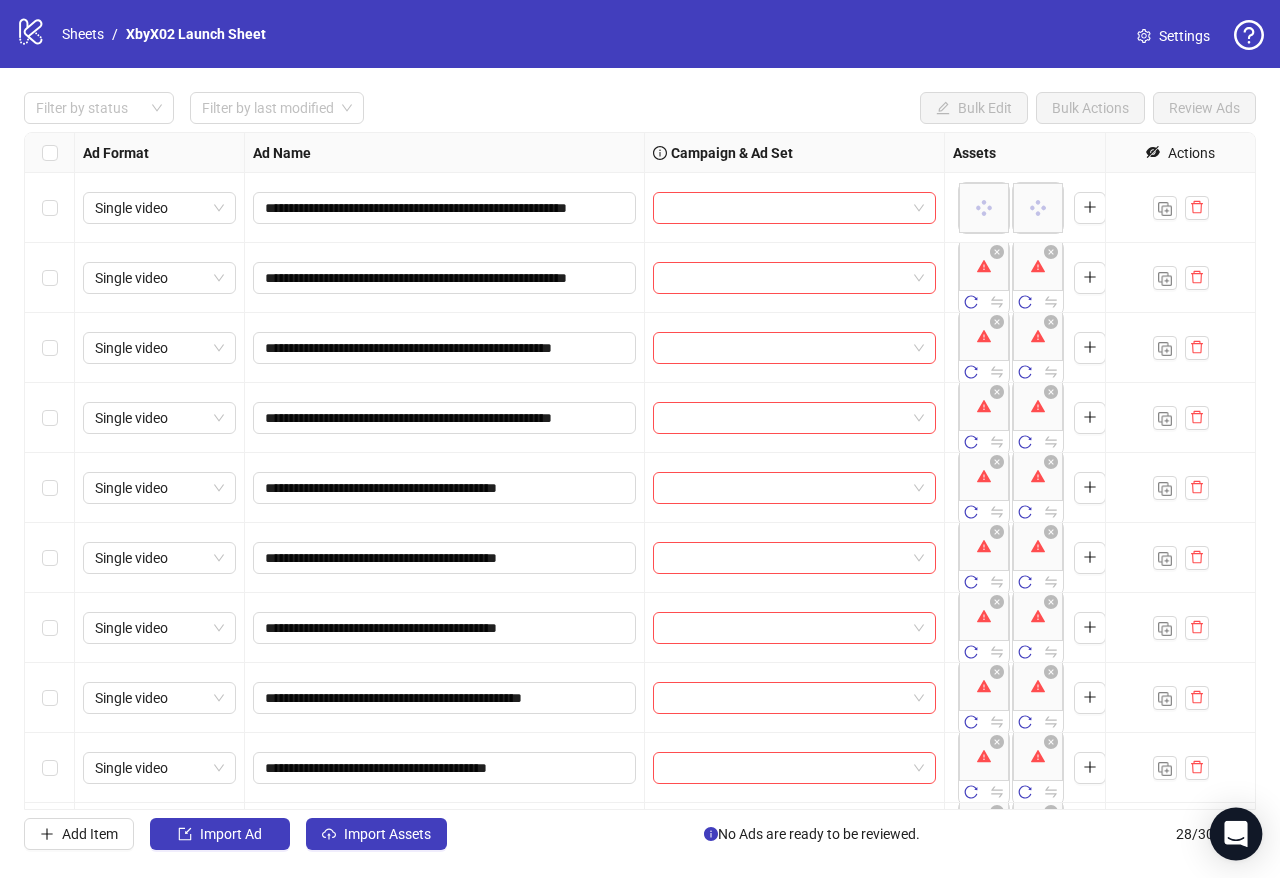 click 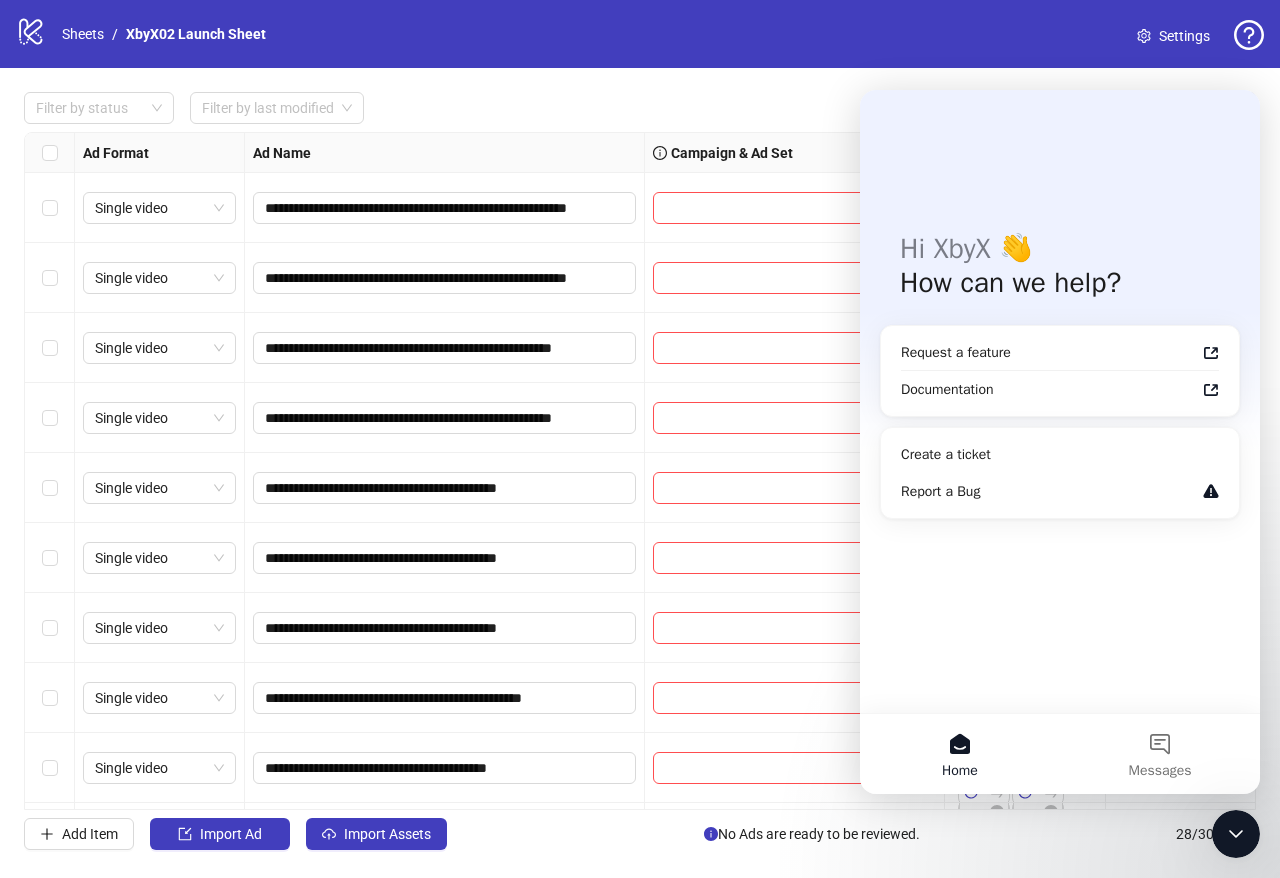 scroll, scrollTop: 0, scrollLeft: 0, axis: both 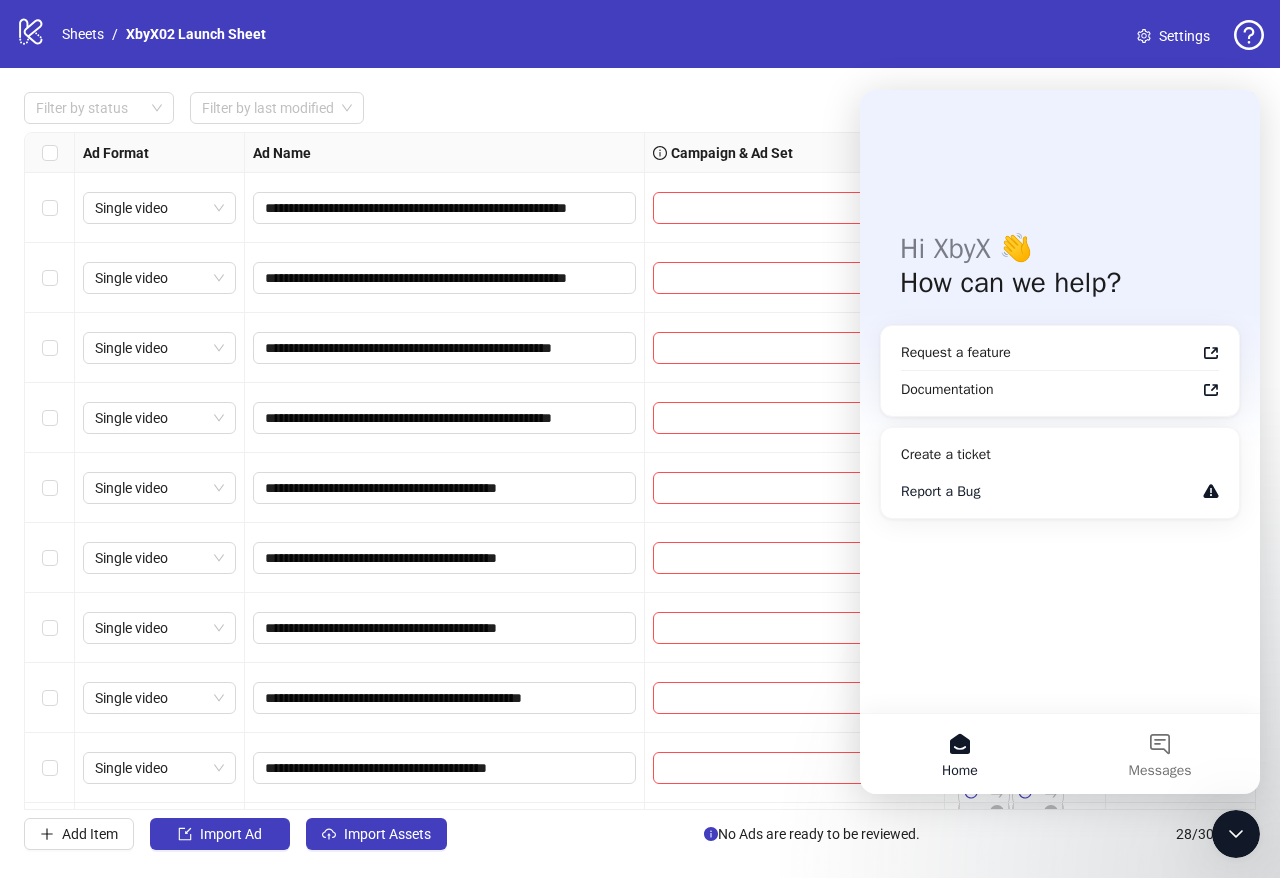 click on "Report a Bug" at bounding box center [1048, 491] 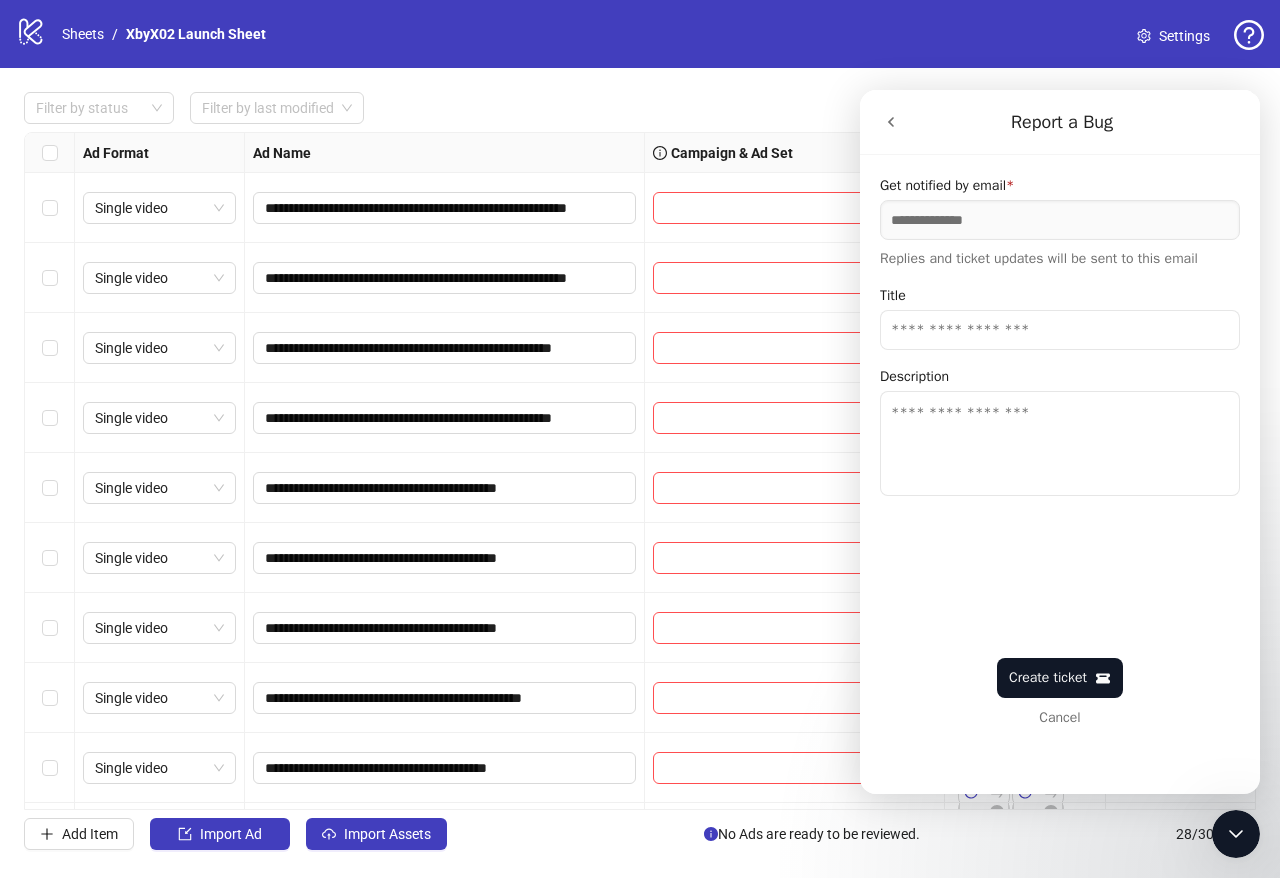 click 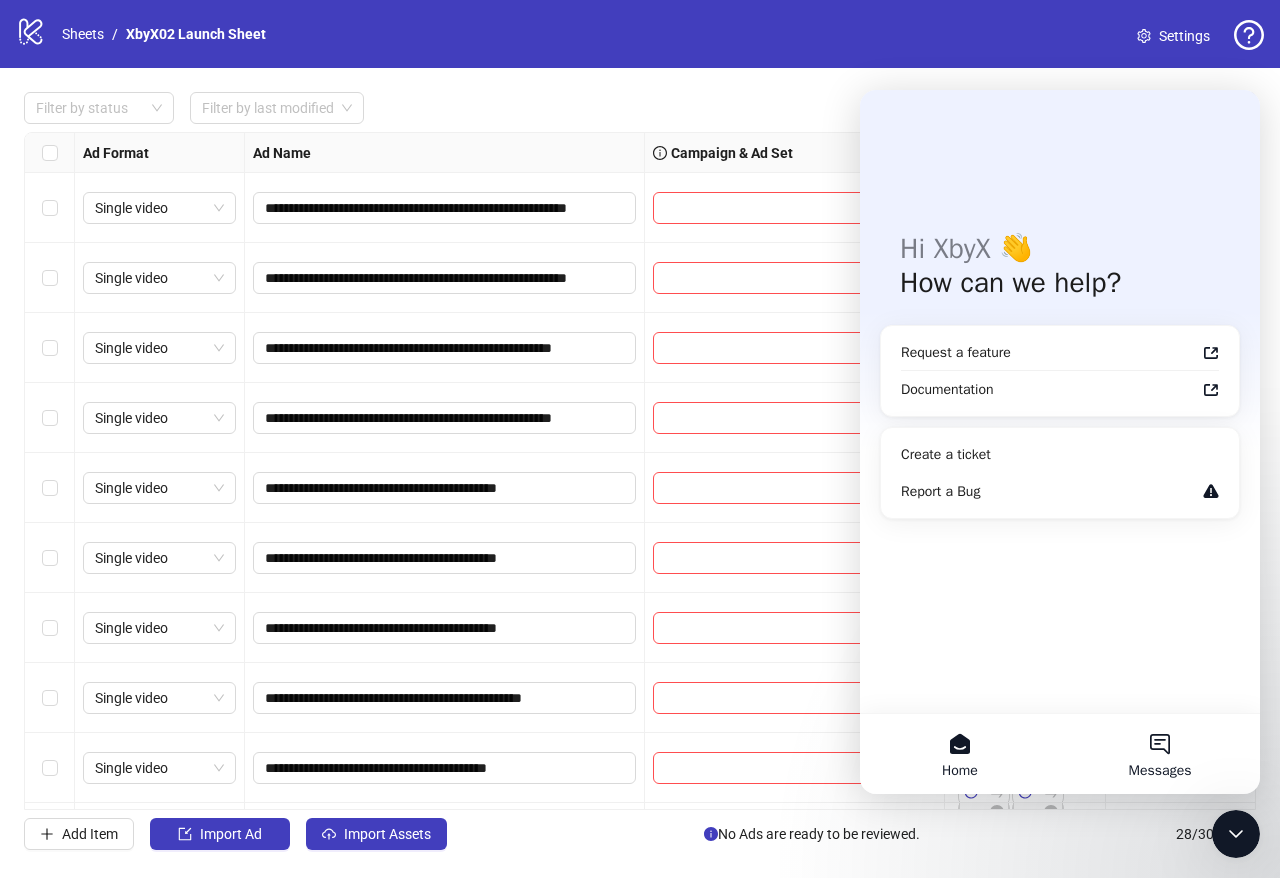 click on "Messages" at bounding box center [1160, 754] 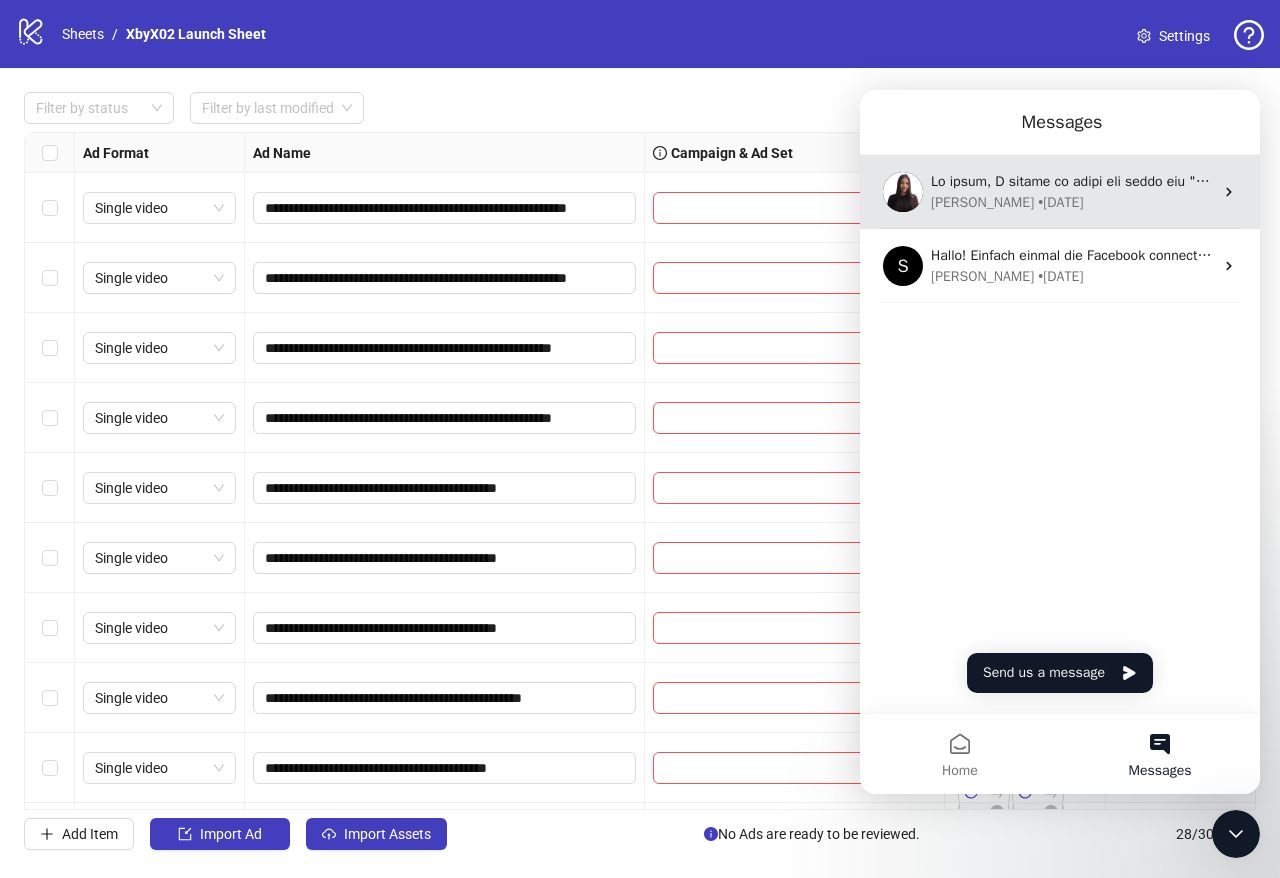 click at bounding box center [4180, 181] 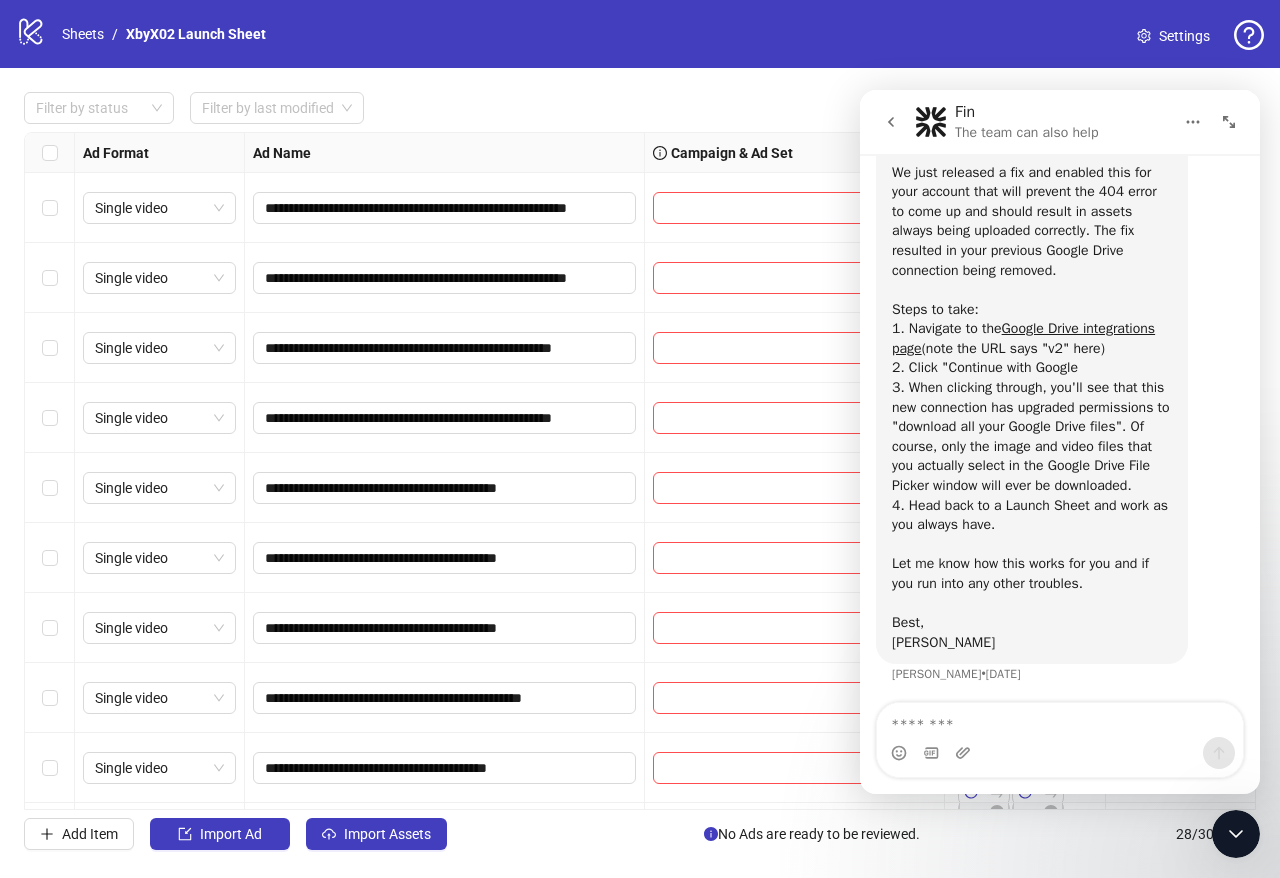 scroll, scrollTop: 304, scrollLeft: 0, axis: vertical 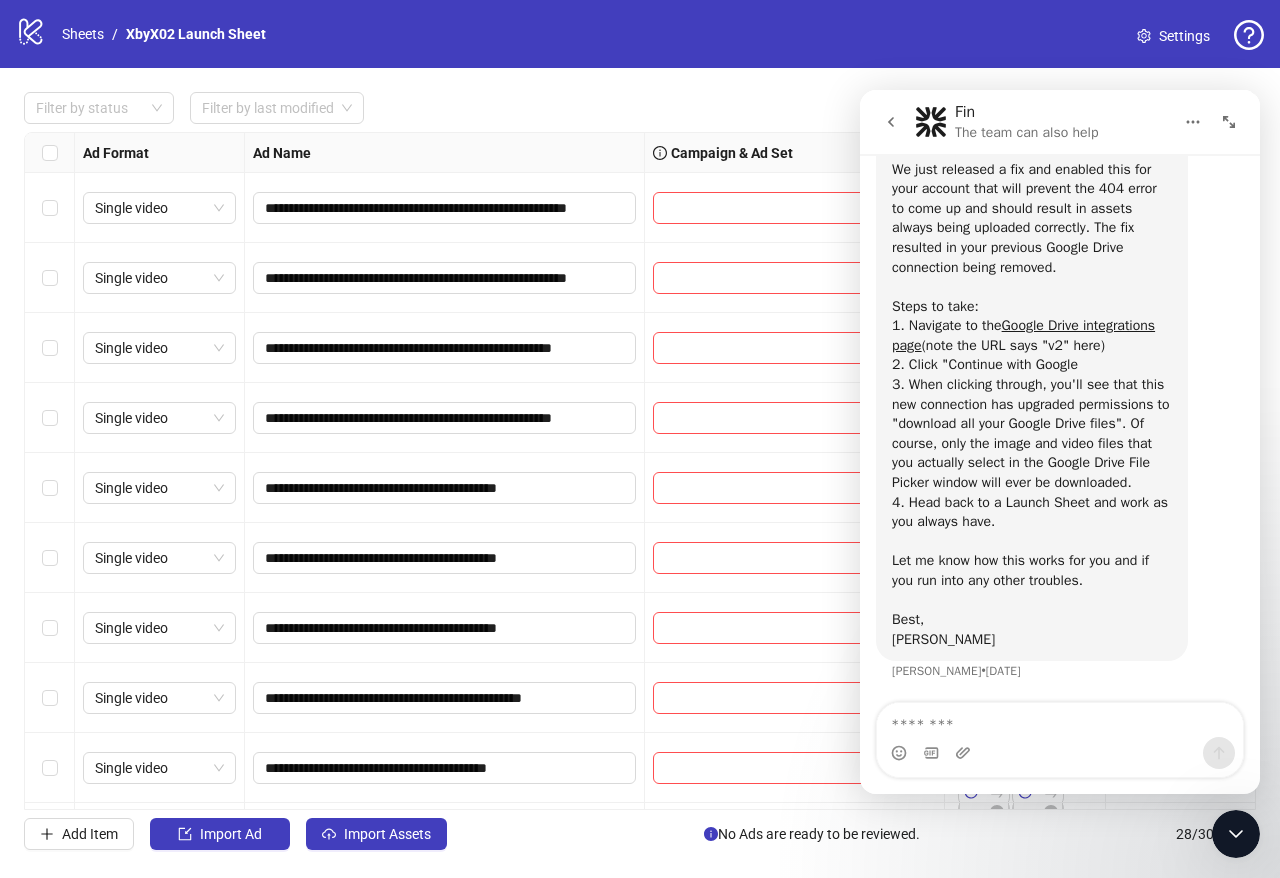 click at bounding box center [1236, 834] 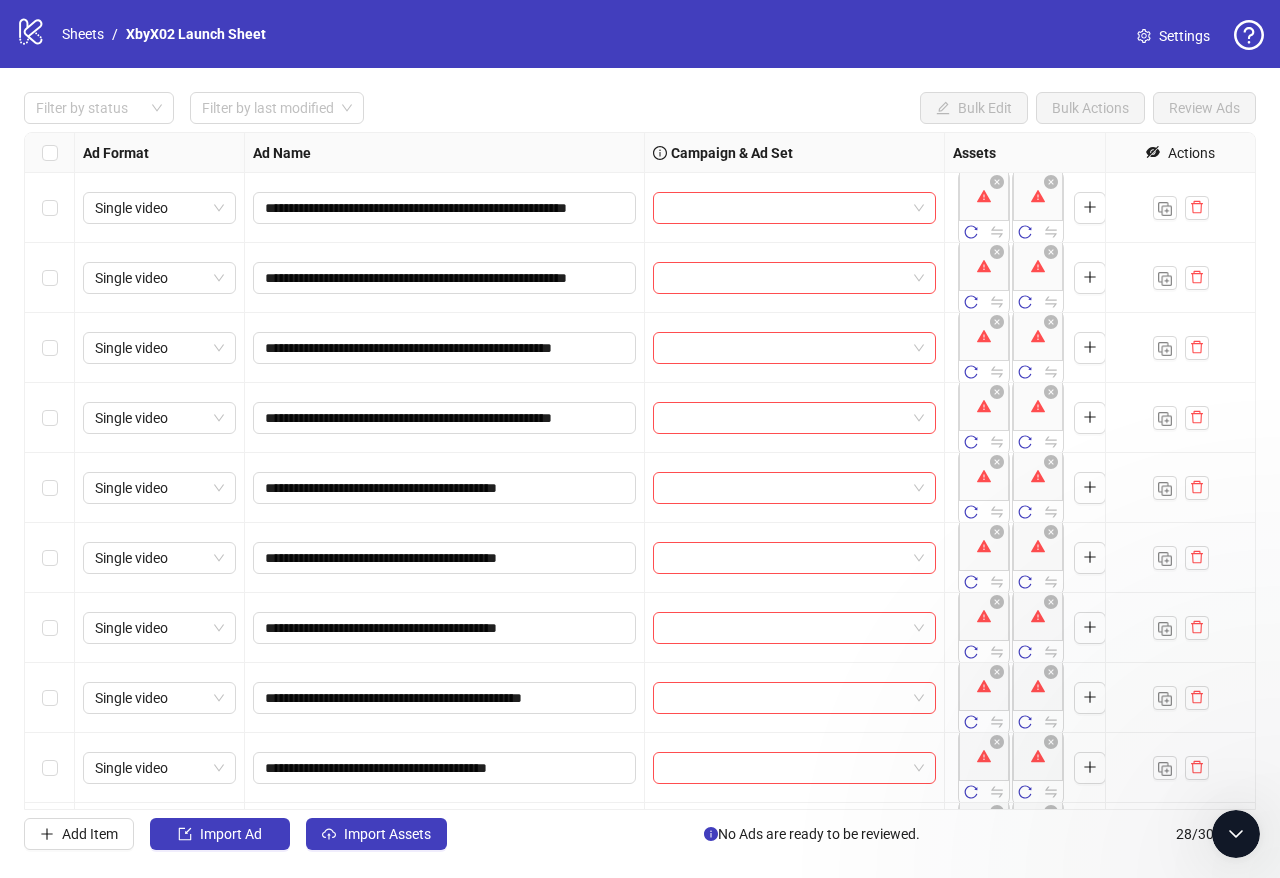 scroll, scrollTop: 0, scrollLeft: 0, axis: both 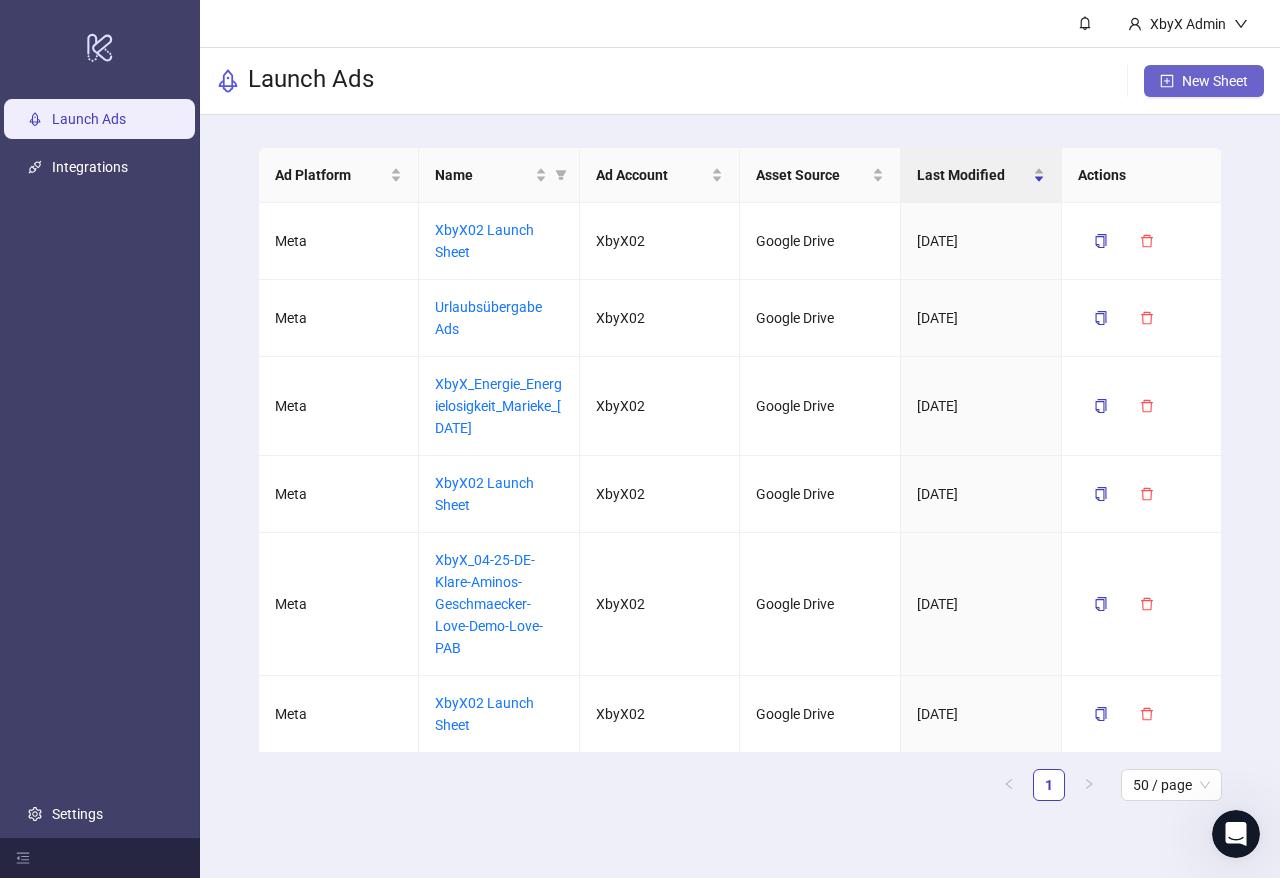 click on "New Sheet" at bounding box center [1215, 81] 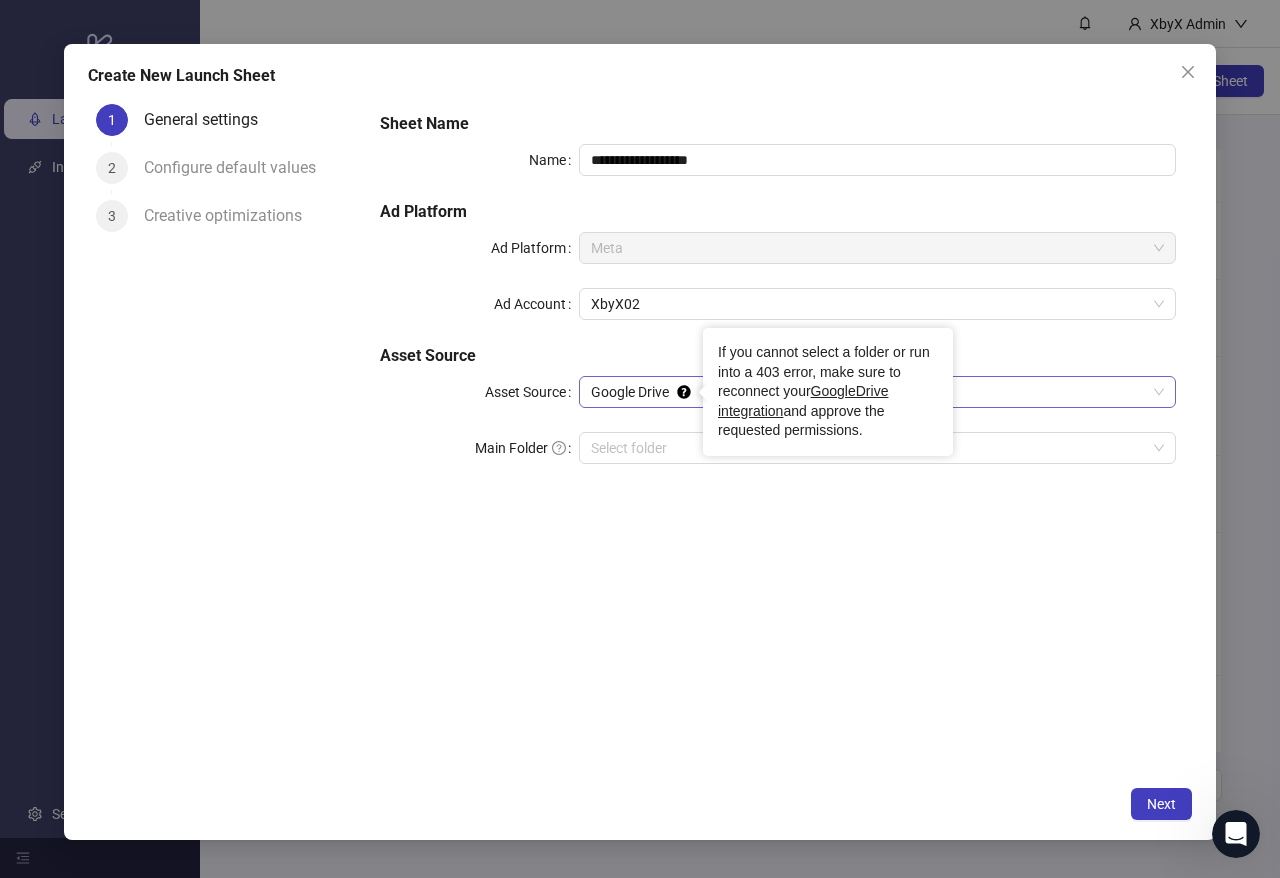 click 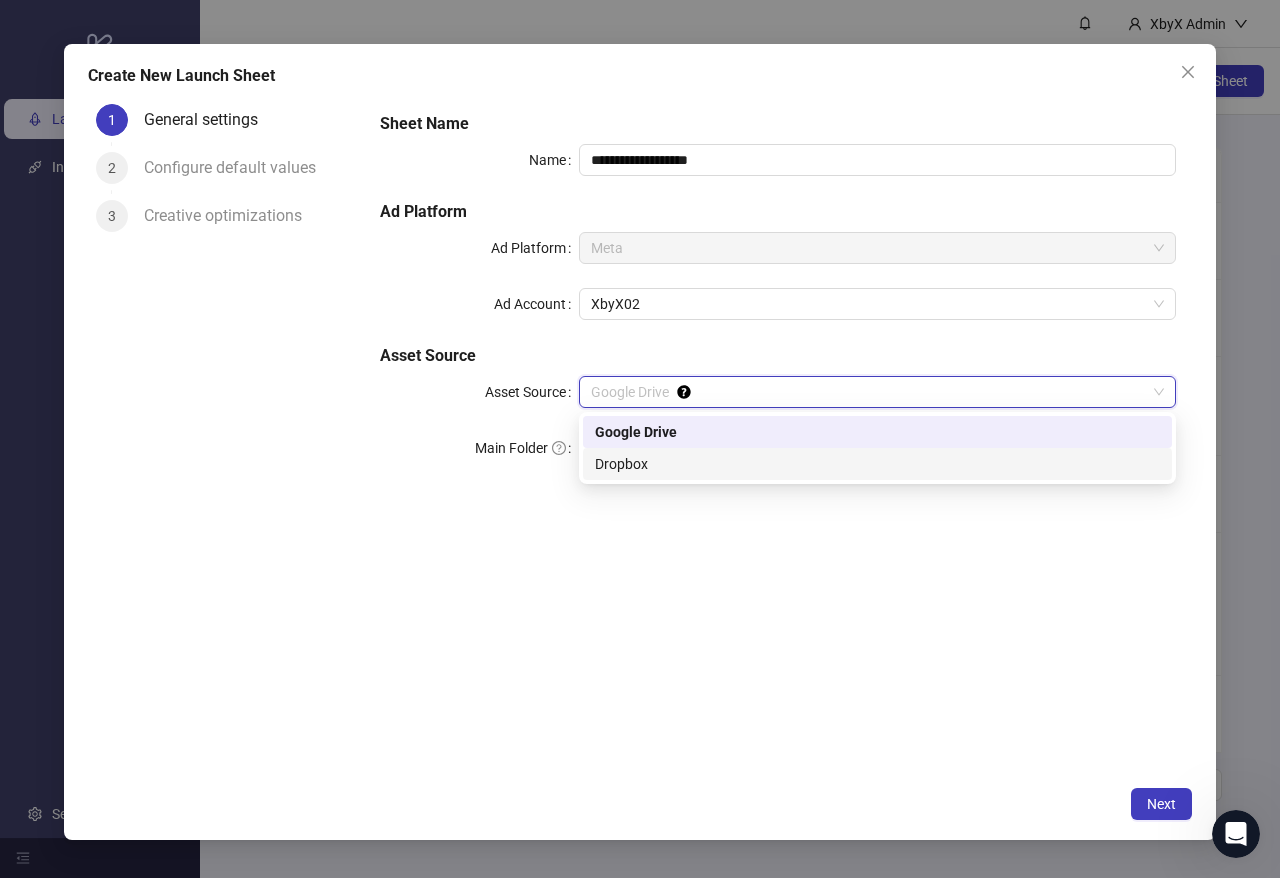 click on "**********" at bounding box center (778, 436) 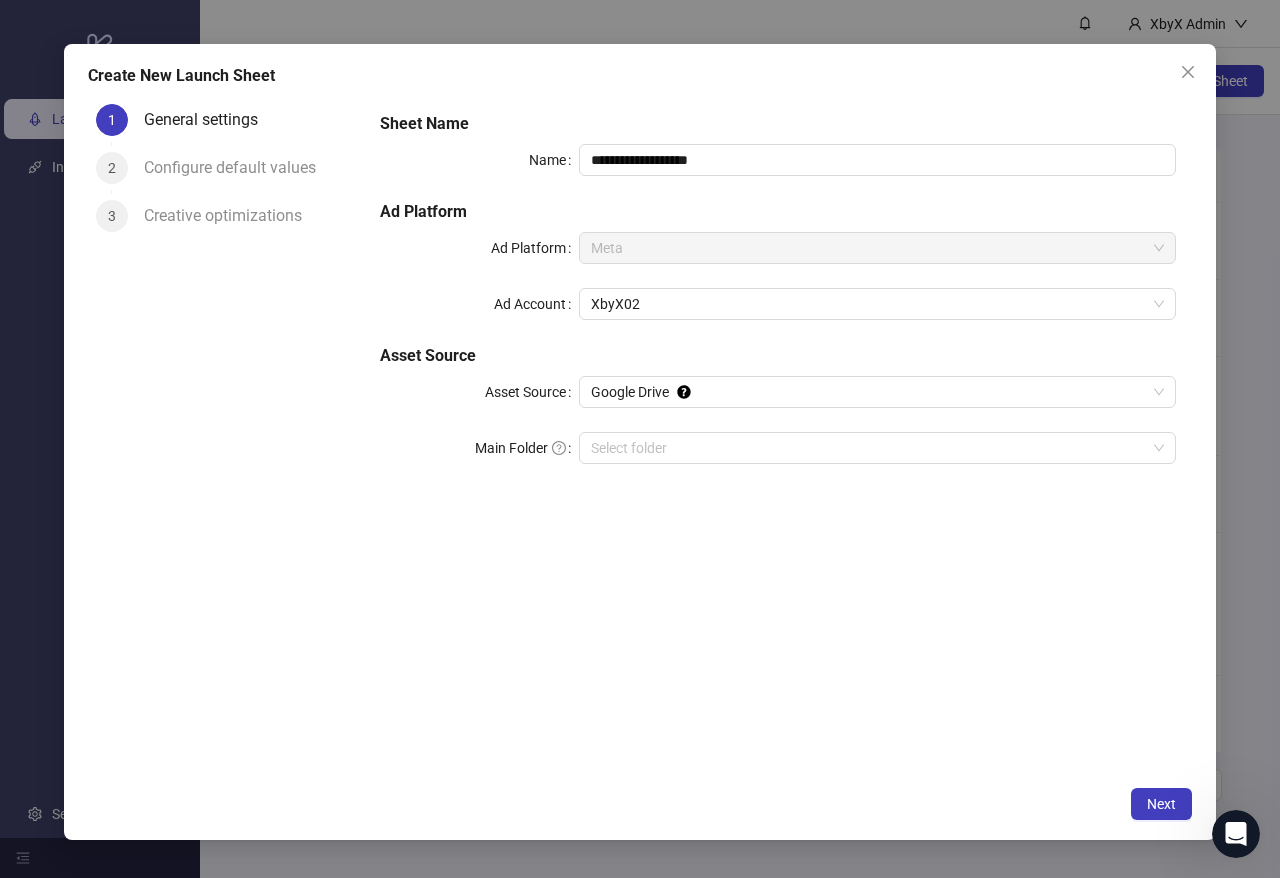 click on "**********" at bounding box center (778, 300) 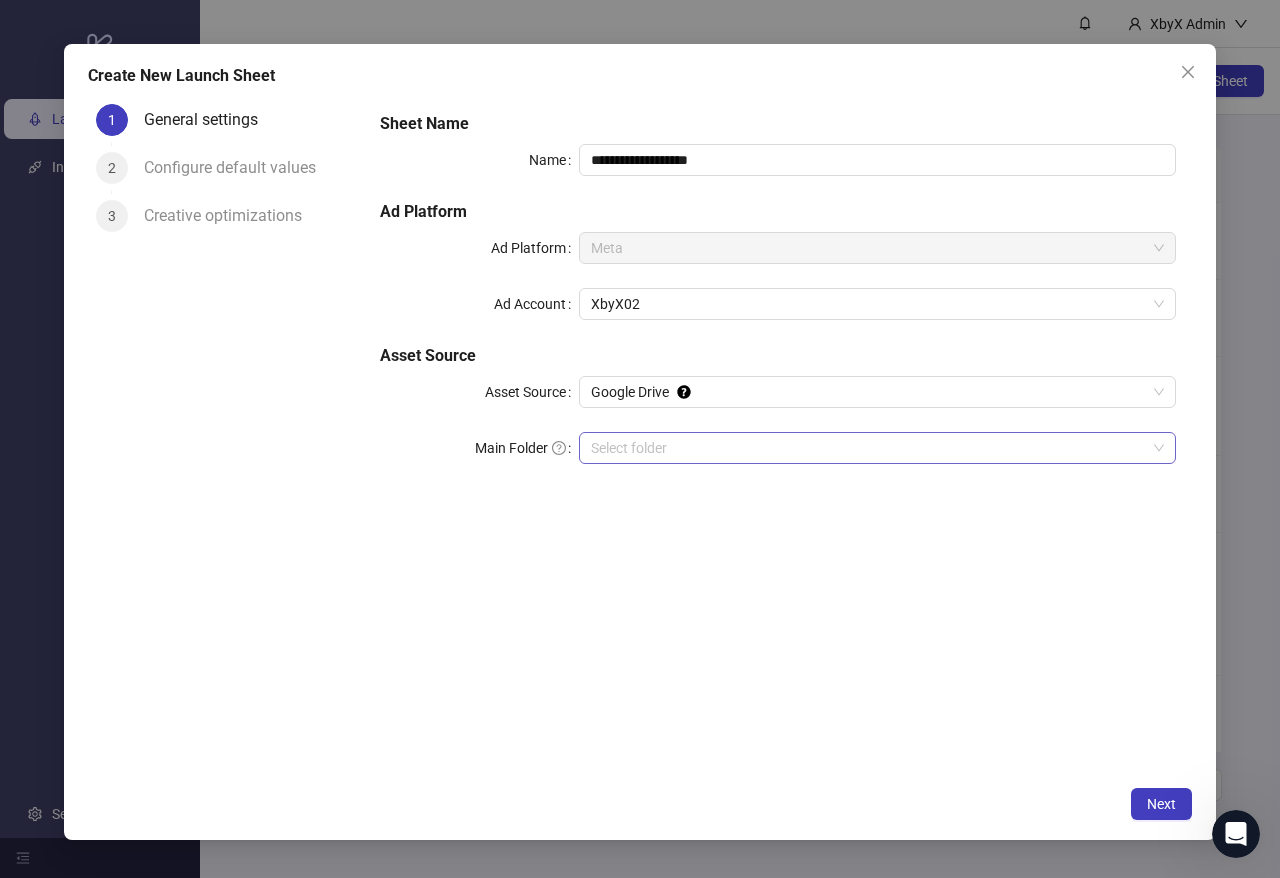 click on "Main Folder" at bounding box center [868, 448] 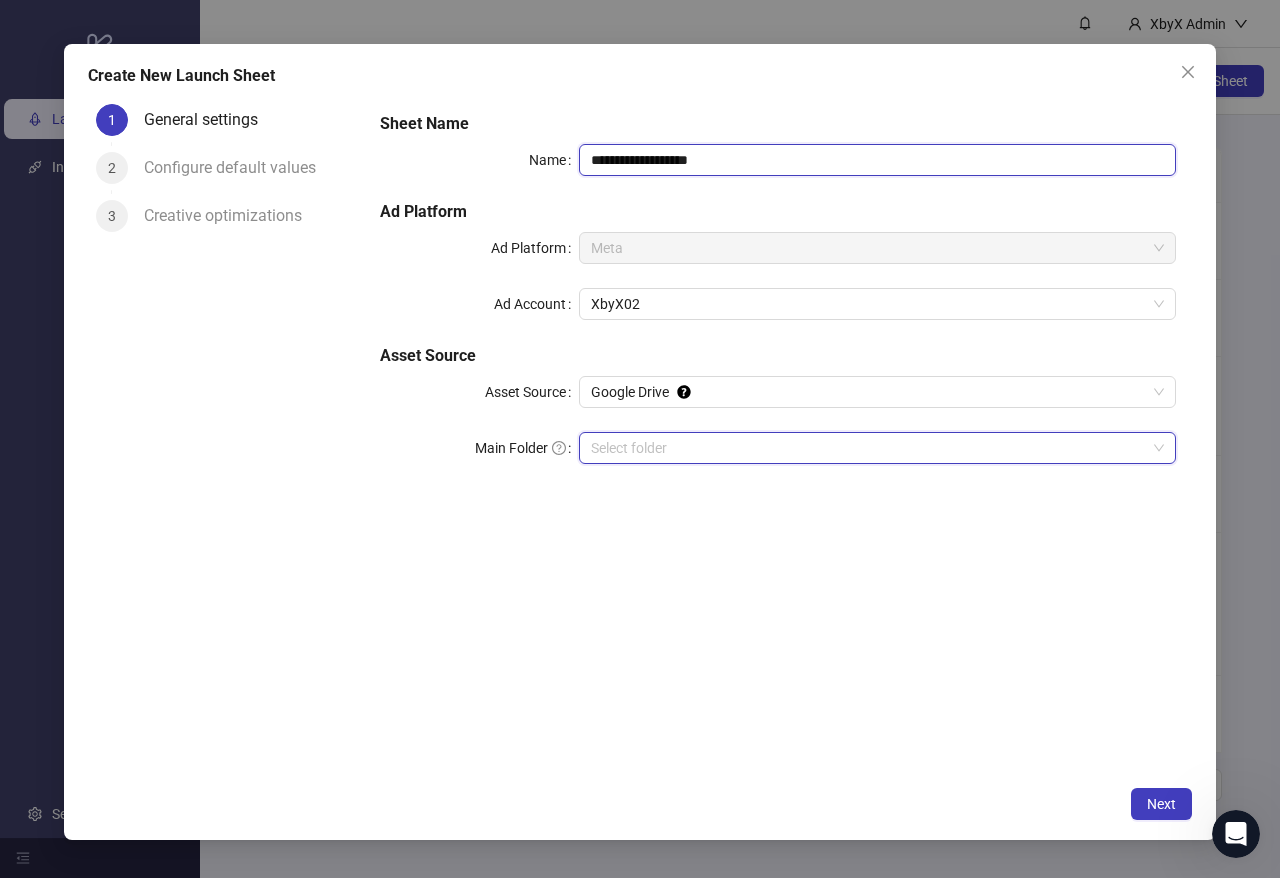 click on "**********" at bounding box center (877, 160) 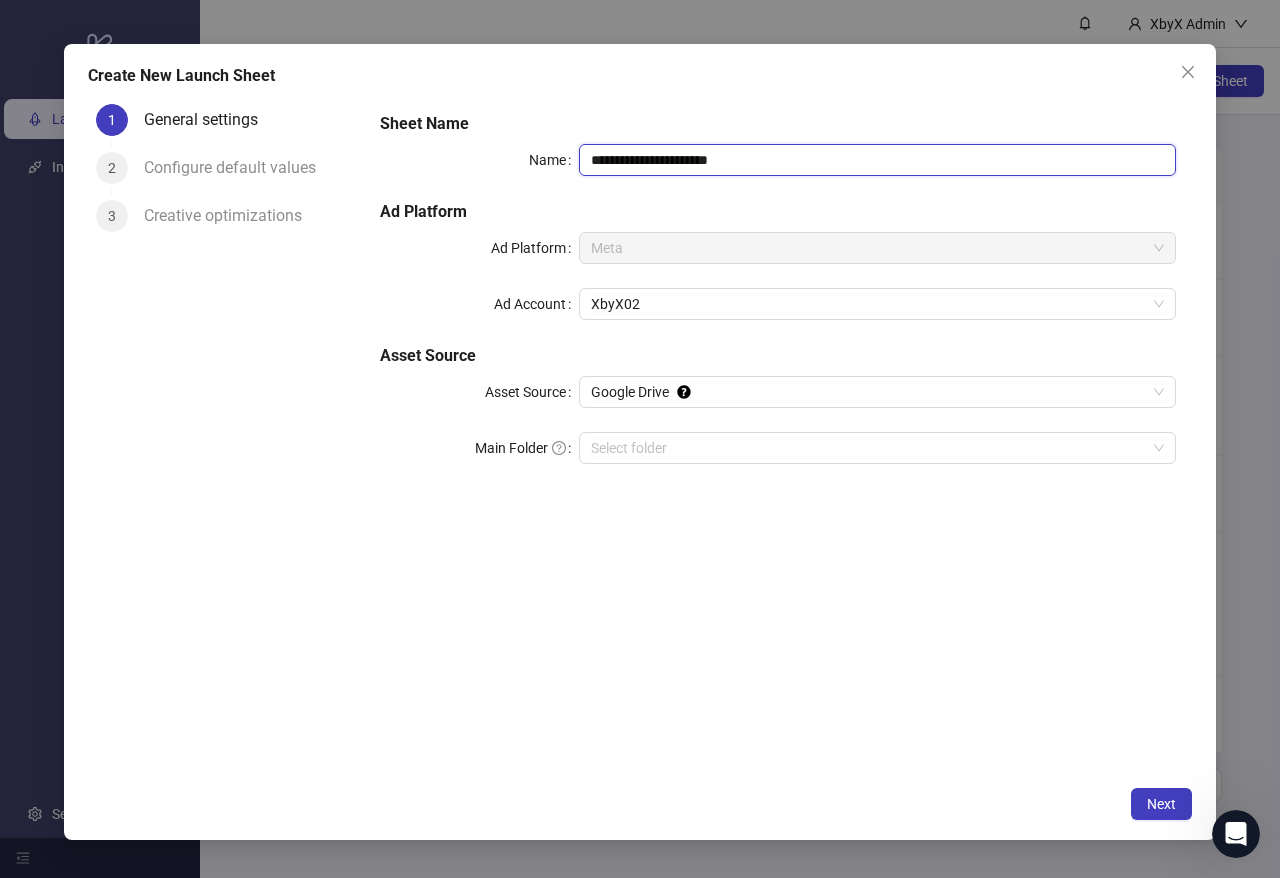 type on "**********" 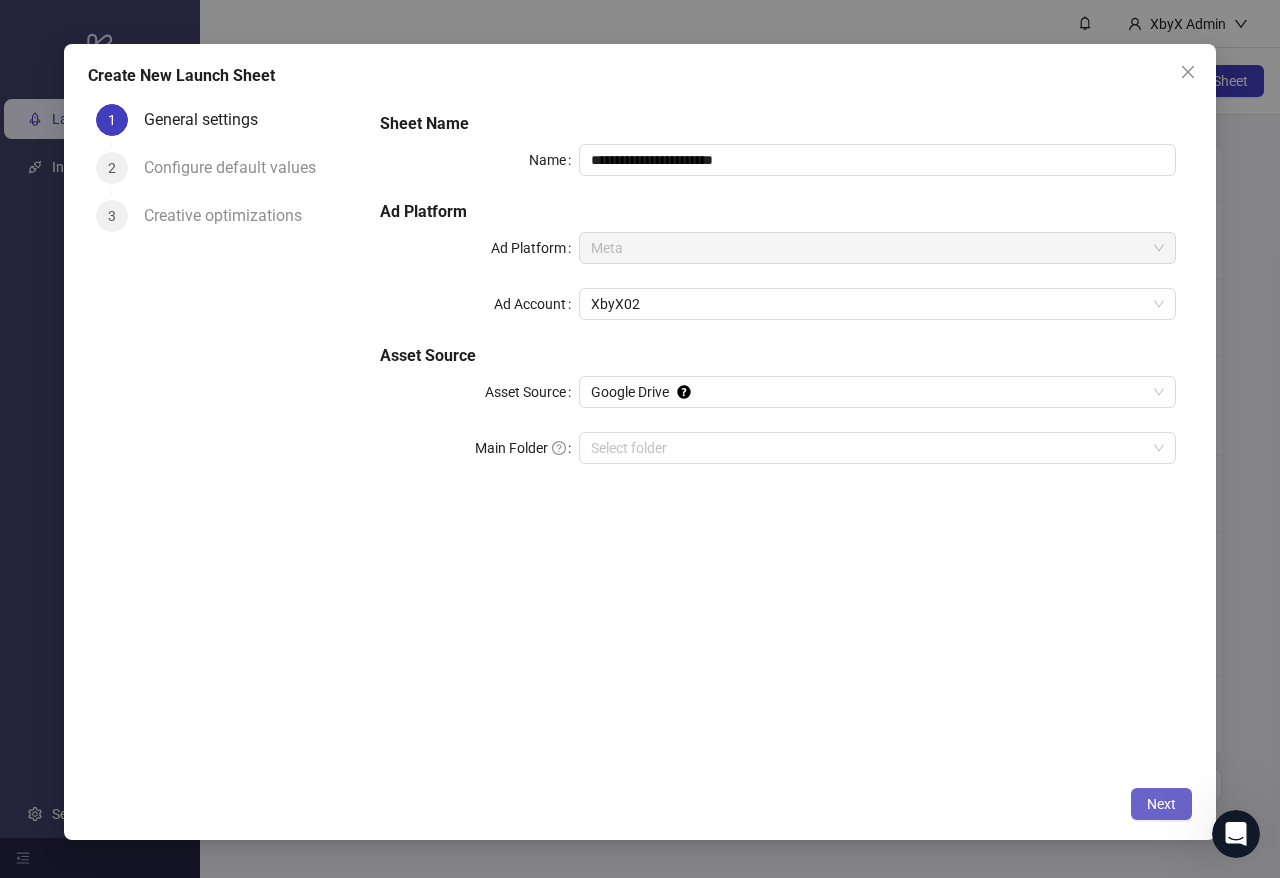 click on "Next" at bounding box center (1161, 804) 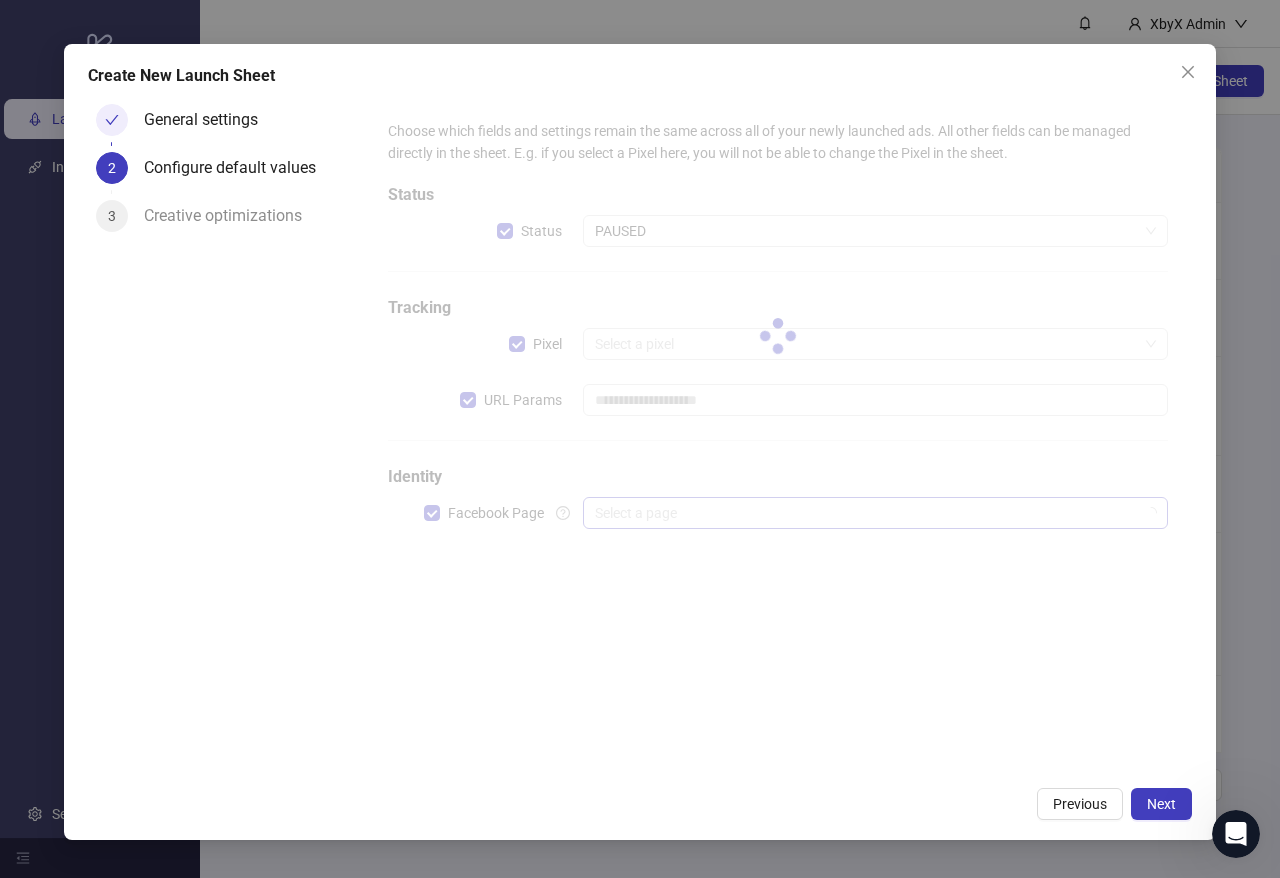 type on "**********" 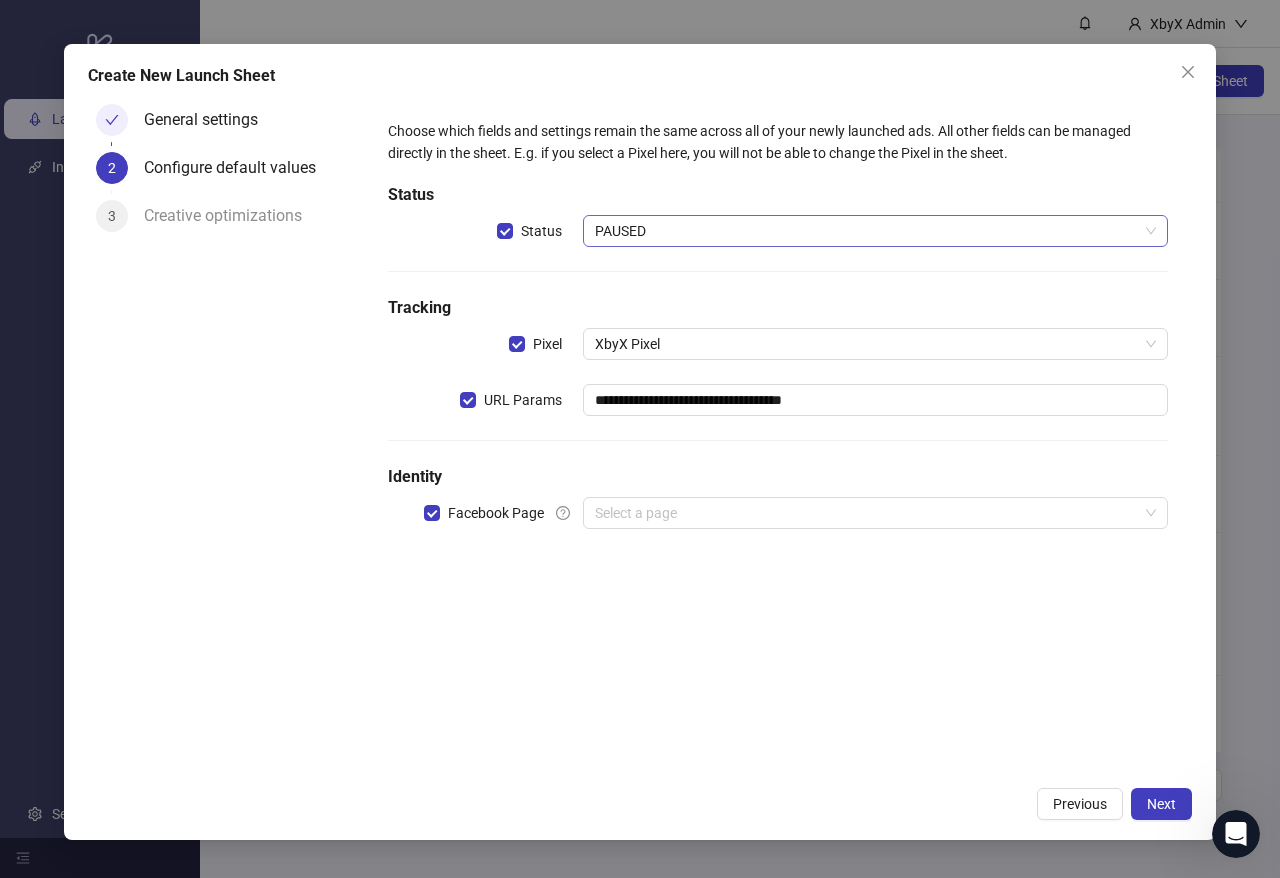 click on "PAUSED" at bounding box center [875, 231] 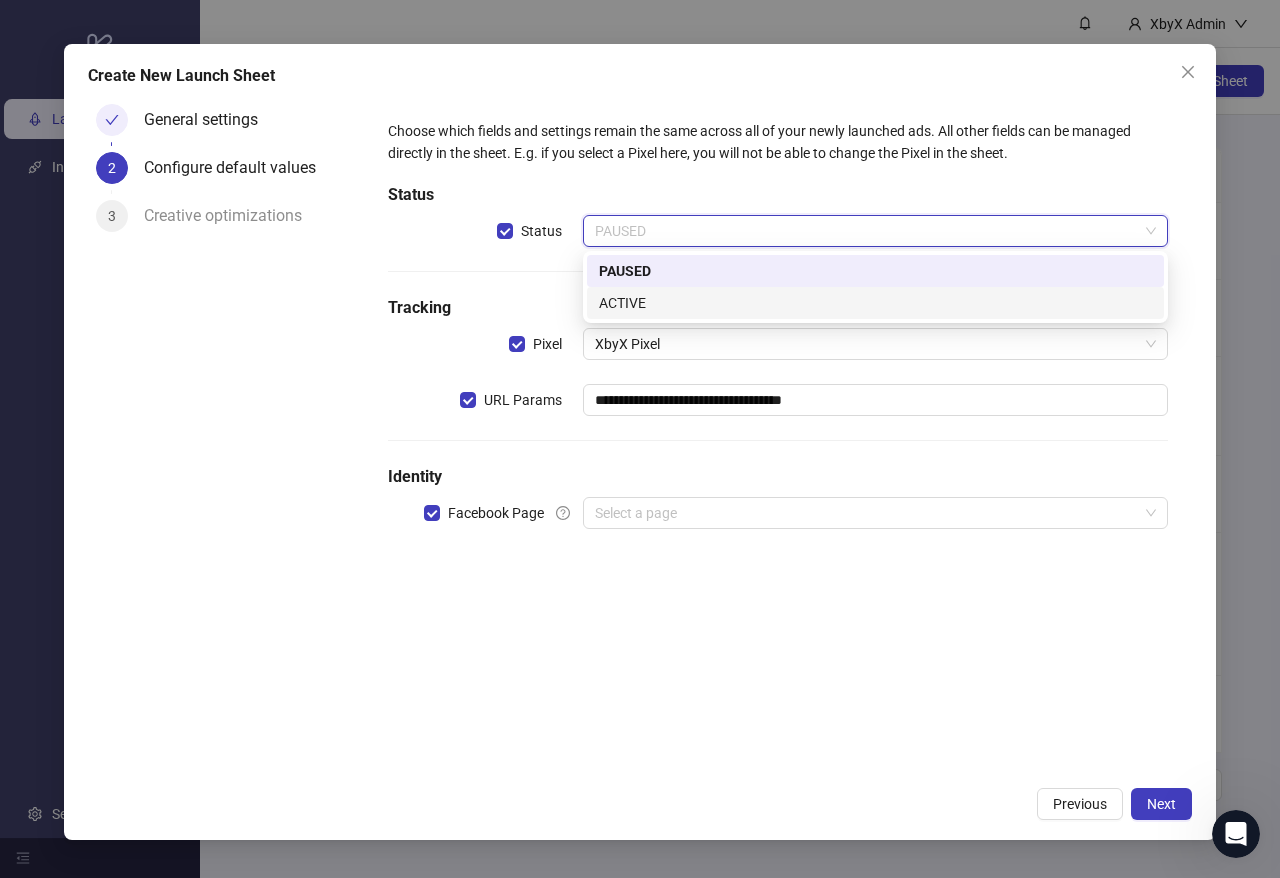 click on "ACTIVE" at bounding box center (875, 303) 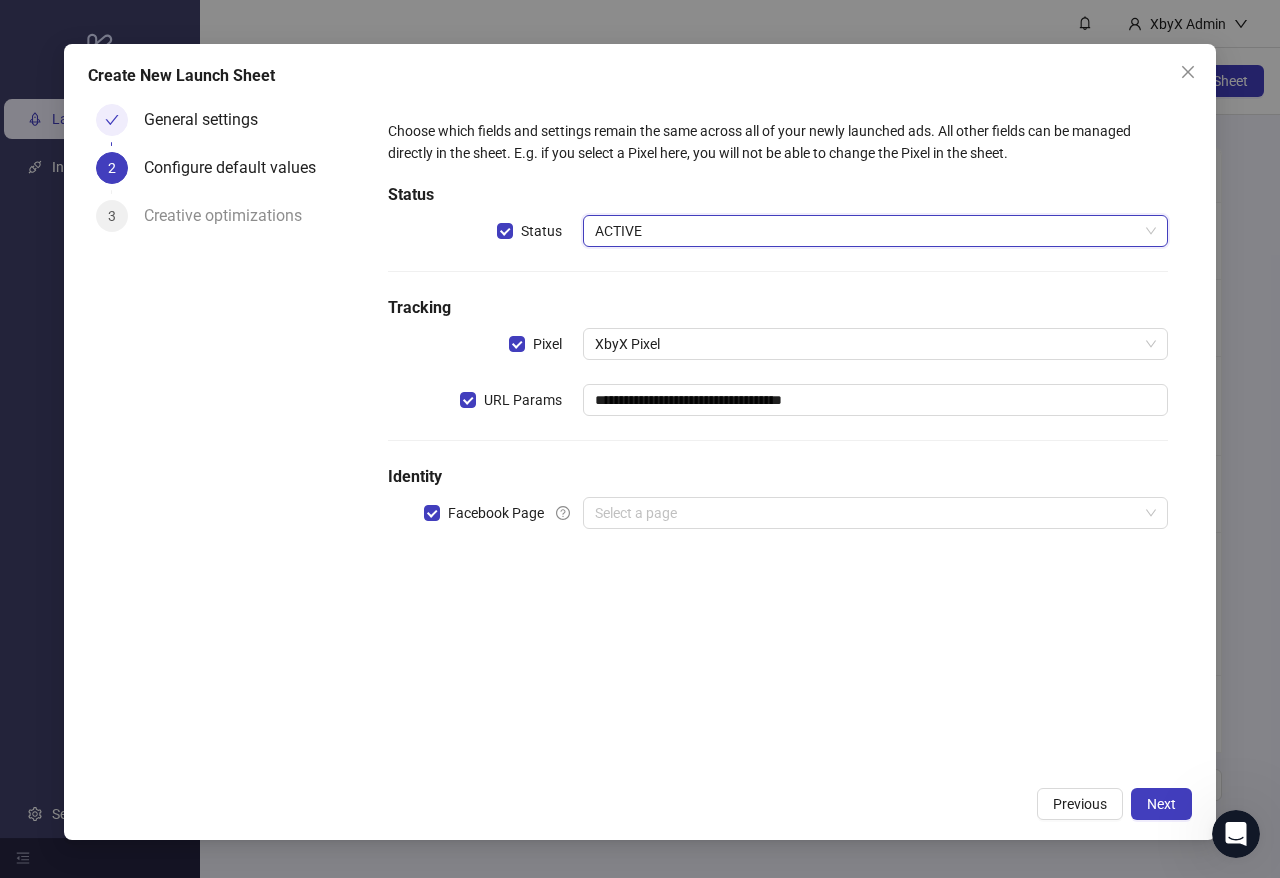 click on "**********" at bounding box center (778, 336) 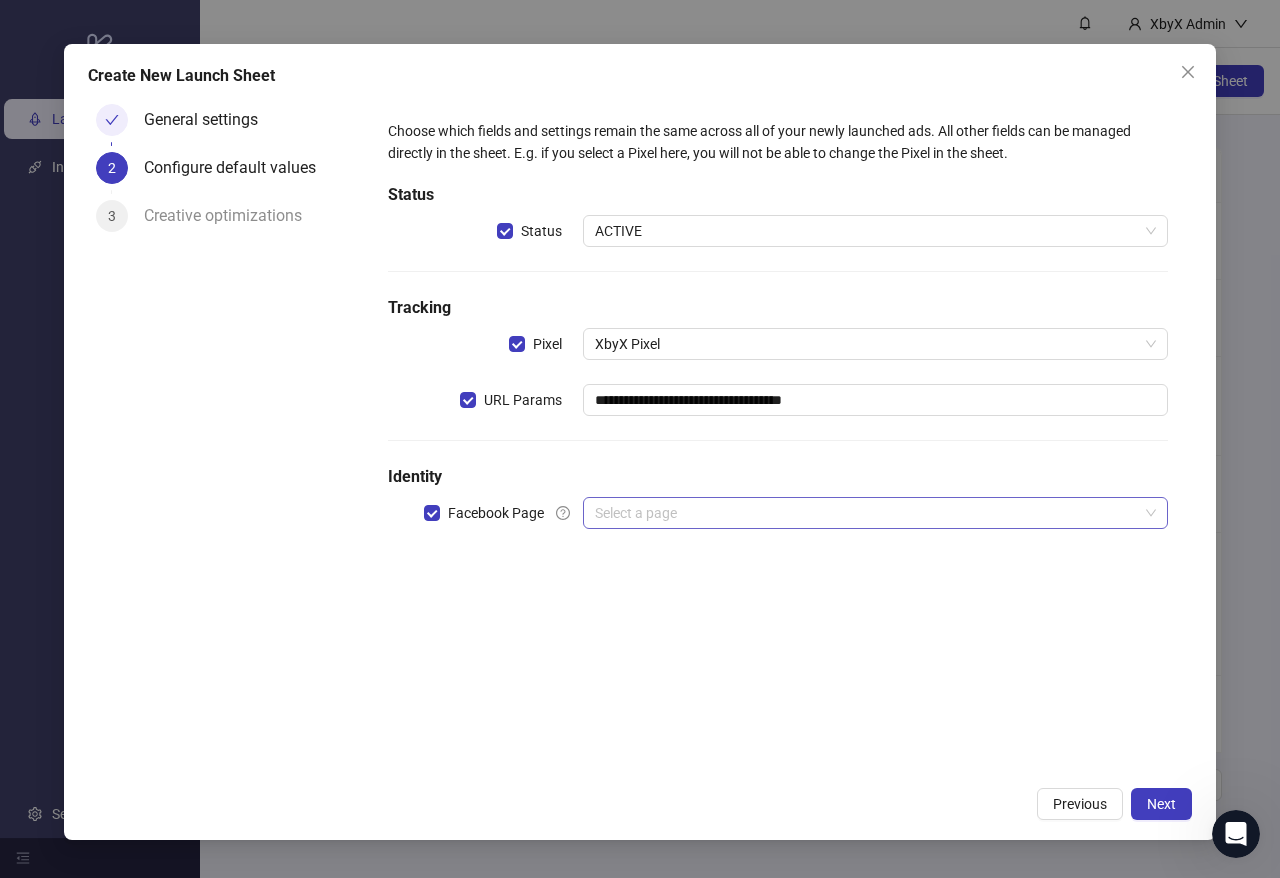 click at bounding box center [866, 513] 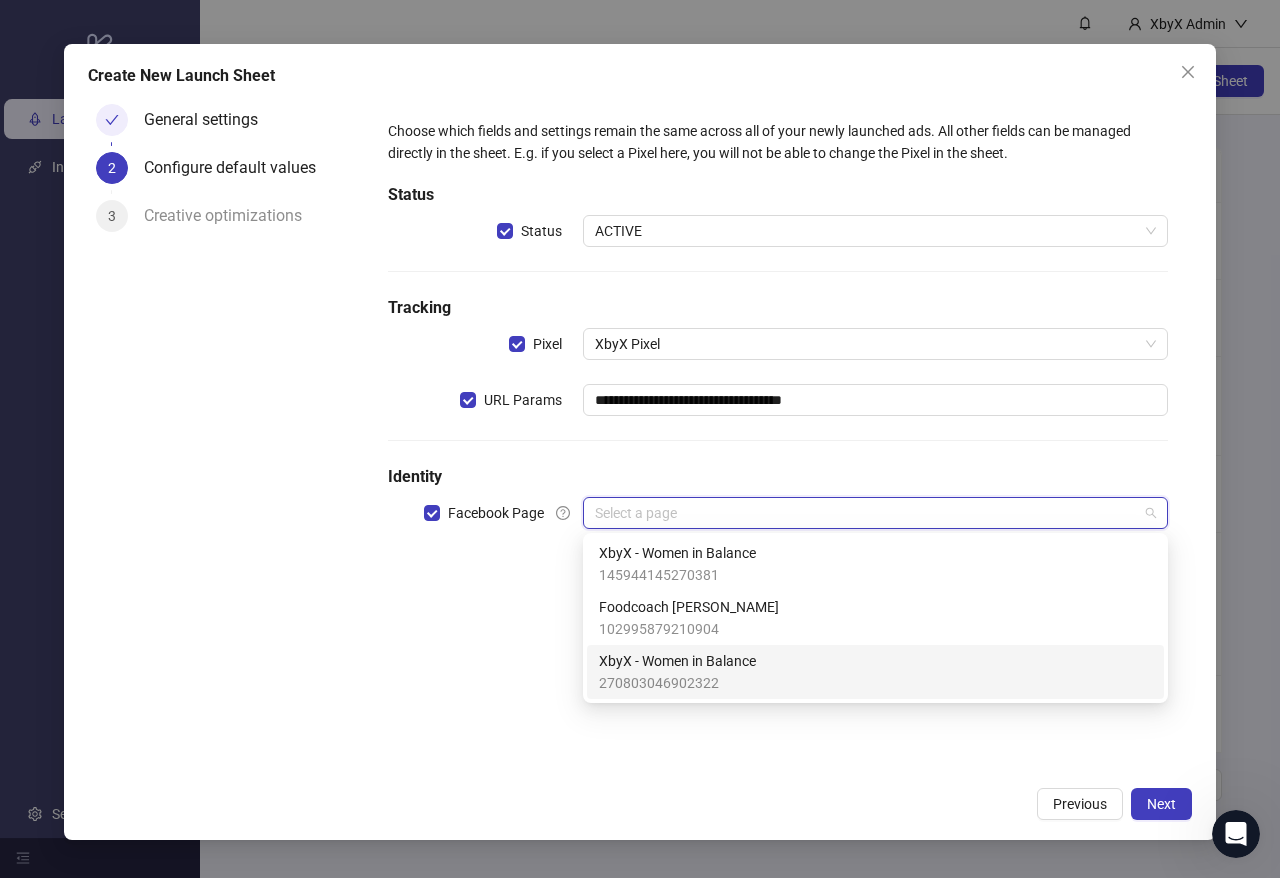 click on "XbyX - Women in Balance 270803046902322" at bounding box center [875, 672] 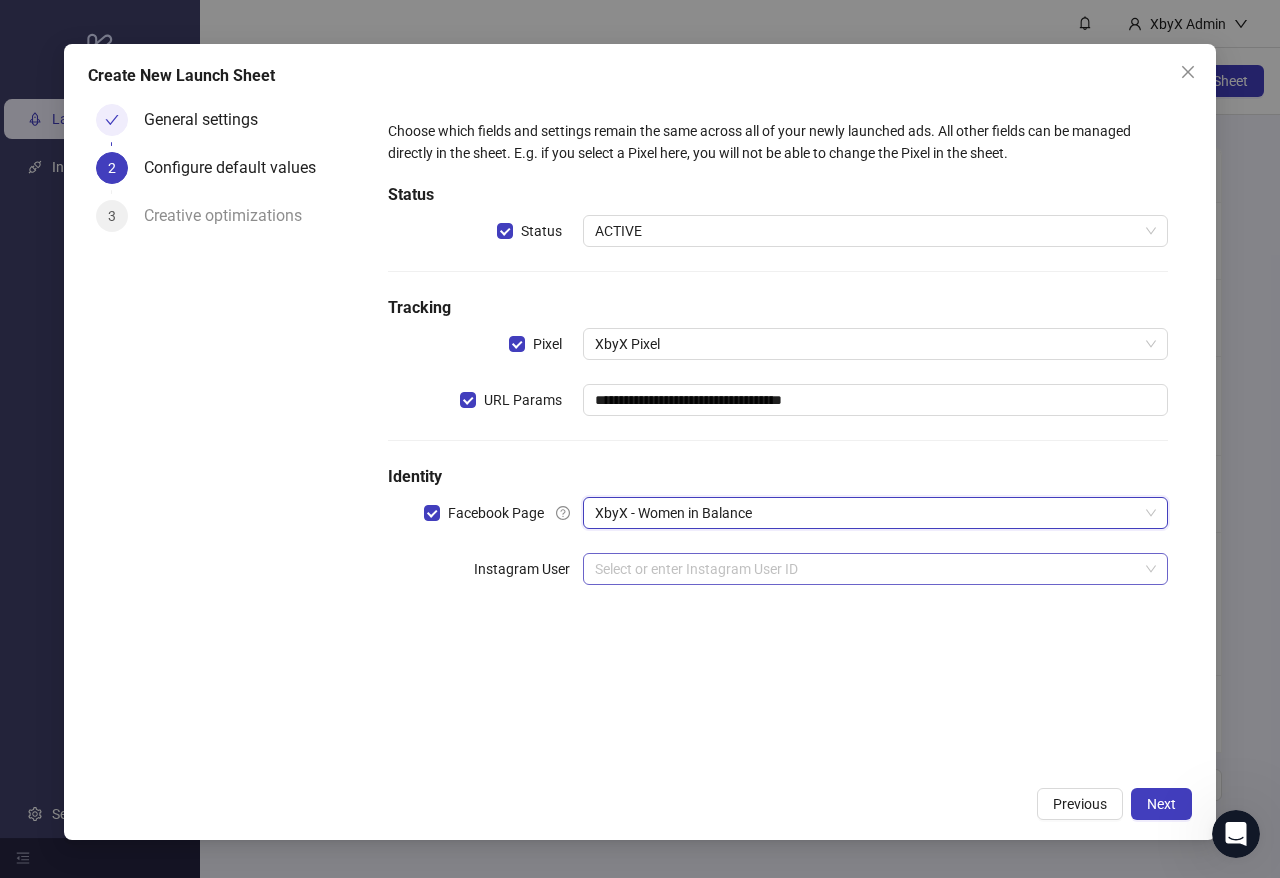 click at bounding box center [866, 569] 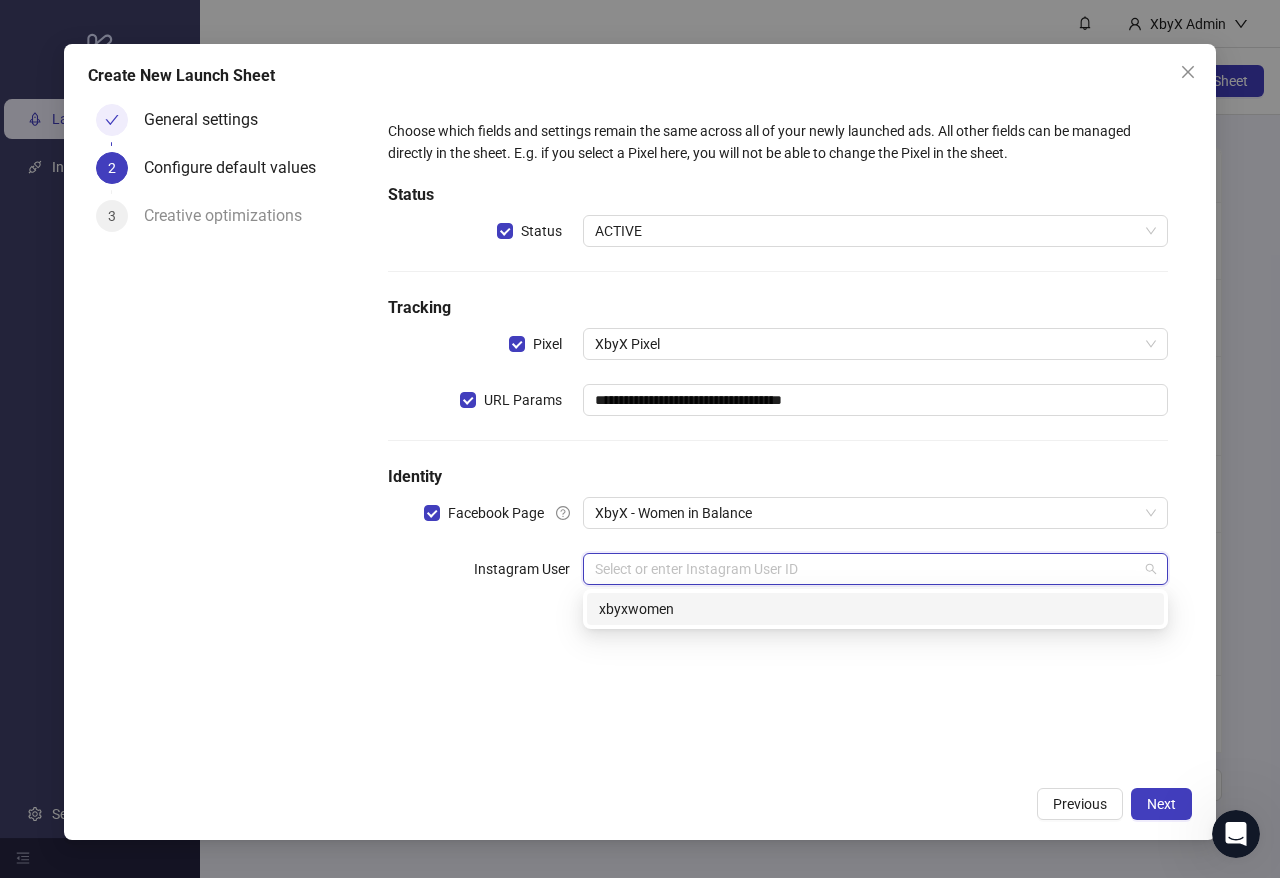 click on "xbyxwomen" at bounding box center (875, 609) 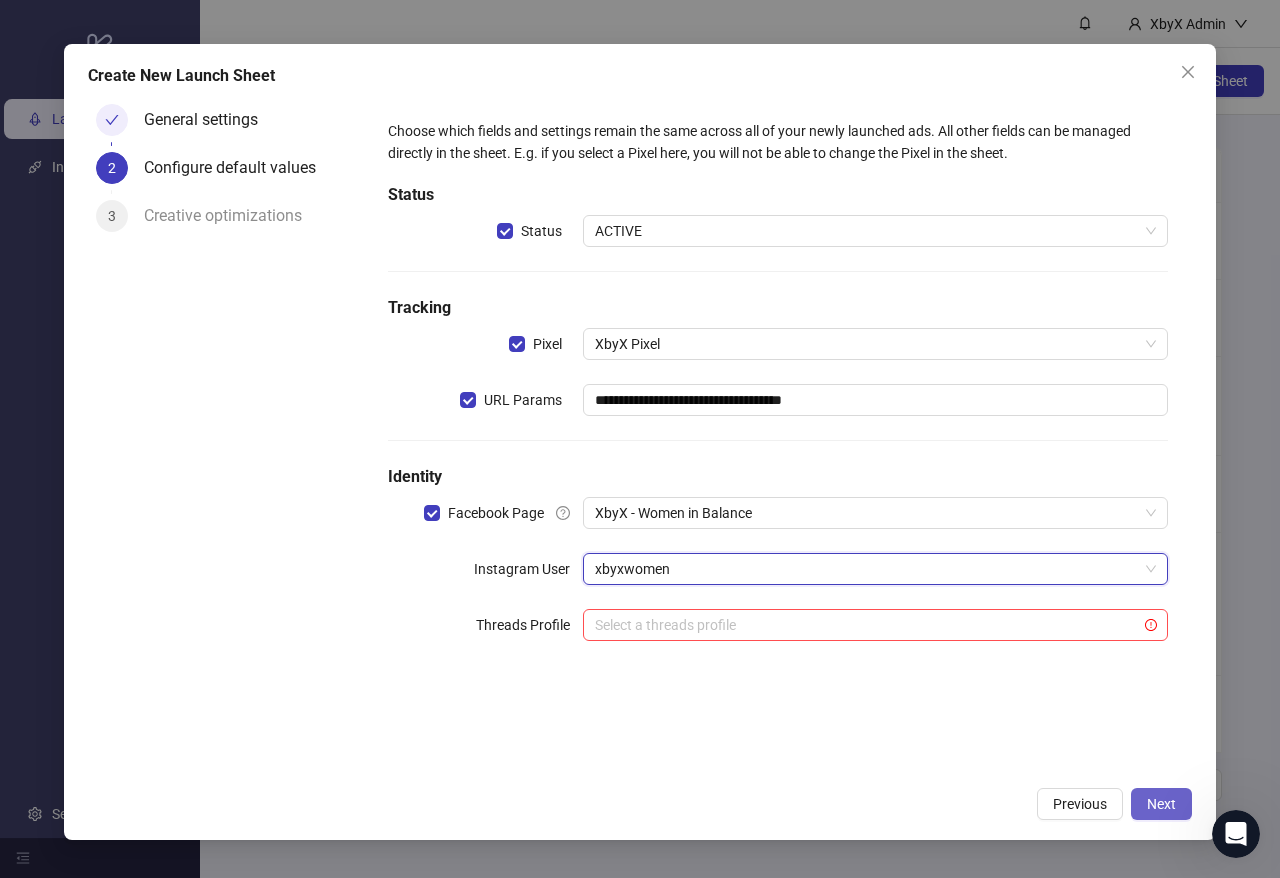 click on "Next" at bounding box center [1161, 804] 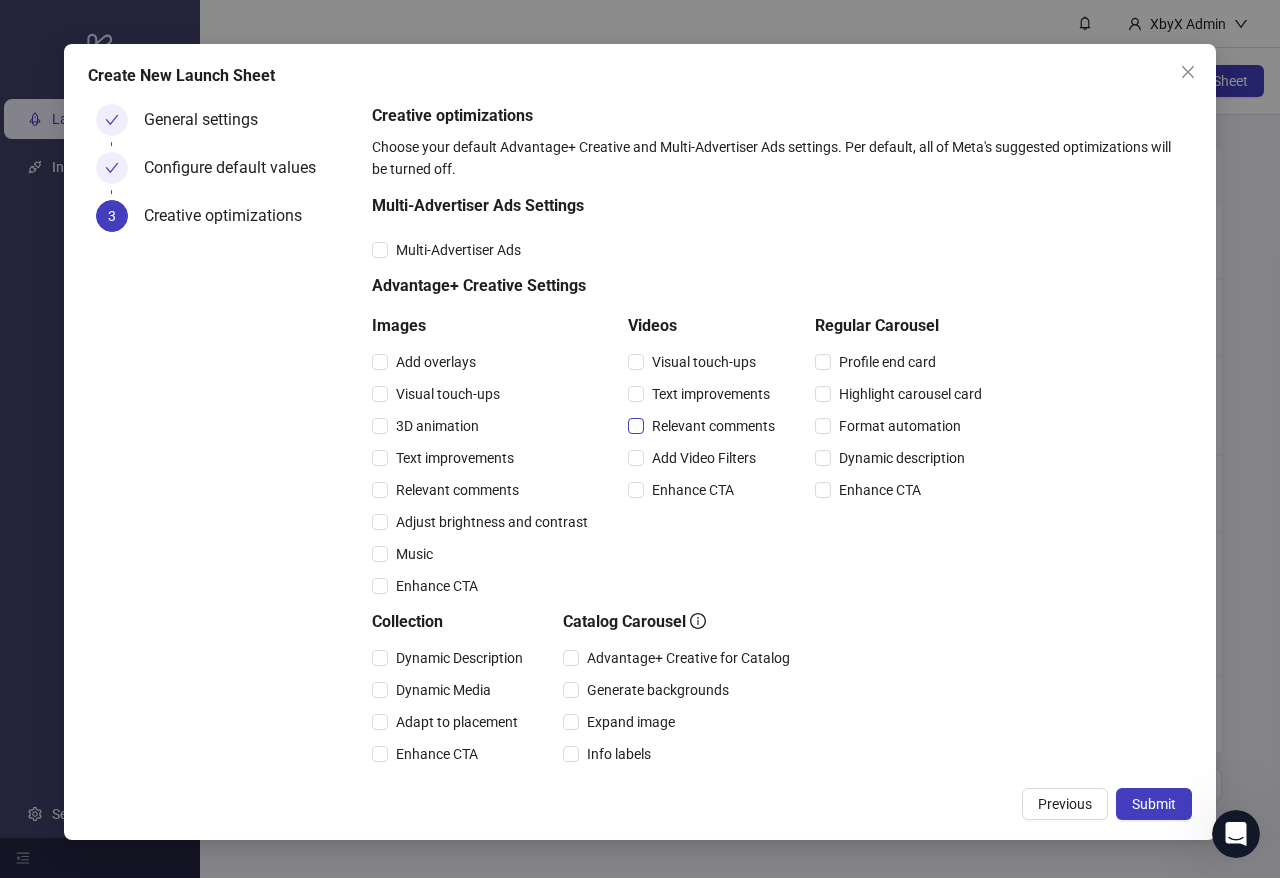 click on "Relevant comments" at bounding box center (713, 426) 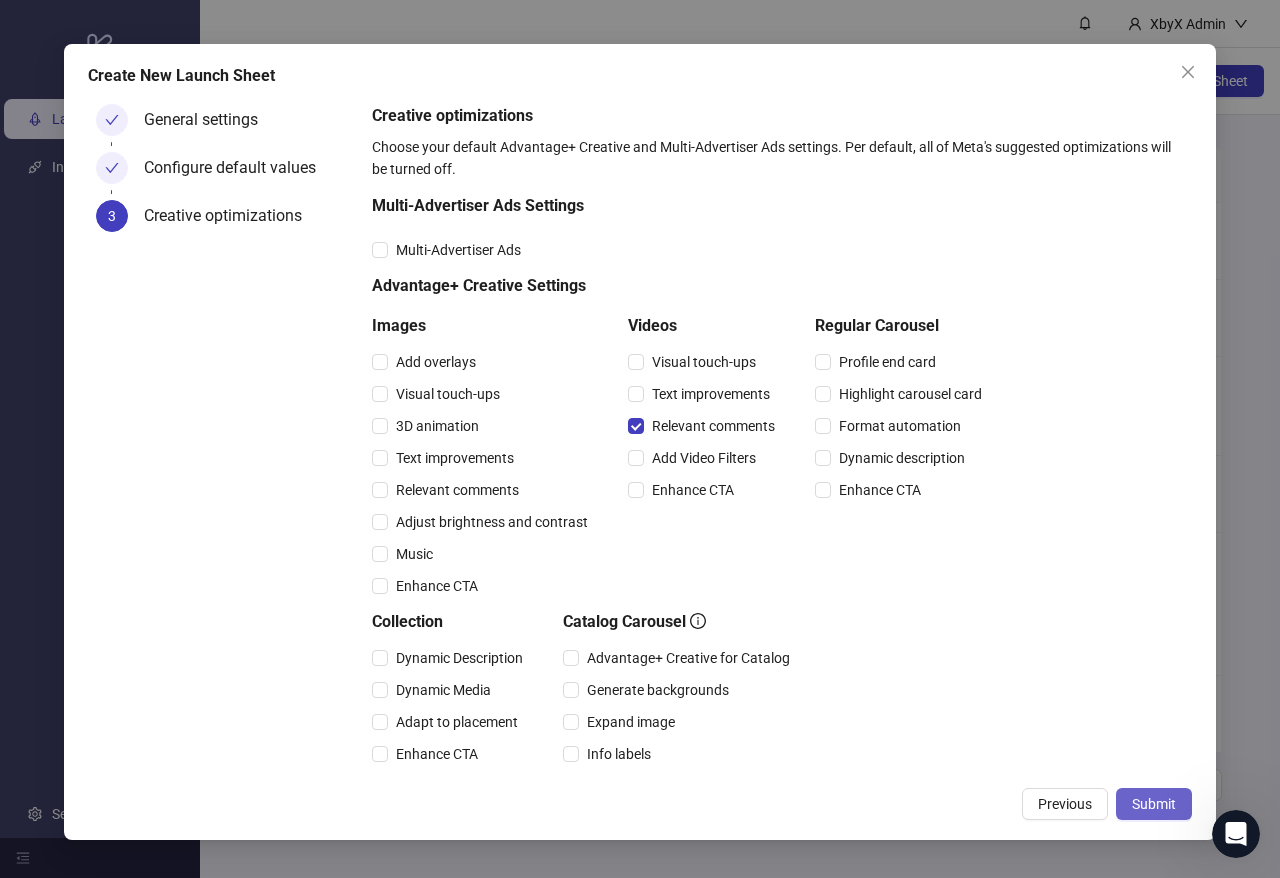 click on "Submit" at bounding box center (1154, 804) 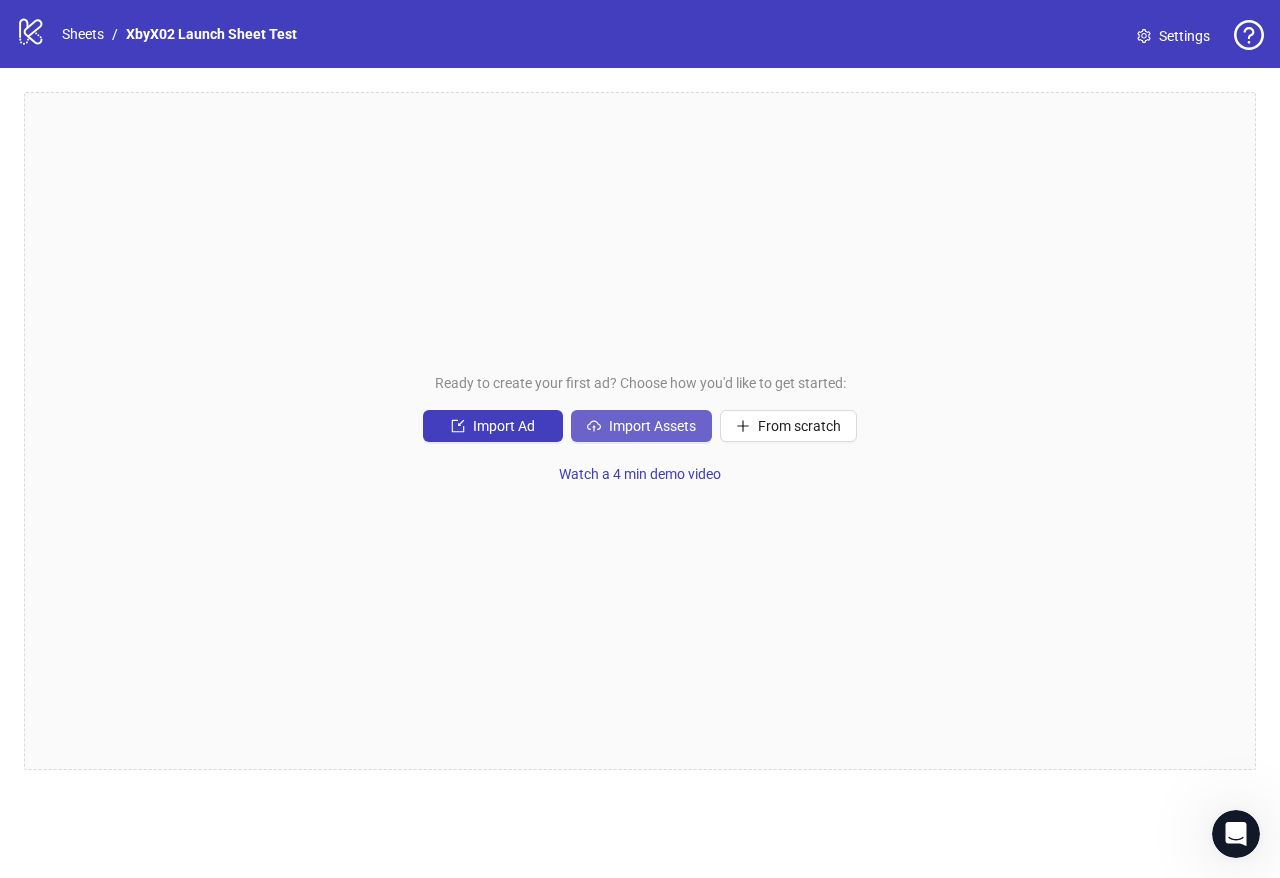 click on "Import Assets" at bounding box center (641, 426) 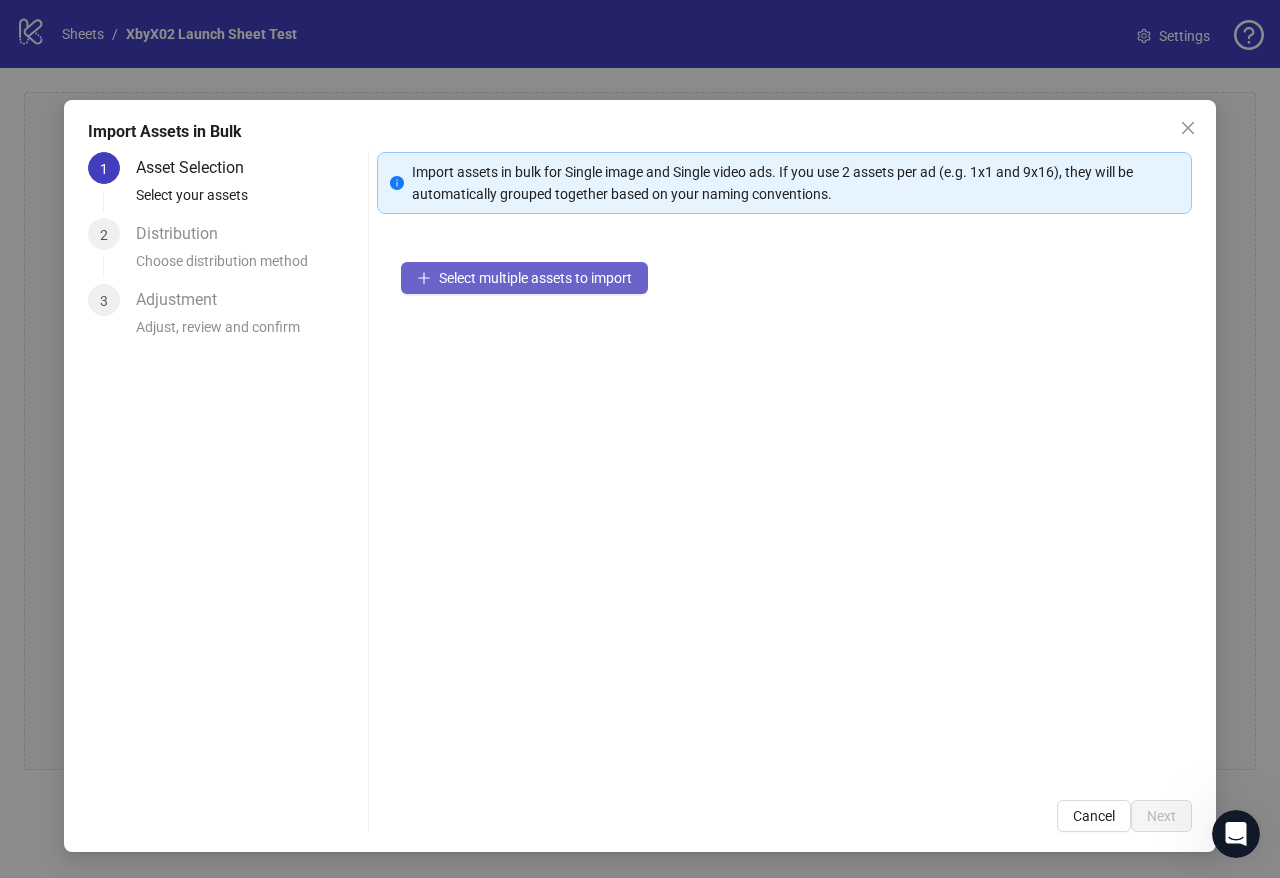click on "Select multiple assets to import" at bounding box center (524, 278) 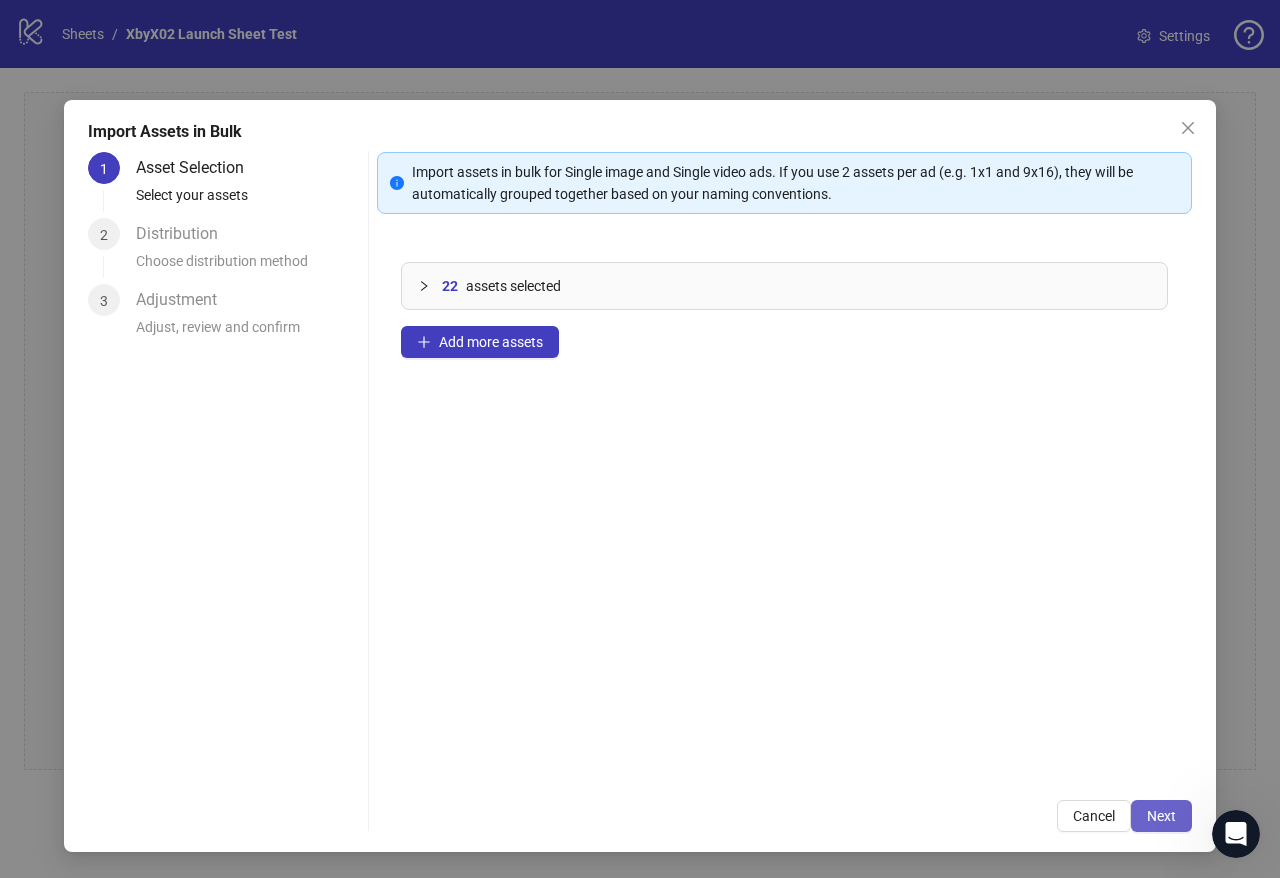 click on "Next" at bounding box center [1161, 816] 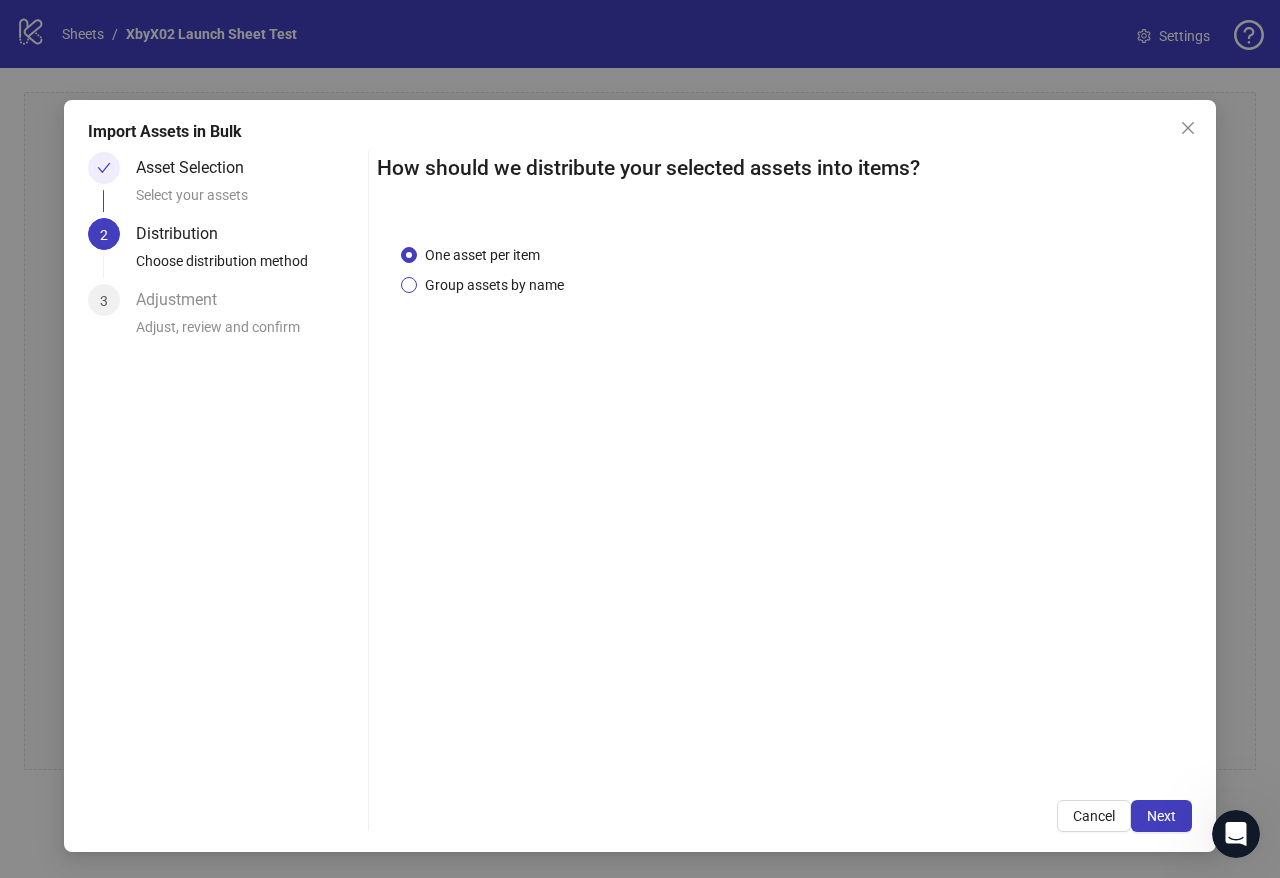 click on "Group assets by name" at bounding box center (494, 285) 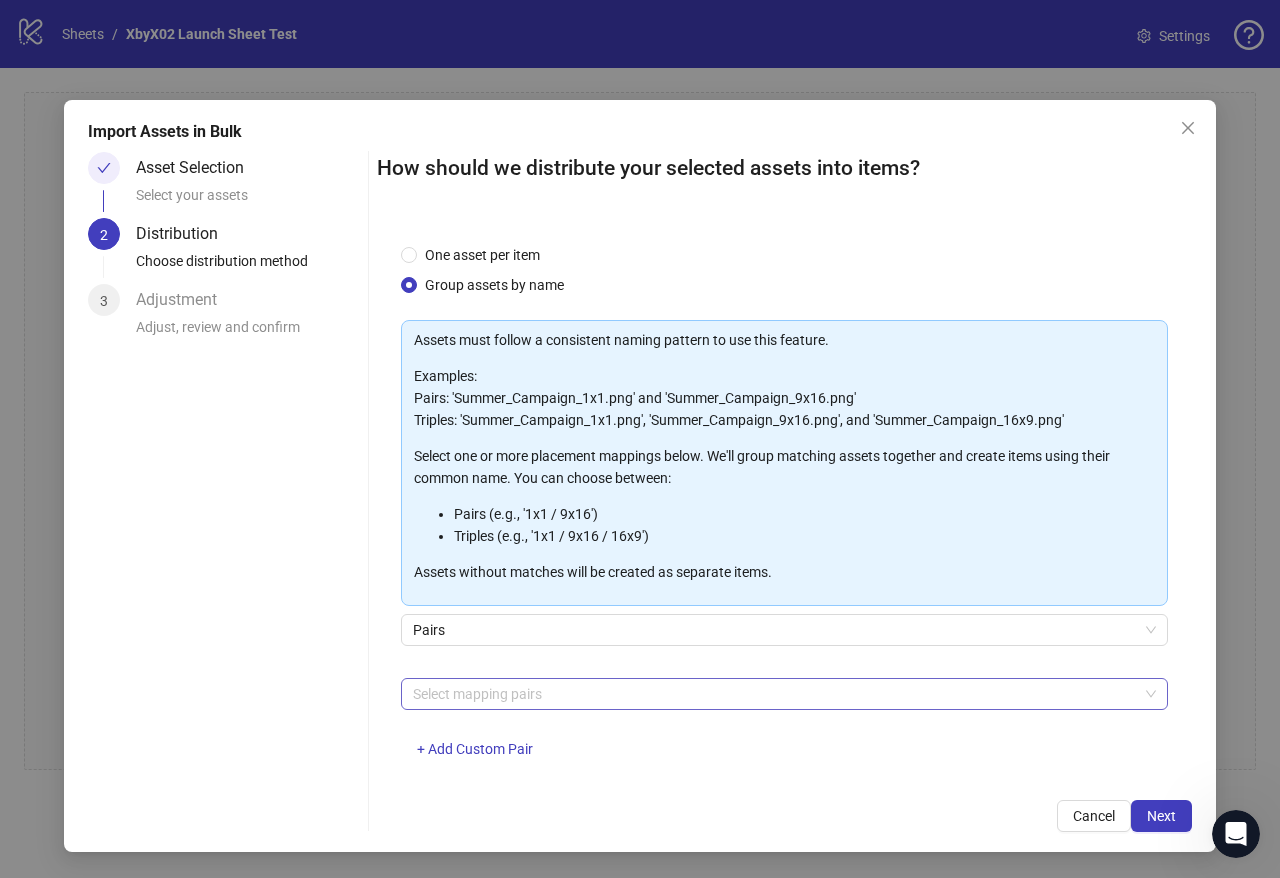 click at bounding box center [774, 694] 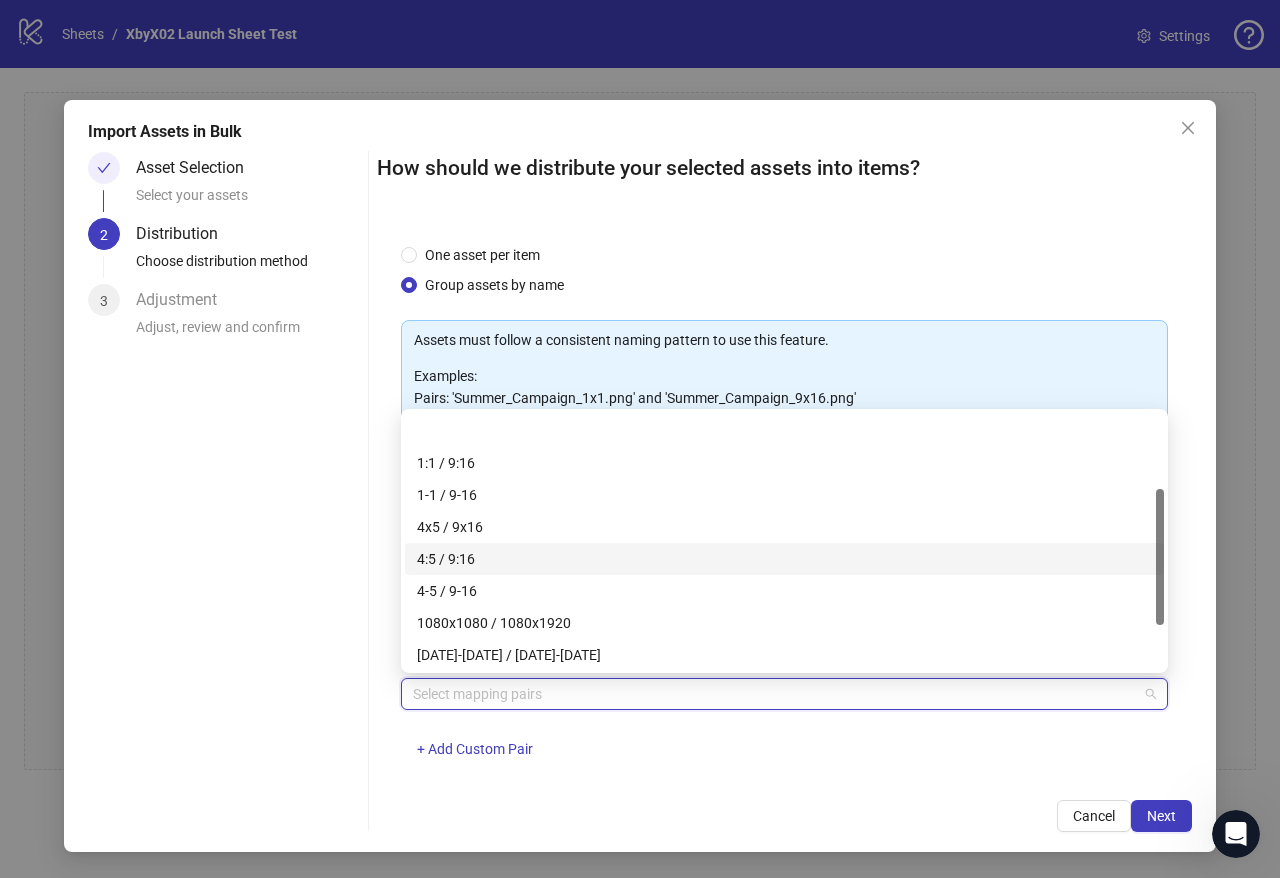scroll, scrollTop: 224, scrollLeft: 0, axis: vertical 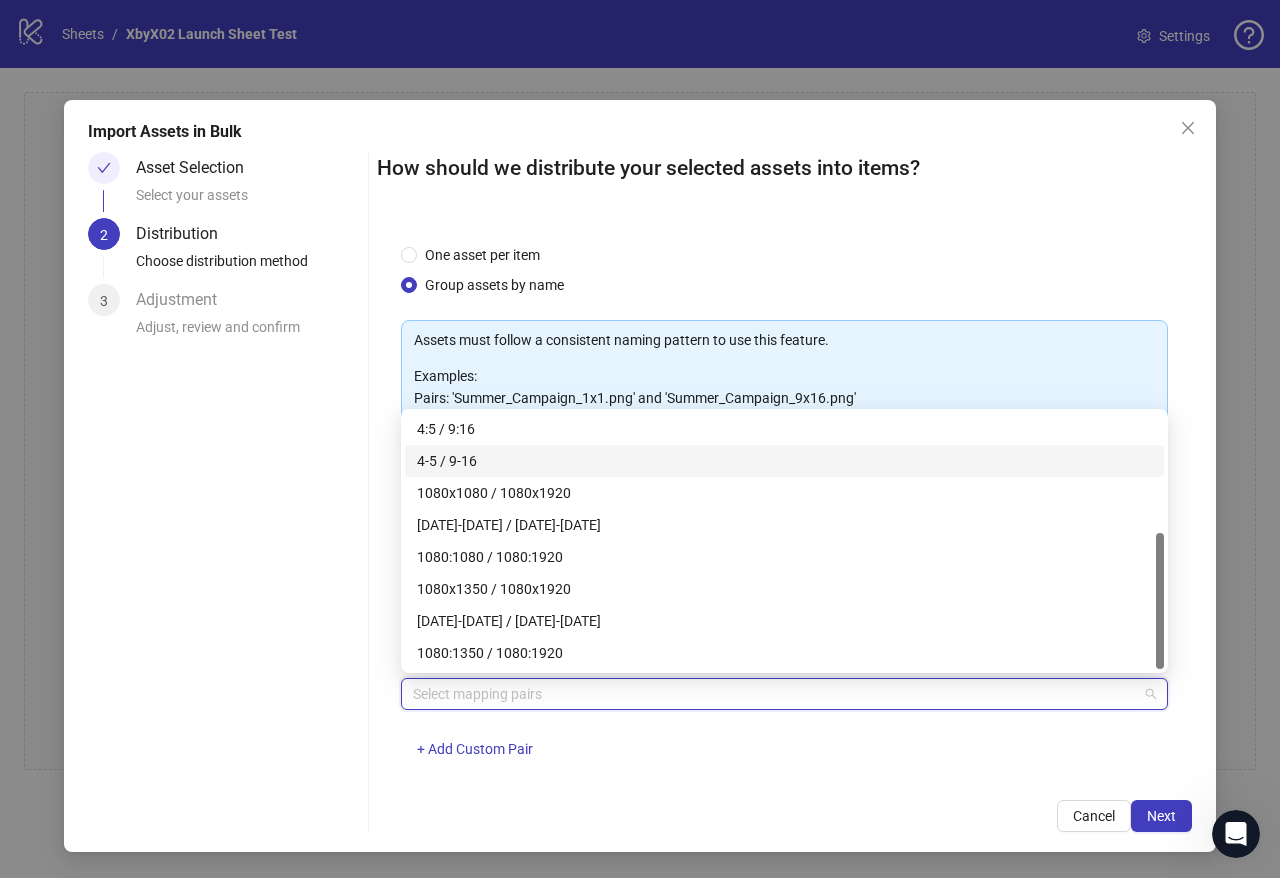 click on "4-5 / 9-16" at bounding box center [784, 461] 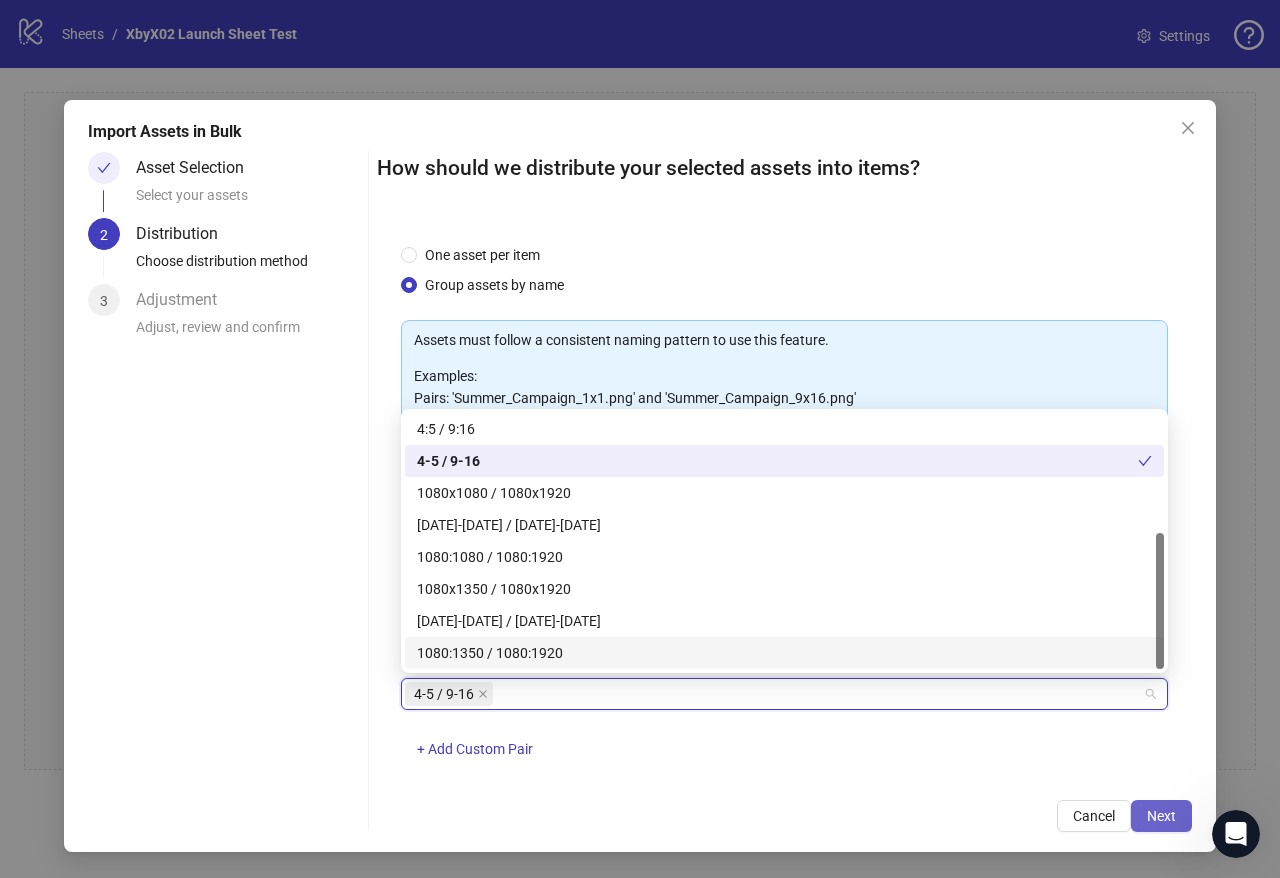 click on "Next" at bounding box center [1161, 816] 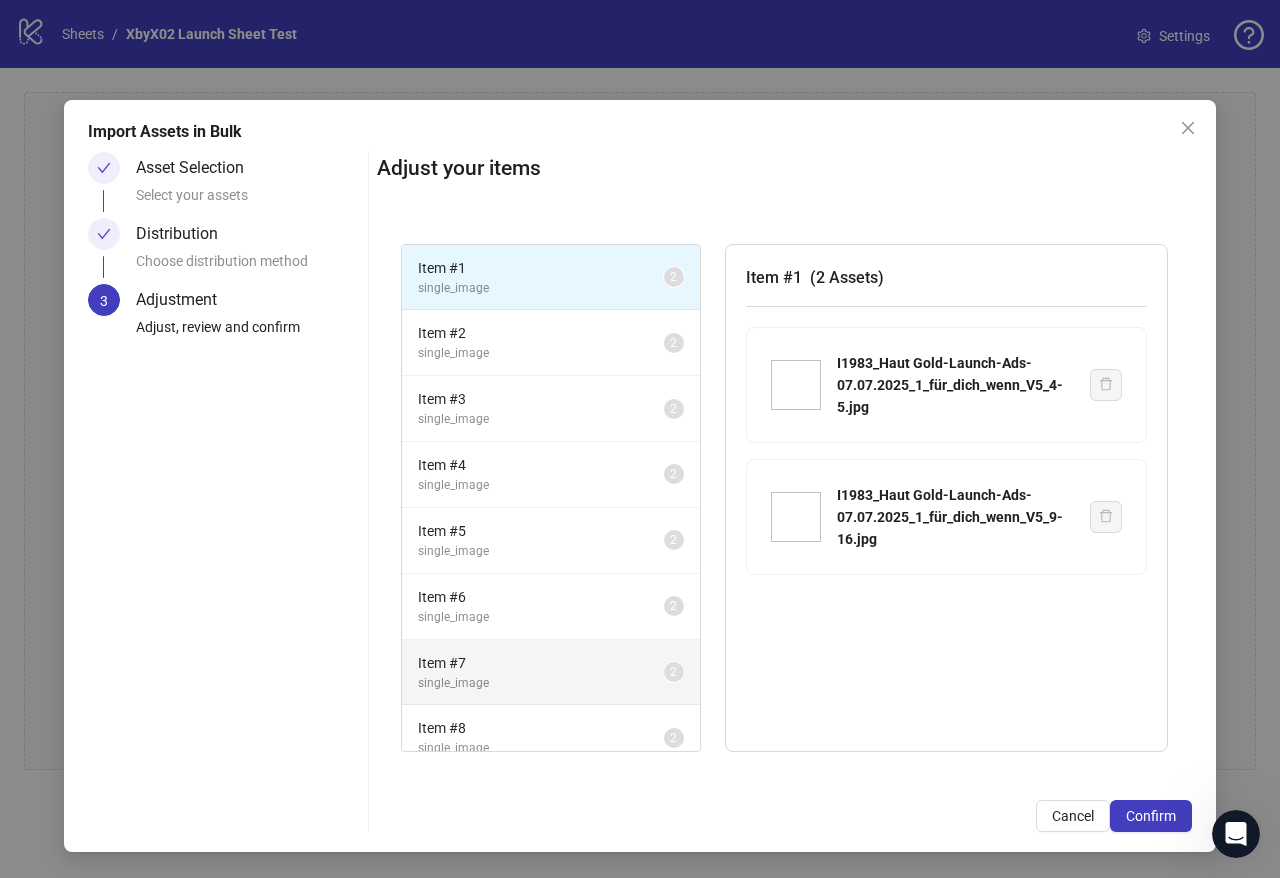 scroll, scrollTop: 216, scrollLeft: 0, axis: vertical 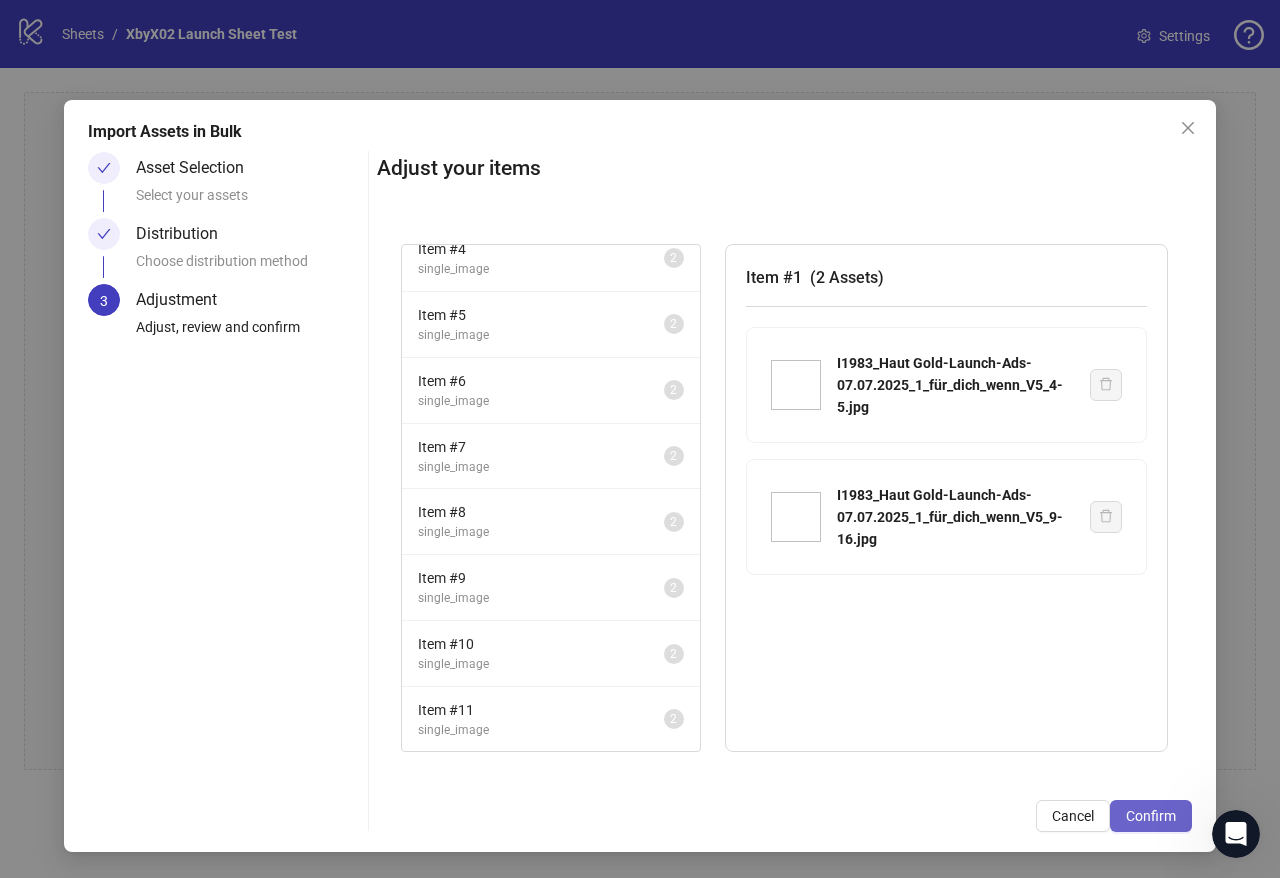 click on "Confirm" at bounding box center [1151, 816] 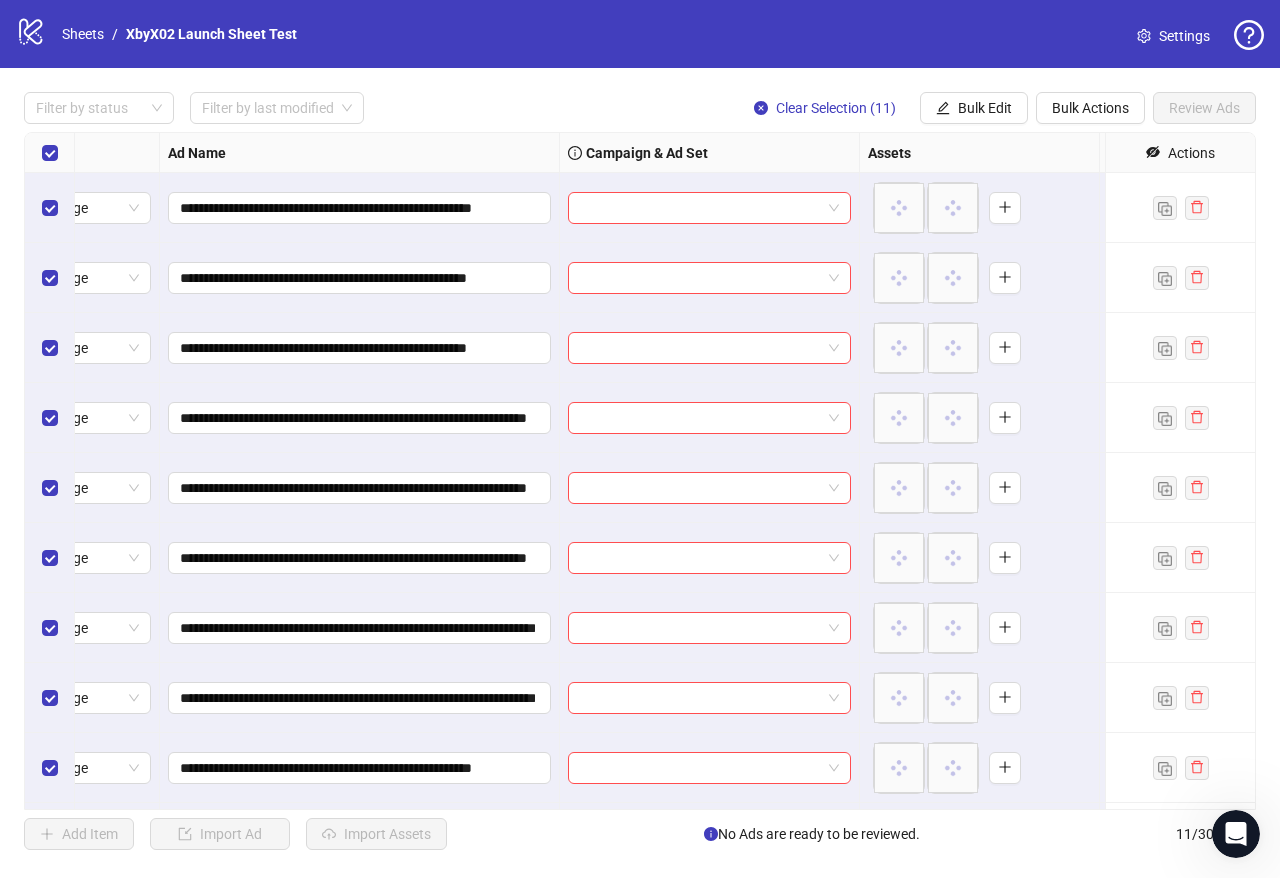 scroll, scrollTop: 0, scrollLeft: 71, axis: horizontal 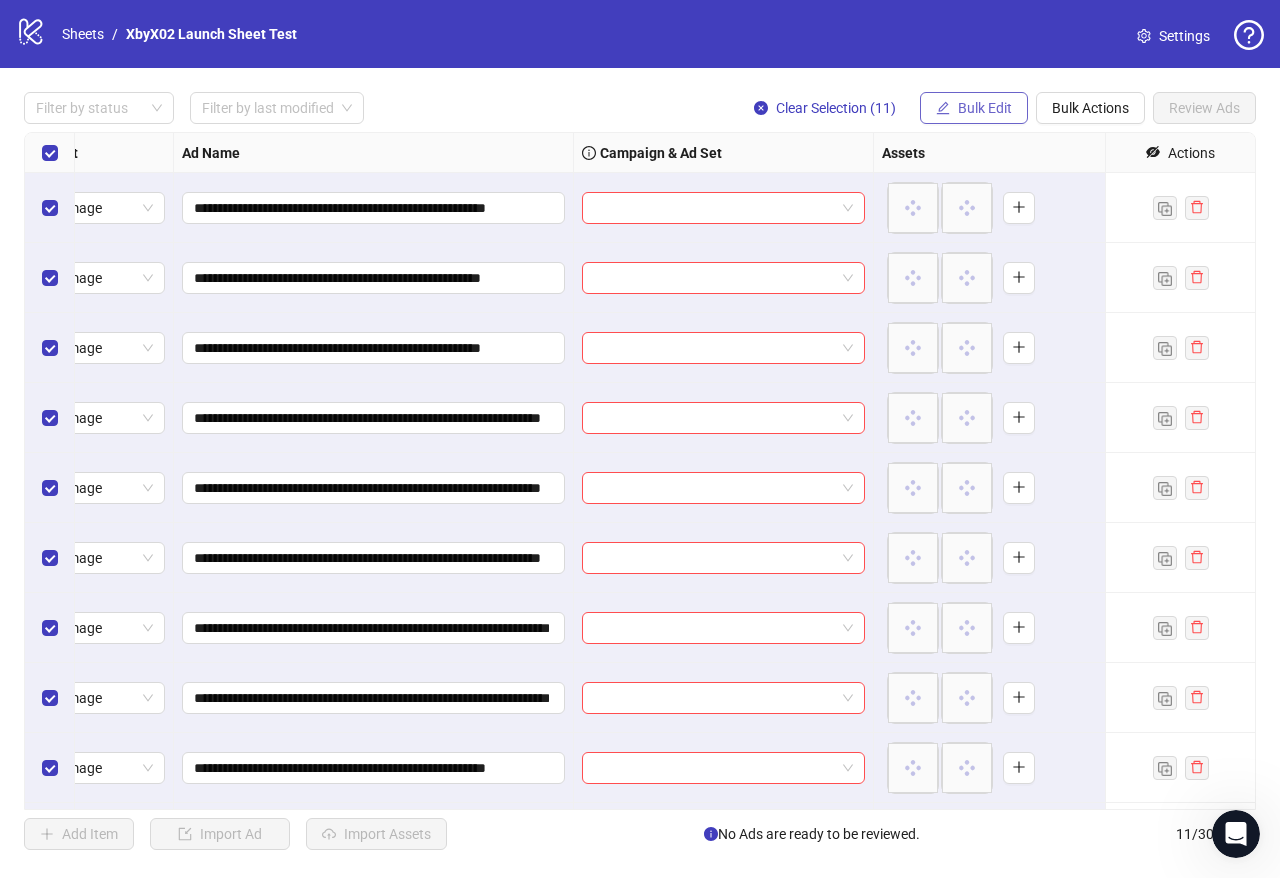 click on "Bulk Edit" at bounding box center [985, 108] 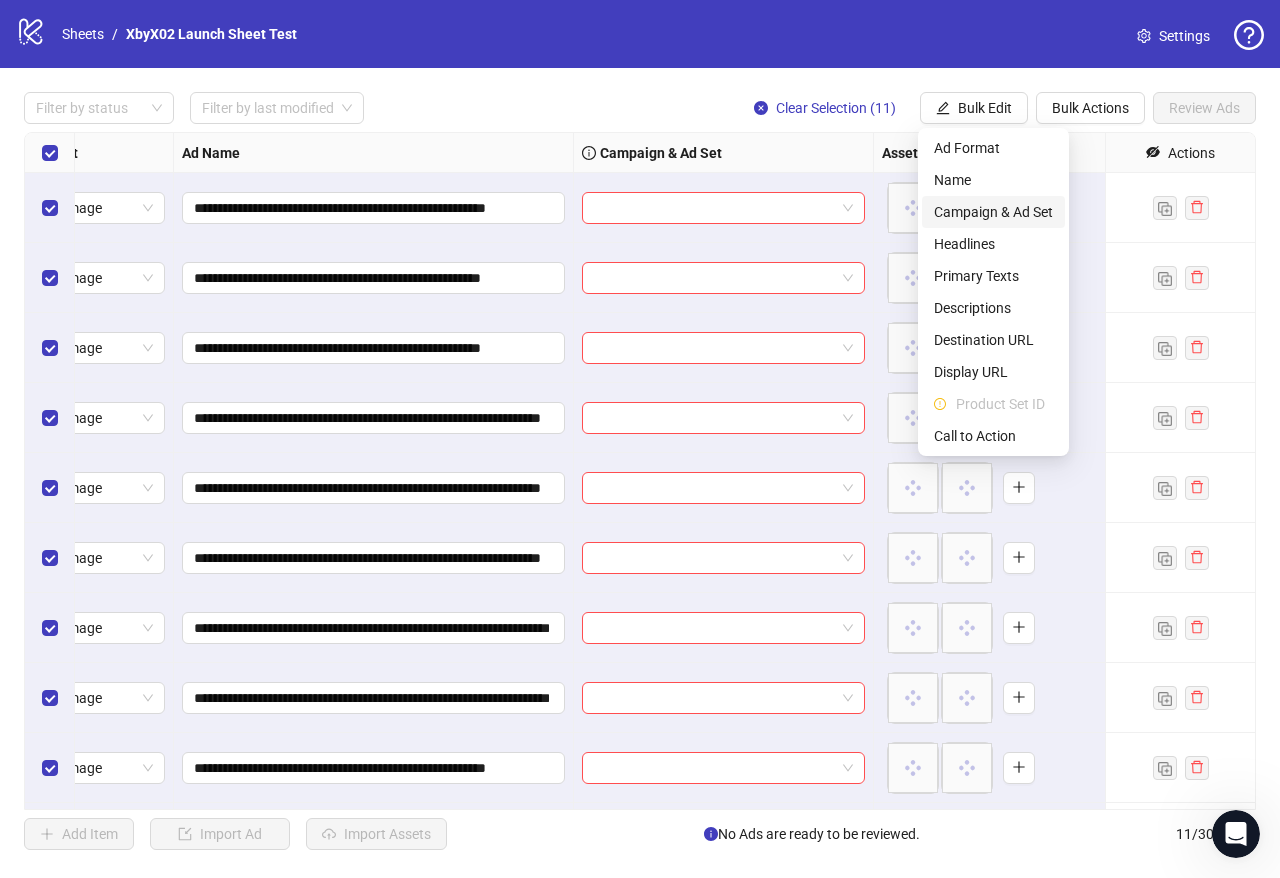 click on "Campaign & Ad Set" at bounding box center (993, 212) 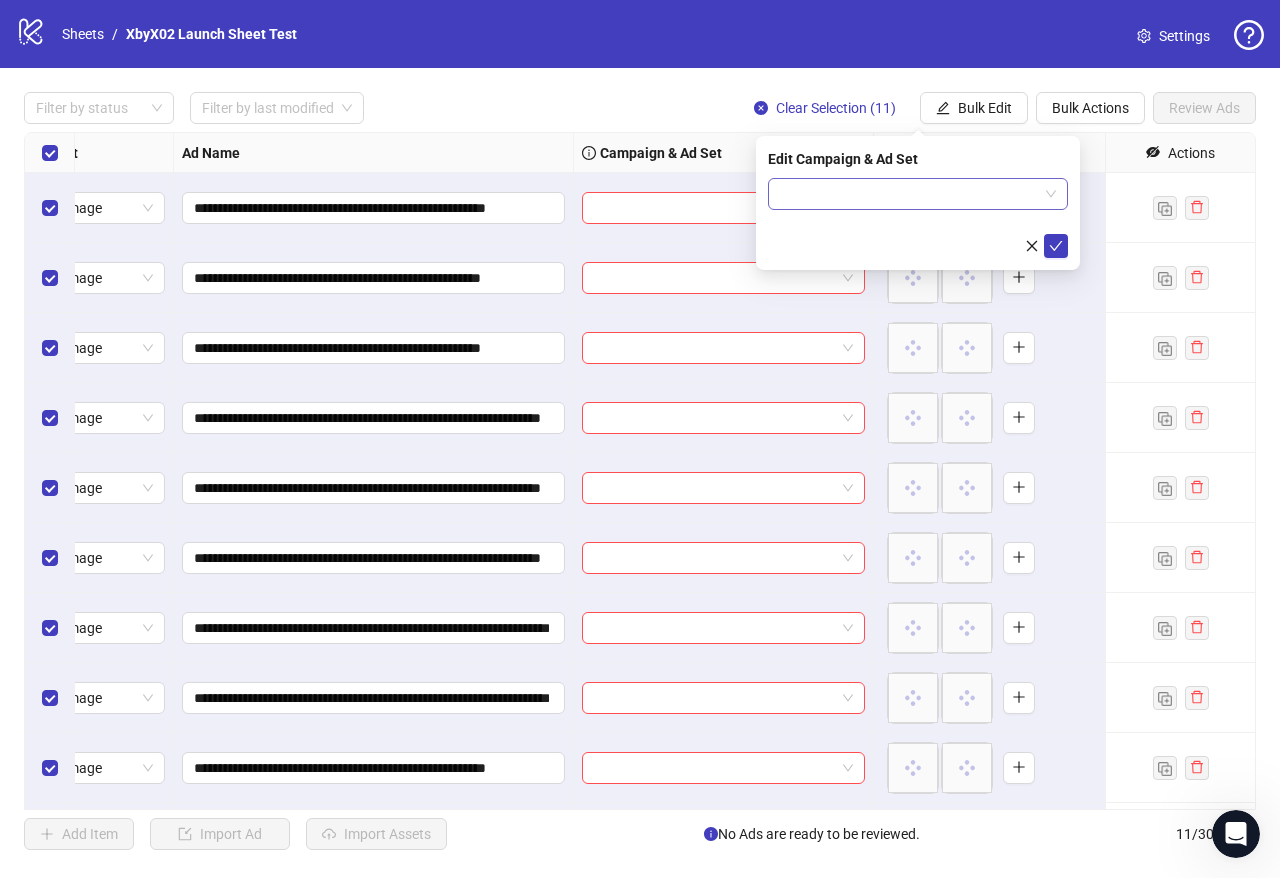 click at bounding box center (909, 194) 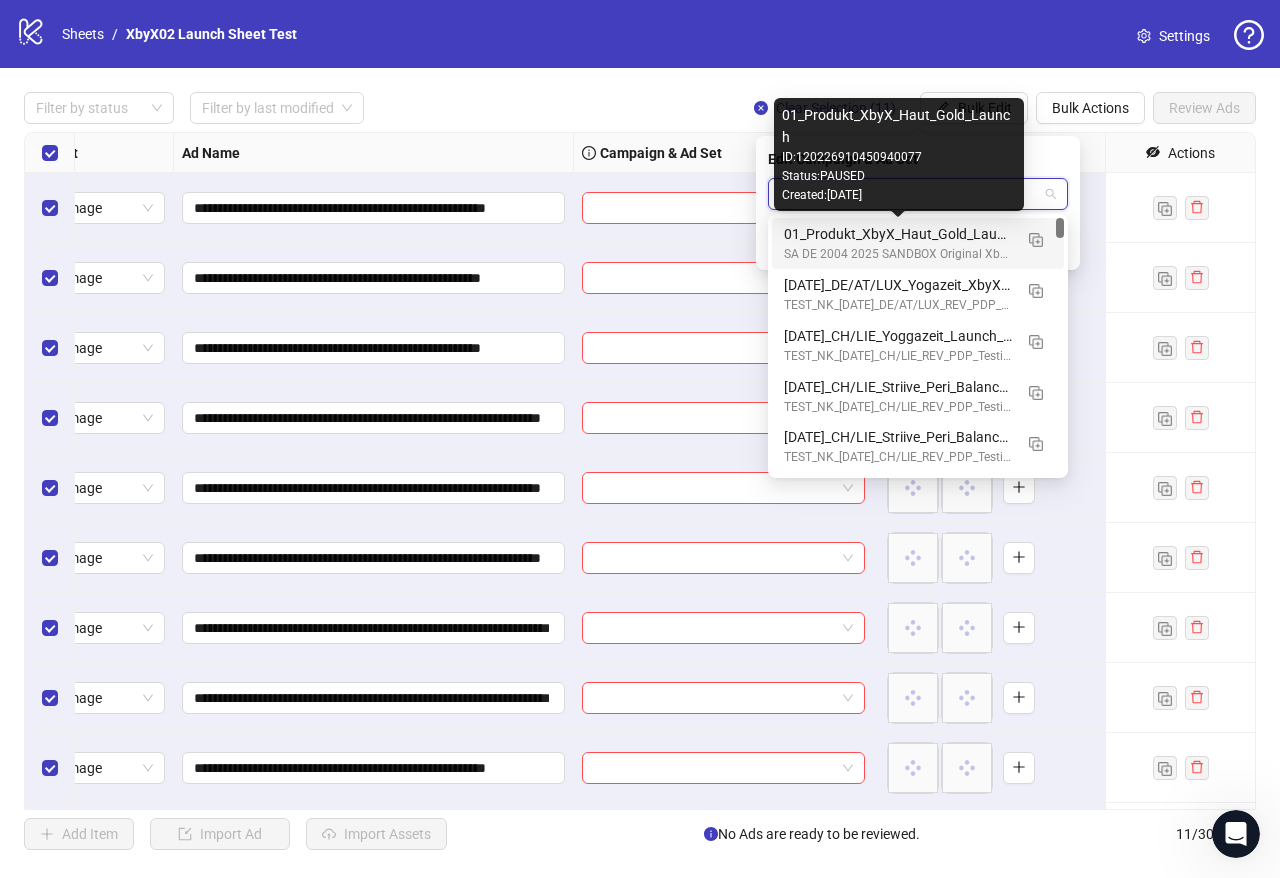 click on "01_Produkt_XbyX_Haut_Gold_Launch" at bounding box center (898, 234) 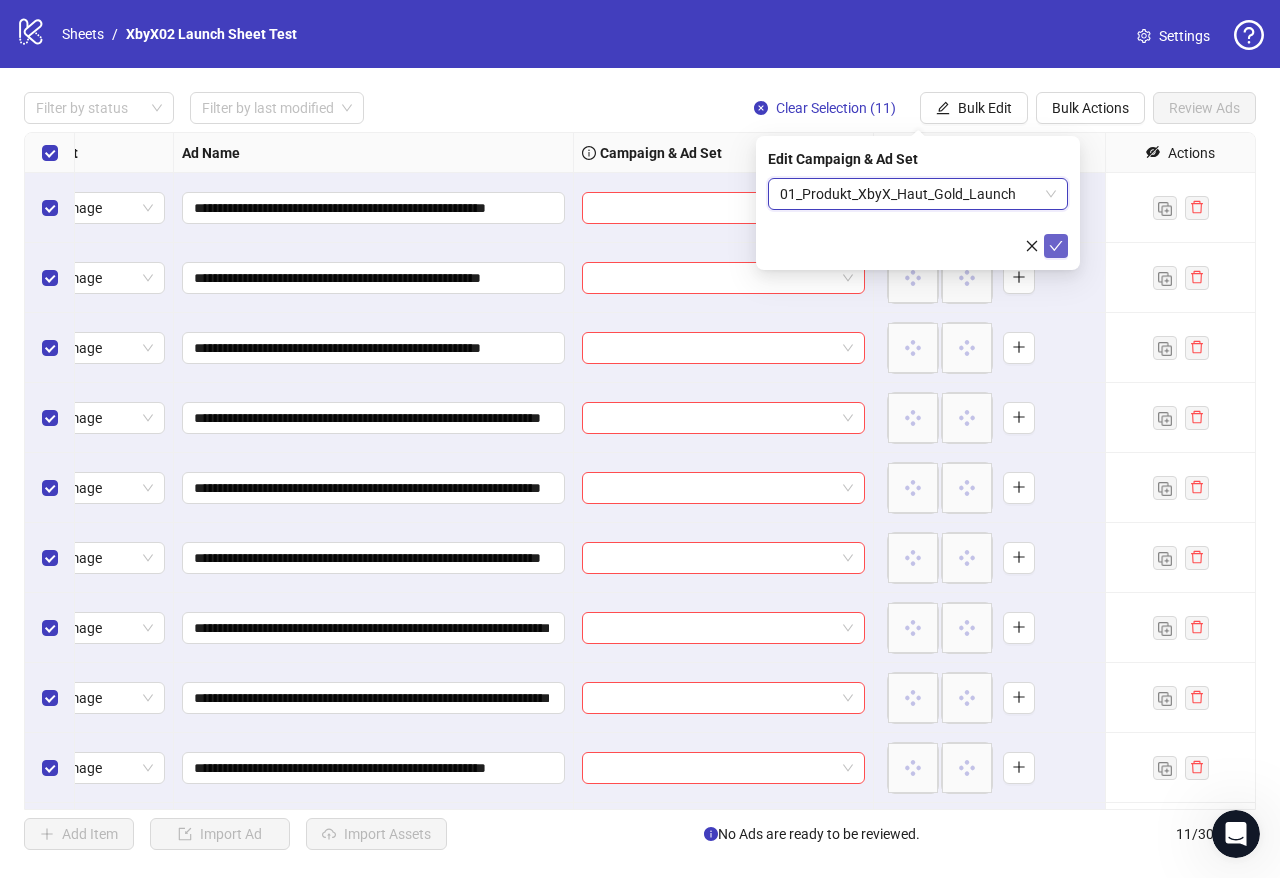 click 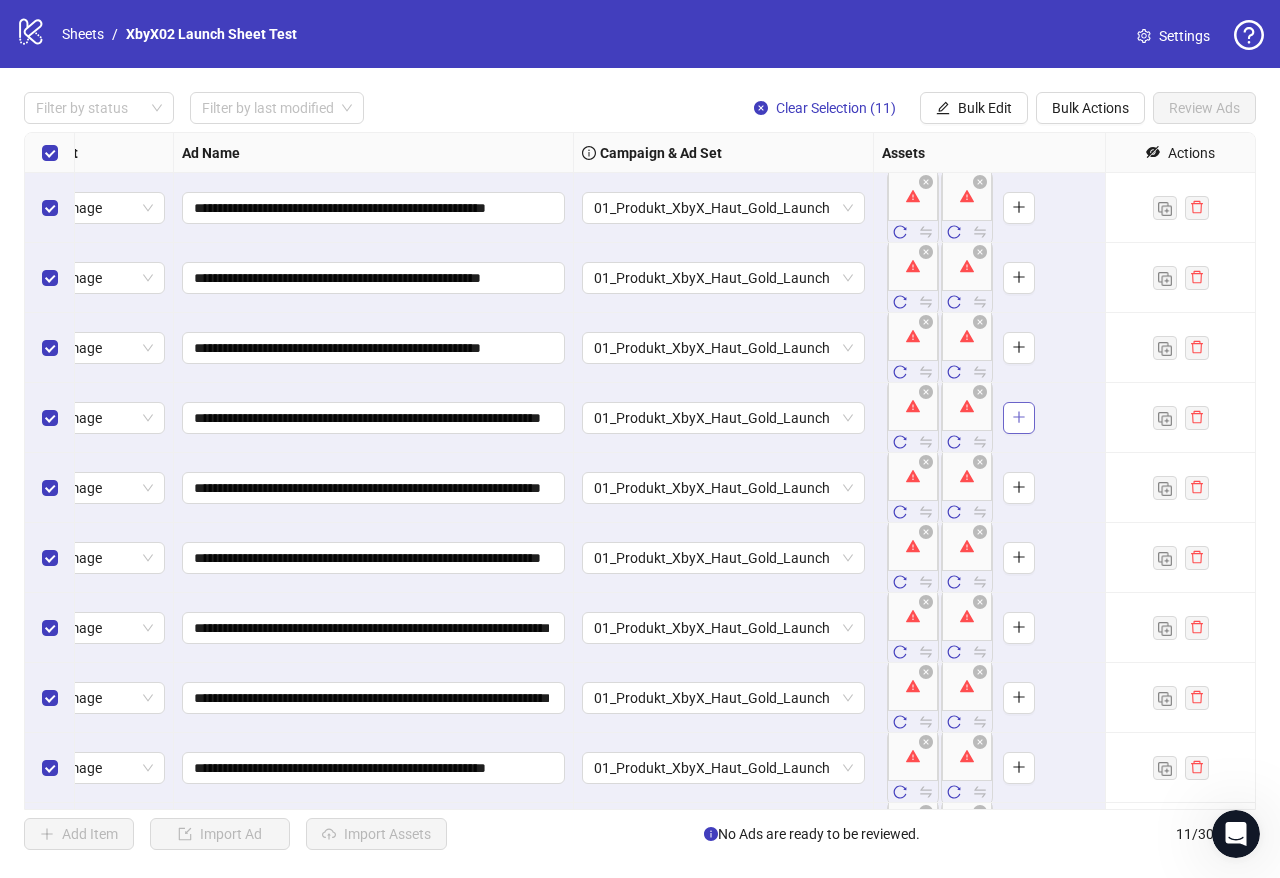 click 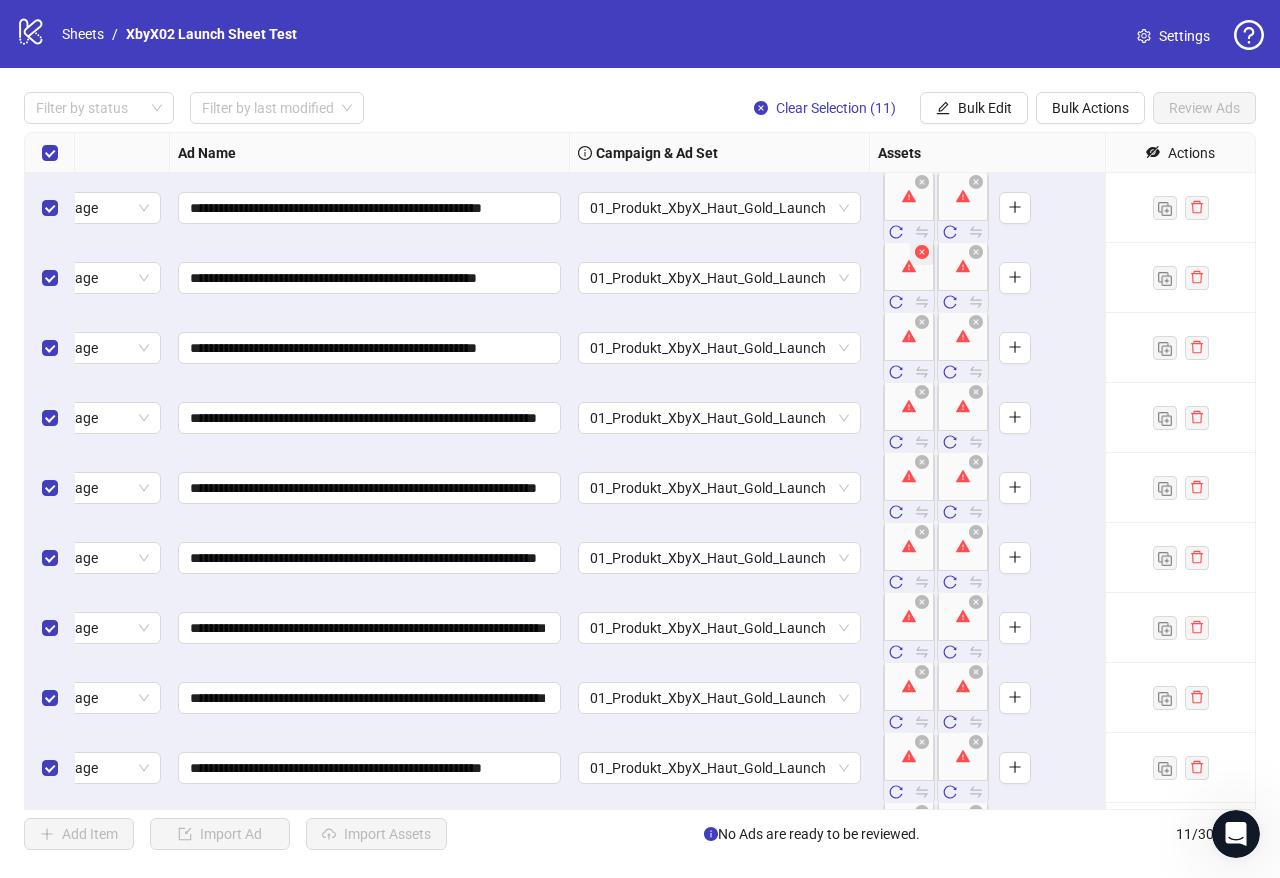 scroll, scrollTop: 0, scrollLeft: 0, axis: both 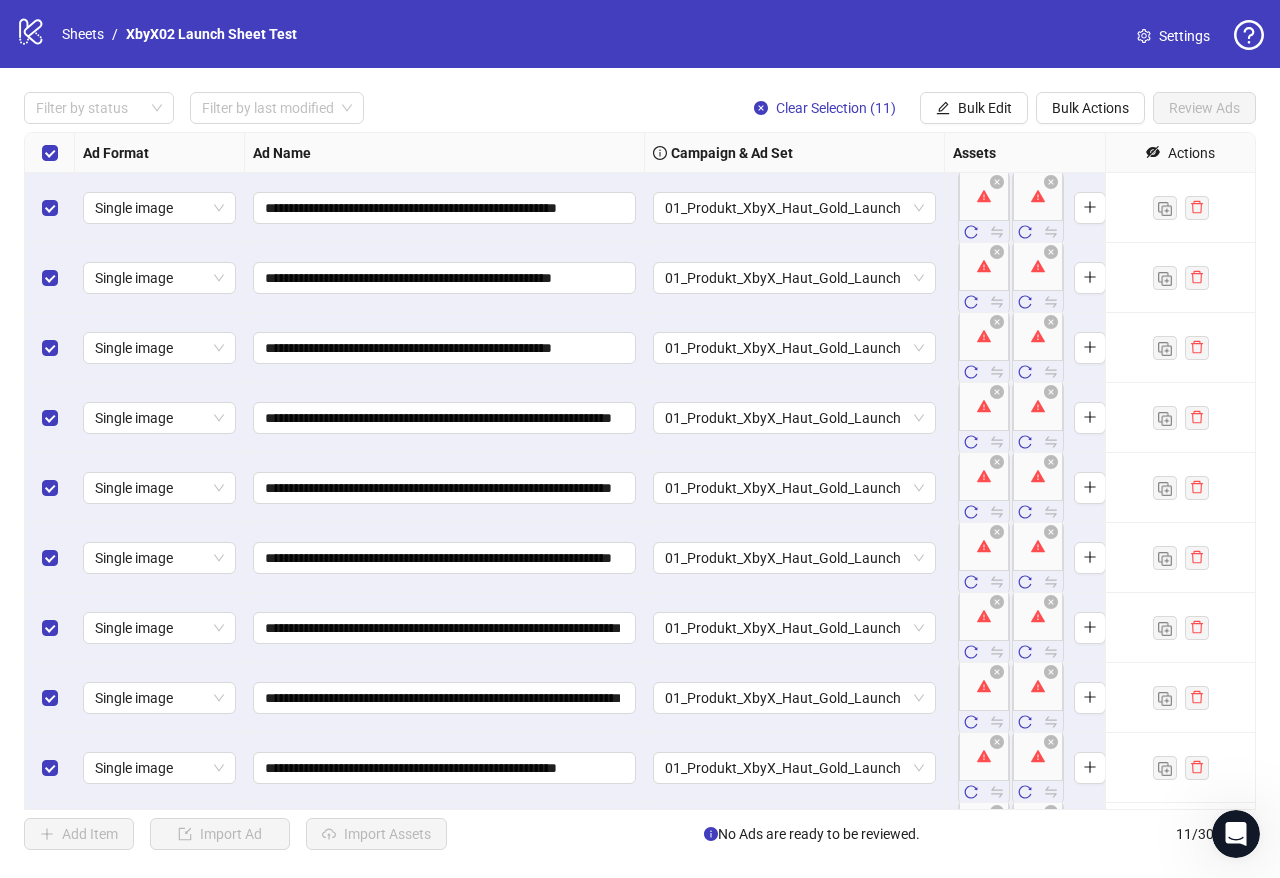 click 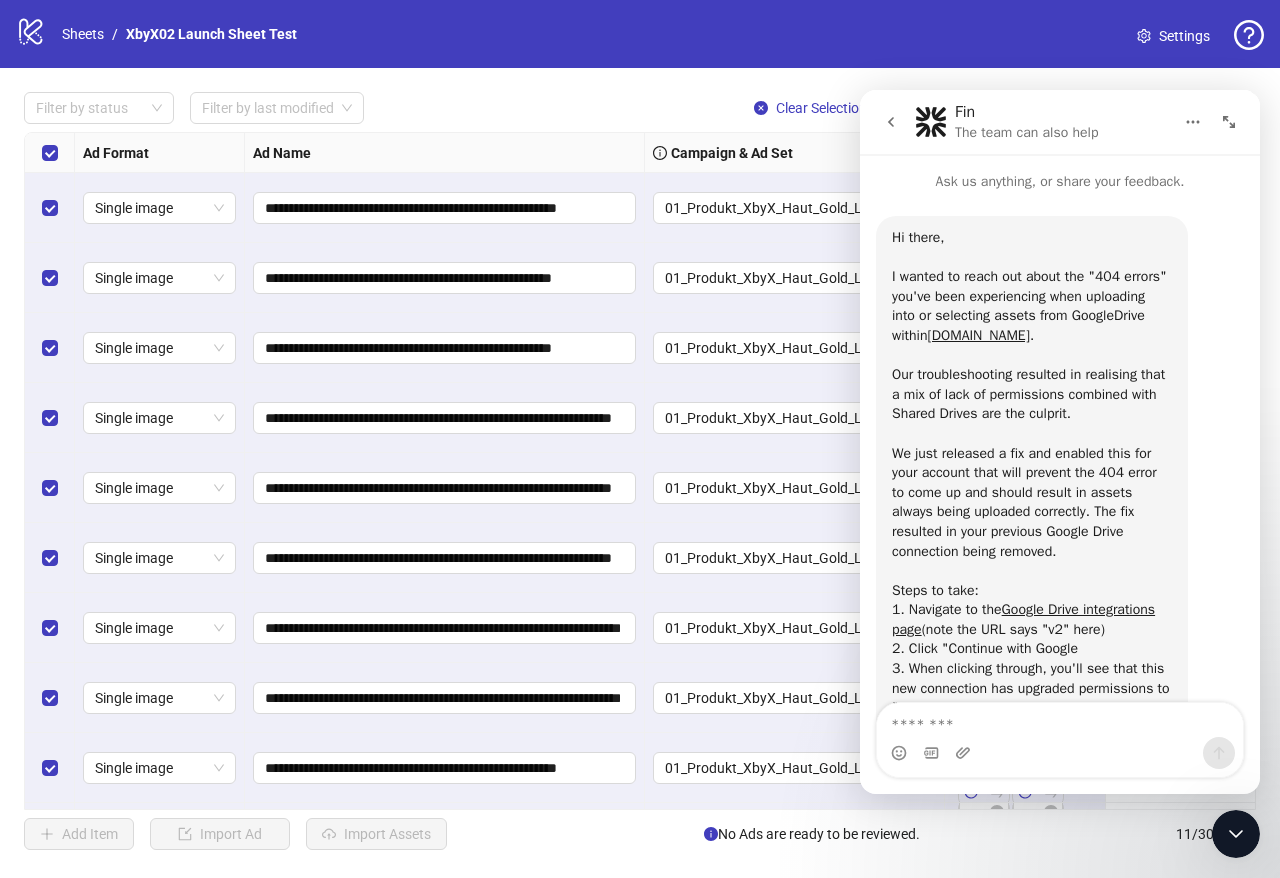 scroll, scrollTop: 304, scrollLeft: 0, axis: vertical 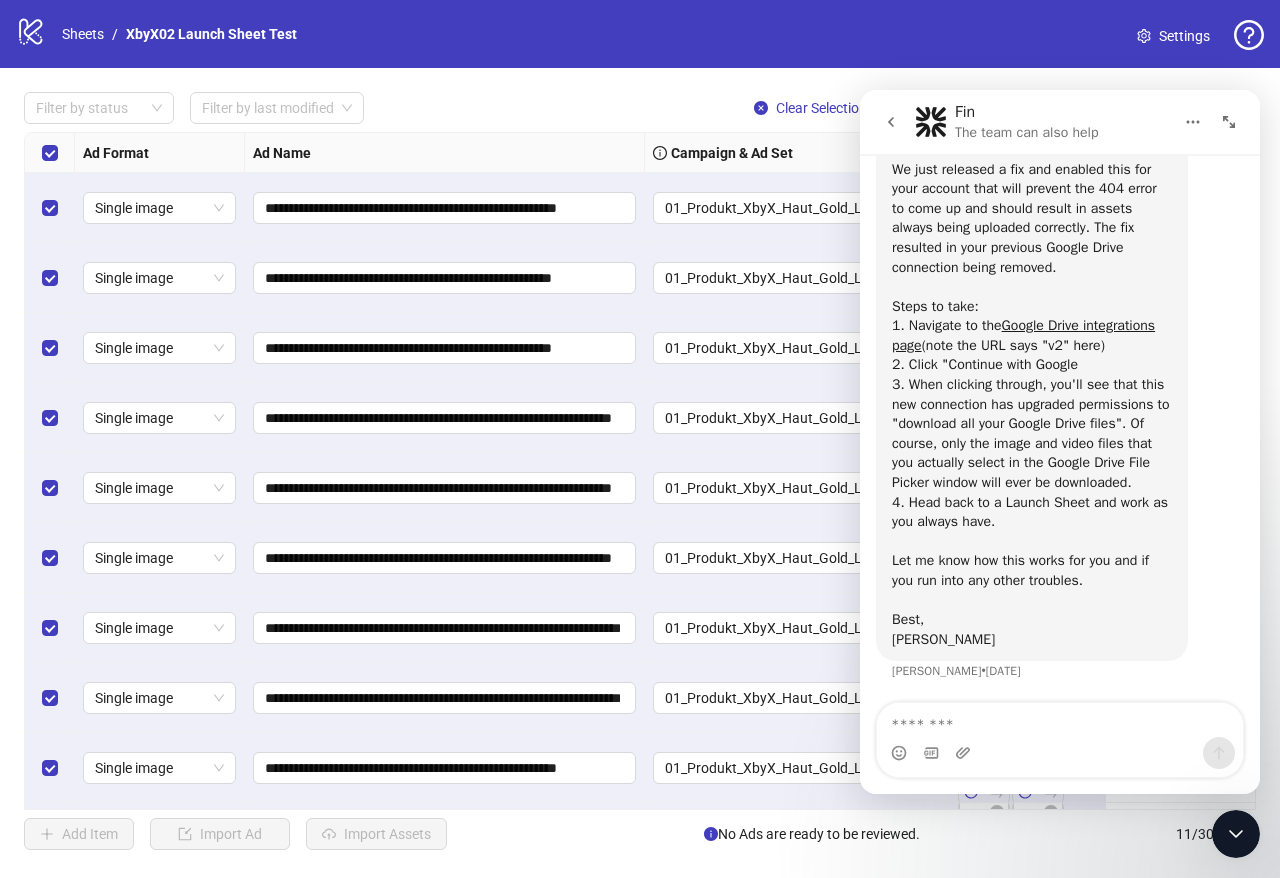 click 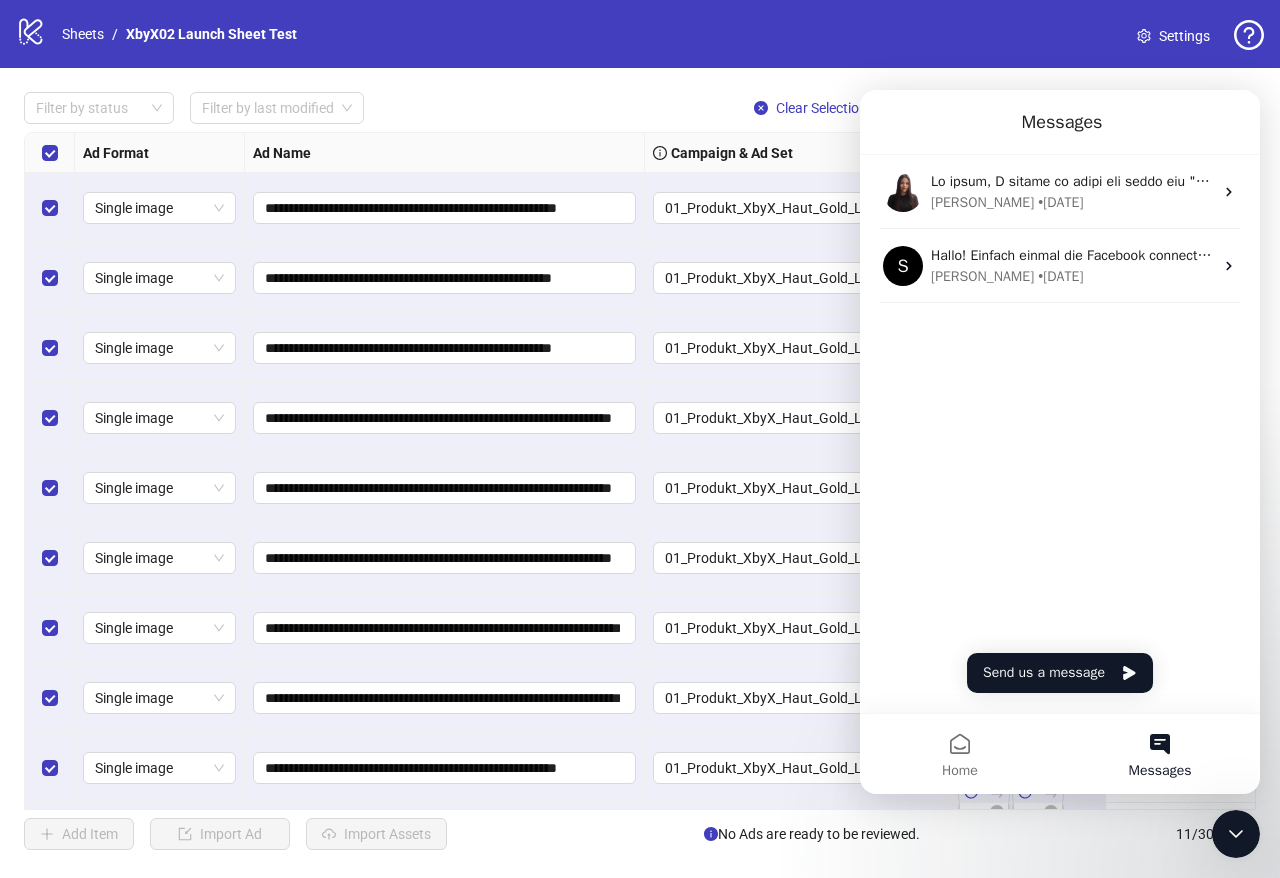 scroll, scrollTop: 0, scrollLeft: 0, axis: both 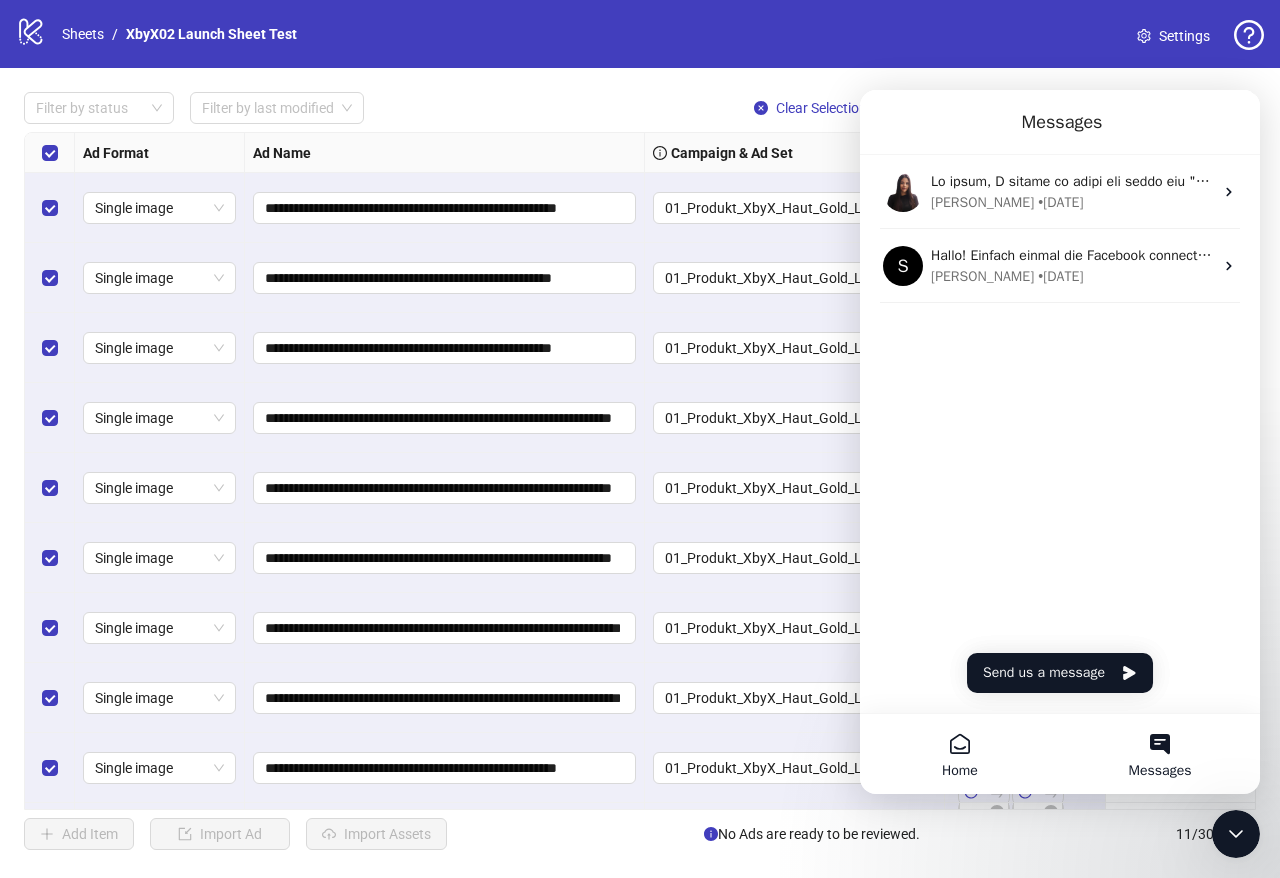 click on "Home" at bounding box center (960, 754) 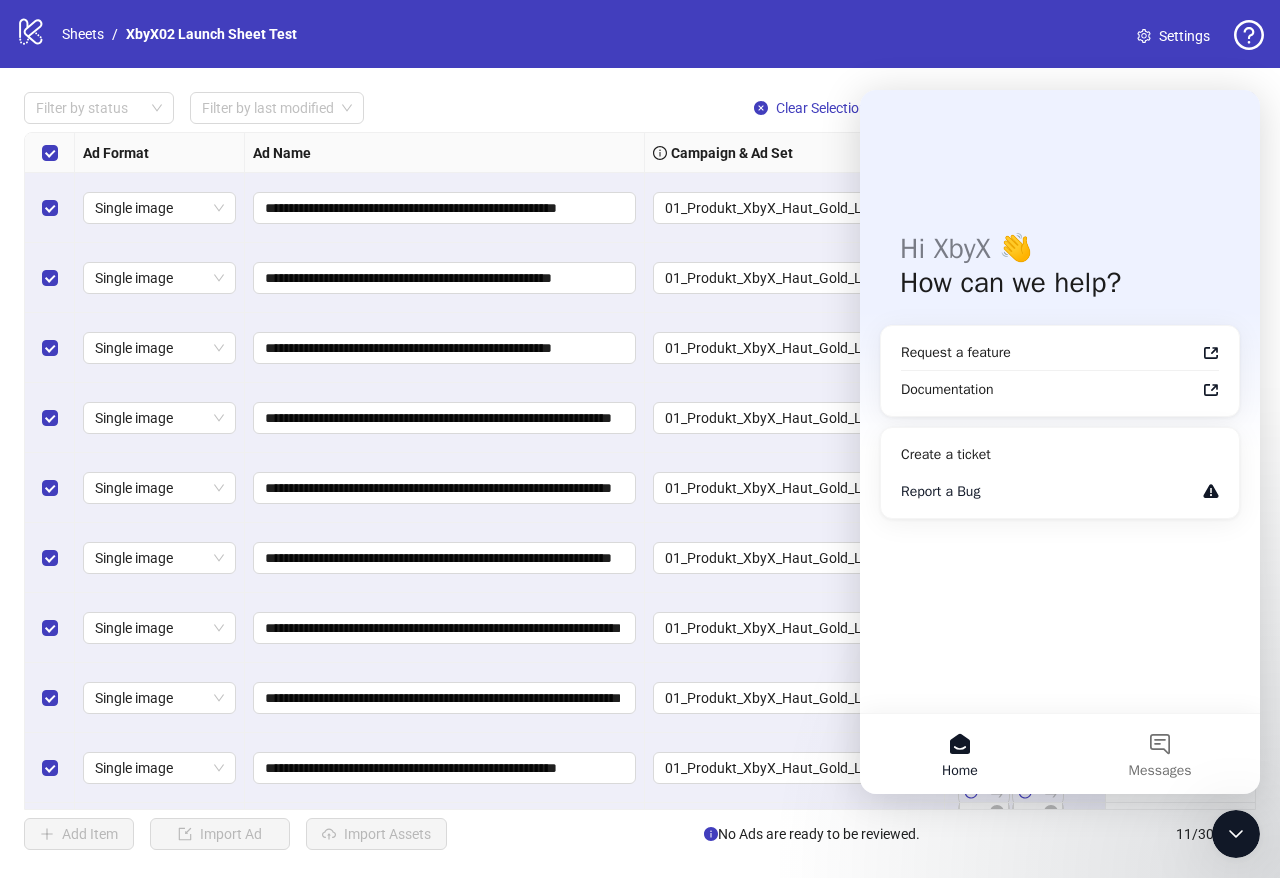 click on "Report a Bug" at bounding box center [1060, 491] 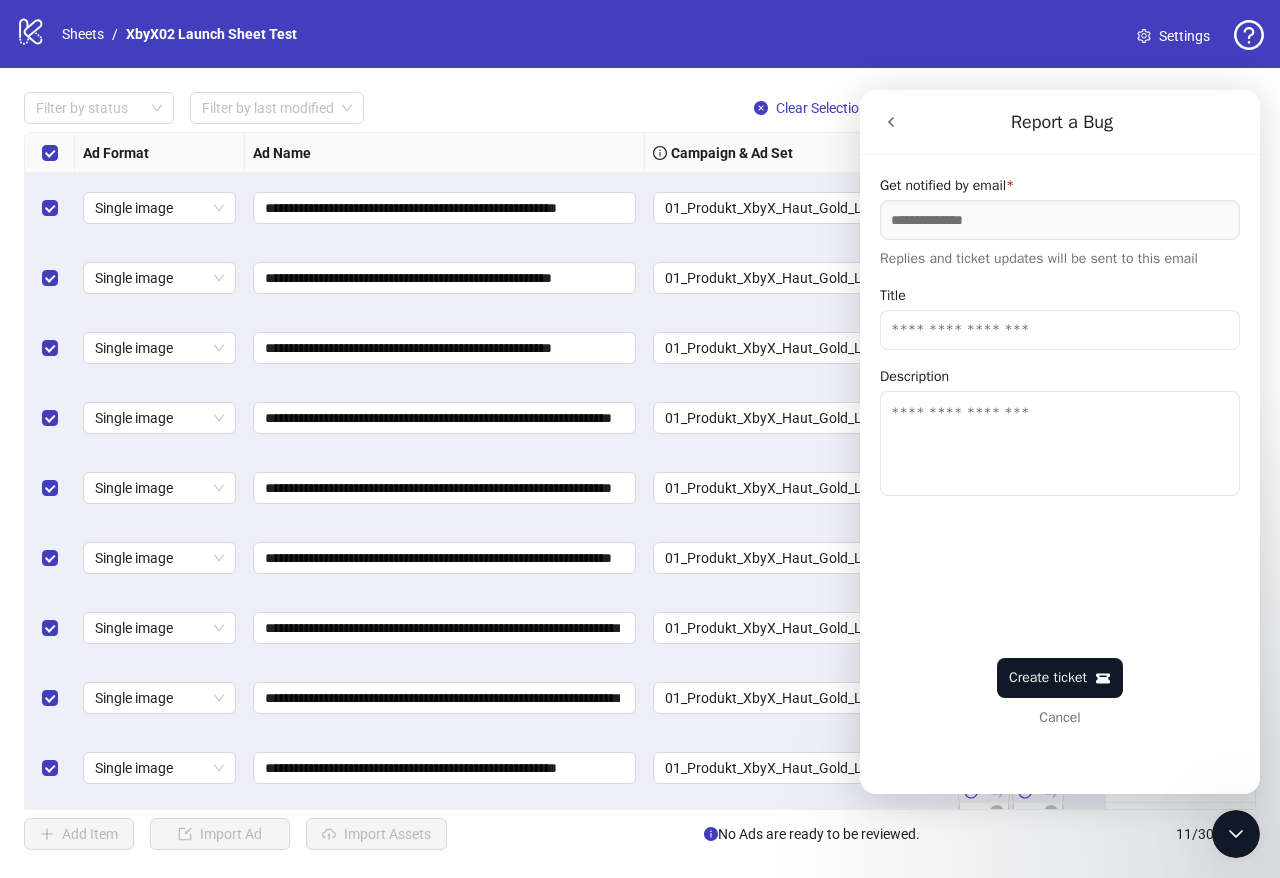 click on "Title" at bounding box center [1060, 330] 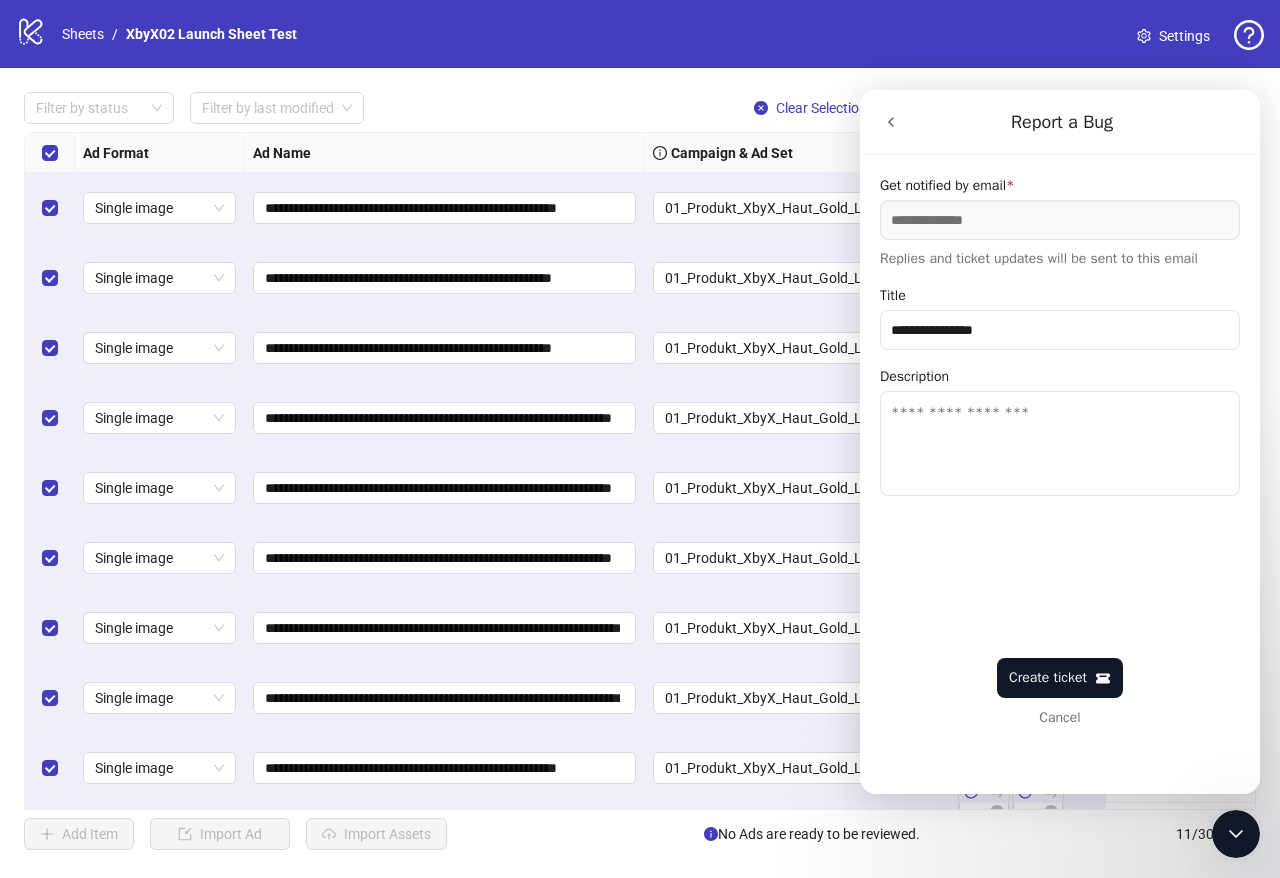 type on "**********" 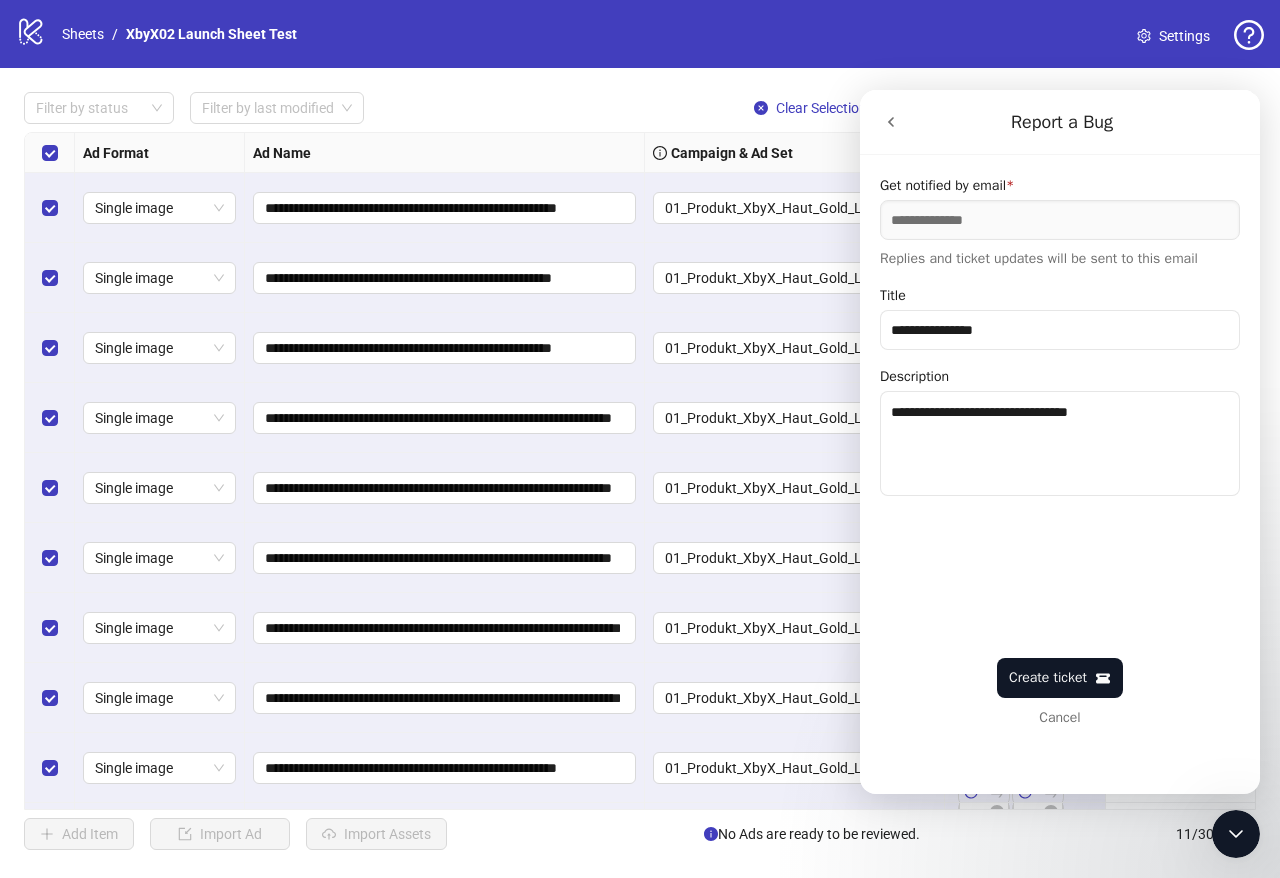 click on "**********" at bounding box center [1060, 466] 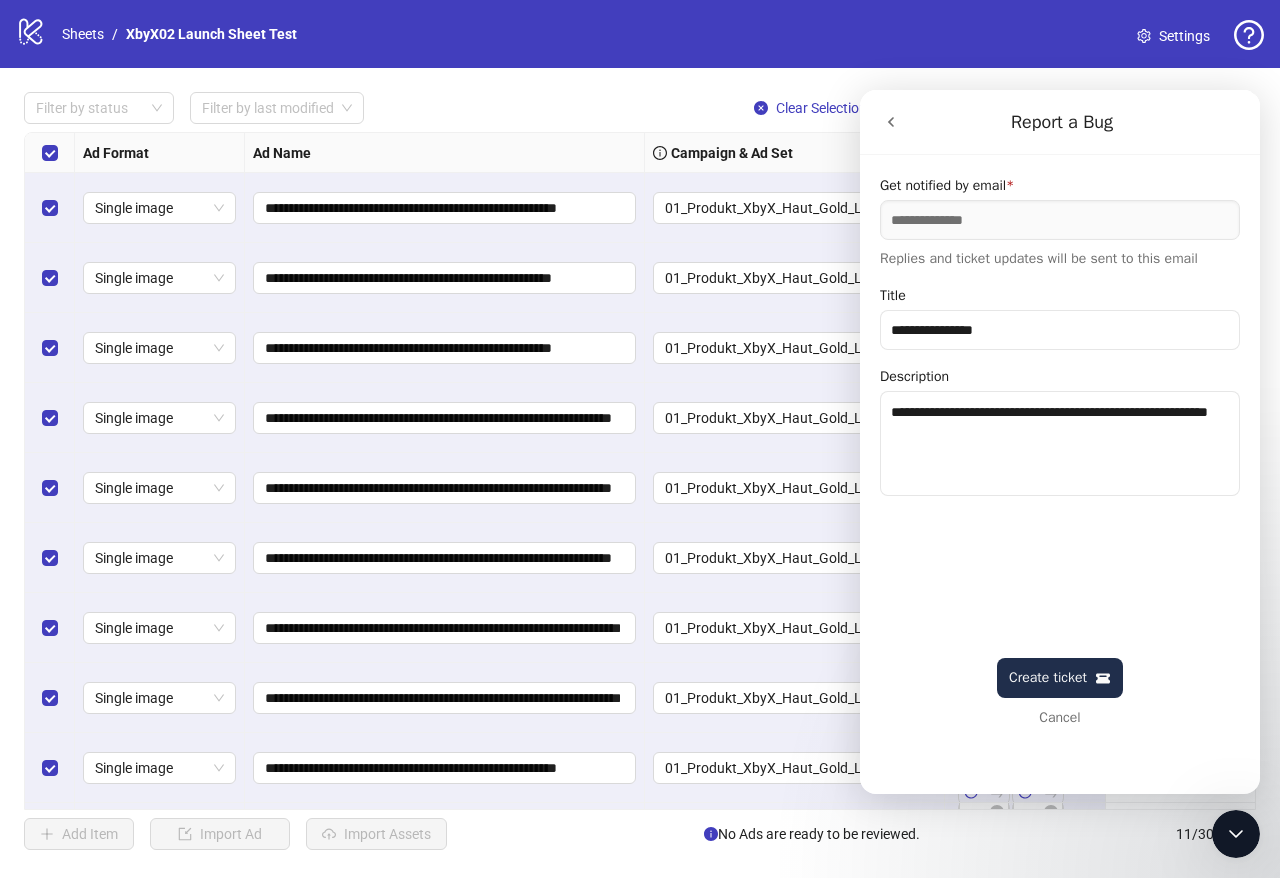 type on "**********" 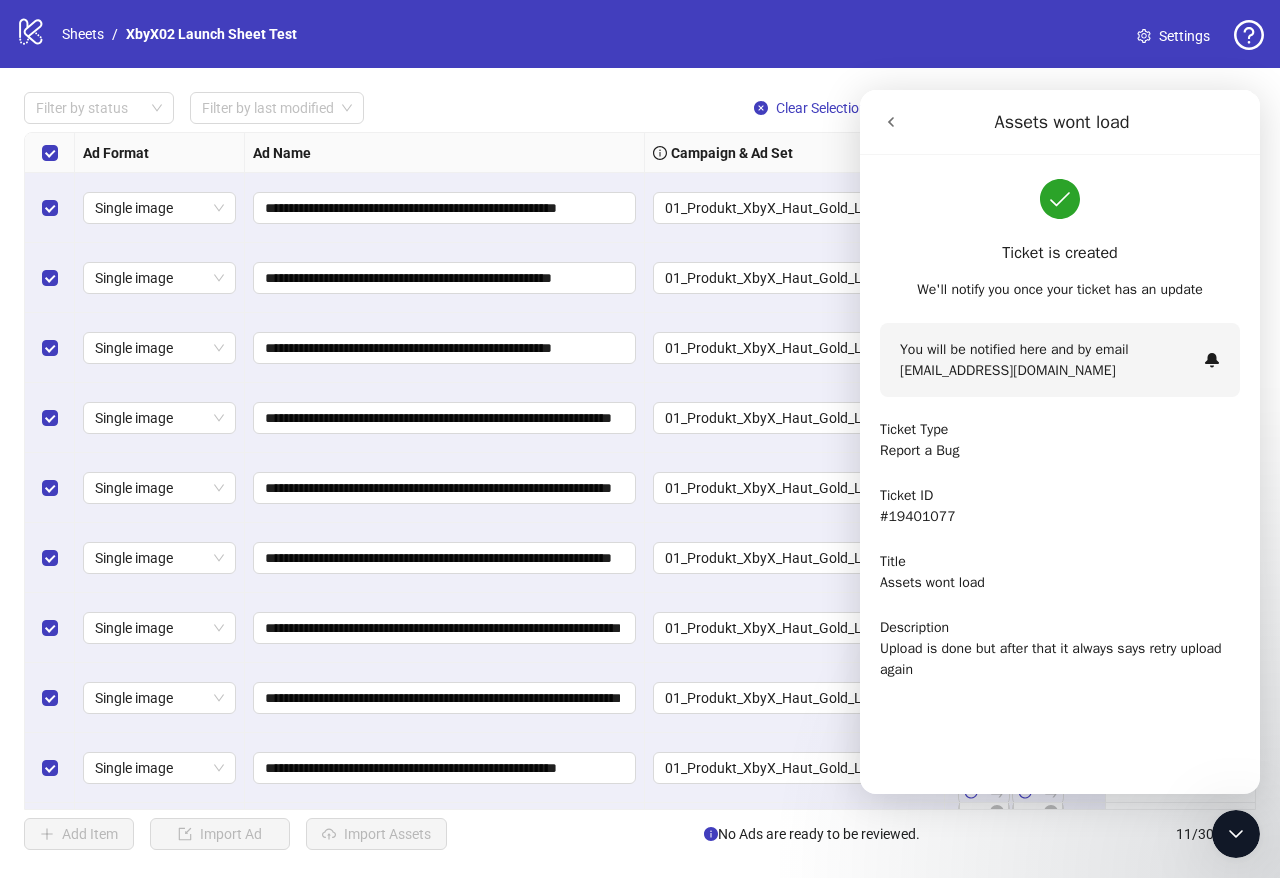 click 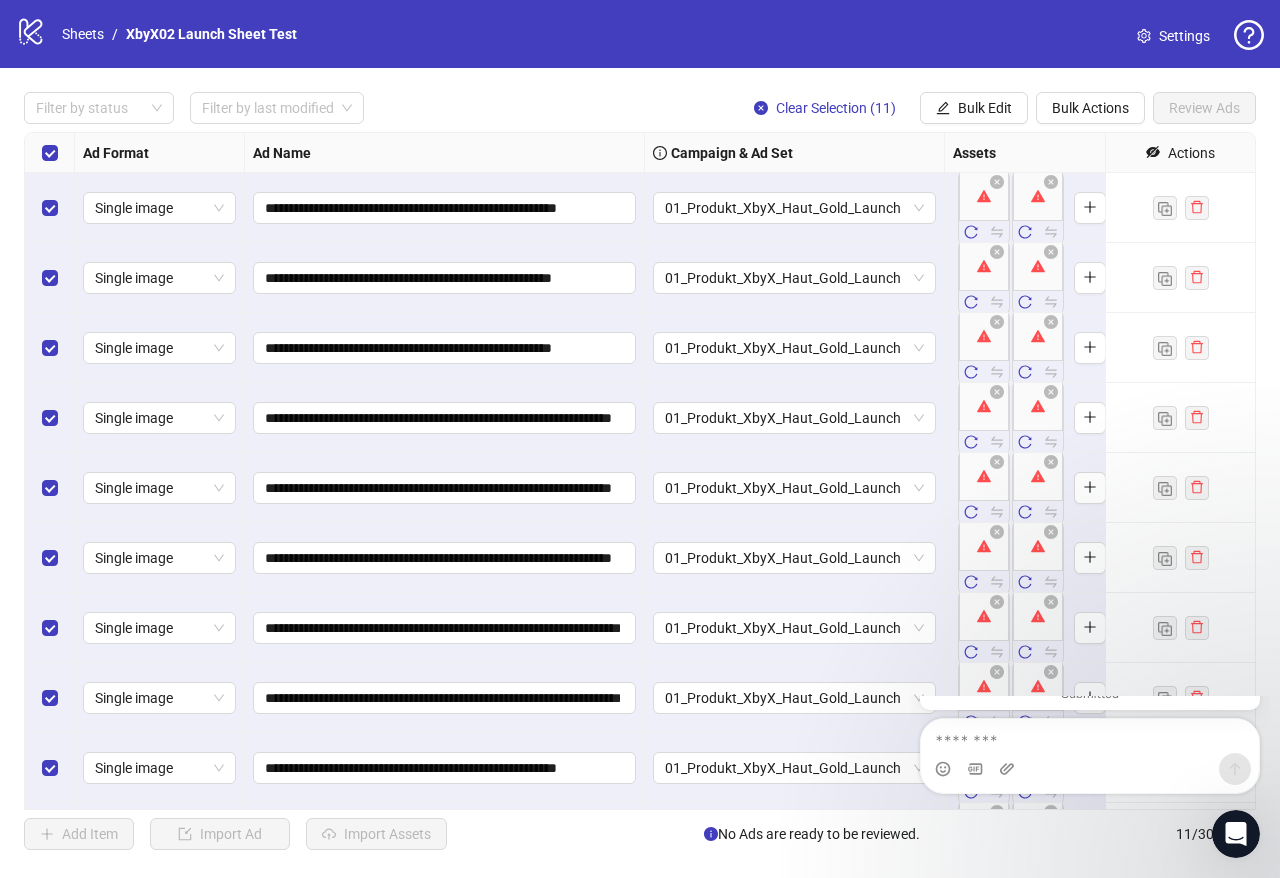scroll, scrollTop: 0, scrollLeft: 0, axis: both 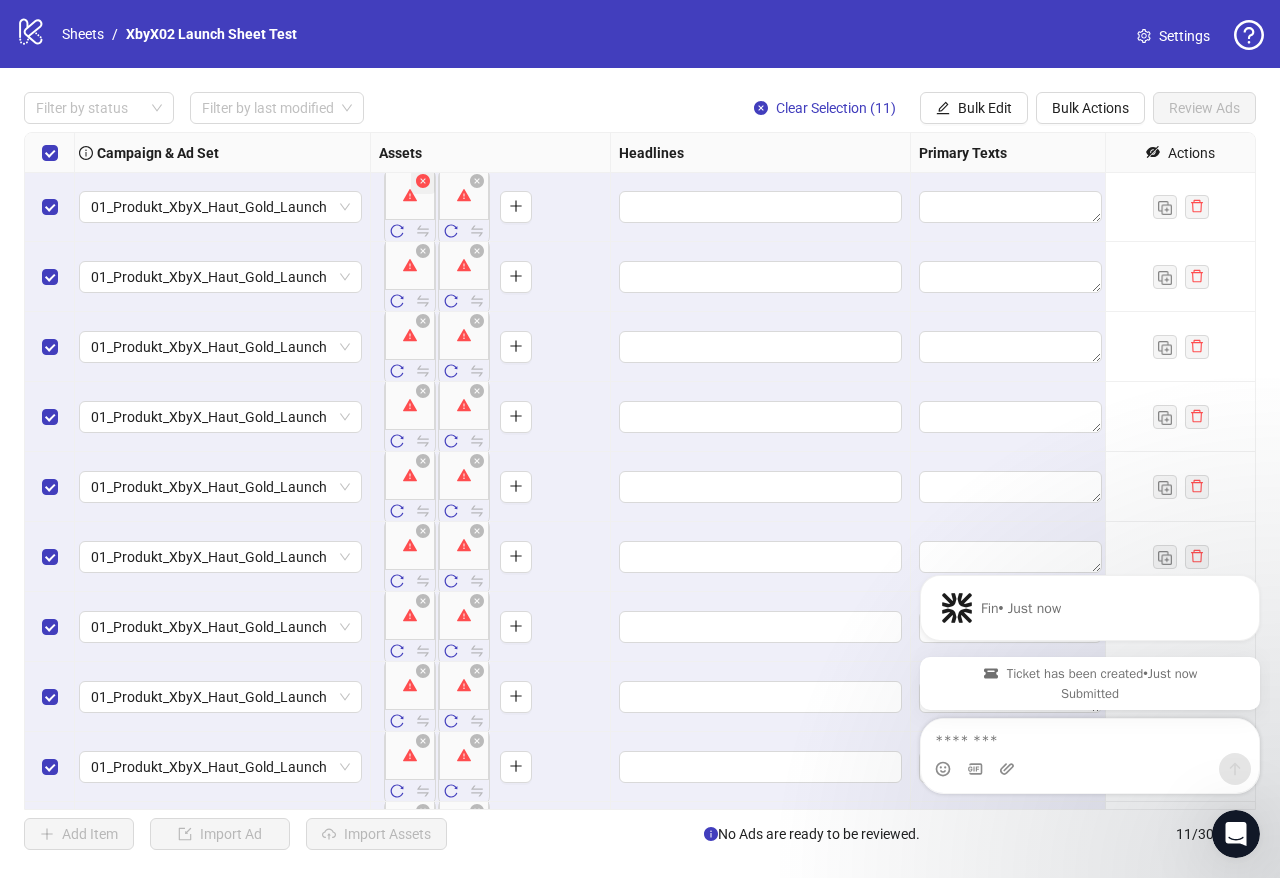click at bounding box center (423, 182) 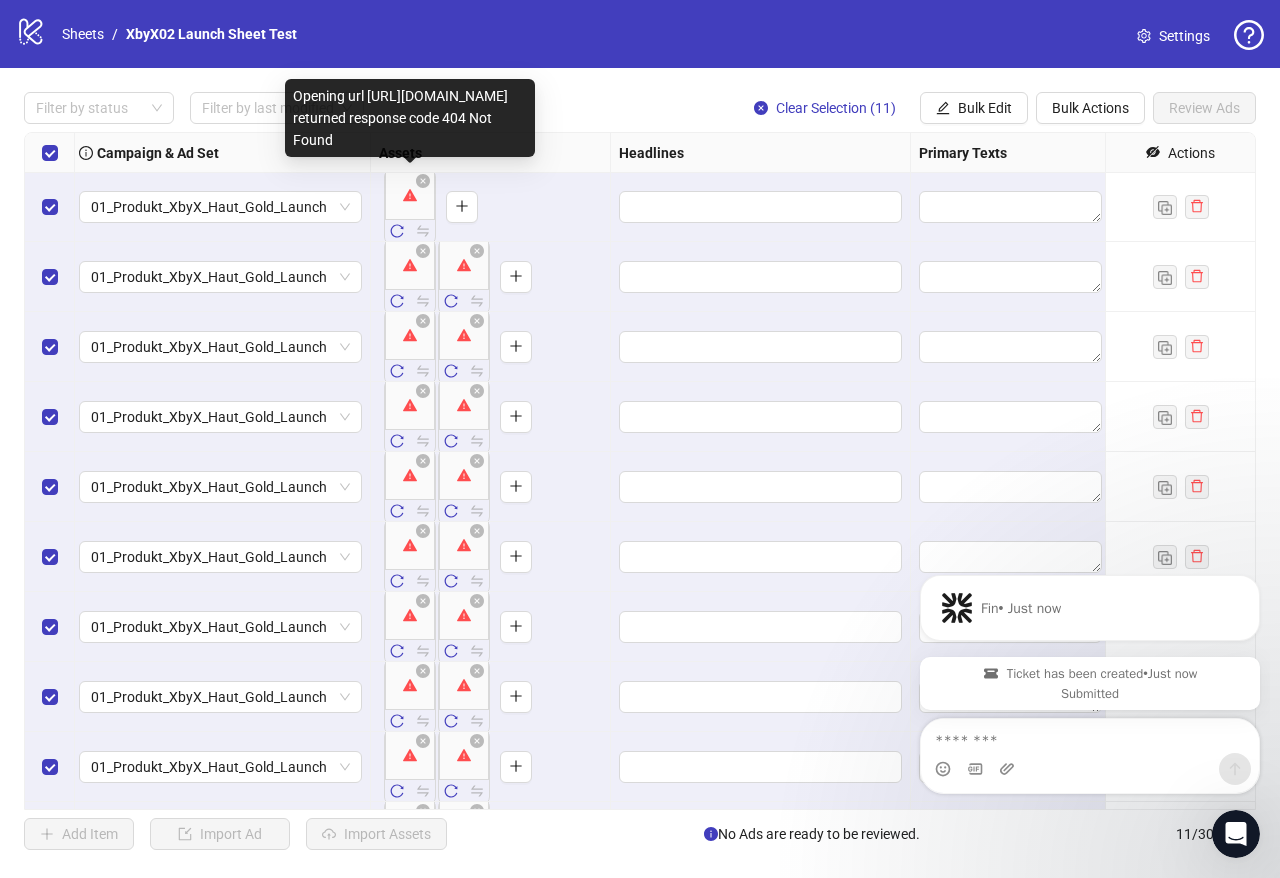 click on "**********" at bounding box center [640, 439] 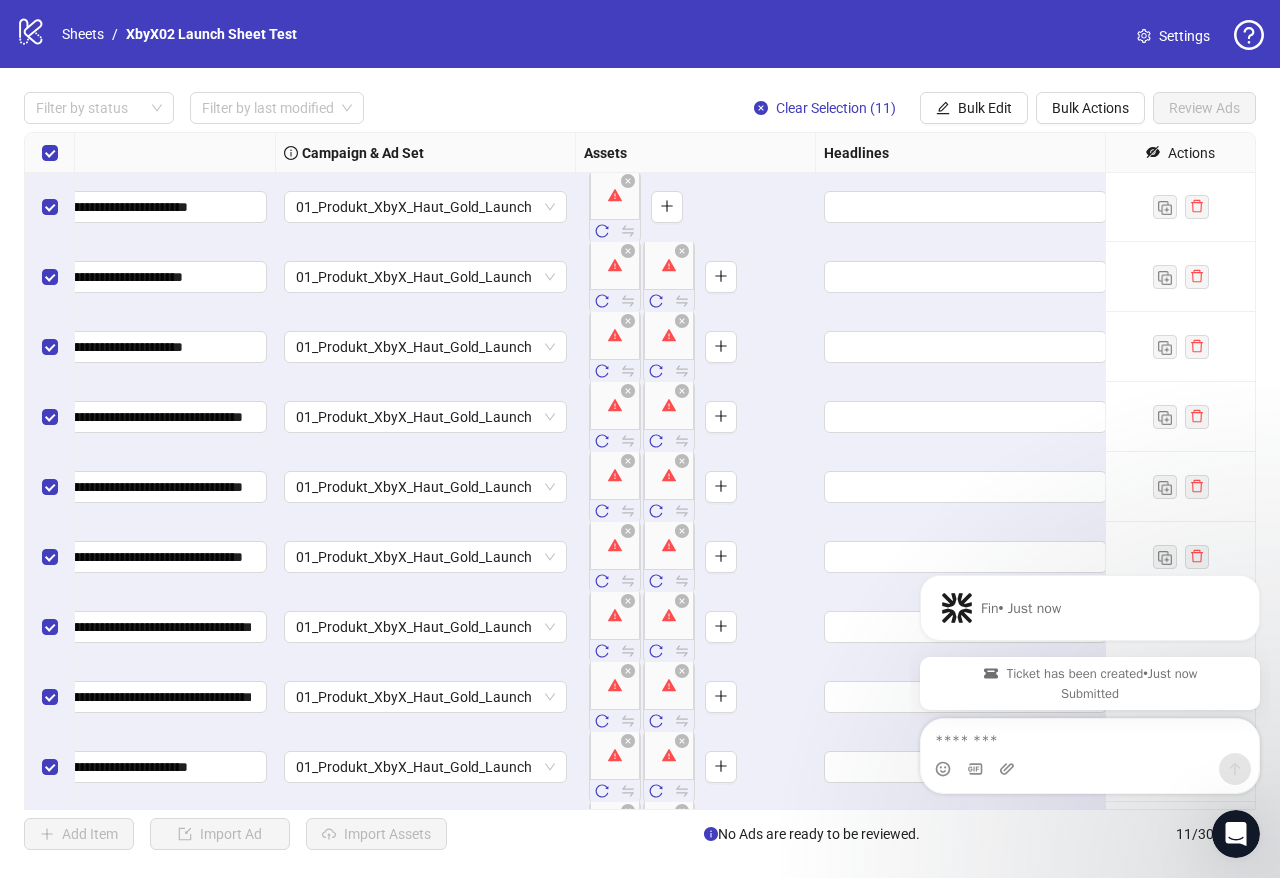 scroll, scrollTop: 1, scrollLeft: 366, axis: both 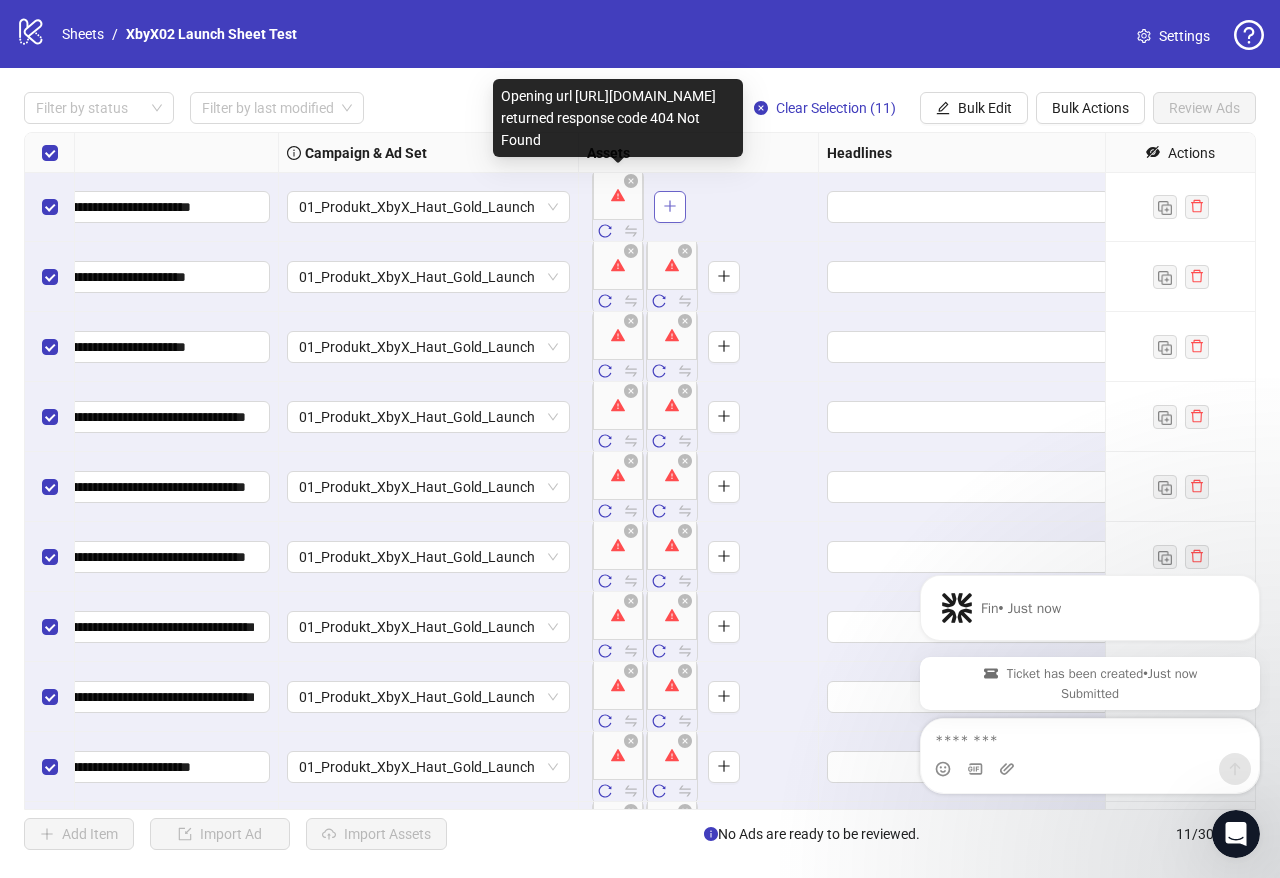 click at bounding box center (670, 206) 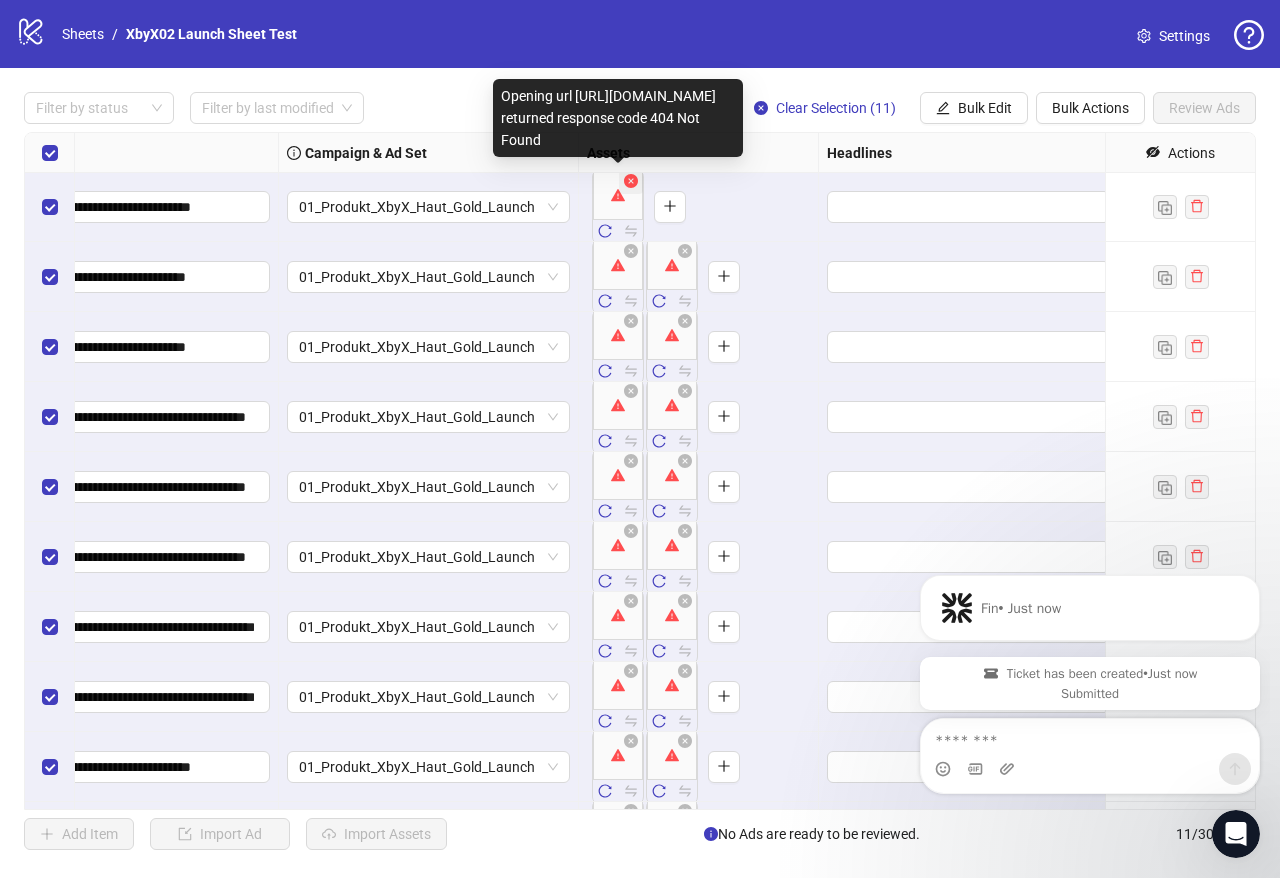click at bounding box center (631, 182) 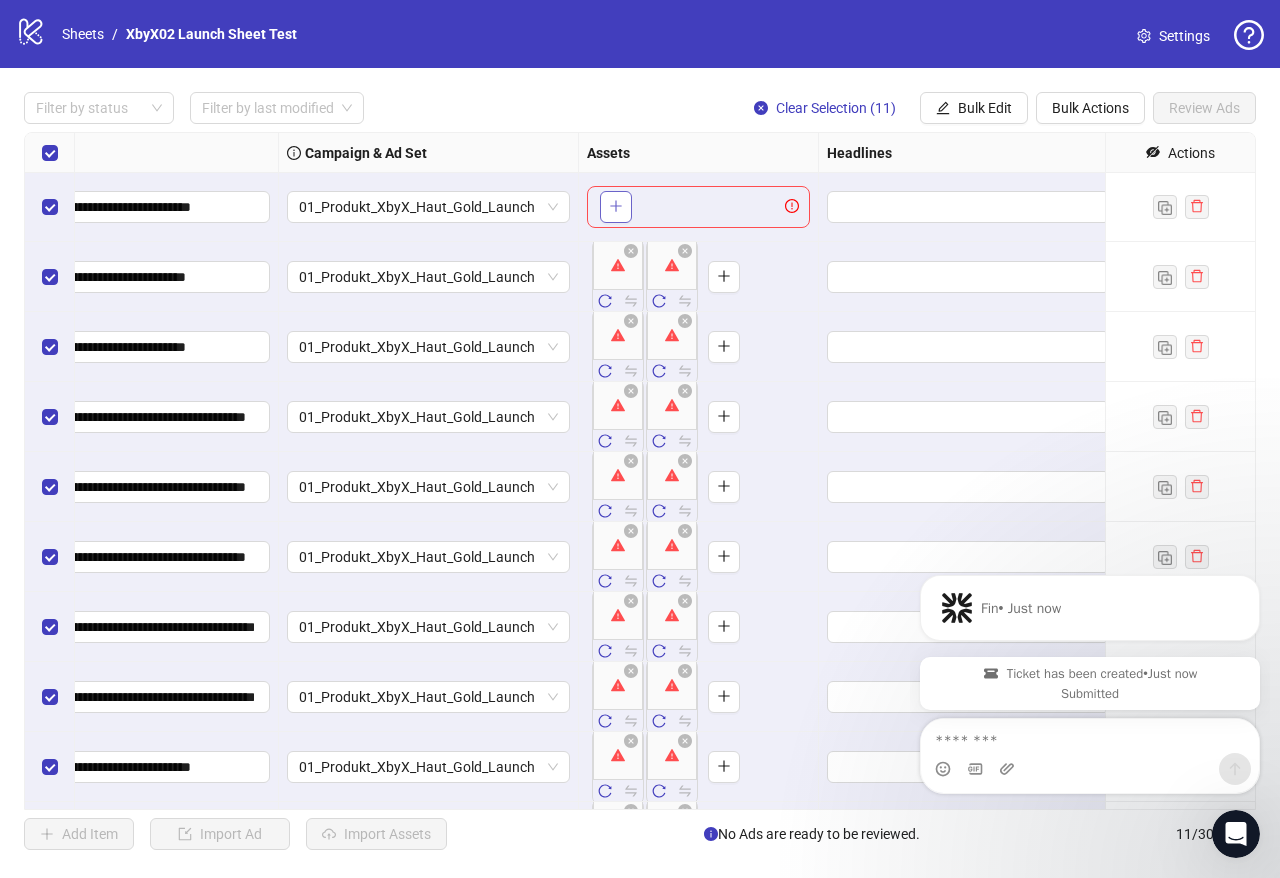 click at bounding box center (616, 207) 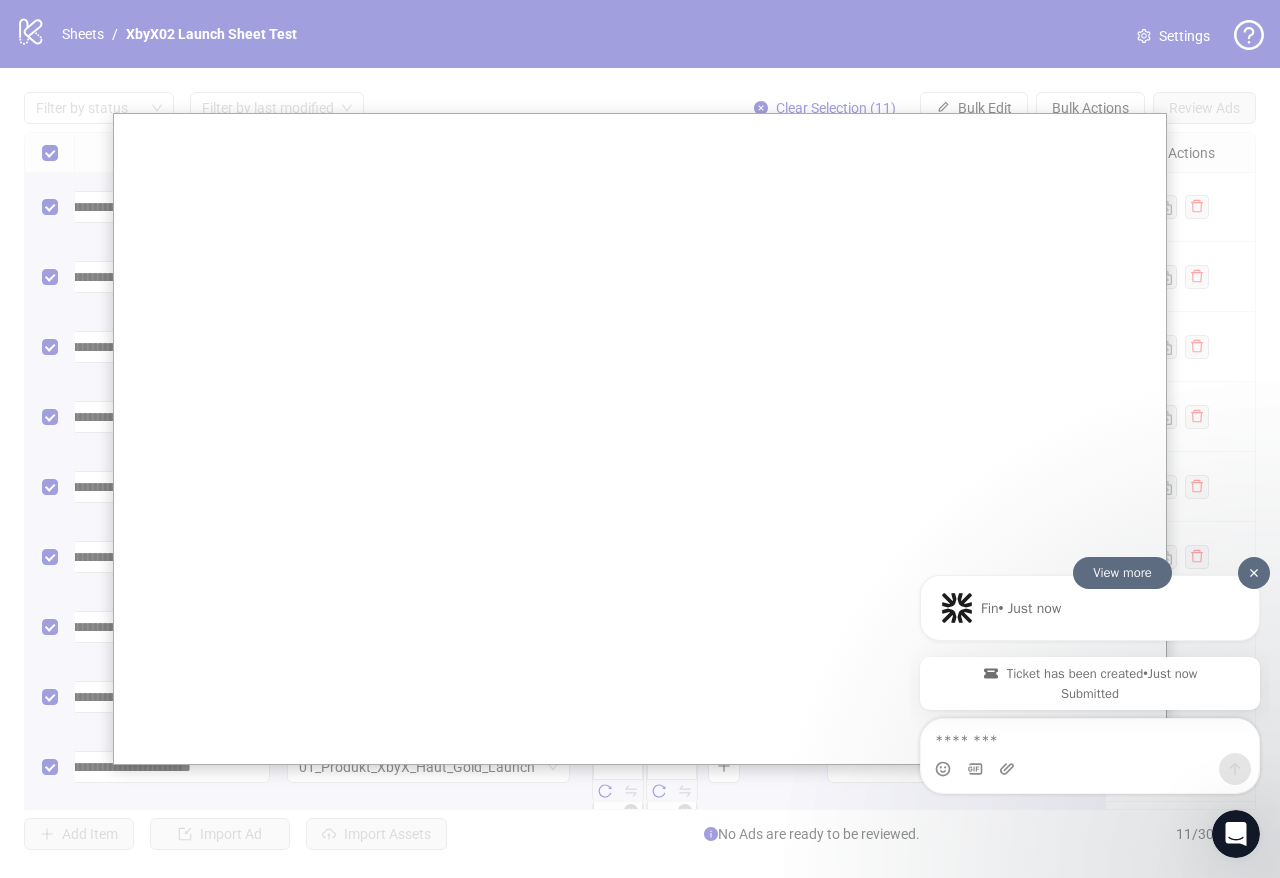 click on "Ticket has been created  •  Just now   Submitted" at bounding box center (1090, 687) 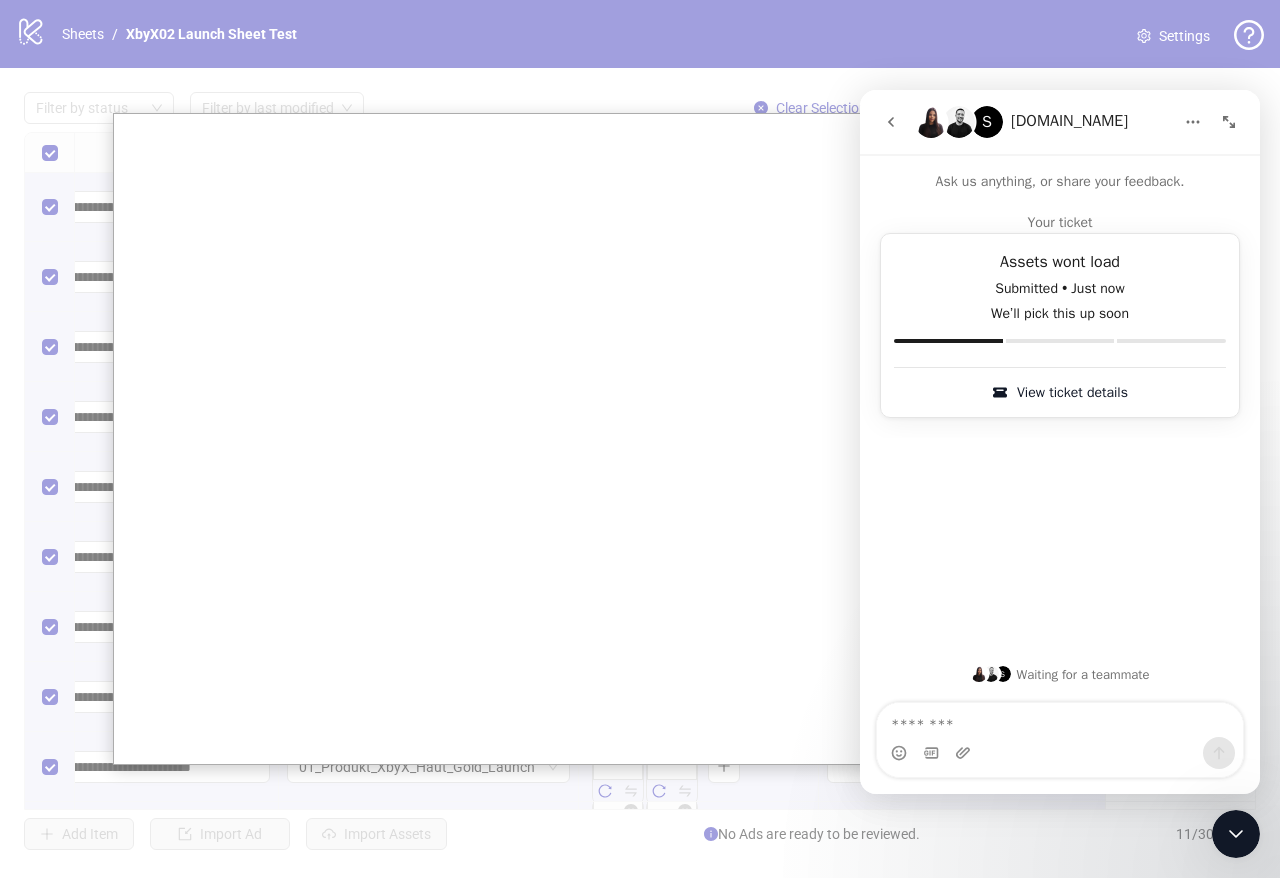 click 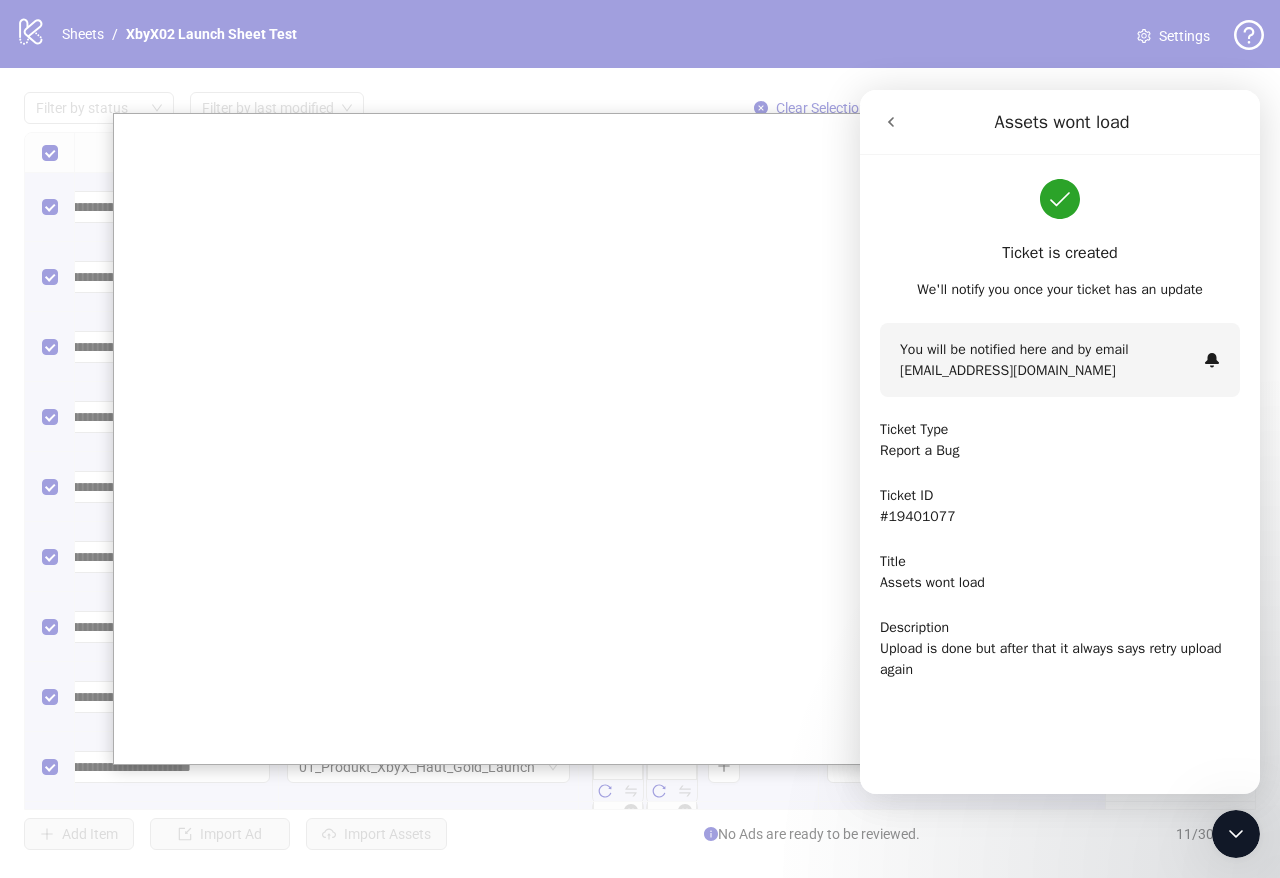 click 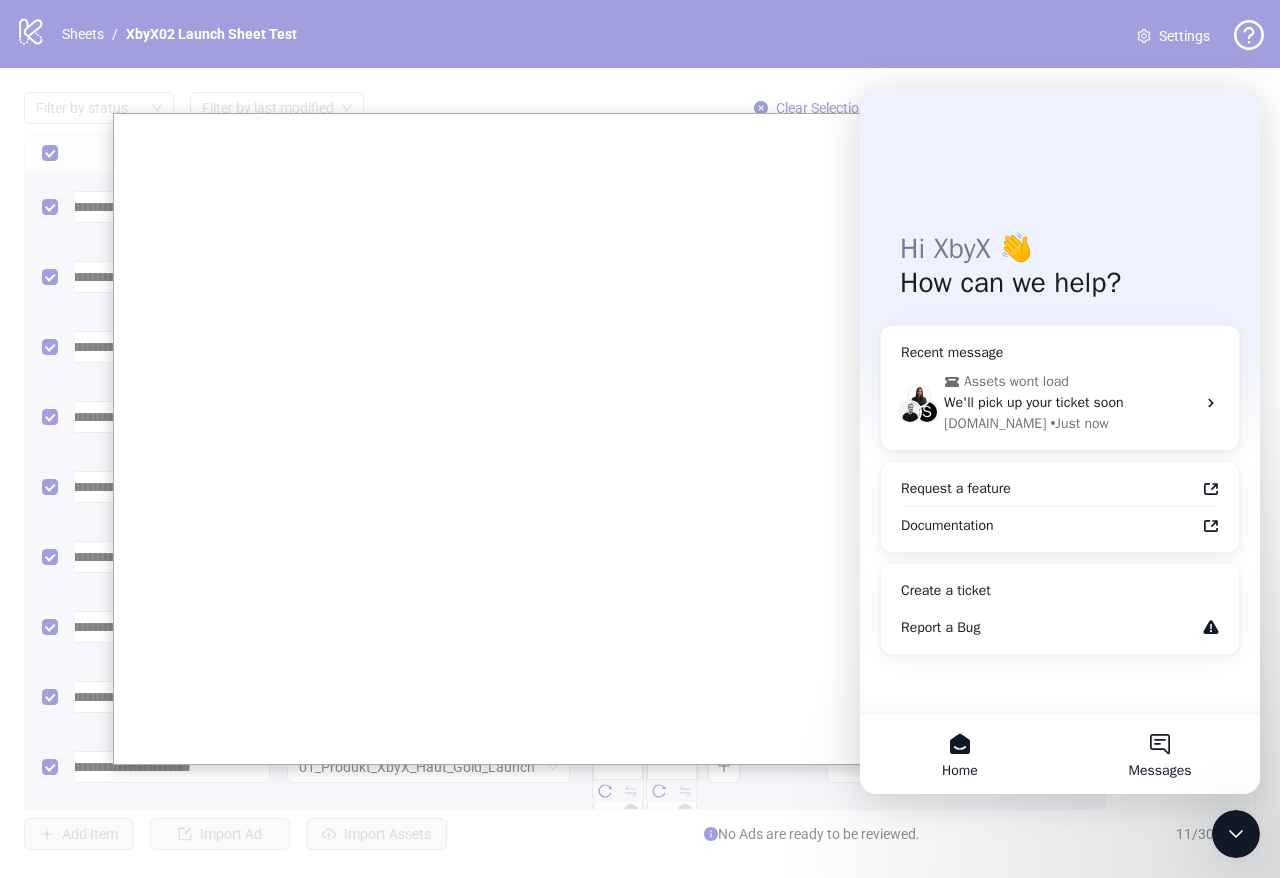 click on "Messages" at bounding box center (1160, 754) 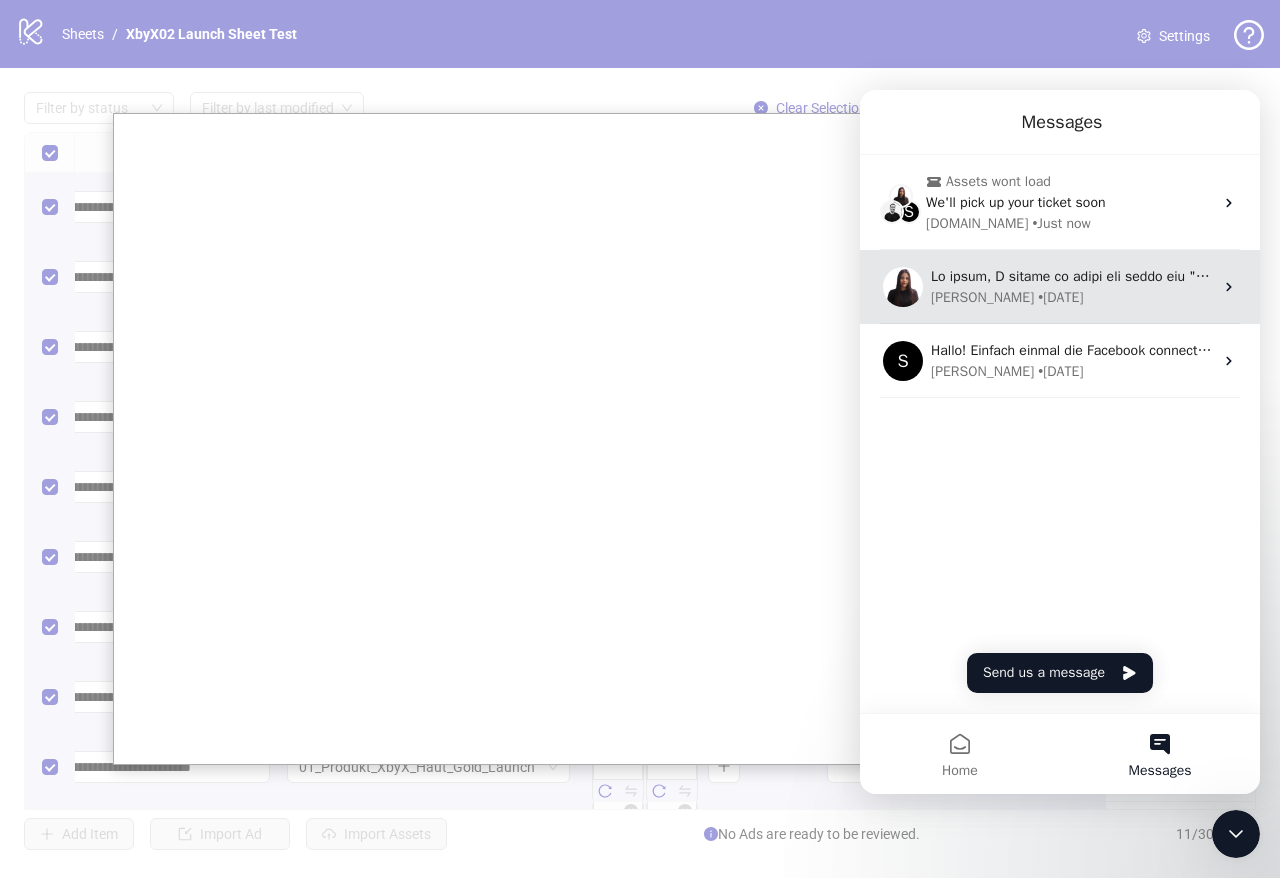 click on "Laura •  1w ago" at bounding box center (1072, 297) 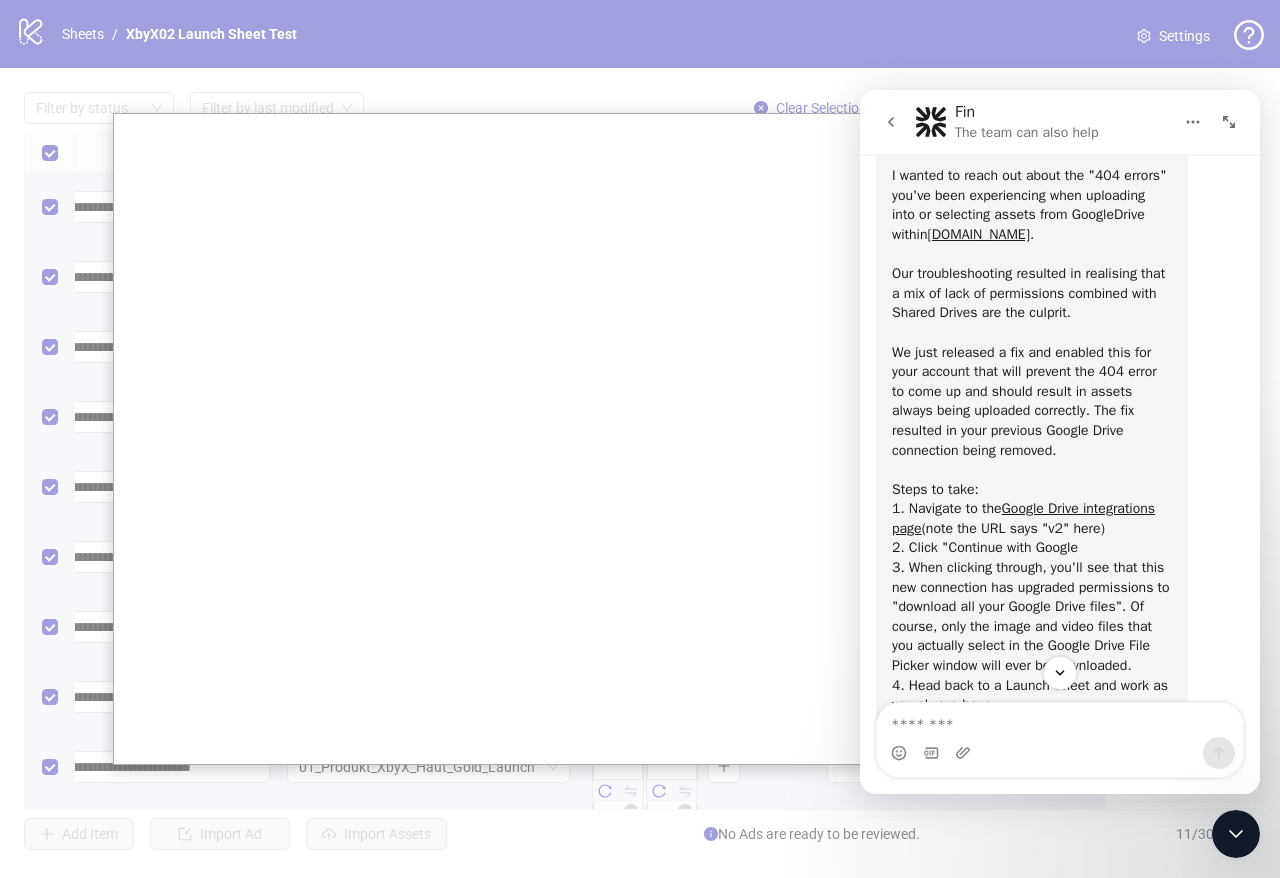 scroll, scrollTop: 160, scrollLeft: 0, axis: vertical 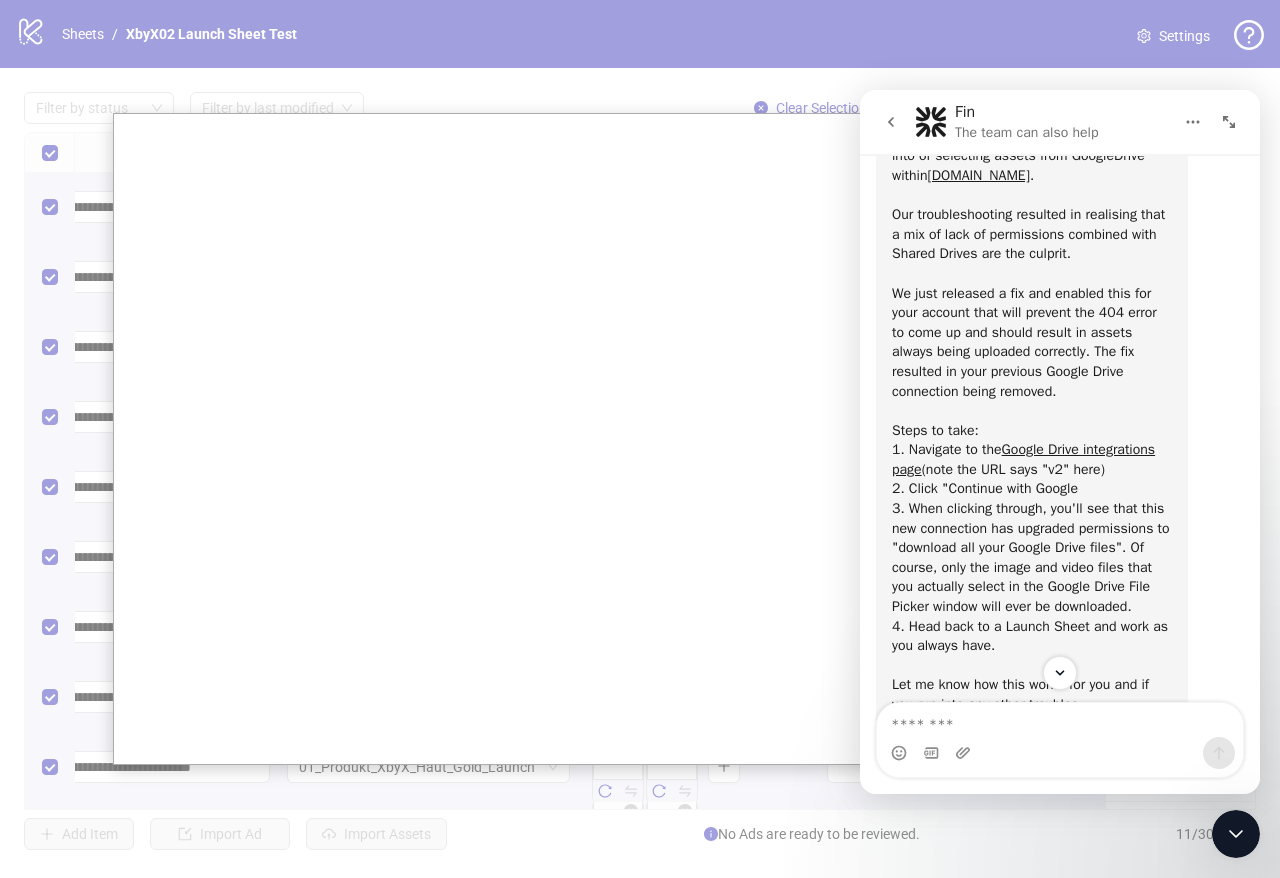 click on "Hi there, I wanted to reach out about the "404 errors" you've been experiencing when uploading into or selecting assets from GoogleDrive within  Kitchn.io . Our troubleshooting resulted in realising that a mix of lack of permissions combined with Shared Drives are the culprit. We just released a fix and enabled this for your account that will prevent the 404 error to come up and should result in assets always being uploaded correctly. The fix resulted in your previous Google Drive connection being removed. Steps to take: 1. Navigate to the  Google Drive integrations page  (note the URL says "v2" here) 2. Click "Continue with Google 3. When clicking through, you'll see that this new connection has upgraded permissions to "download all your Google Drive files". Of course, only the image and video files that you actually select in the Google Drive File Picker window will ever be downloaded. 4. Head back to a Launch Sheet and work as you always have. Best, Laura" at bounding box center [1032, 420] 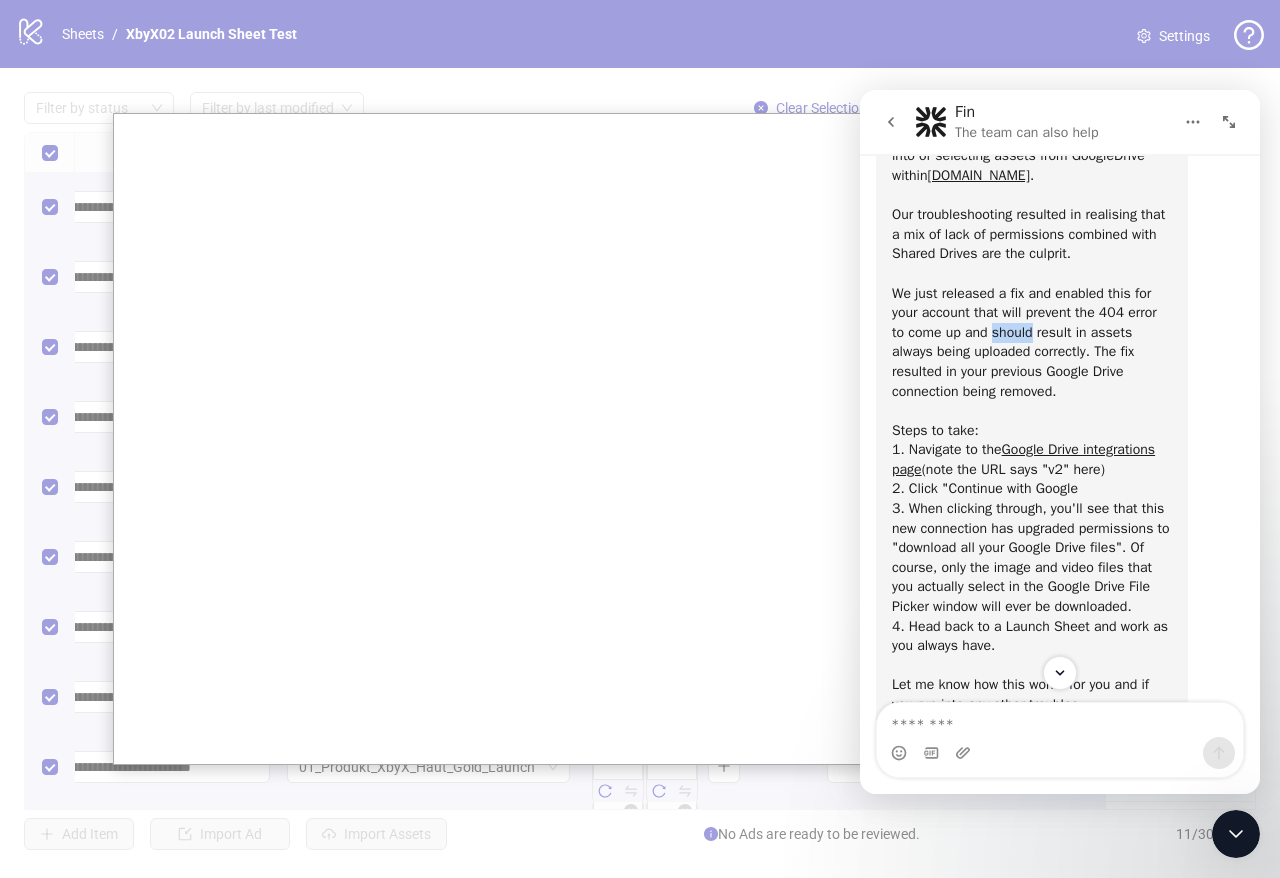 click on "Hi there, I wanted to reach out about the "404 errors" you've been experiencing when uploading into or selecting assets from GoogleDrive within  Kitchn.io . Our troubleshooting resulted in realising that a mix of lack of permissions combined with Shared Drives are the culprit. We just released a fix and enabled this for your account that will prevent the 404 error to come up and should result in assets always being uploaded correctly. The fix resulted in your previous Google Drive connection being removed. Steps to take: 1. Navigate to the  Google Drive integrations page  (note the URL says "v2" here) 2. Click "Continue with Google 3. When clicking through, you'll see that this new connection has upgraded permissions to "download all your Google Drive files". Of course, only the image and video files that you actually select in the Google Drive File Picker window will ever be downloaded. 4. Head back to a Launch Sheet and work as you always have. Best, Laura" at bounding box center (1032, 420) 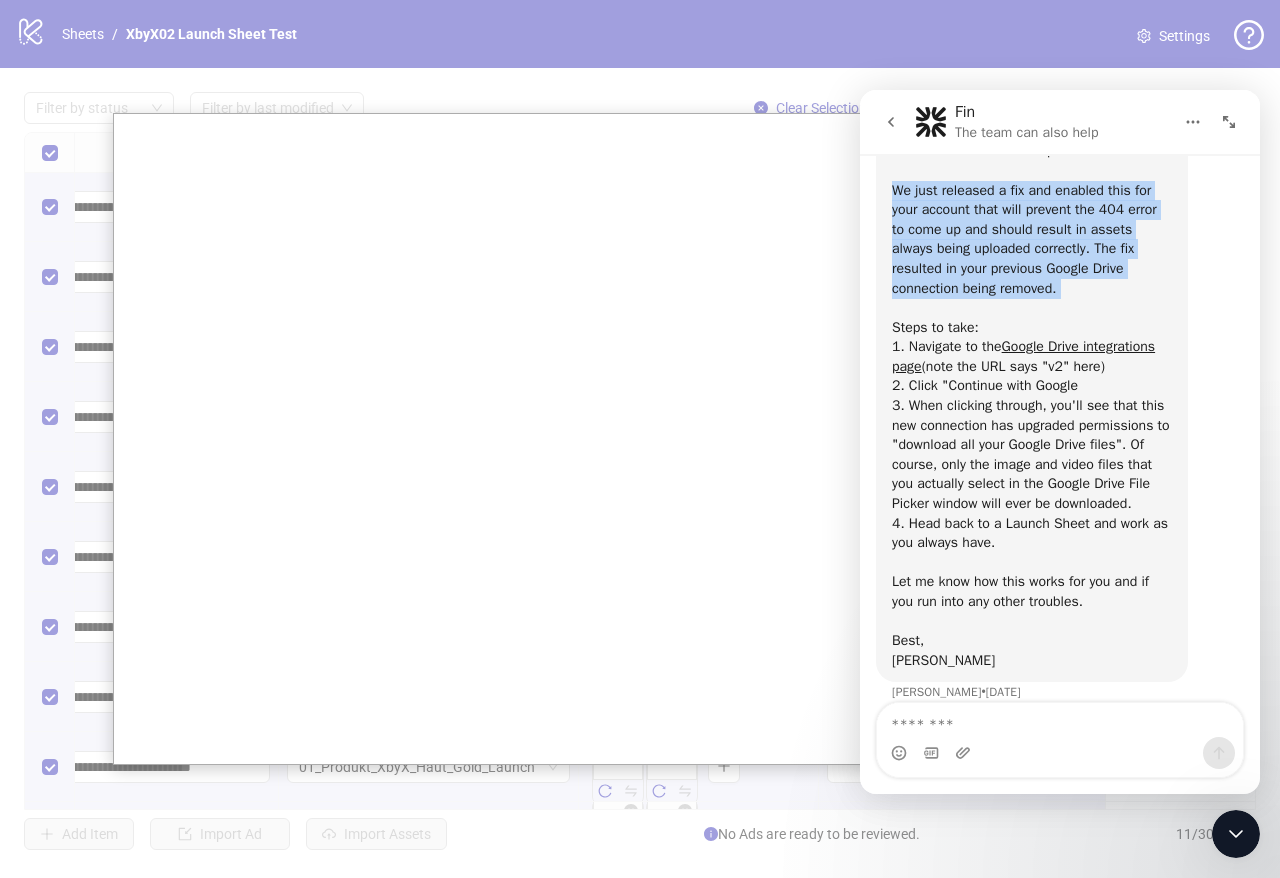 scroll, scrollTop: 264, scrollLeft: 0, axis: vertical 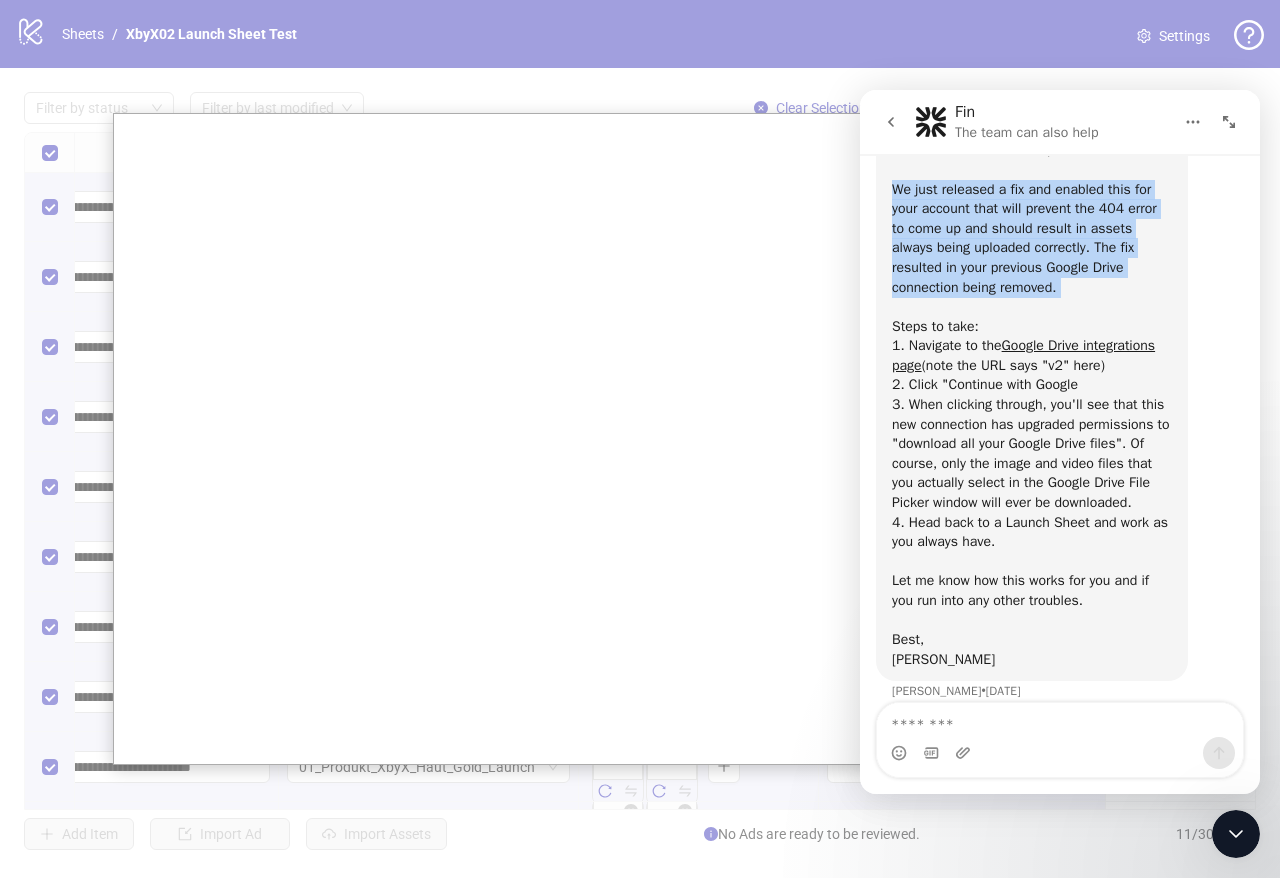 click on "Hi there, I wanted to reach out about the "404 errors" you've been experiencing when uploading into or selecting assets from GoogleDrive within  Kitchn.io . Our troubleshooting resulted in realising that a mix of lack of permissions combined with Shared Drives are the culprit. We just released a fix and enabled this for your account that will prevent the 404 error to come up and should result in assets always being uploaded correctly. The fix resulted in your previous Google Drive connection being removed. Steps to take: 1. Navigate to the  Google Drive integrations page  (note the URL says "v2" here) 2. Click "Continue with Google 3. When clicking through, you'll see that this new connection has upgraded permissions to "download all your Google Drive files". Of course, only the image and video files that you actually select in the Google Drive File Picker window will ever be downloaded. 4. Head back to a Launch Sheet and work as you always have. Best, Laura" at bounding box center (1032, 316) 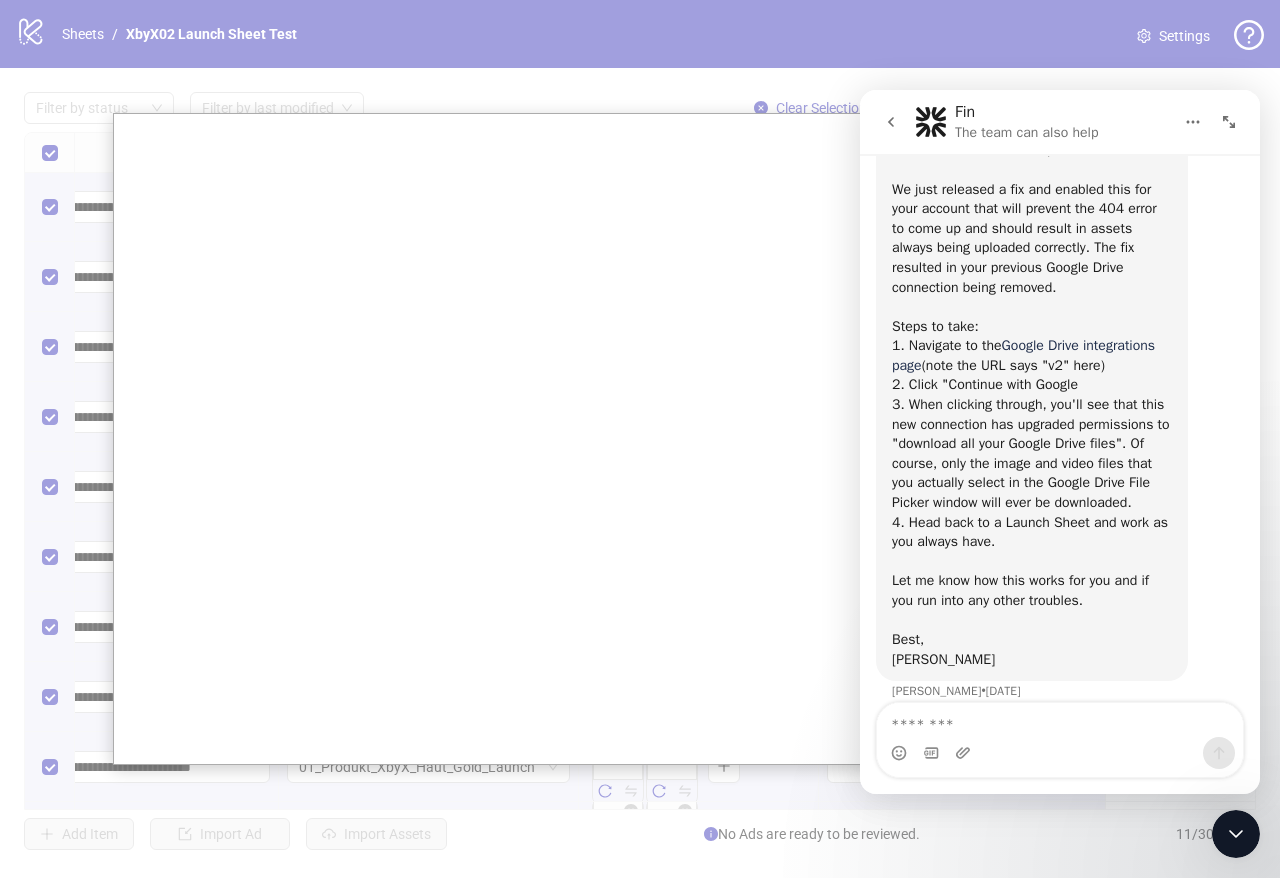 click on "Google Drive integrations page" at bounding box center (1023, 355) 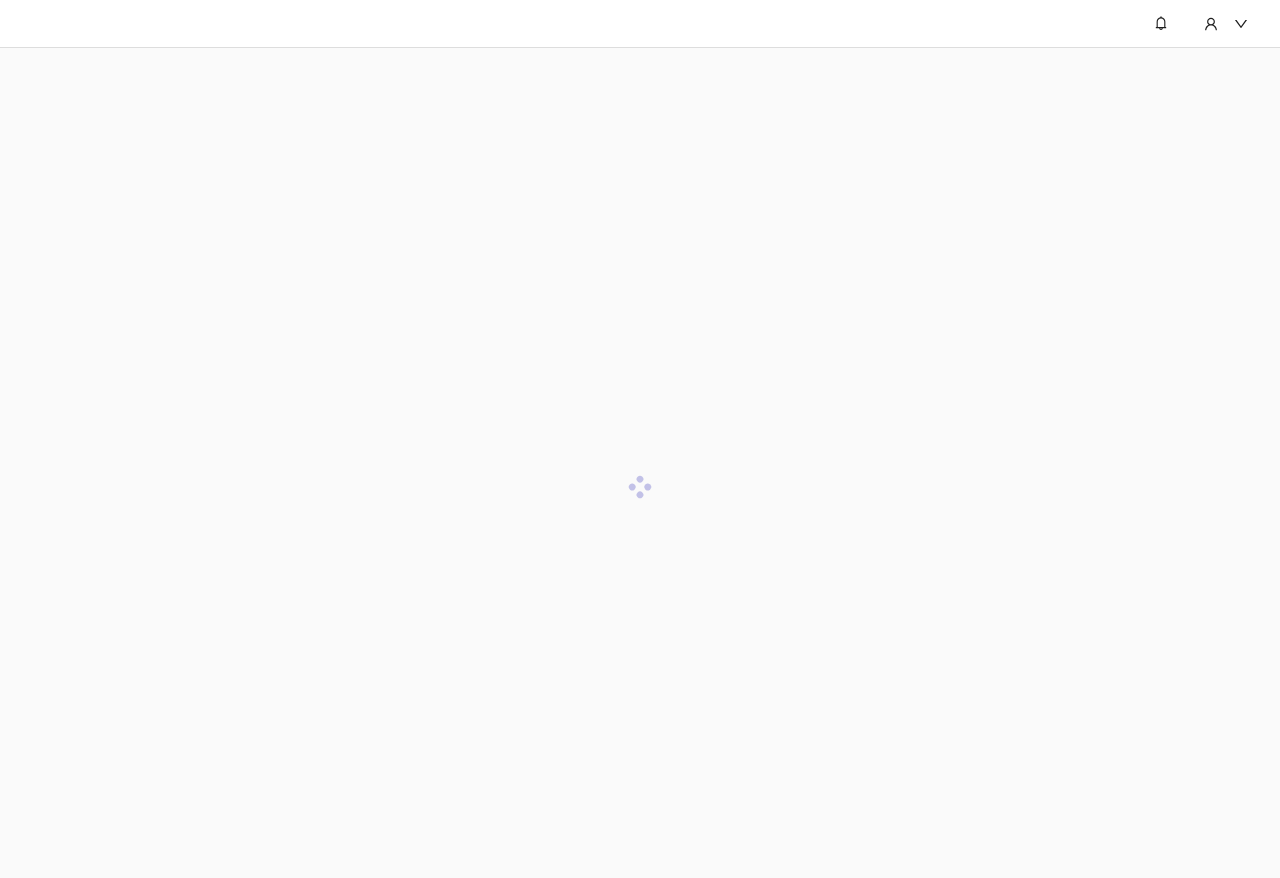 scroll, scrollTop: 0, scrollLeft: 0, axis: both 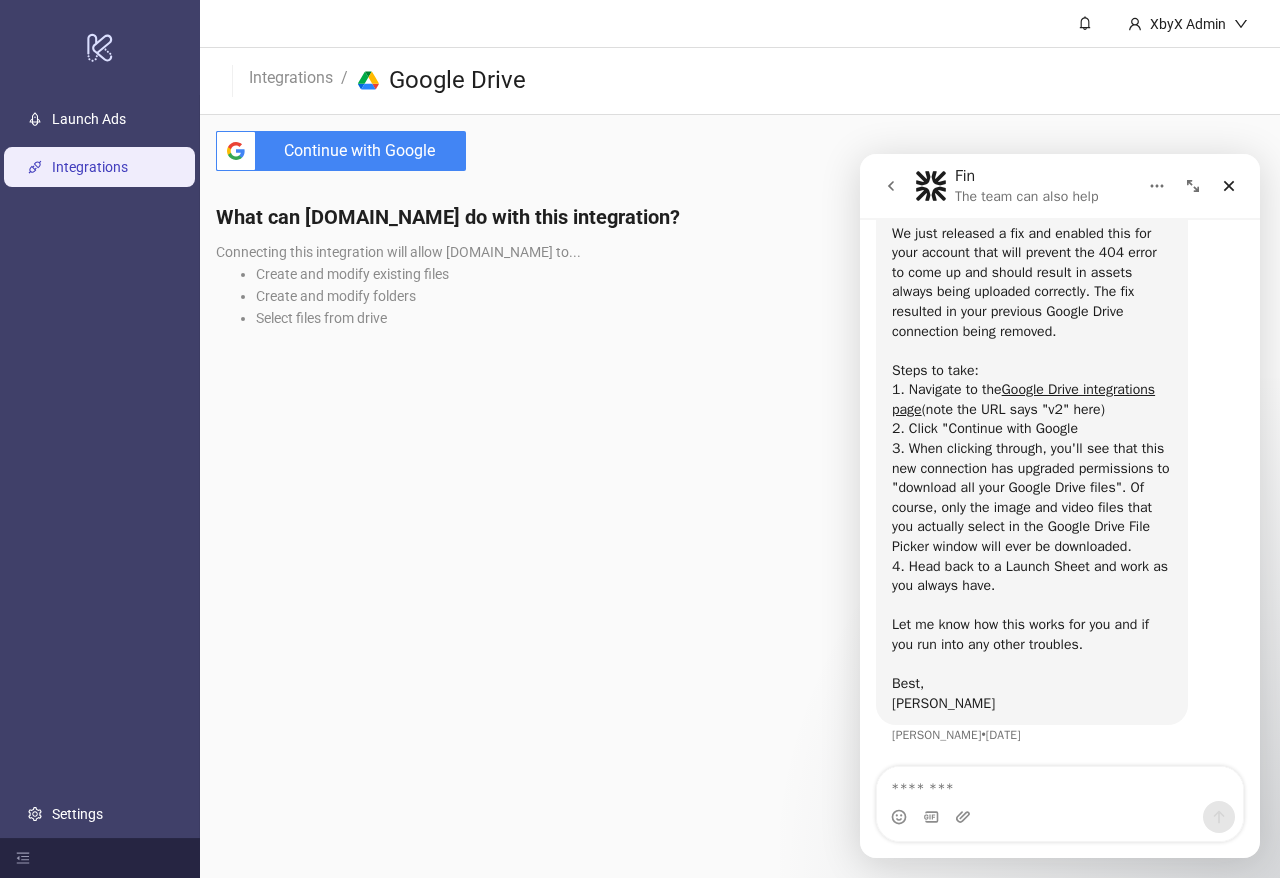 click on "Continue with Google" at bounding box center [365, 151] 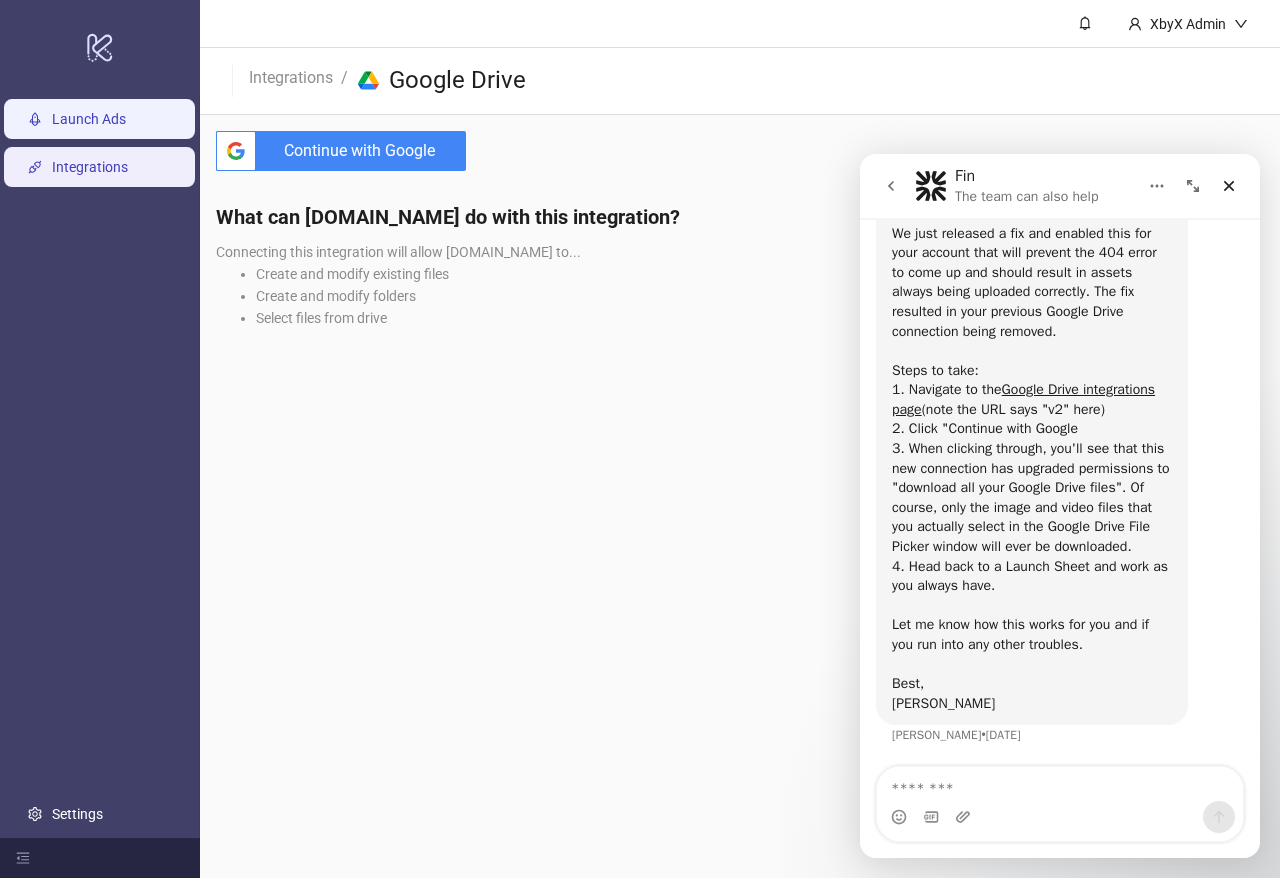 click on "Launch Ads" at bounding box center [89, 119] 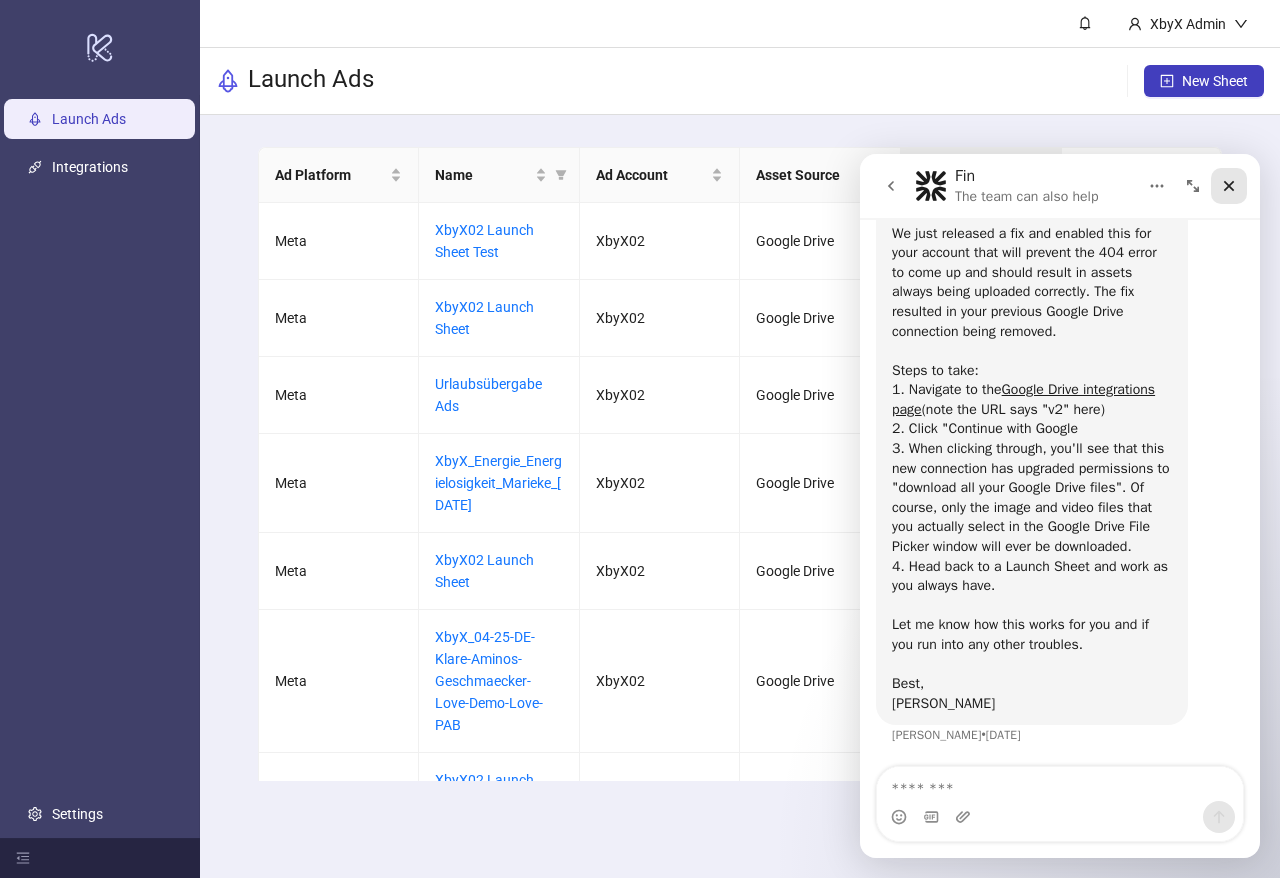 click 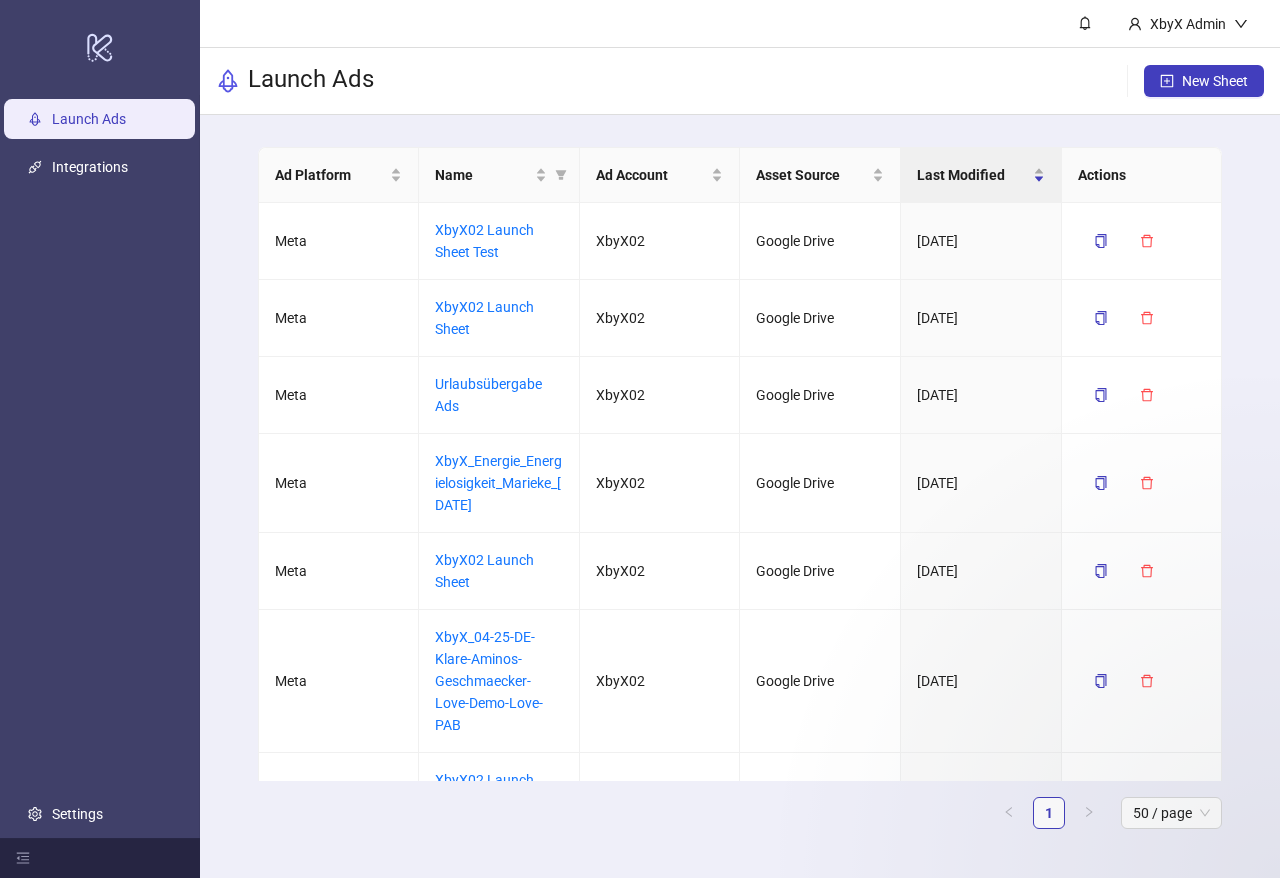 scroll, scrollTop: 0, scrollLeft: 0, axis: both 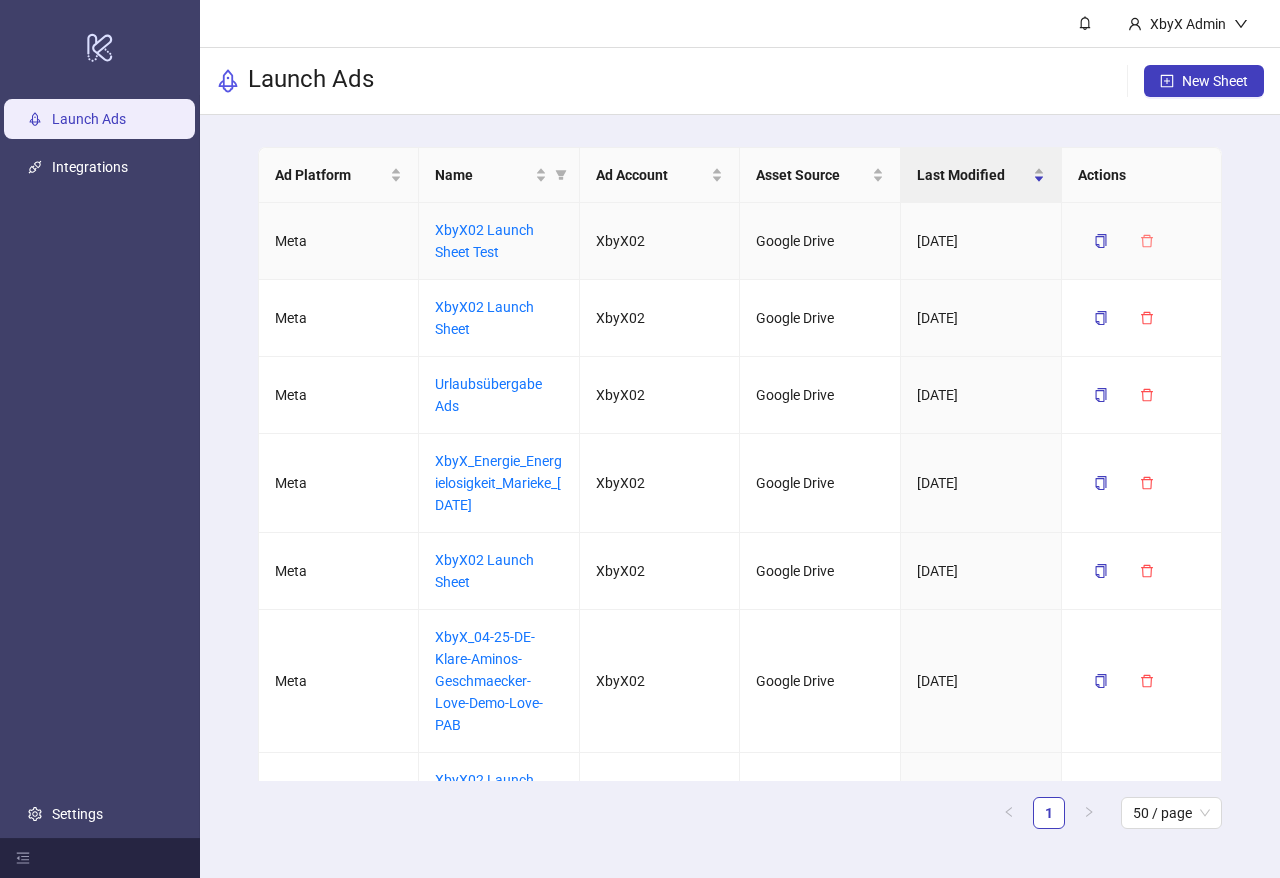 click 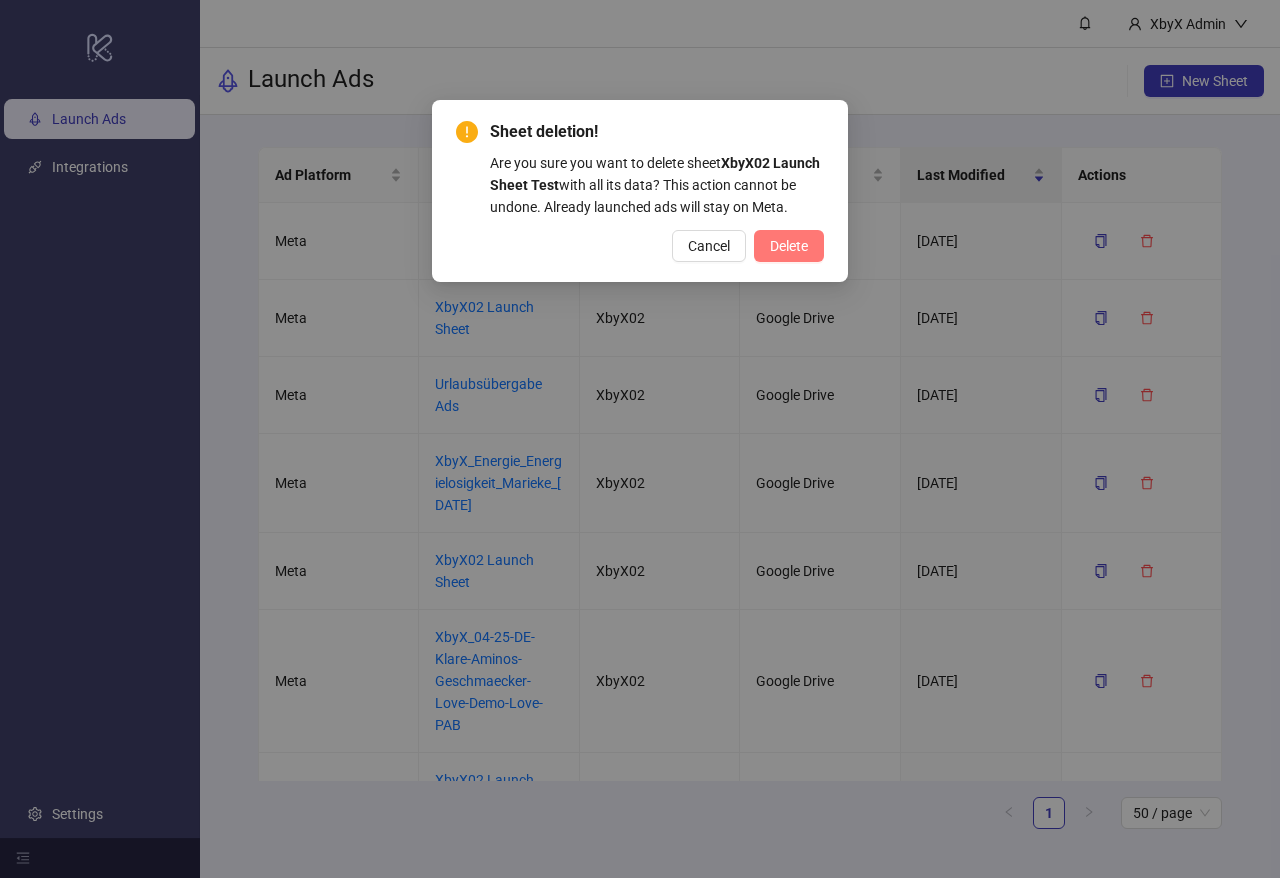 click on "Delete" at bounding box center [789, 246] 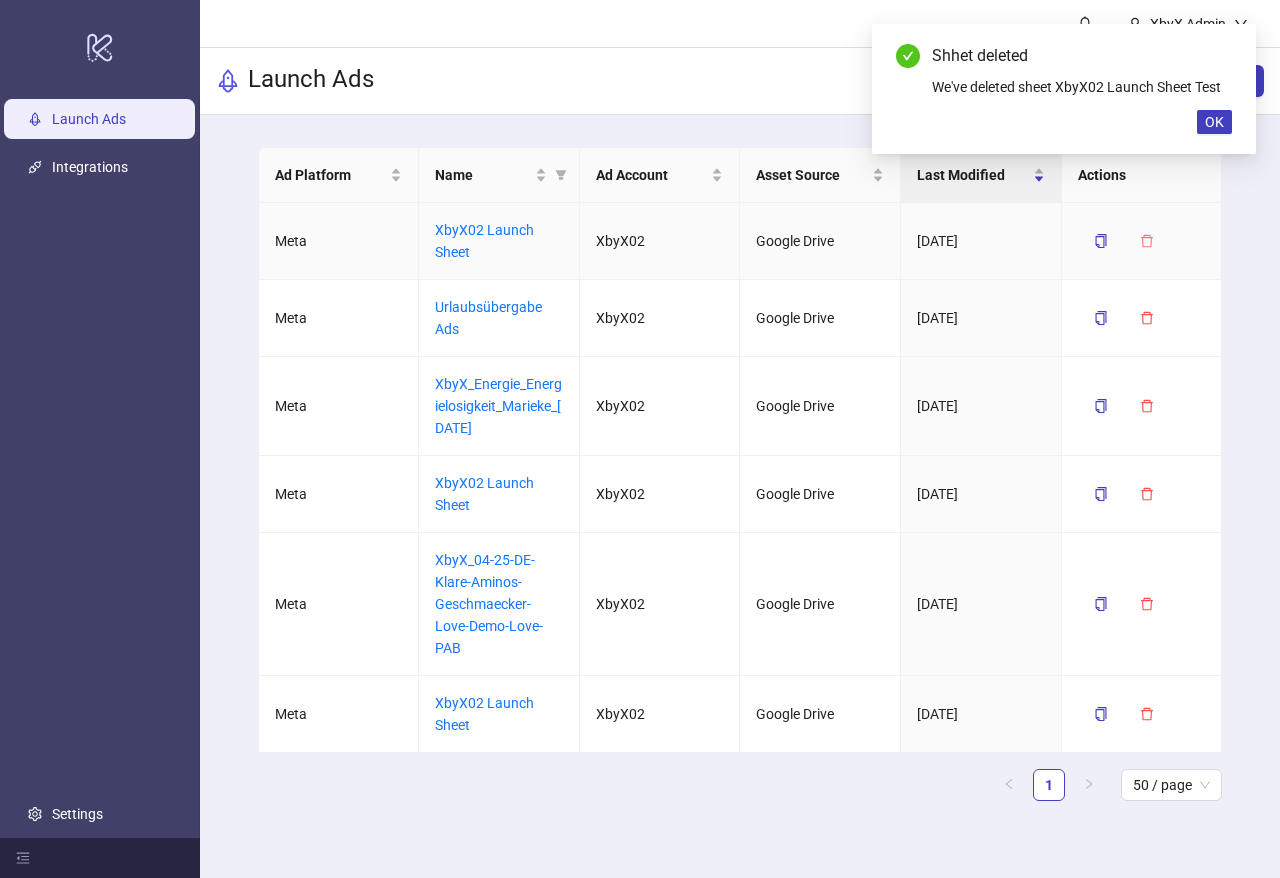click 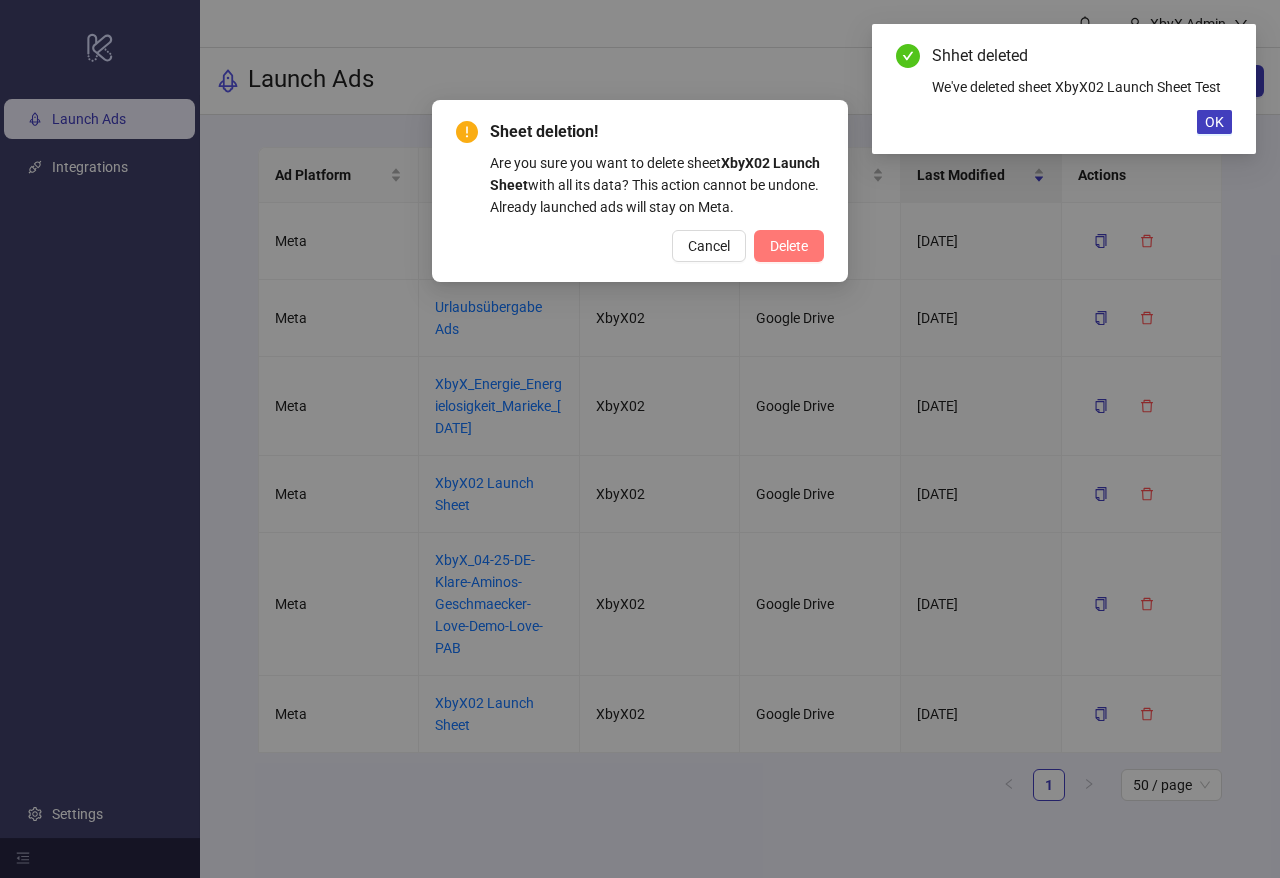 click on "Delete" at bounding box center [789, 246] 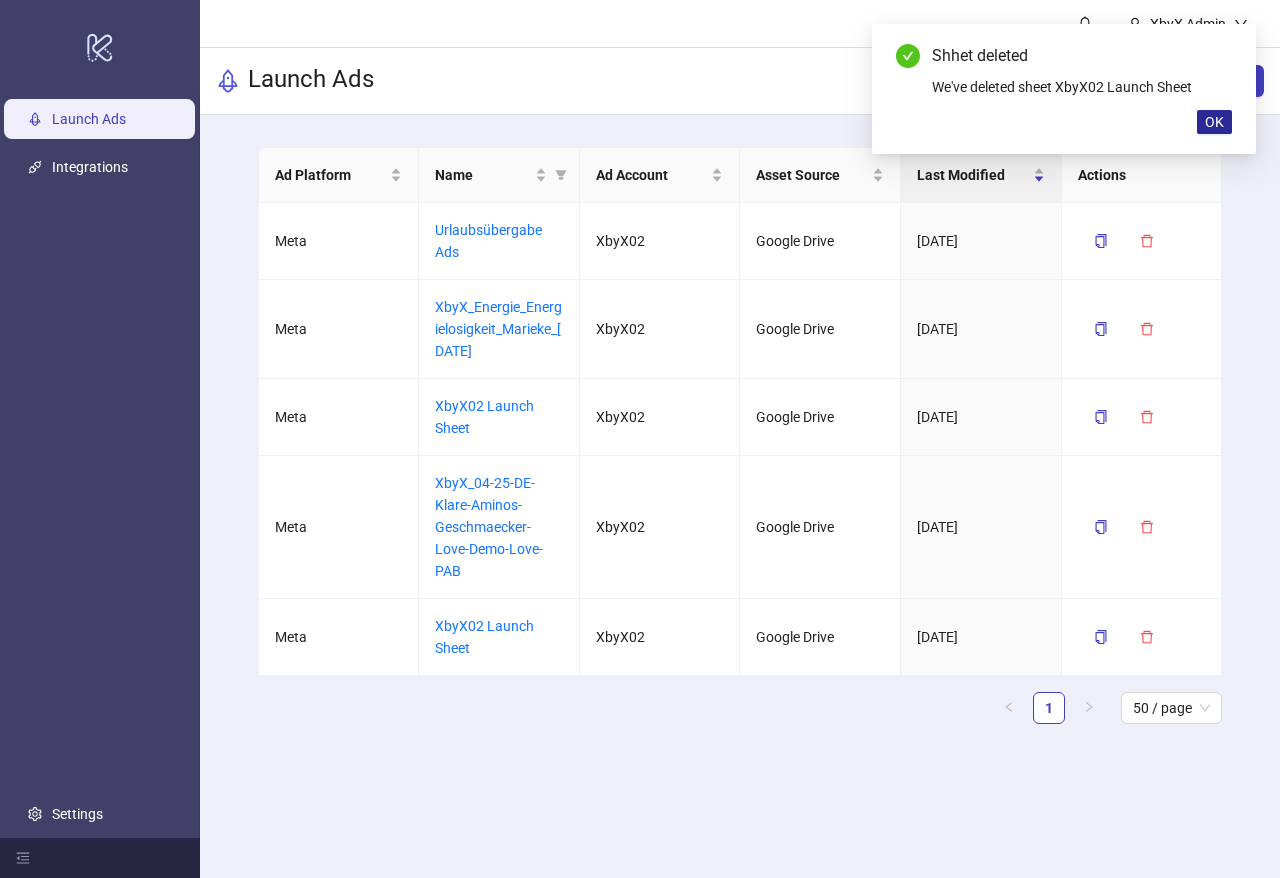 click on "OK" at bounding box center [1214, 122] 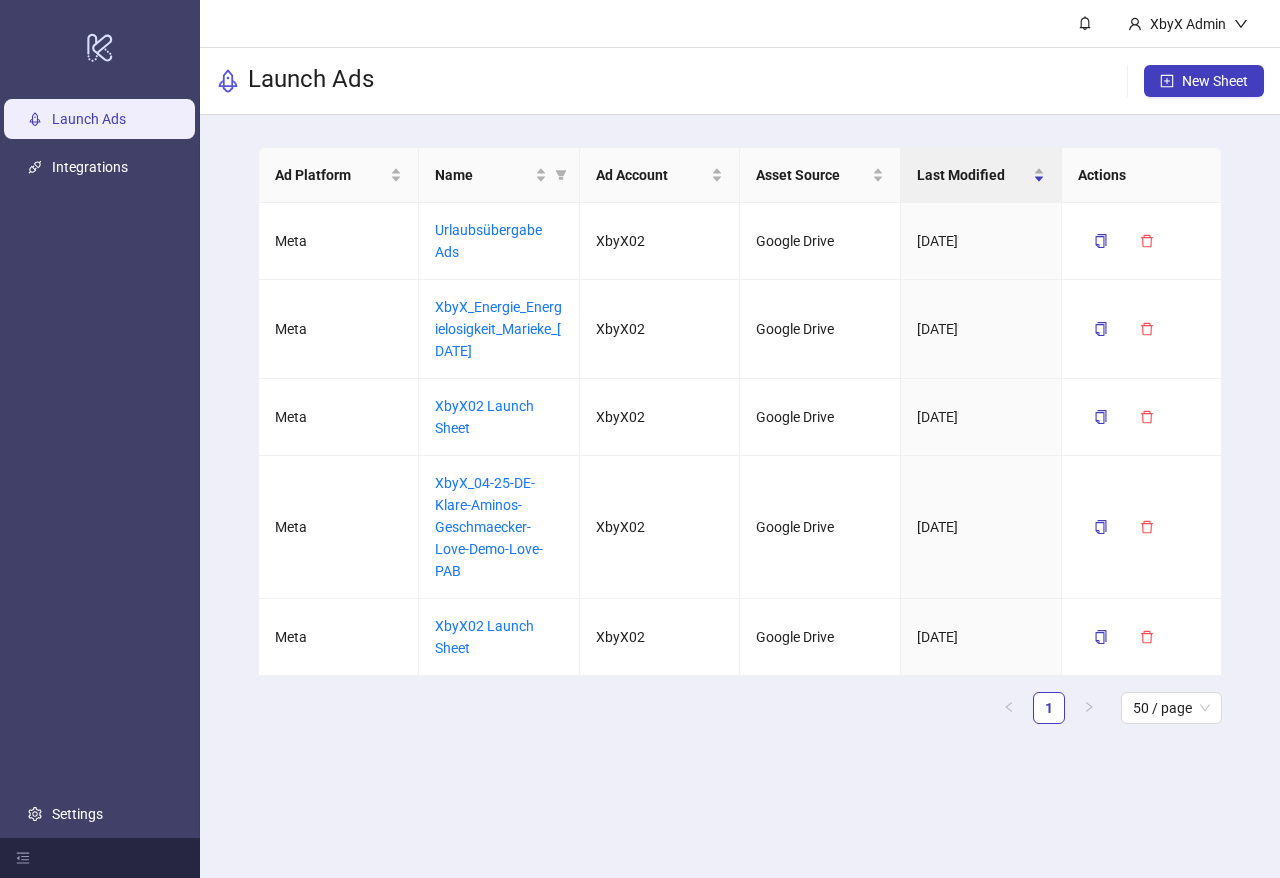 click on "Actions" at bounding box center [1142, 175] 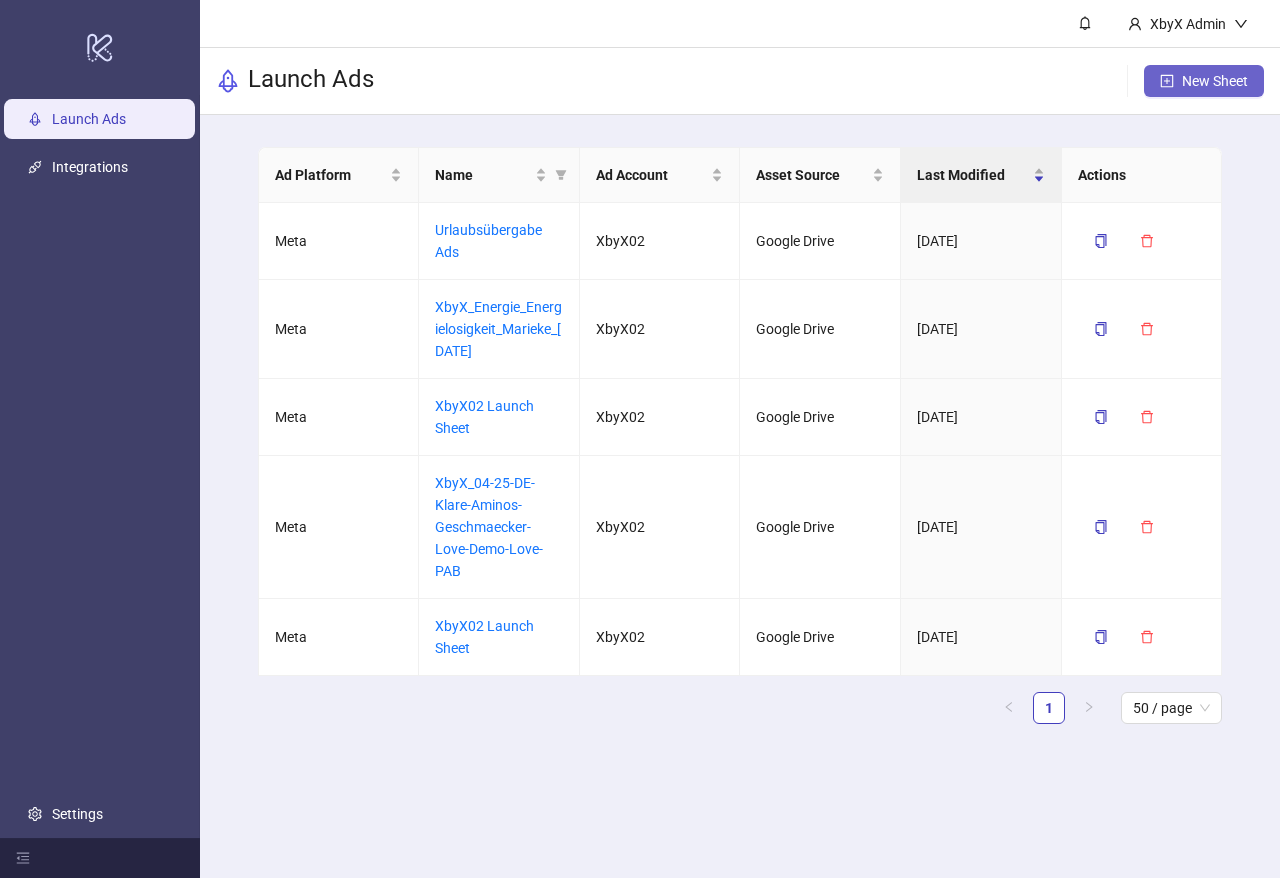 click on "New Sheet" at bounding box center (1215, 81) 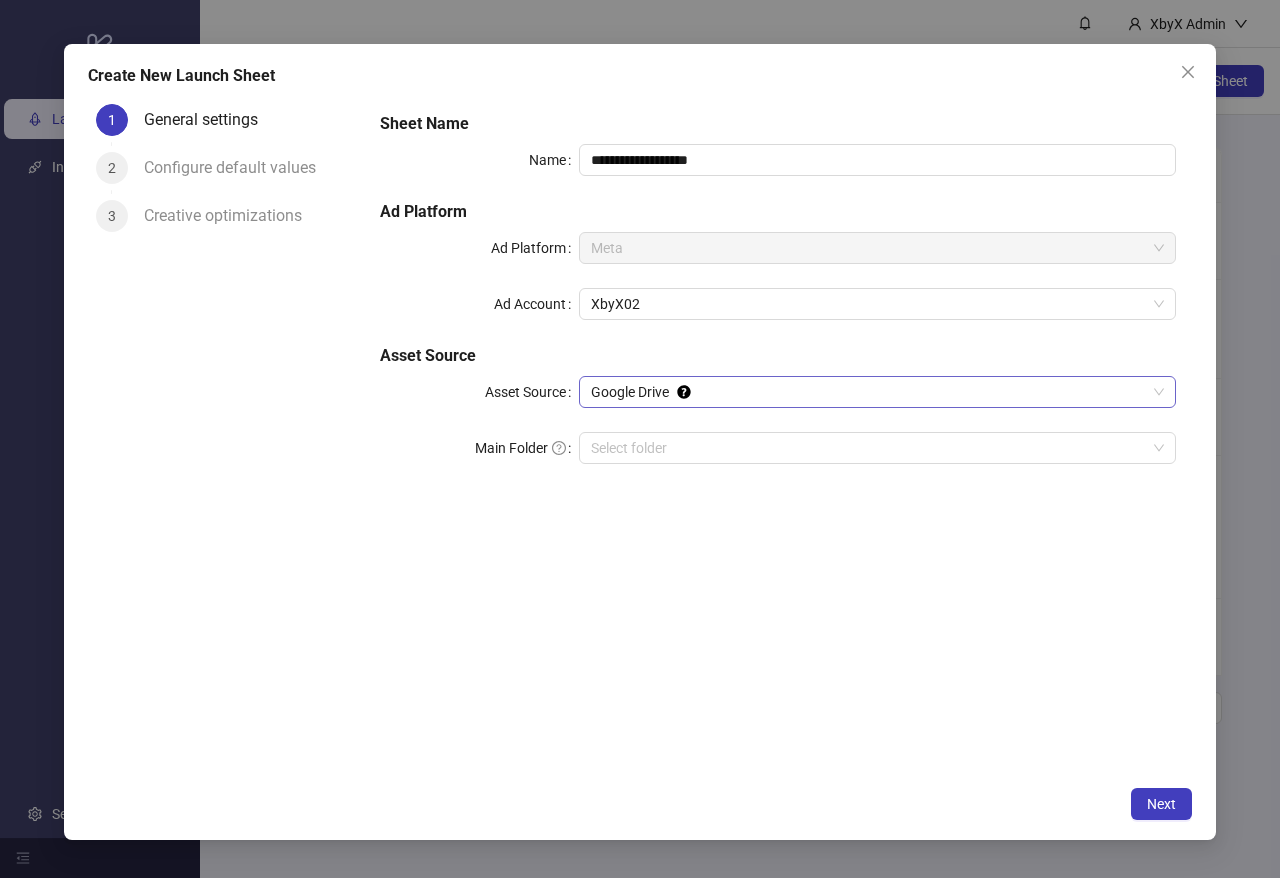 click on "Google Drive" at bounding box center [877, 392] 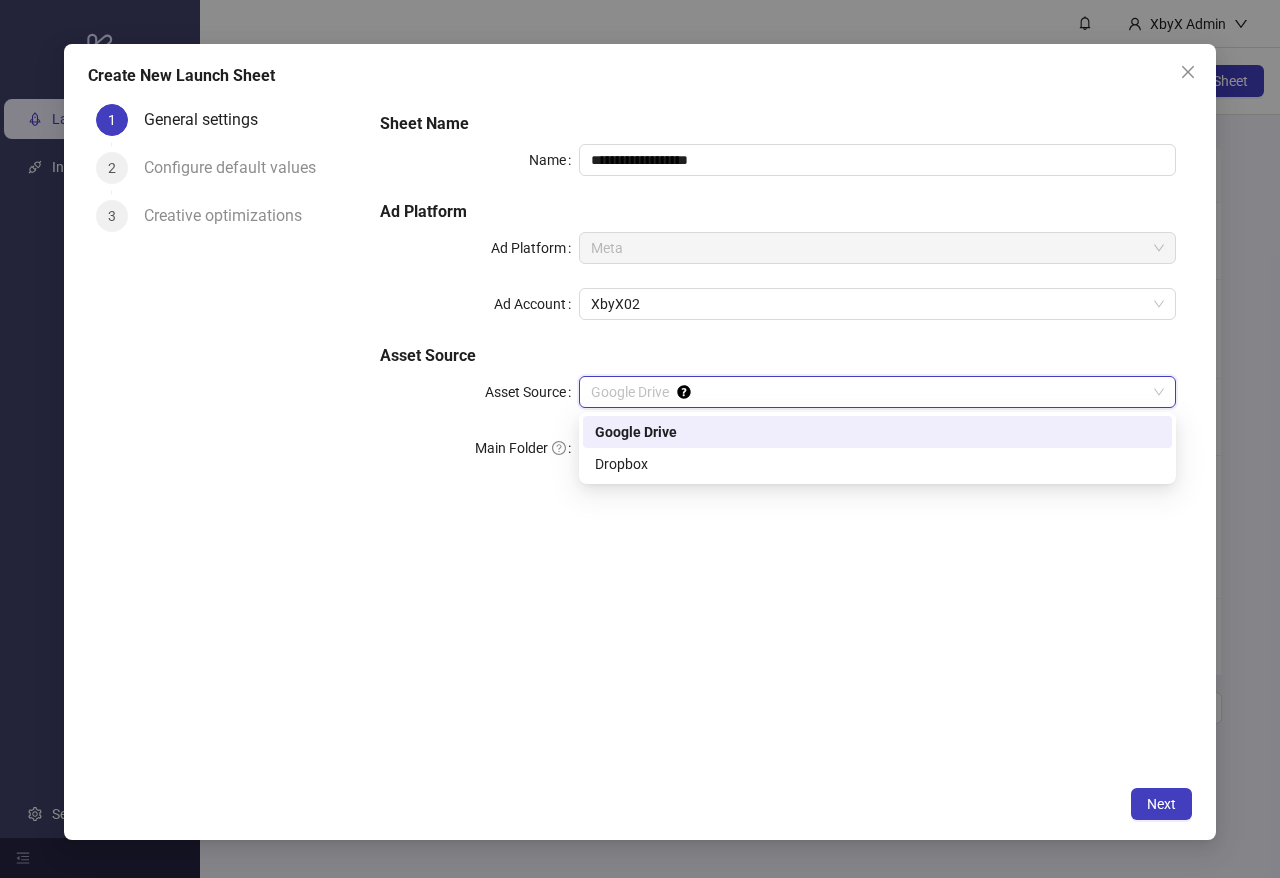 click on "Google Drive" at bounding box center [877, 392] 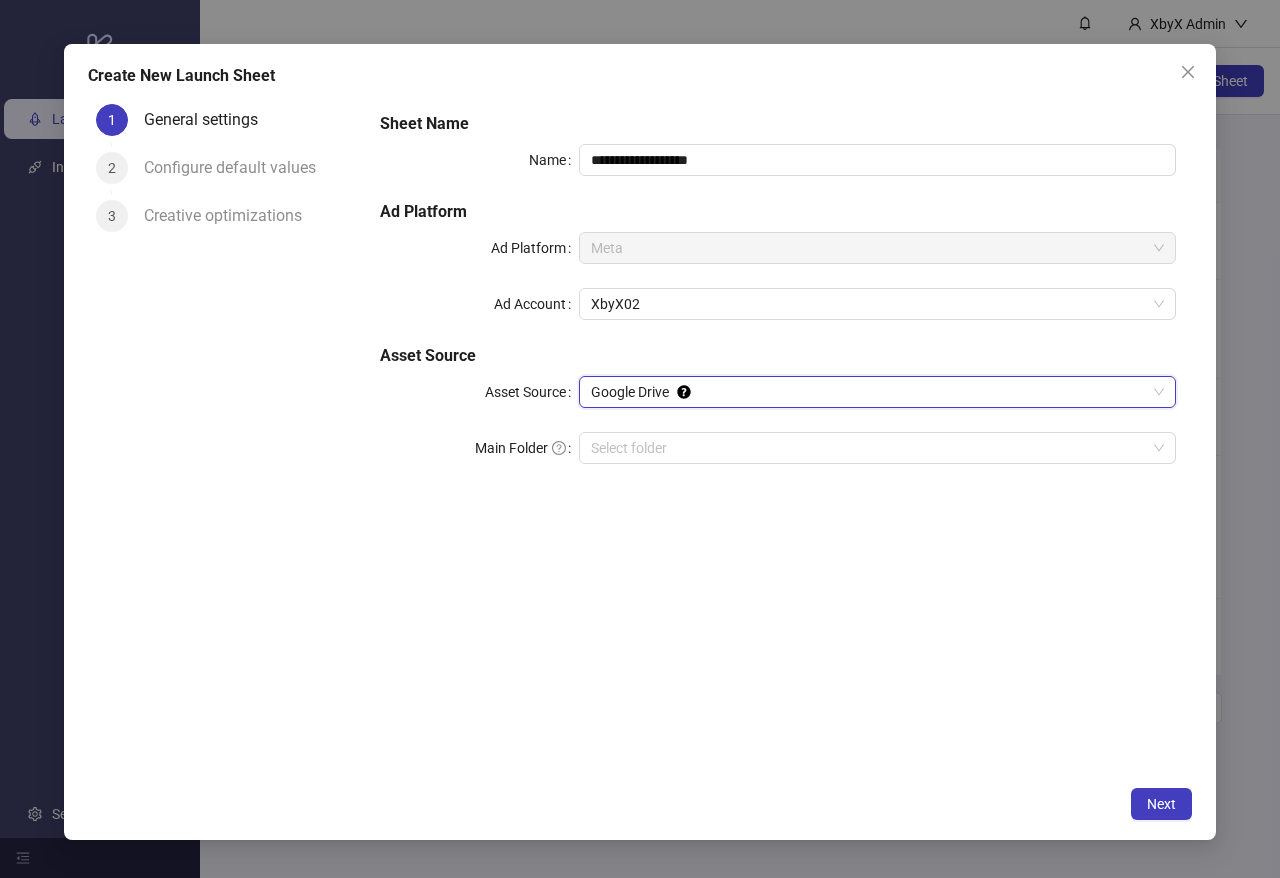 click on "Google Drive" at bounding box center [877, 392] 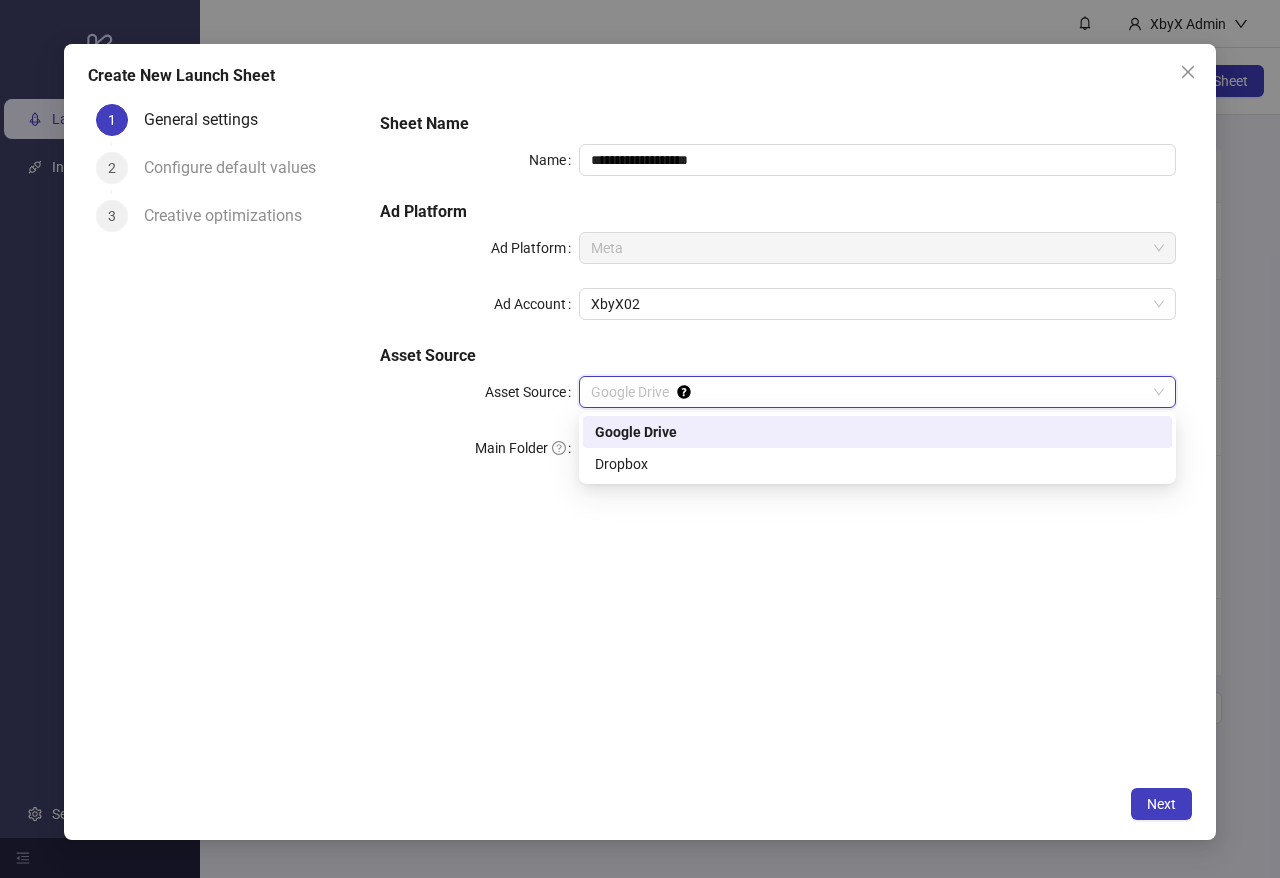click on "Google Drive" at bounding box center [877, 392] 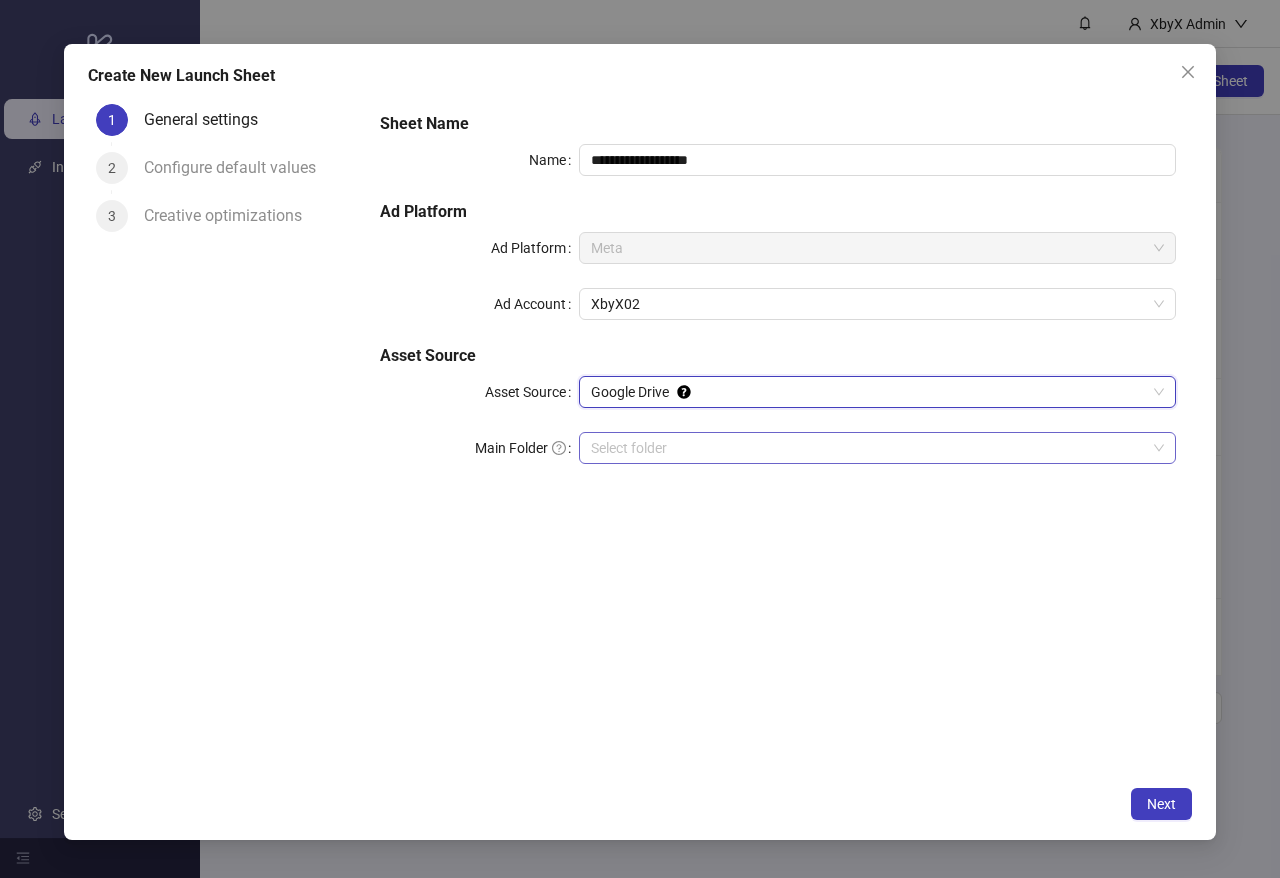 click on "Main Folder" at bounding box center (868, 448) 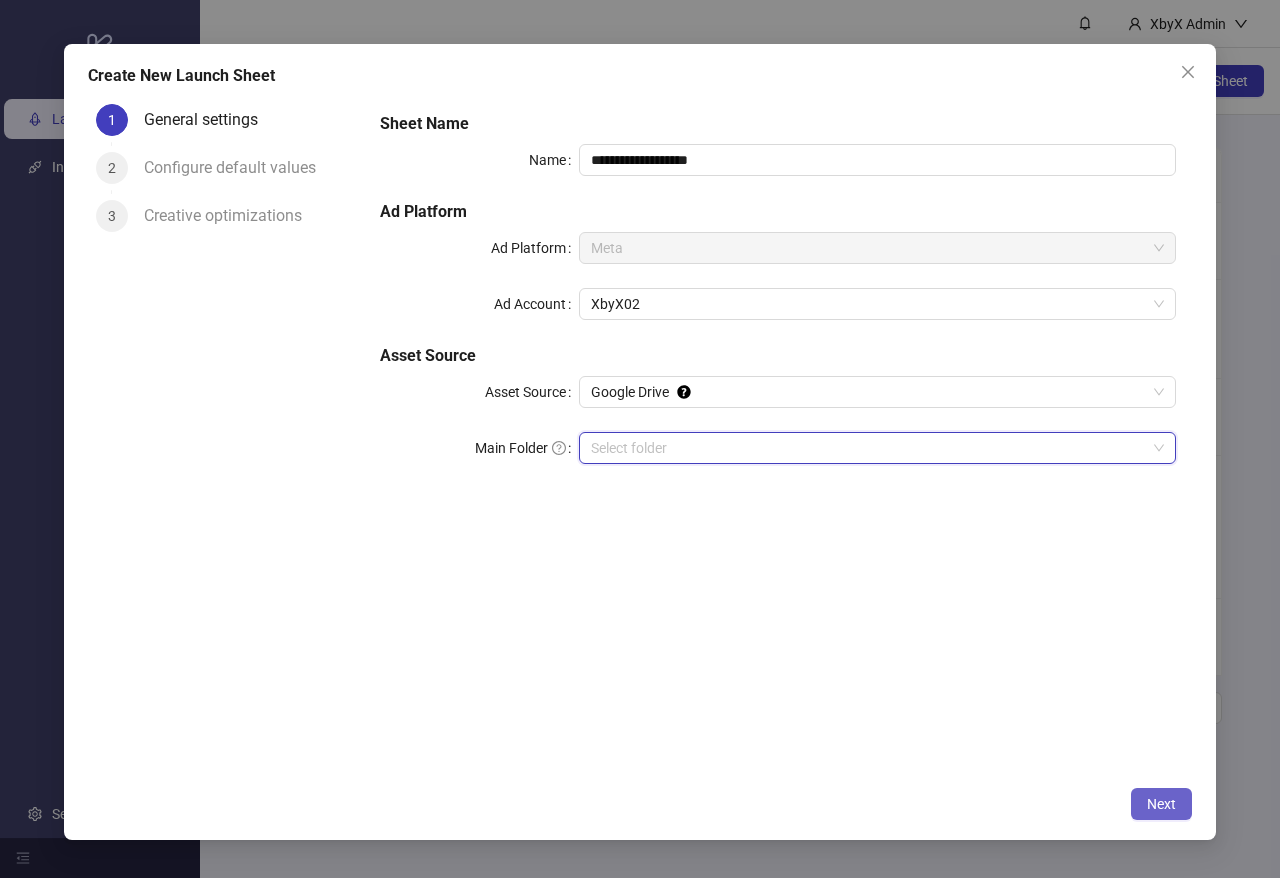 click on "Next" at bounding box center [1161, 804] 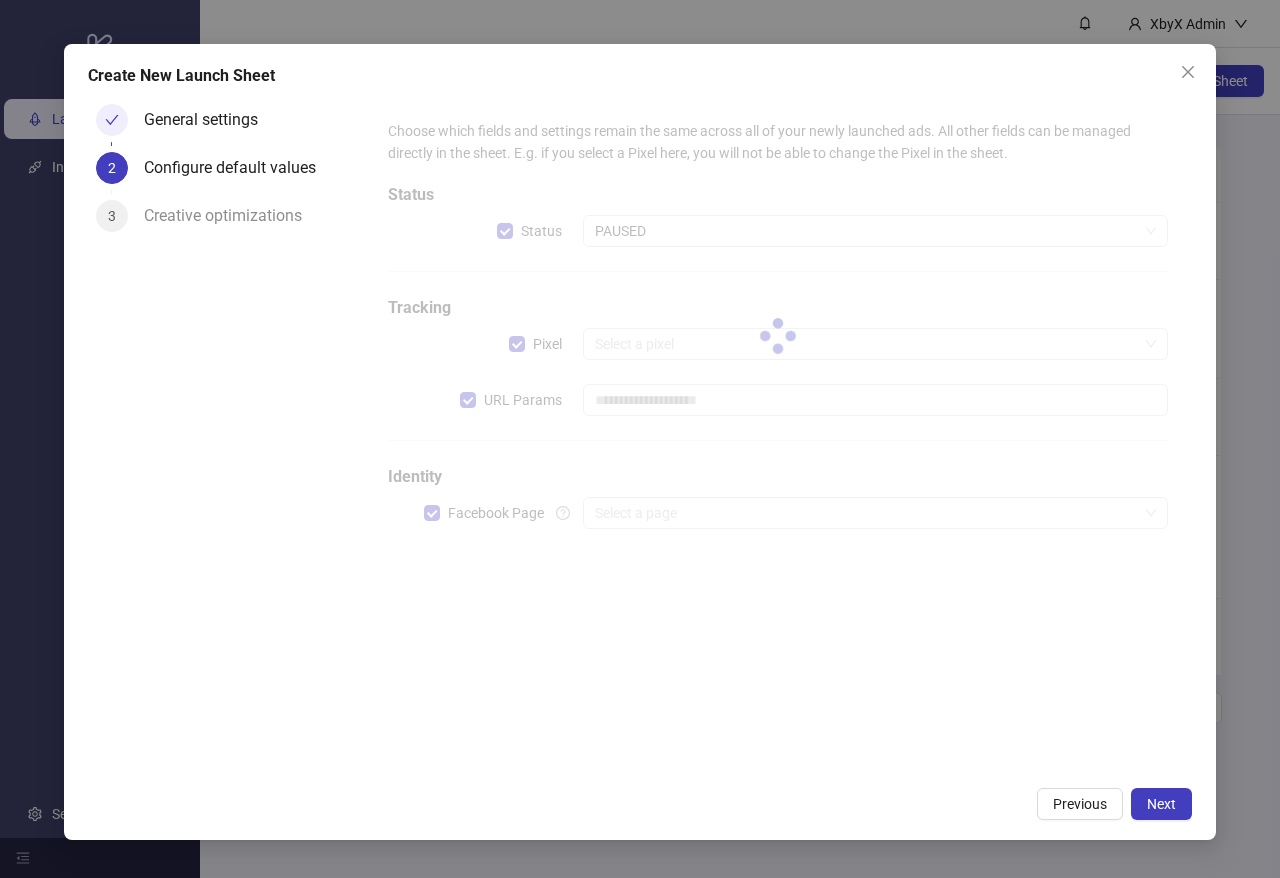 type on "**********" 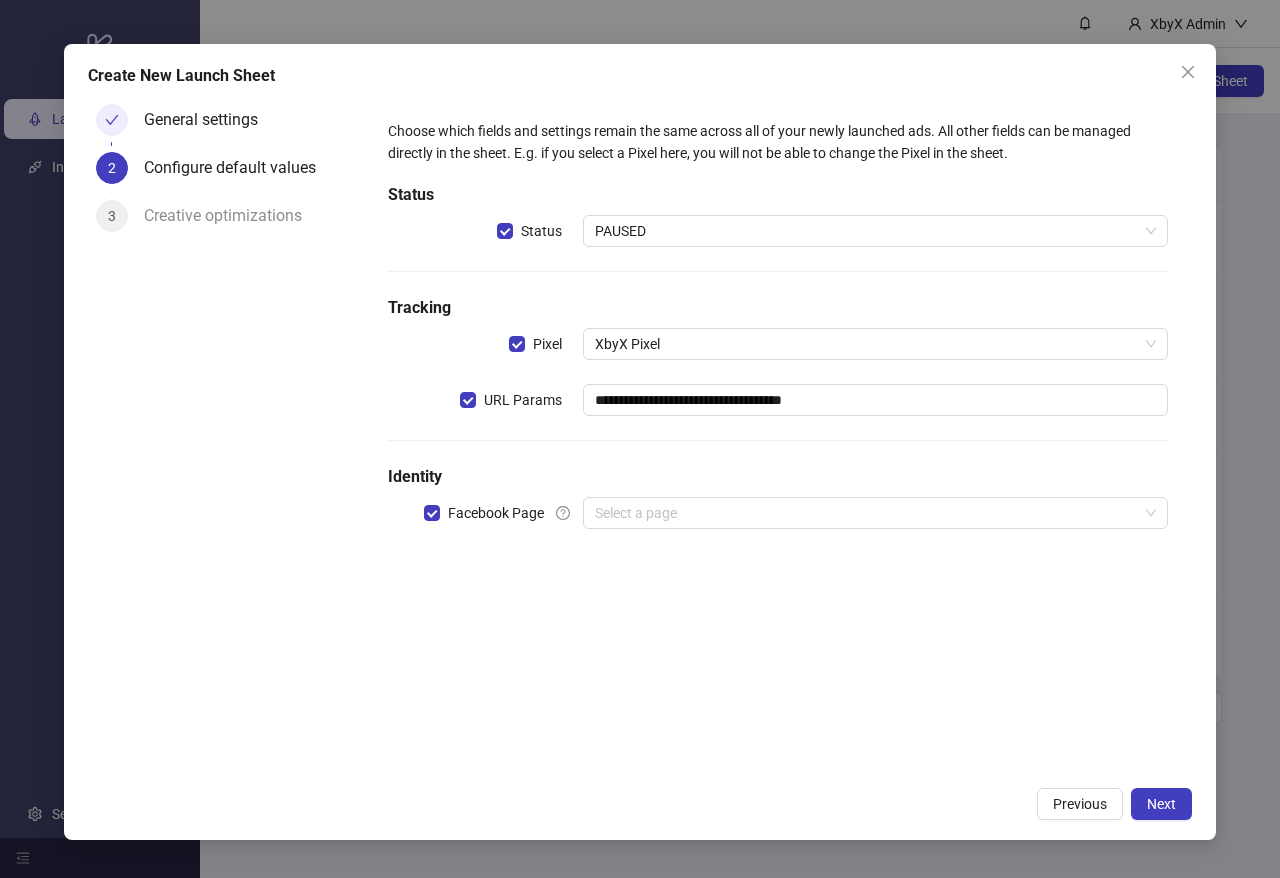 click on "Status" at bounding box center [778, 195] 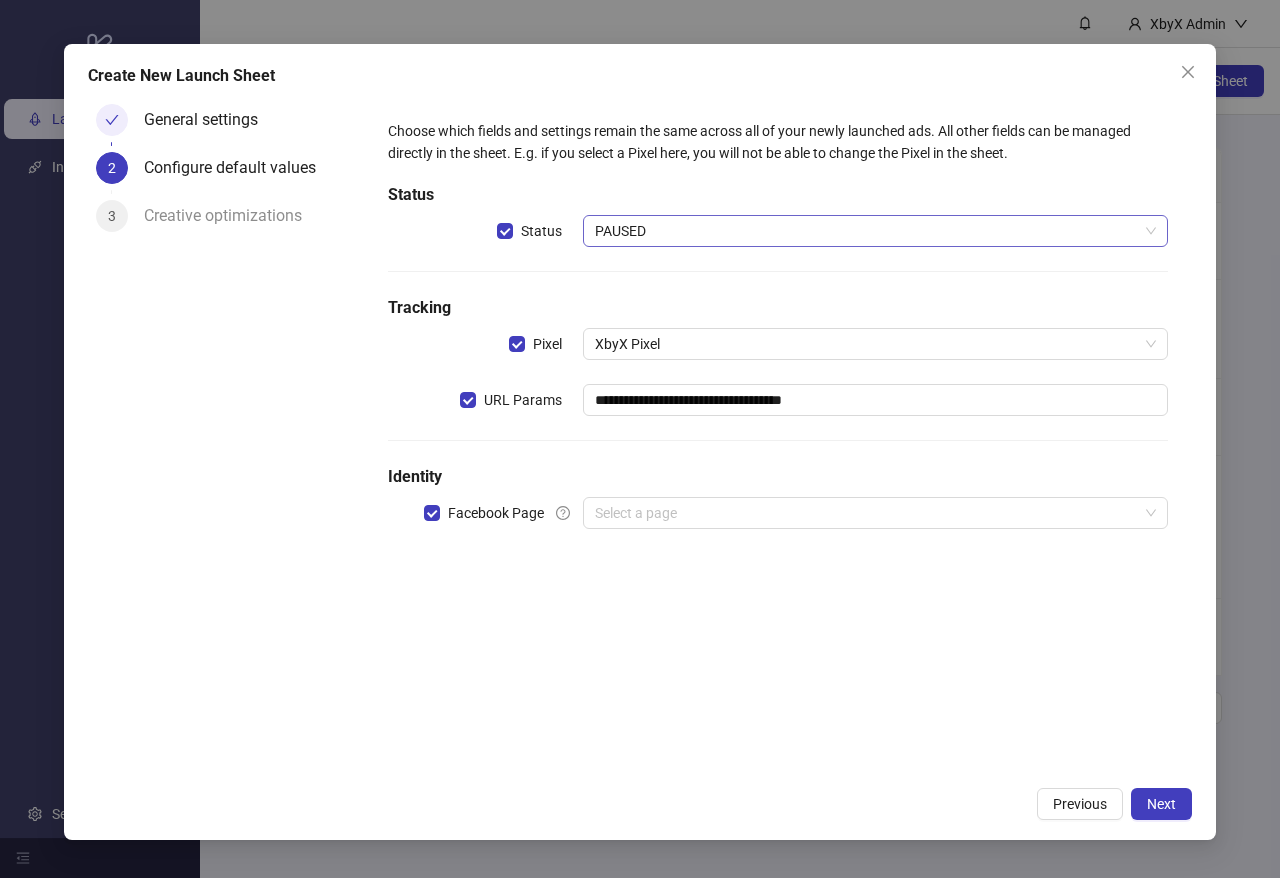 click on "PAUSED" at bounding box center (875, 231) 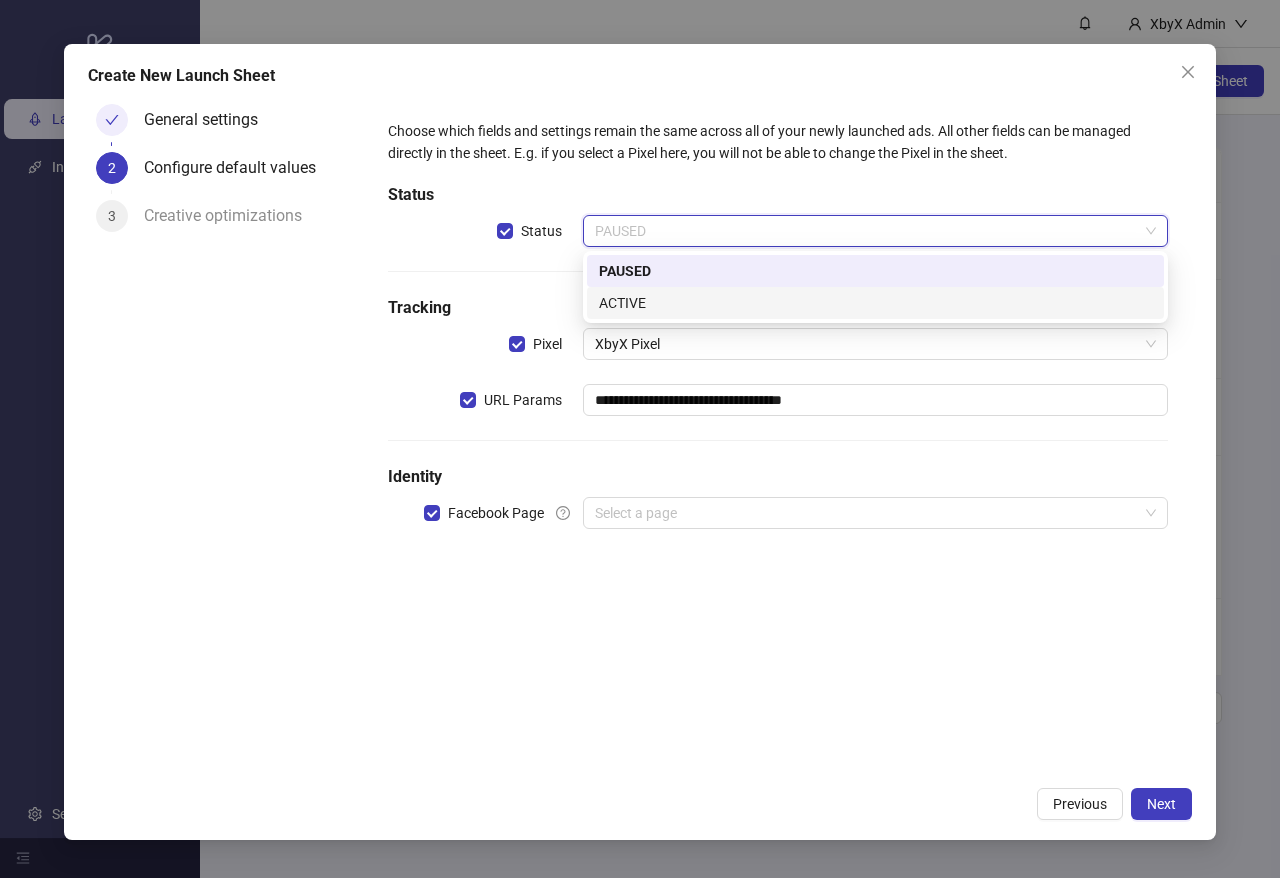 click on "ACTIVE" at bounding box center (875, 303) 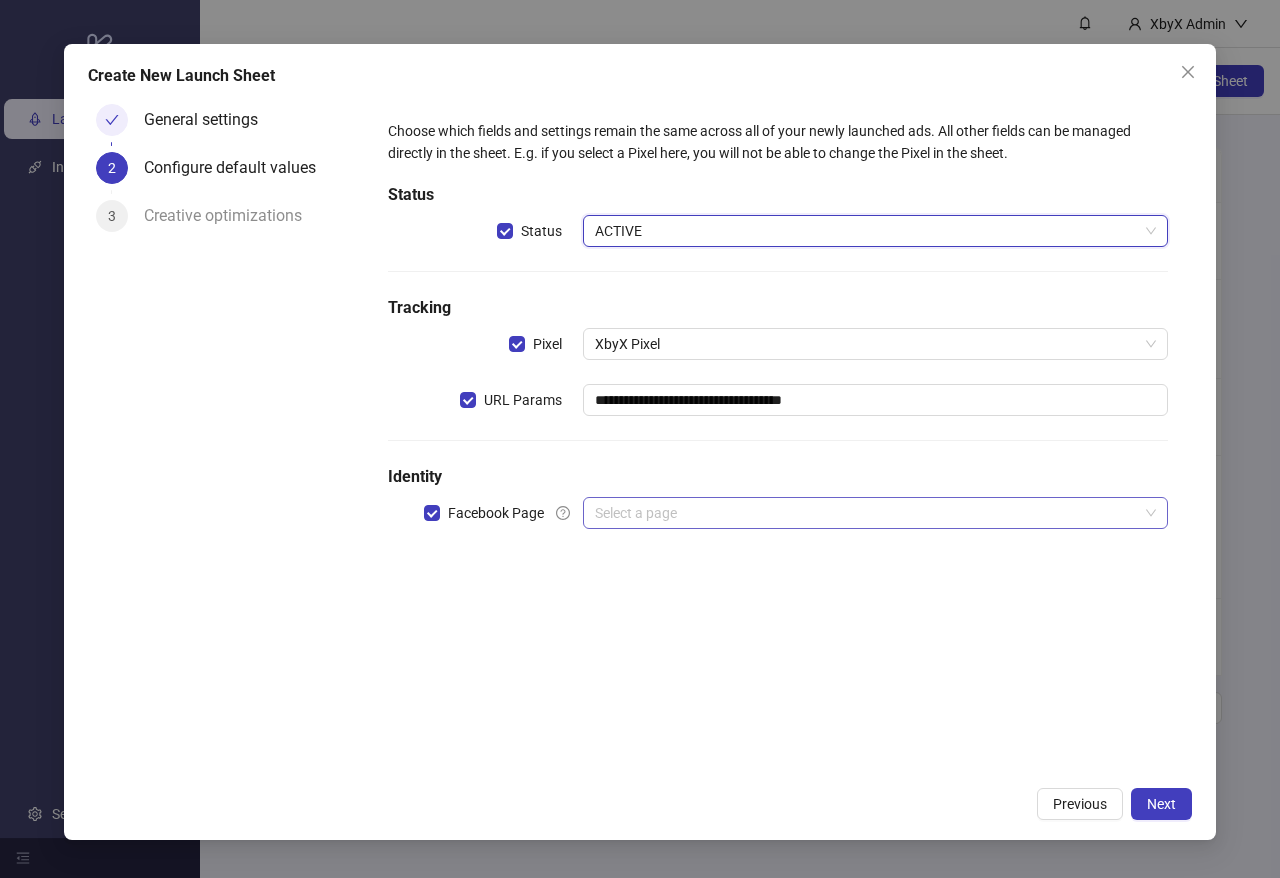 click at bounding box center (866, 513) 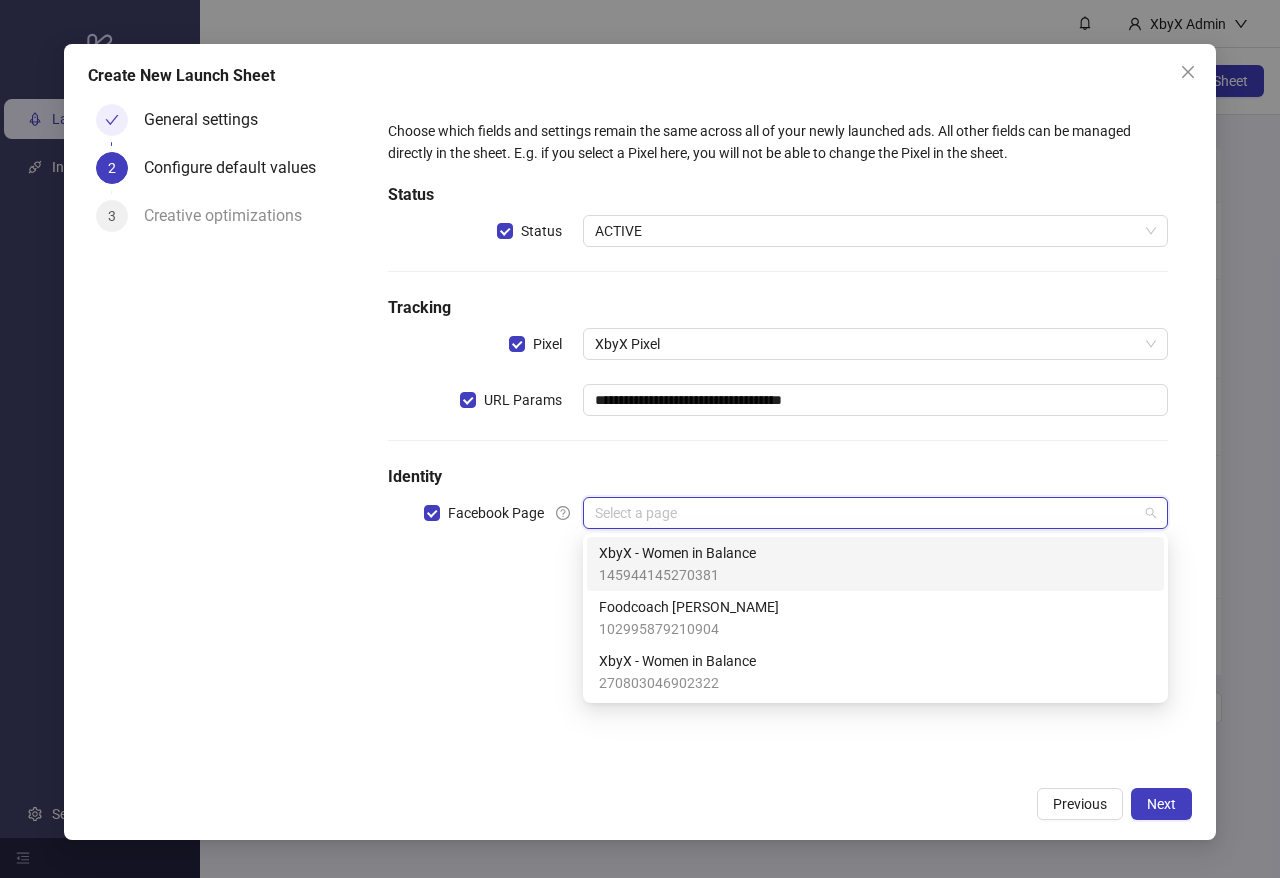 click on "XbyX - Women in Balance" at bounding box center (677, 553) 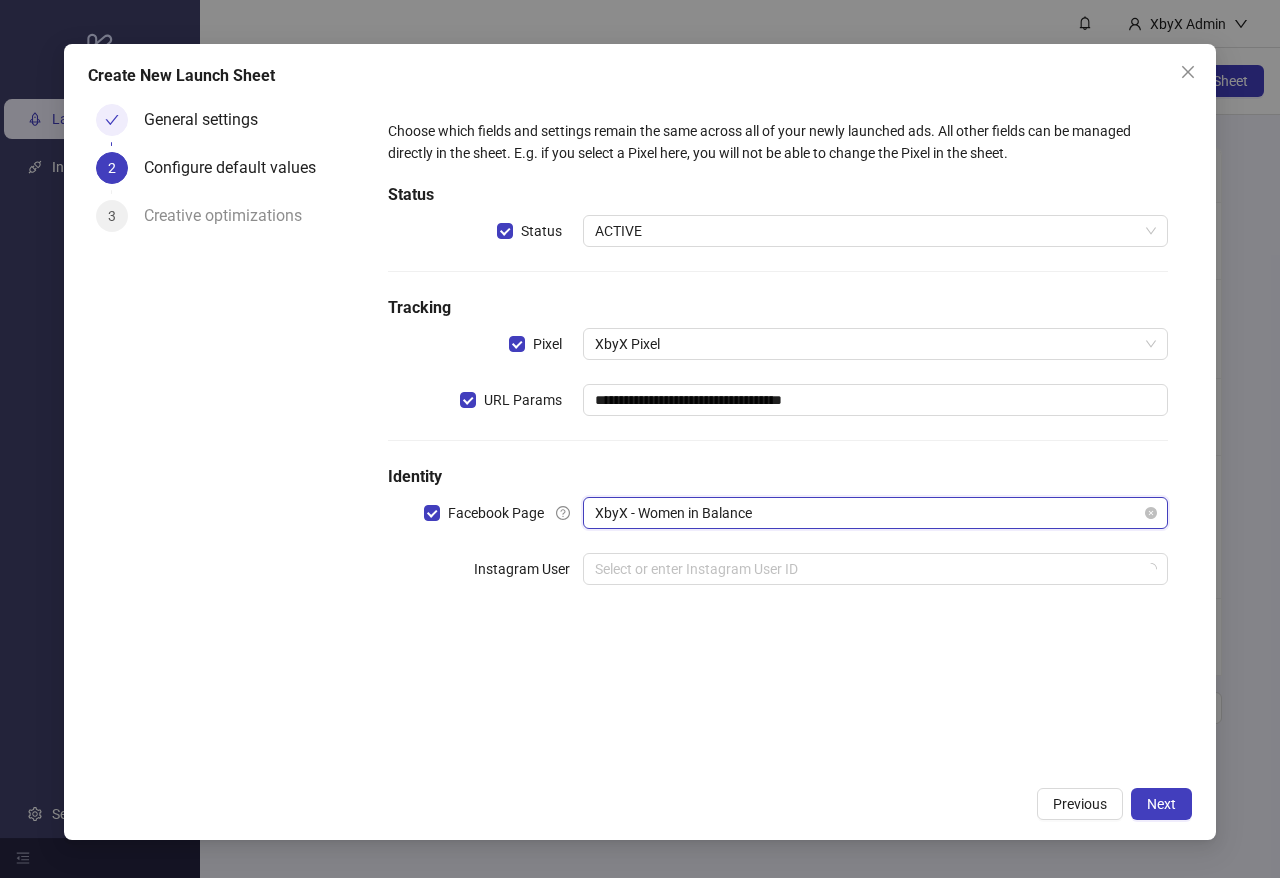 click on "XbyX - Women in Balance" at bounding box center [875, 513] 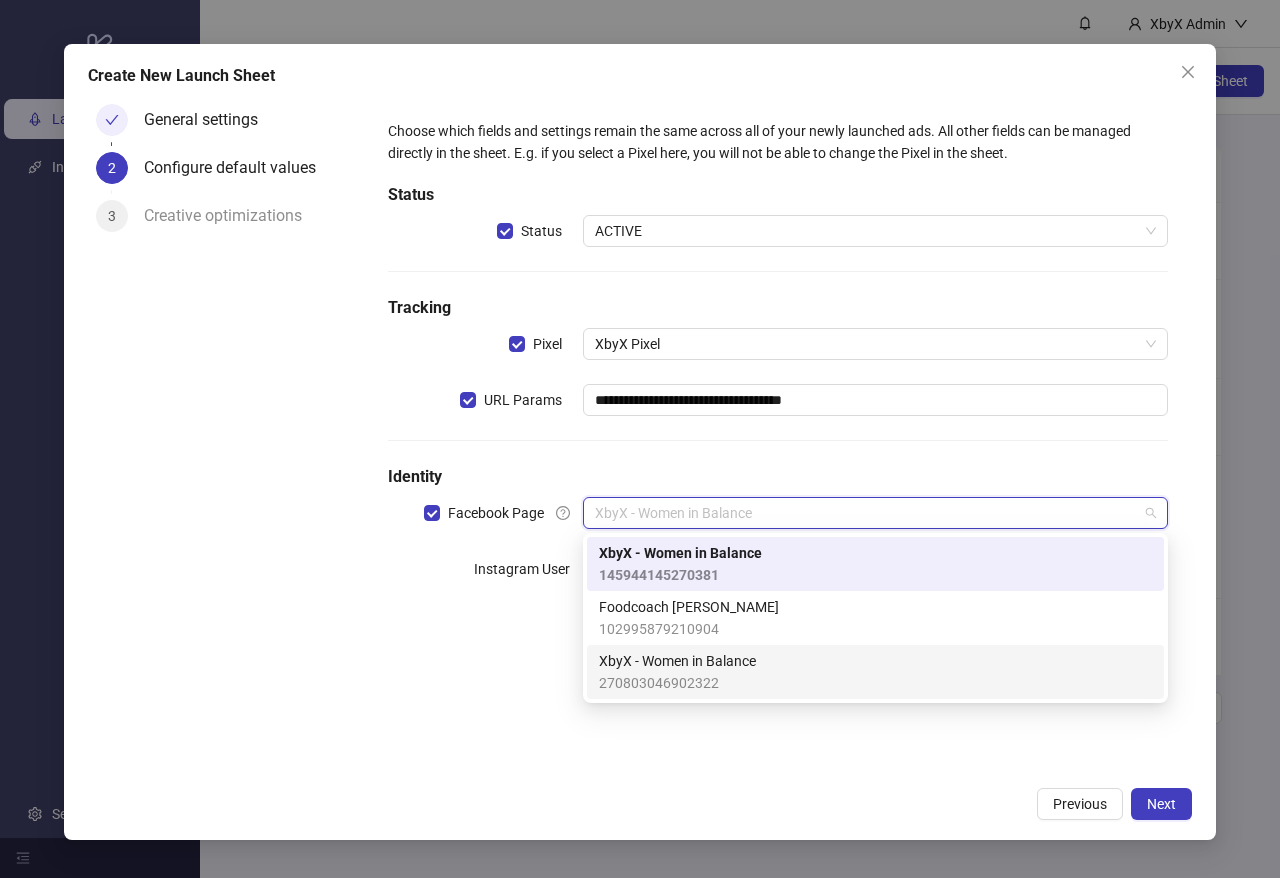 click on "XbyX - Women in Balance 270803046902322" at bounding box center [875, 672] 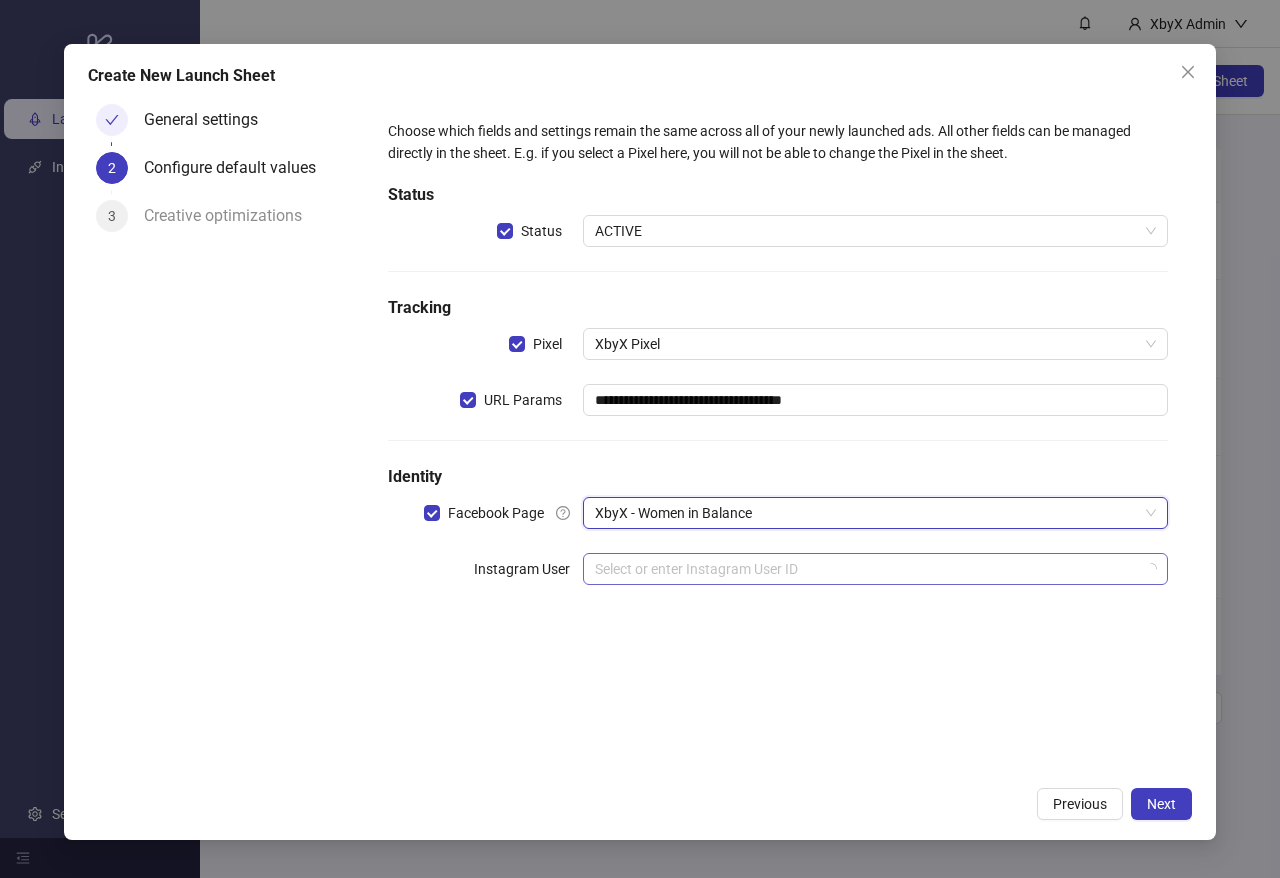 click at bounding box center [866, 569] 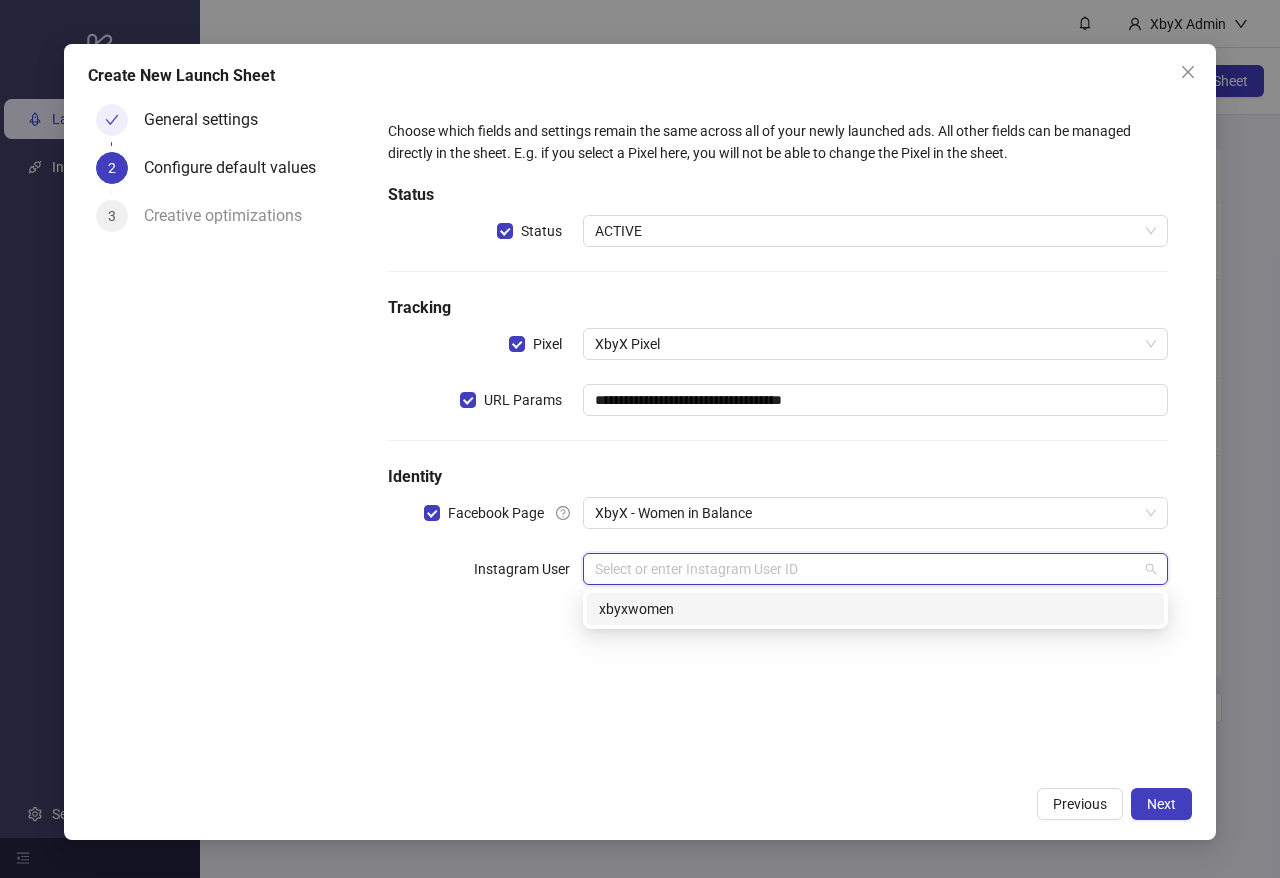 click on "xbyxwomen" at bounding box center [875, 609] 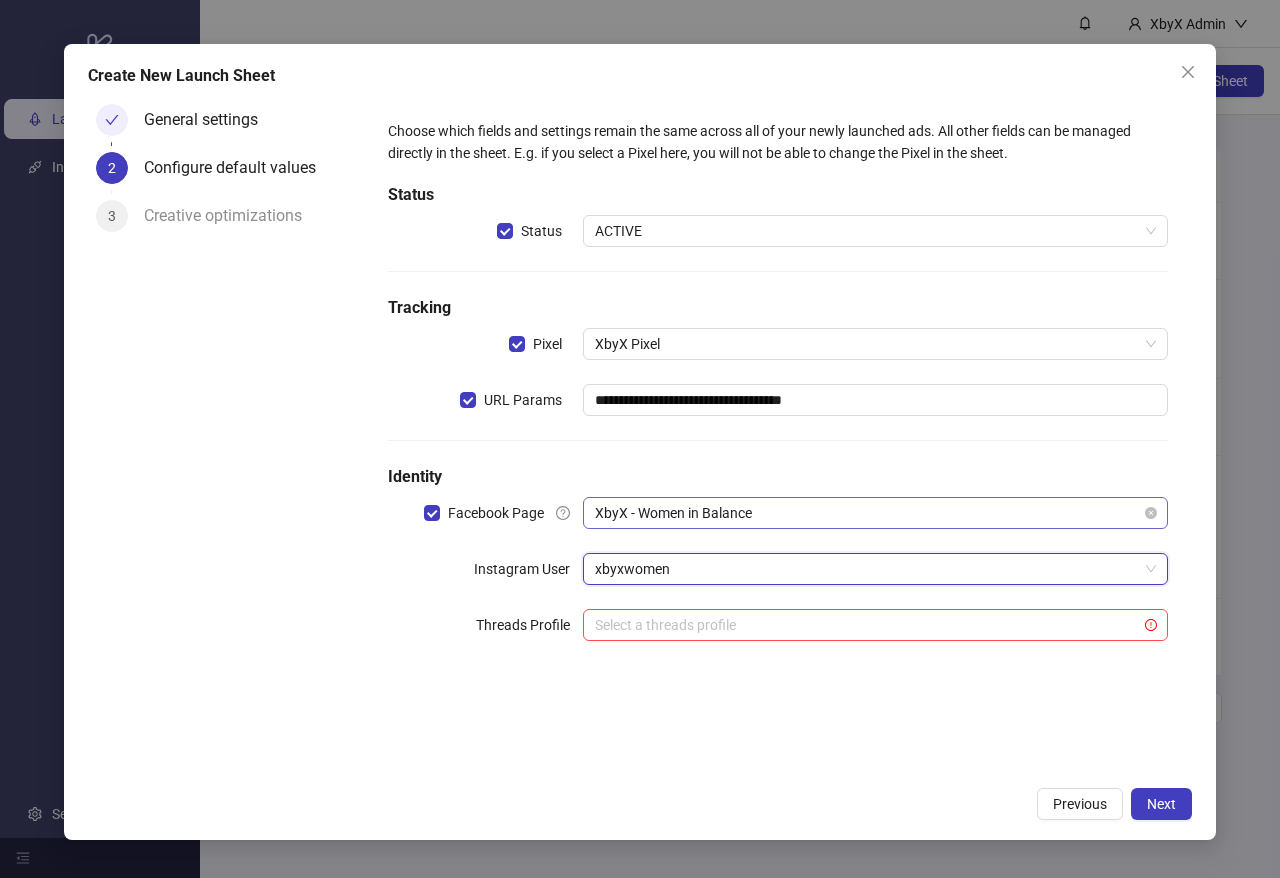 click on "XbyX - Women in Balance" at bounding box center (875, 513) 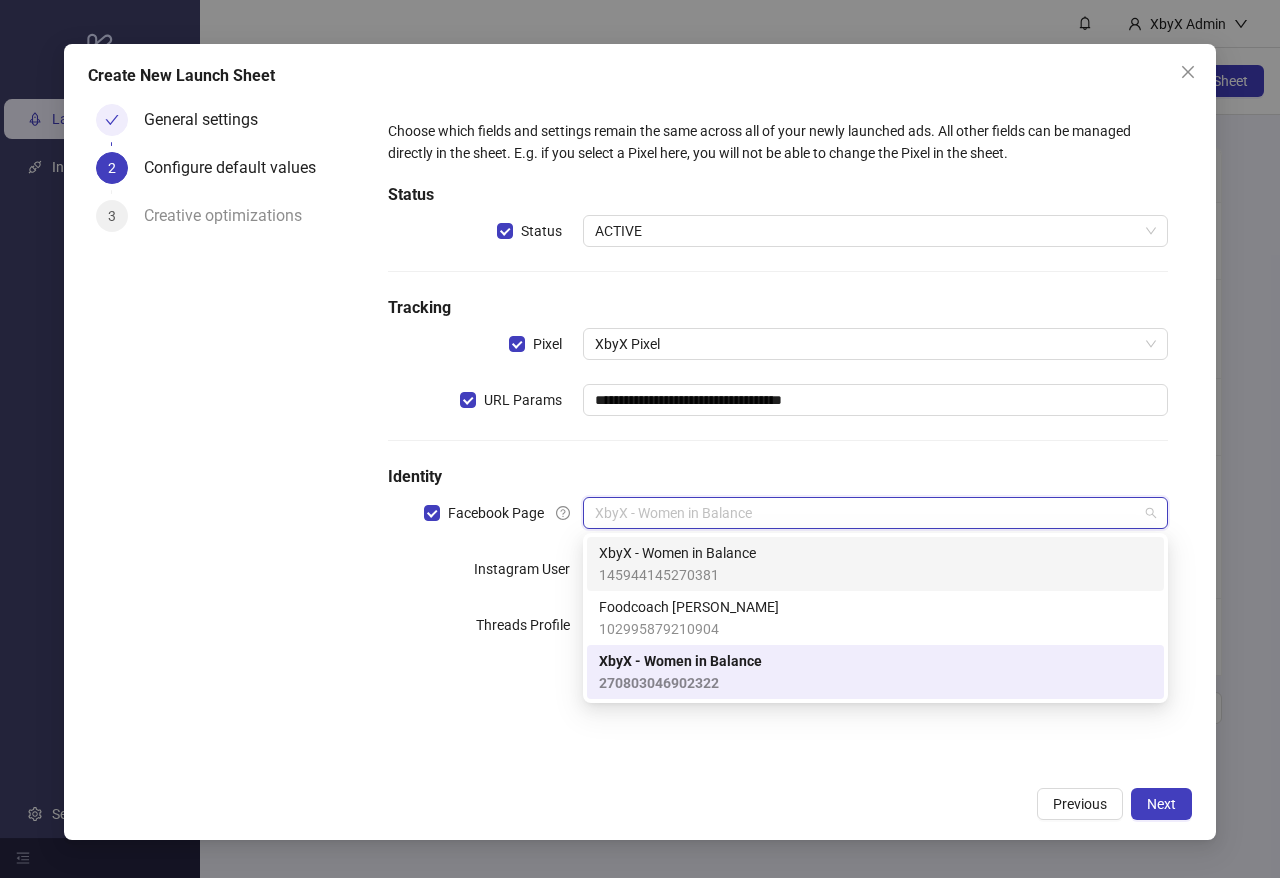 click on "XbyX - Women in Balance 145944145270381" at bounding box center (875, 564) 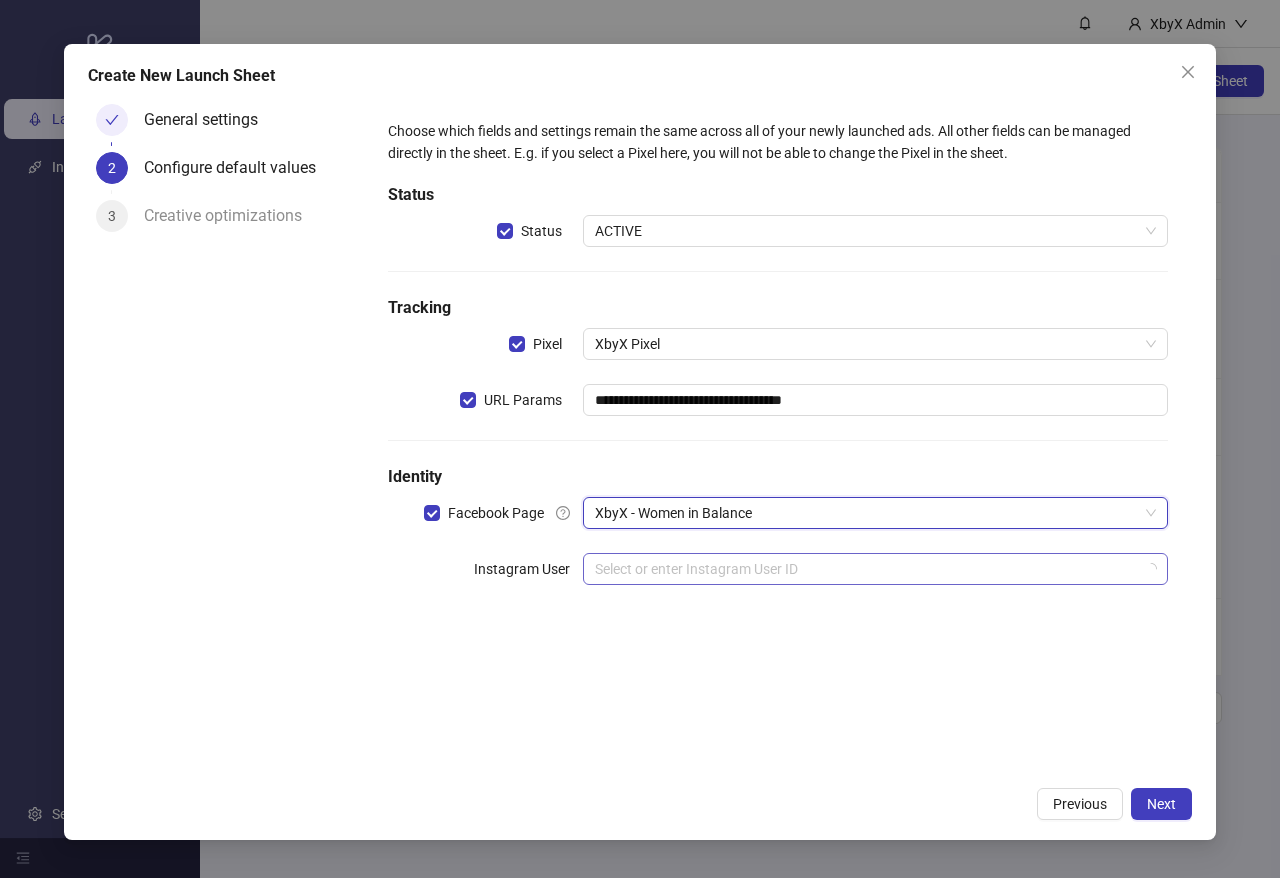 click at bounding box center (866, 569) 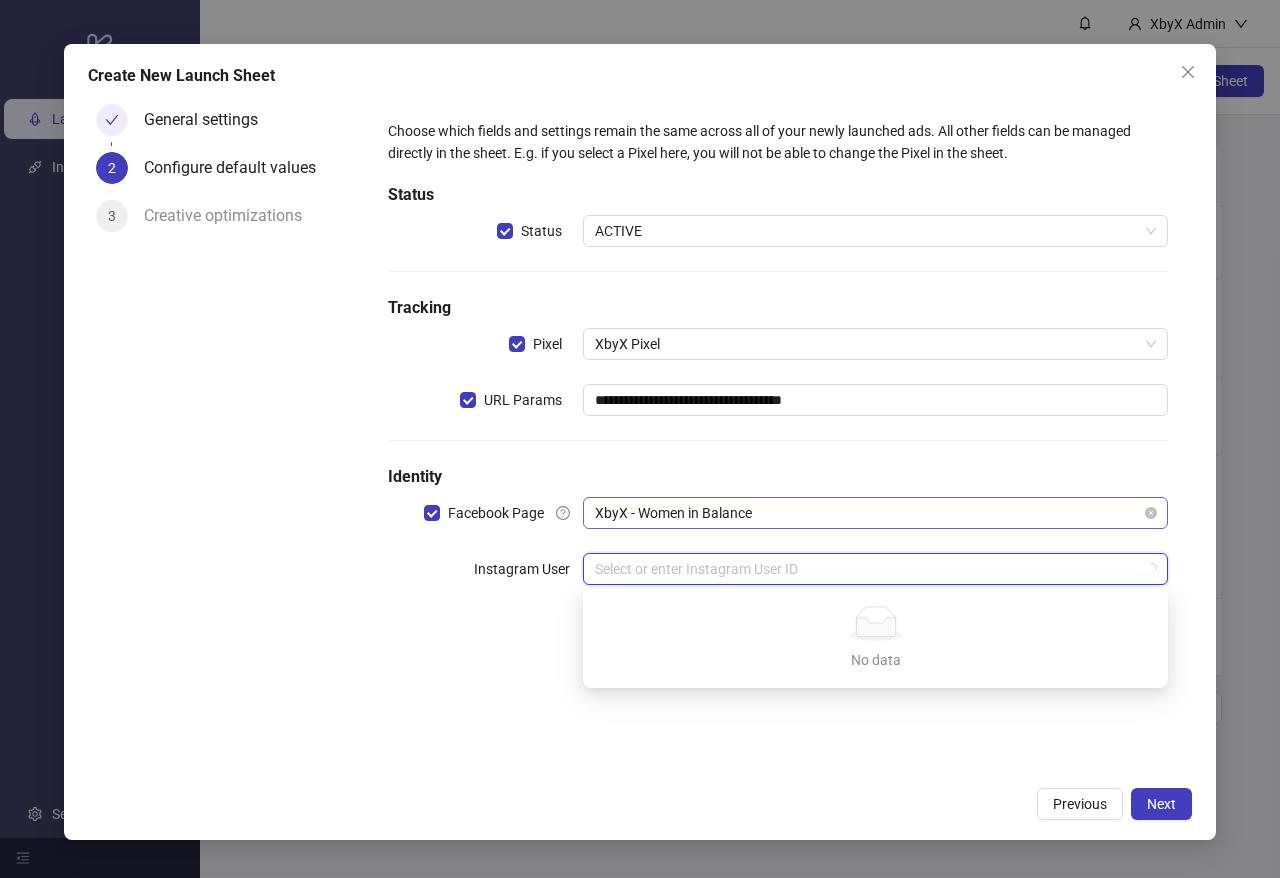 click on "XbyX - Women in Balance" at bounding box center (875, 513) 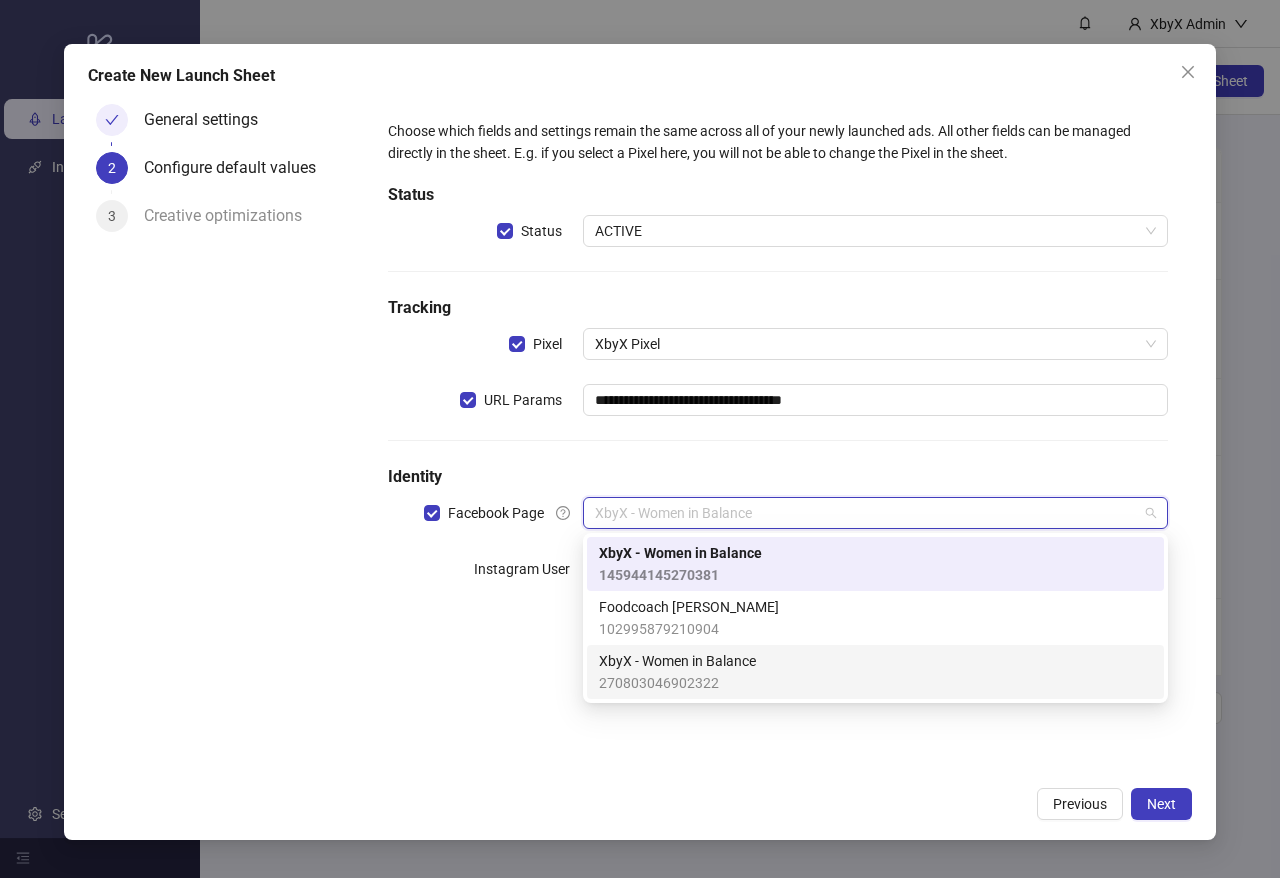 click on "270803046902322" at bounding box center [677, 683] 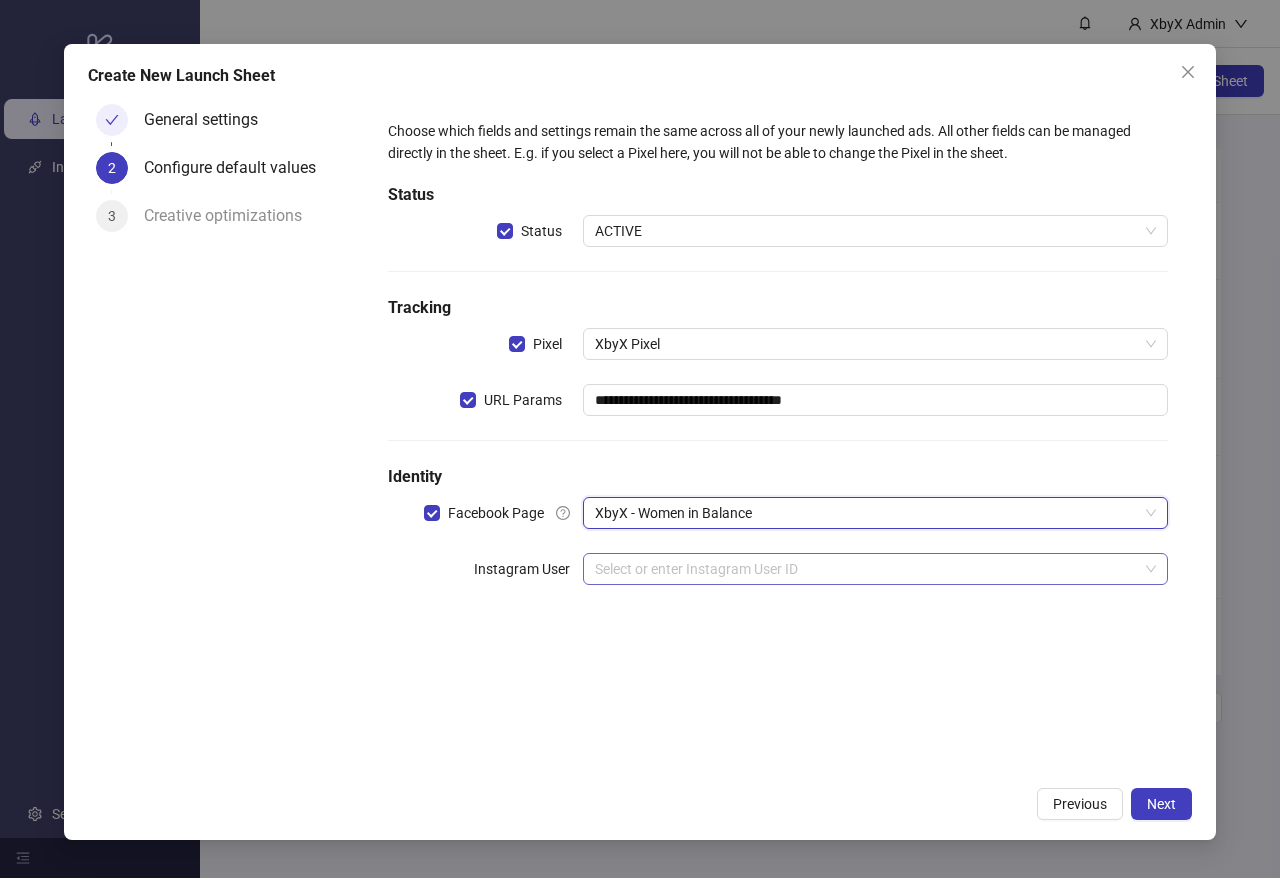 click at bounding box center (866, 569) 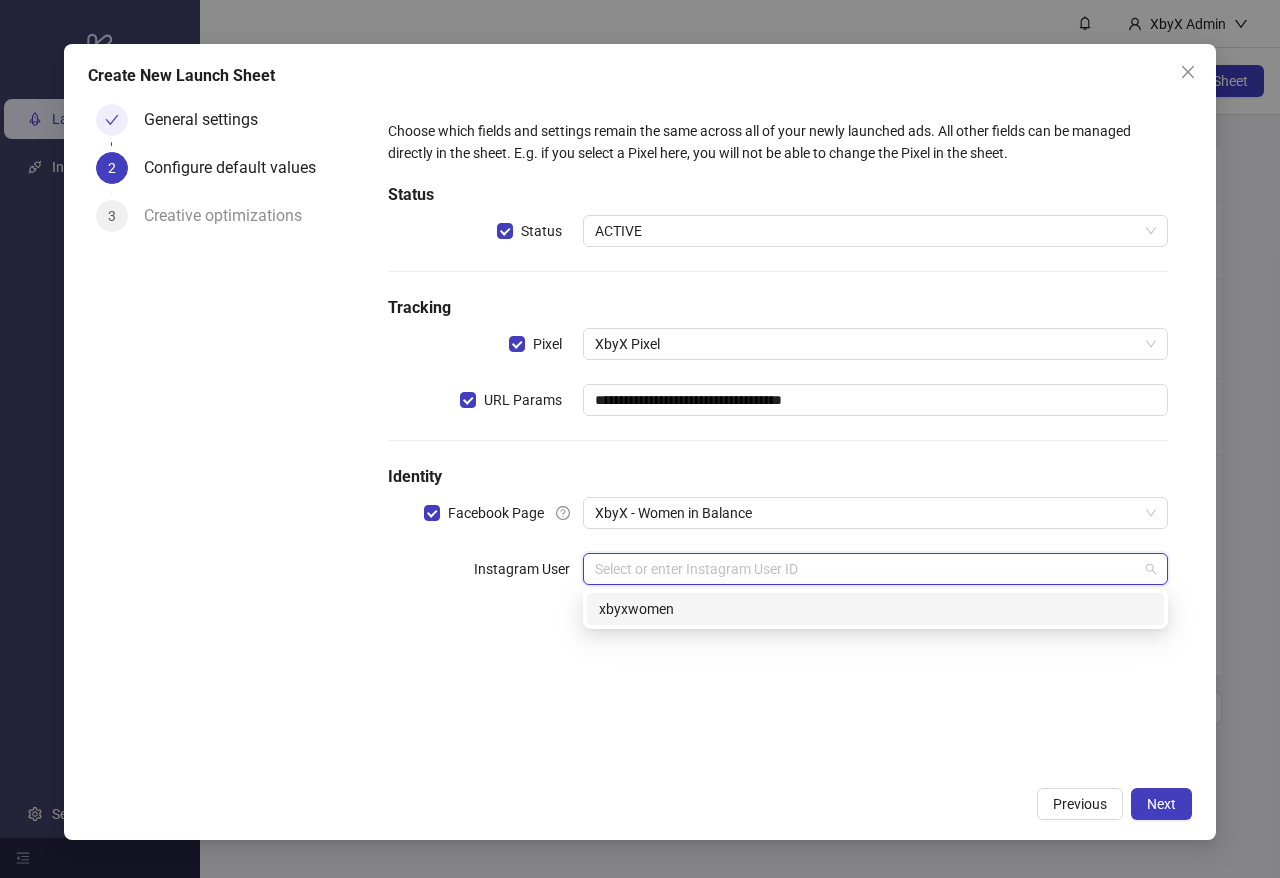 click on "xbyxwomen" at bounding box center (875, 609) 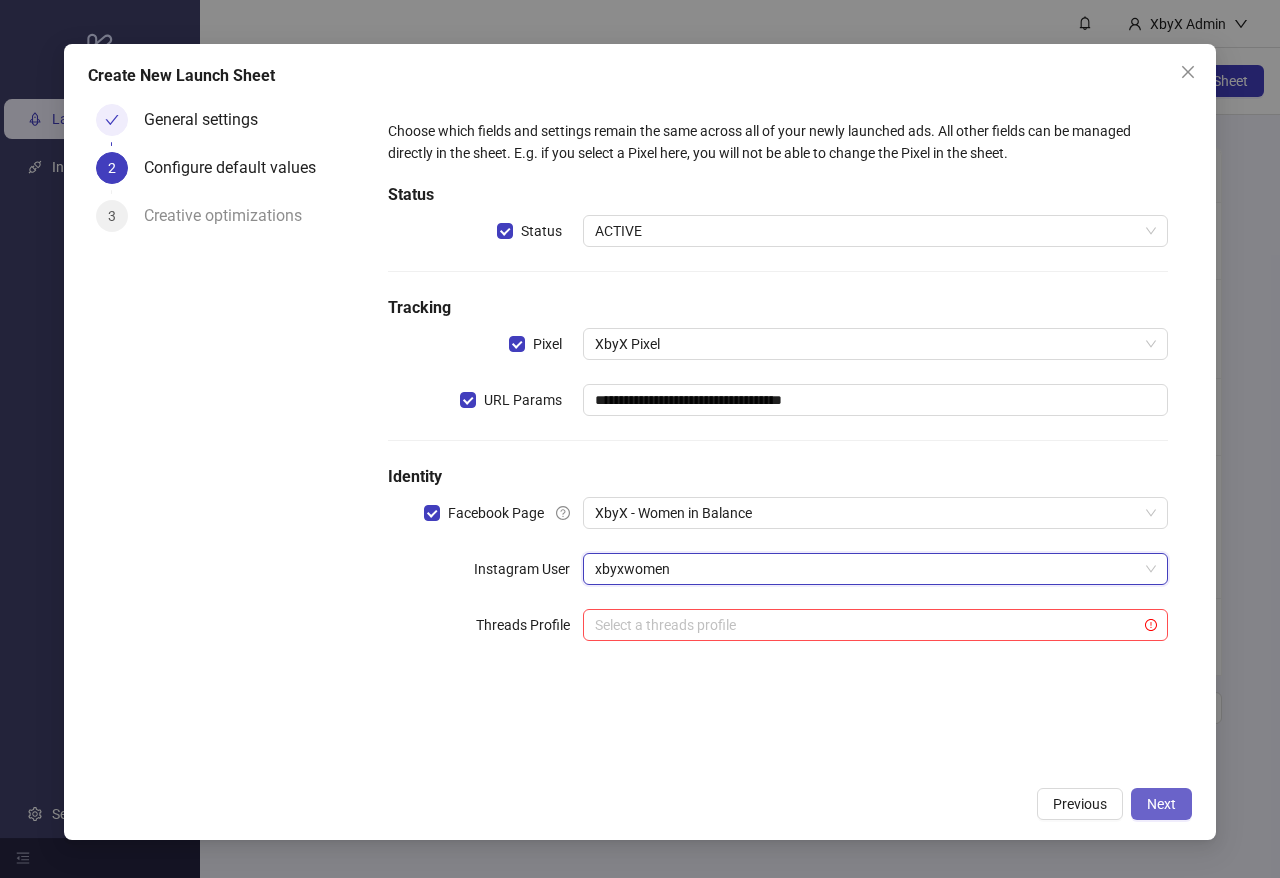 click on "Next" at bounding box center [1161, 804] 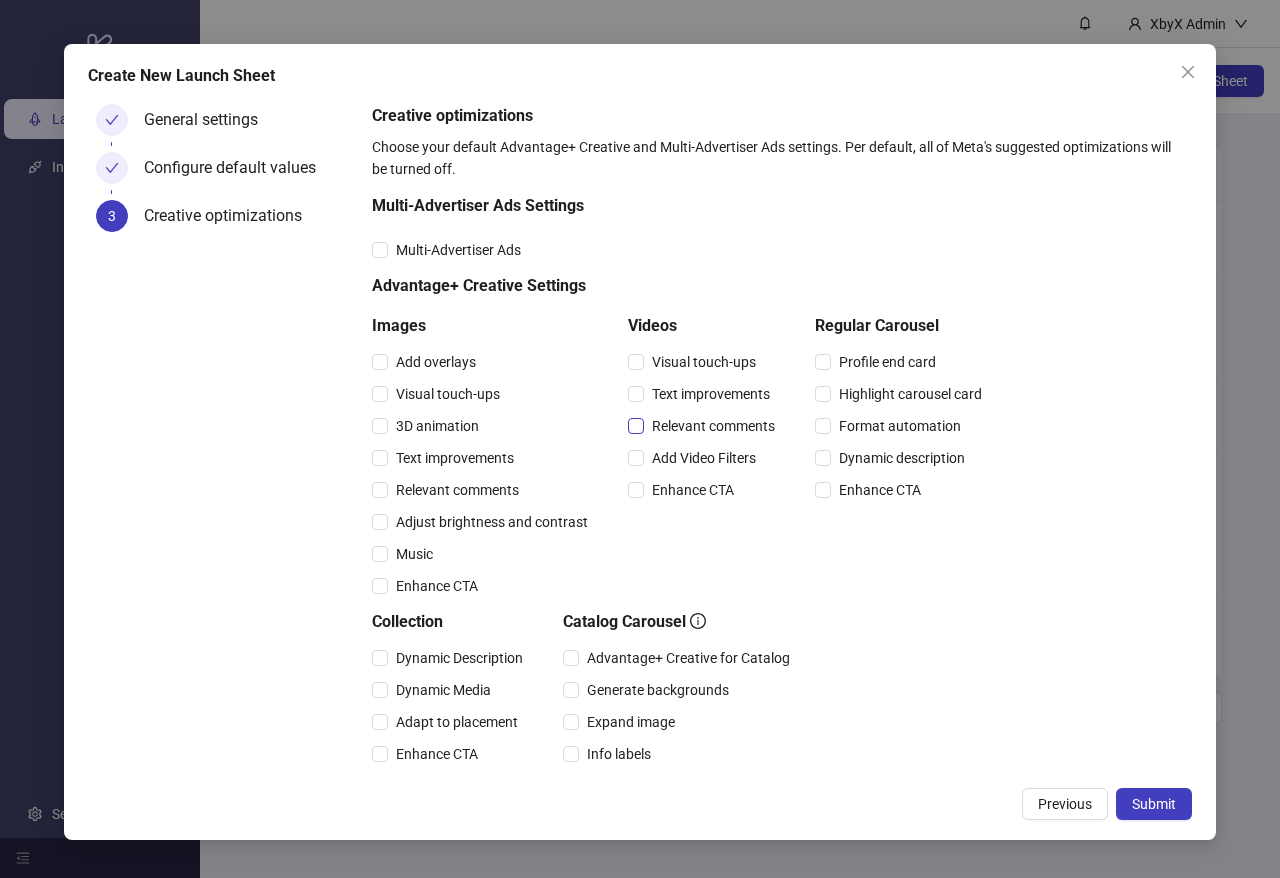 click on "Relevant comments" at bounding box center [713, 426] 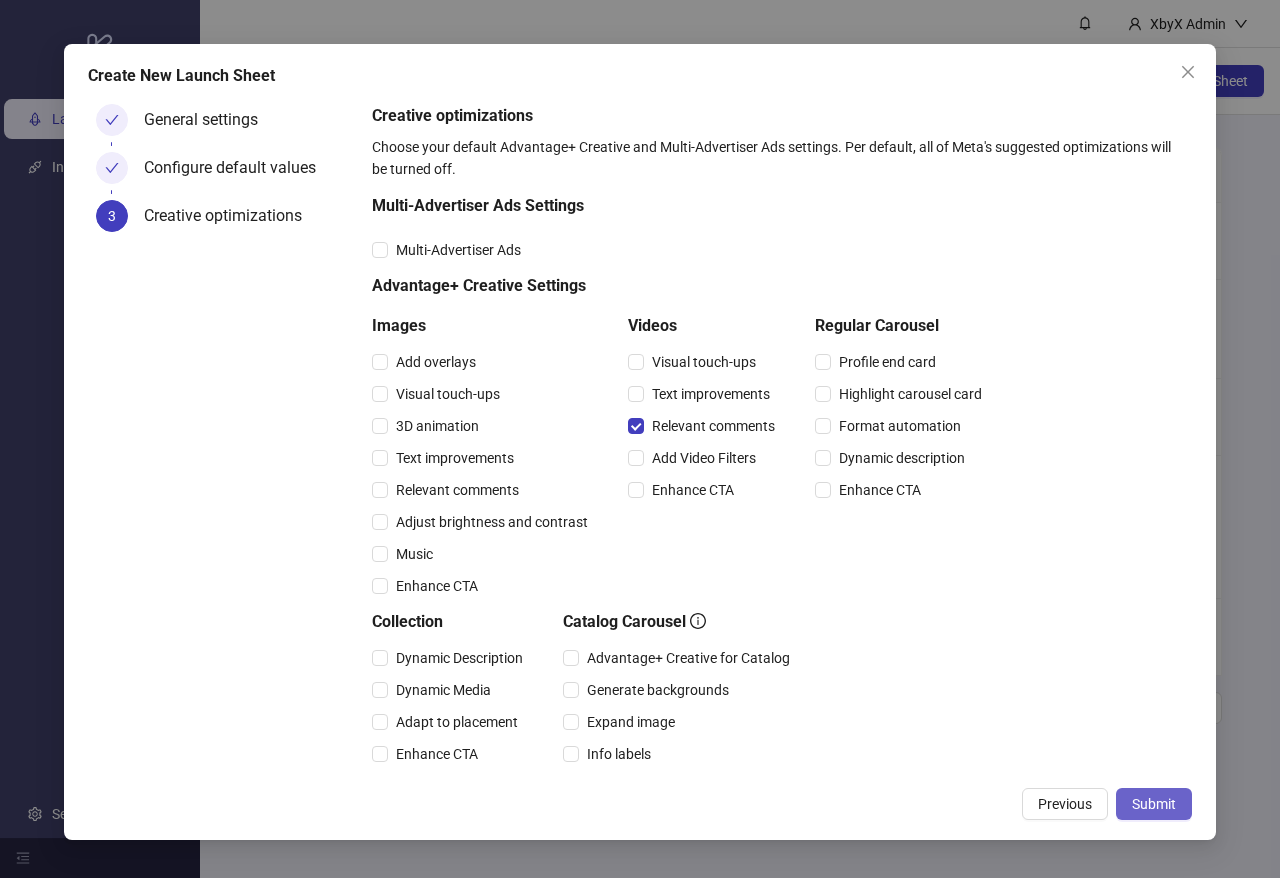 click on "Submit" at bounding box center (1154, 804) 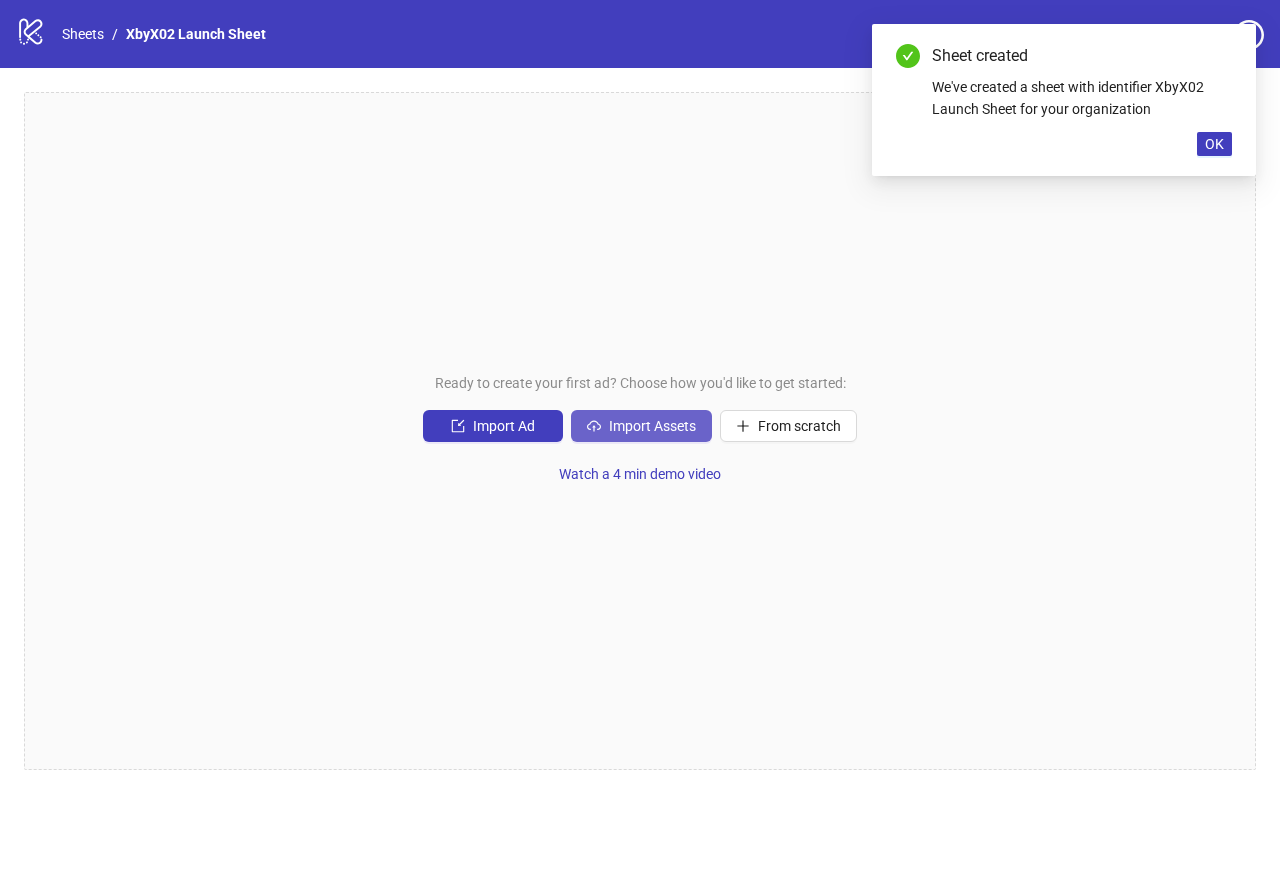 click on "Import Assets" at bounding box center [652, 426] 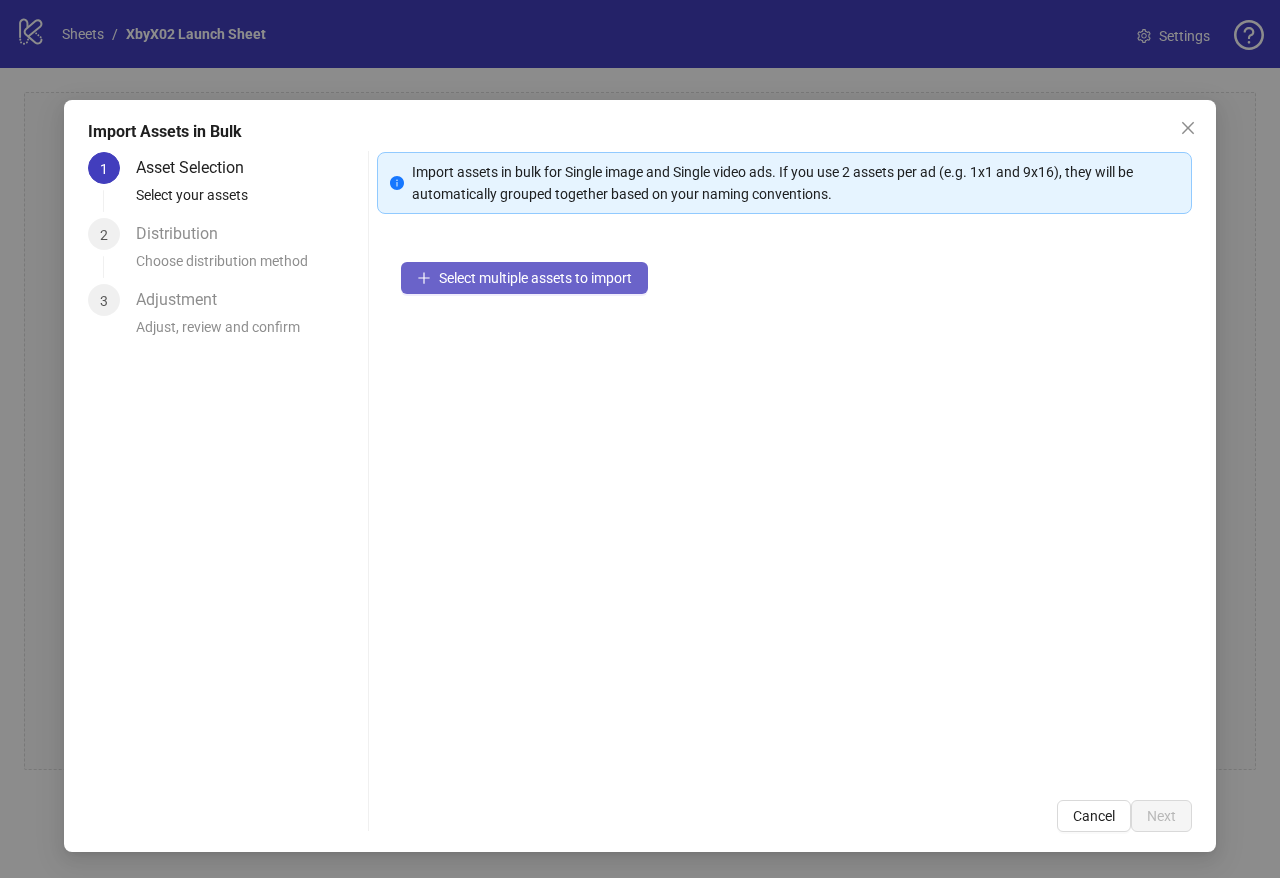 click on "Select multiple assets to import" at bounding box center [535, 278] 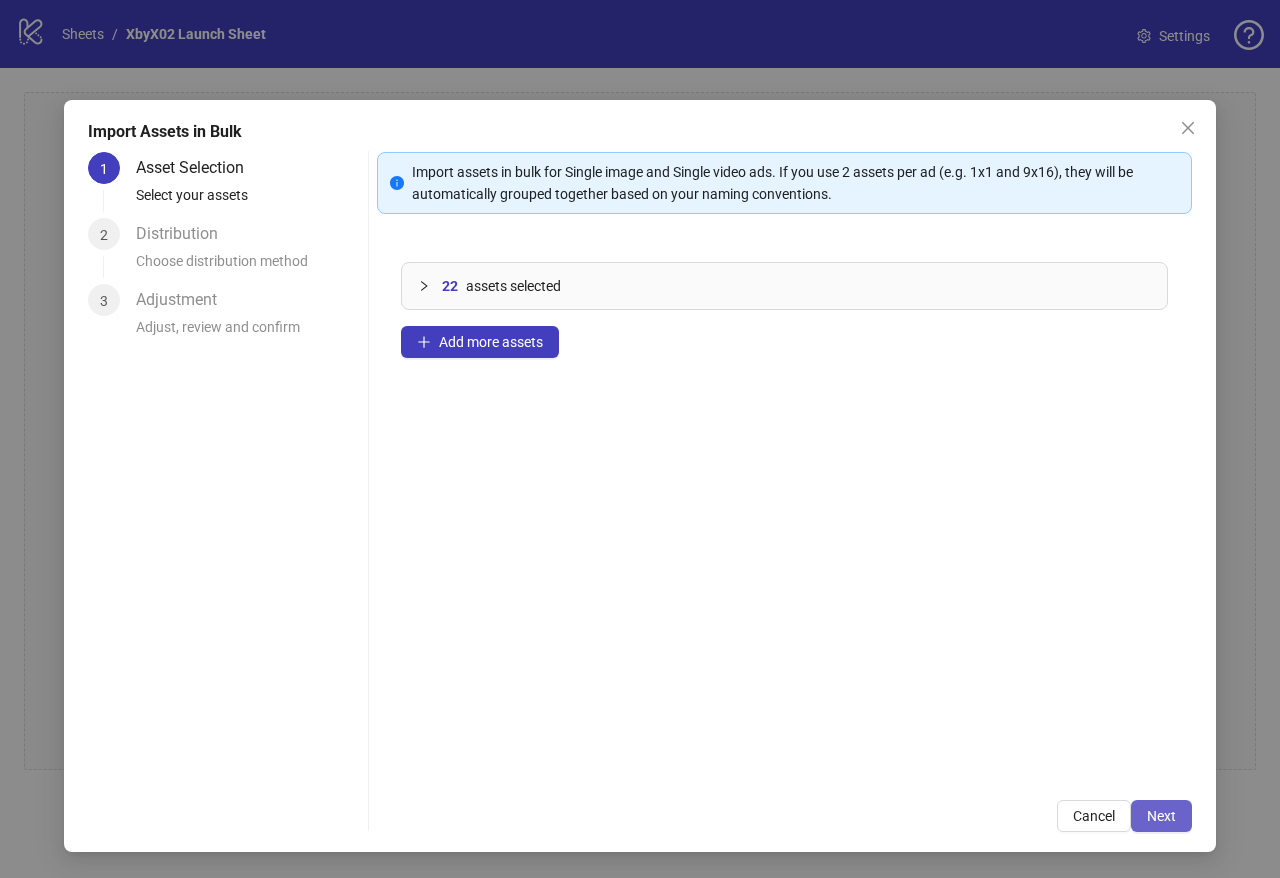 click on "Next" at bounding box center [1161, 816] 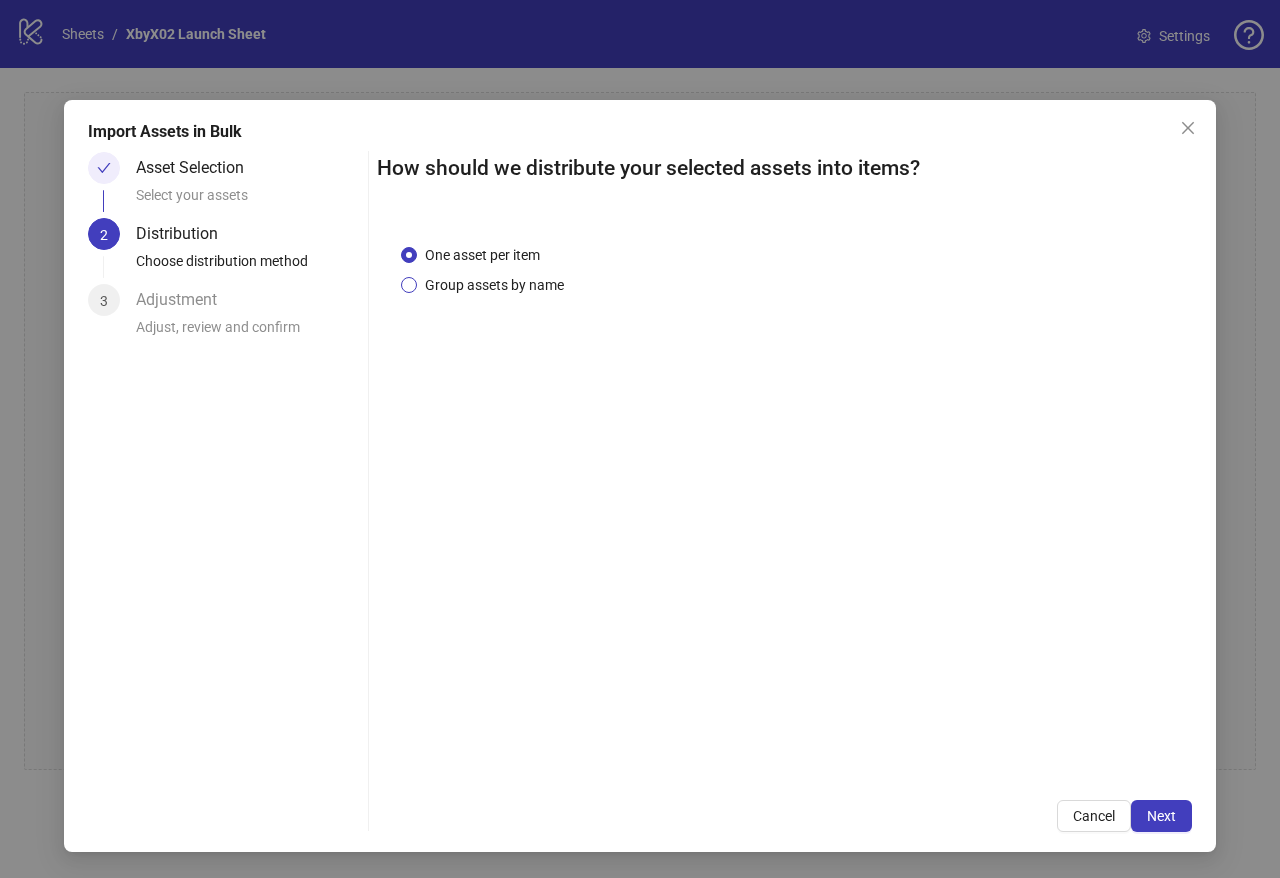 click on "Group assets by name" at bounding box center [494, 285] 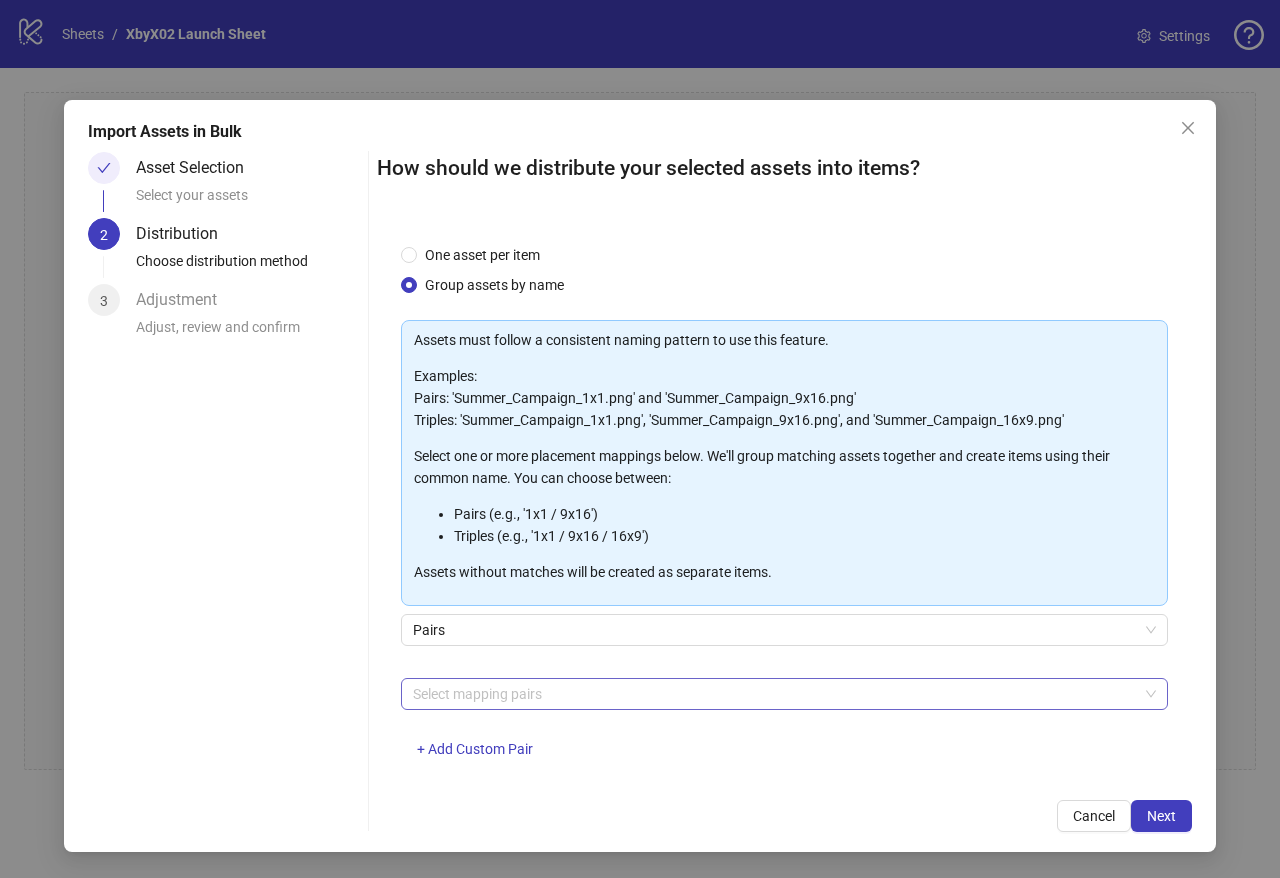 click at bounding box center (774, 694) 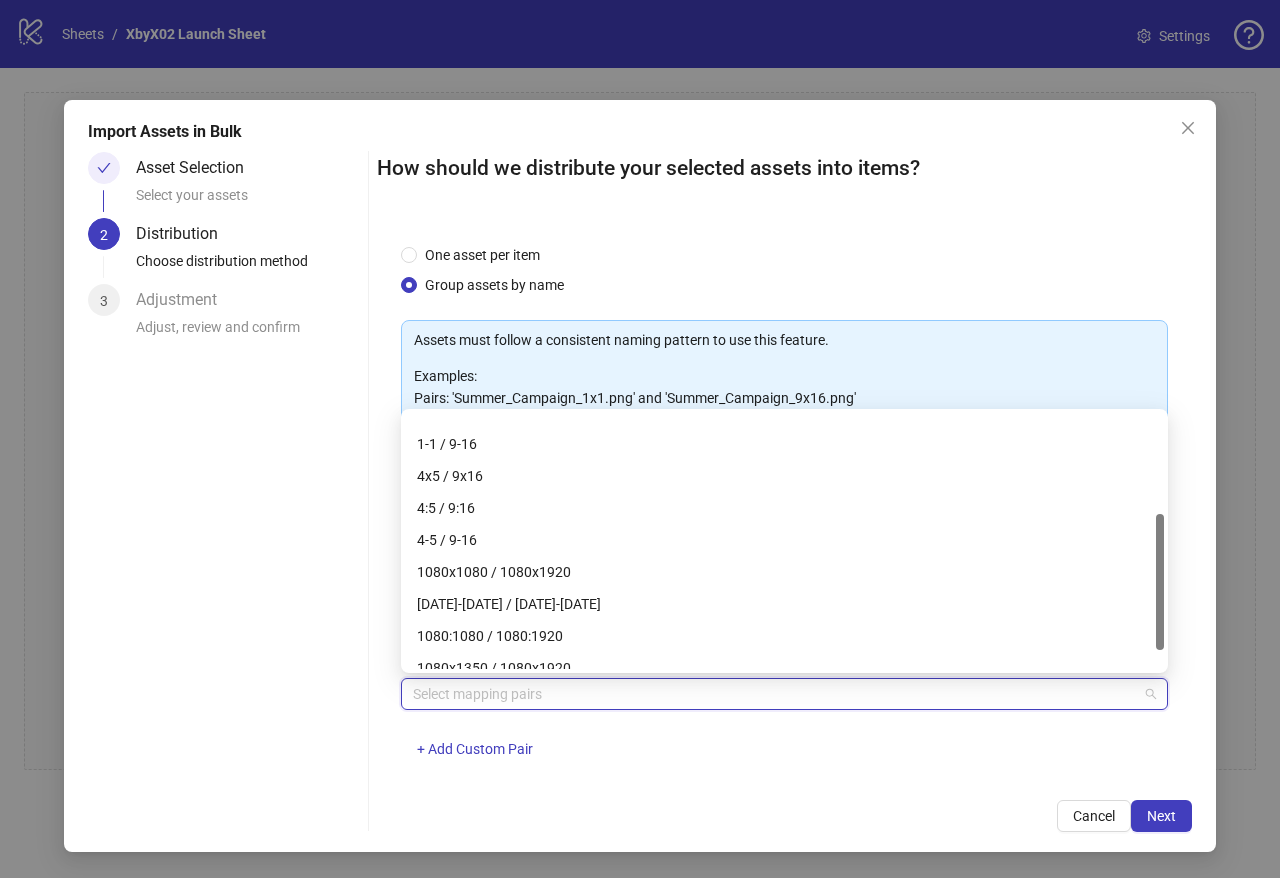 scroll, scrollTop: 224, scrollLeft: 0, axis: vertical 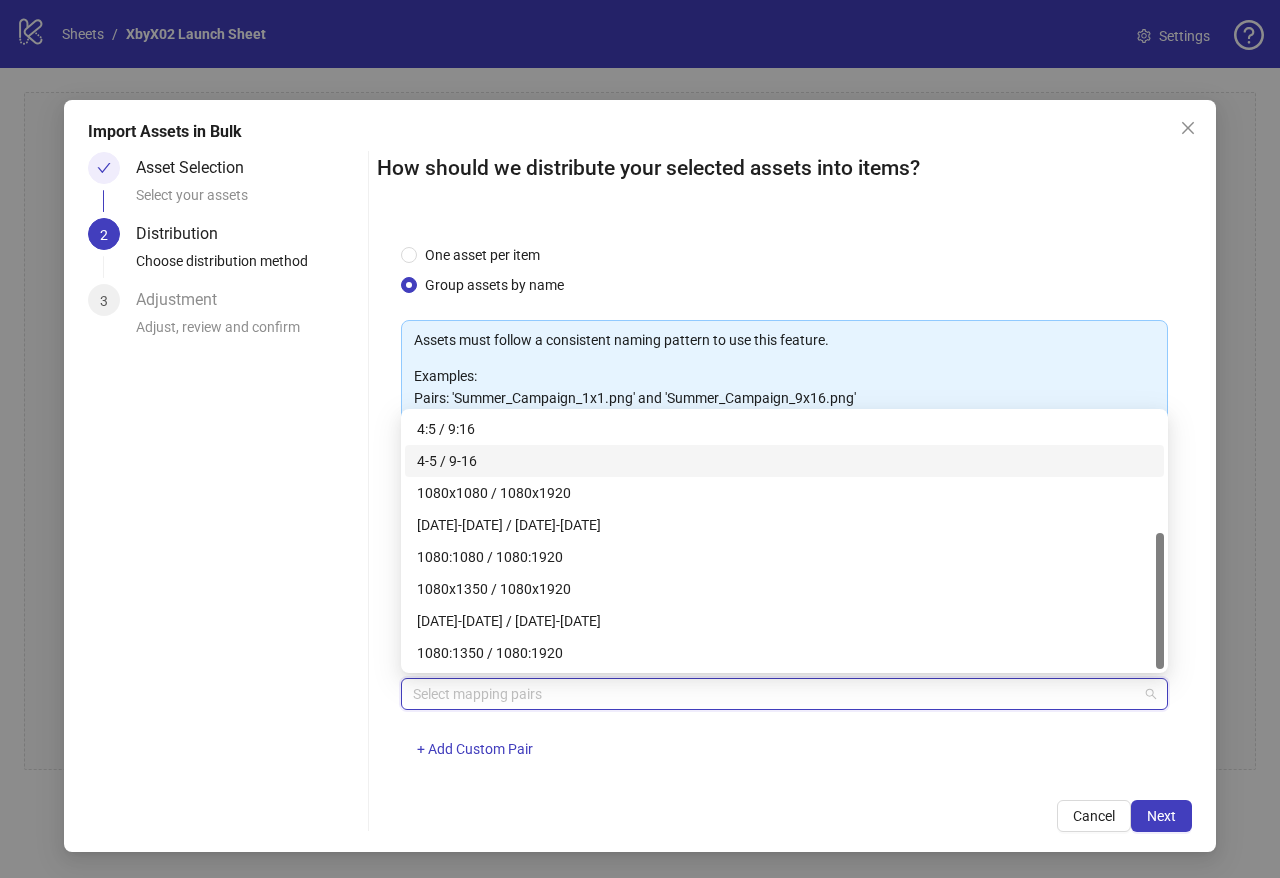 click on "4-5 / 9-16" at bounding box center (784, 461) 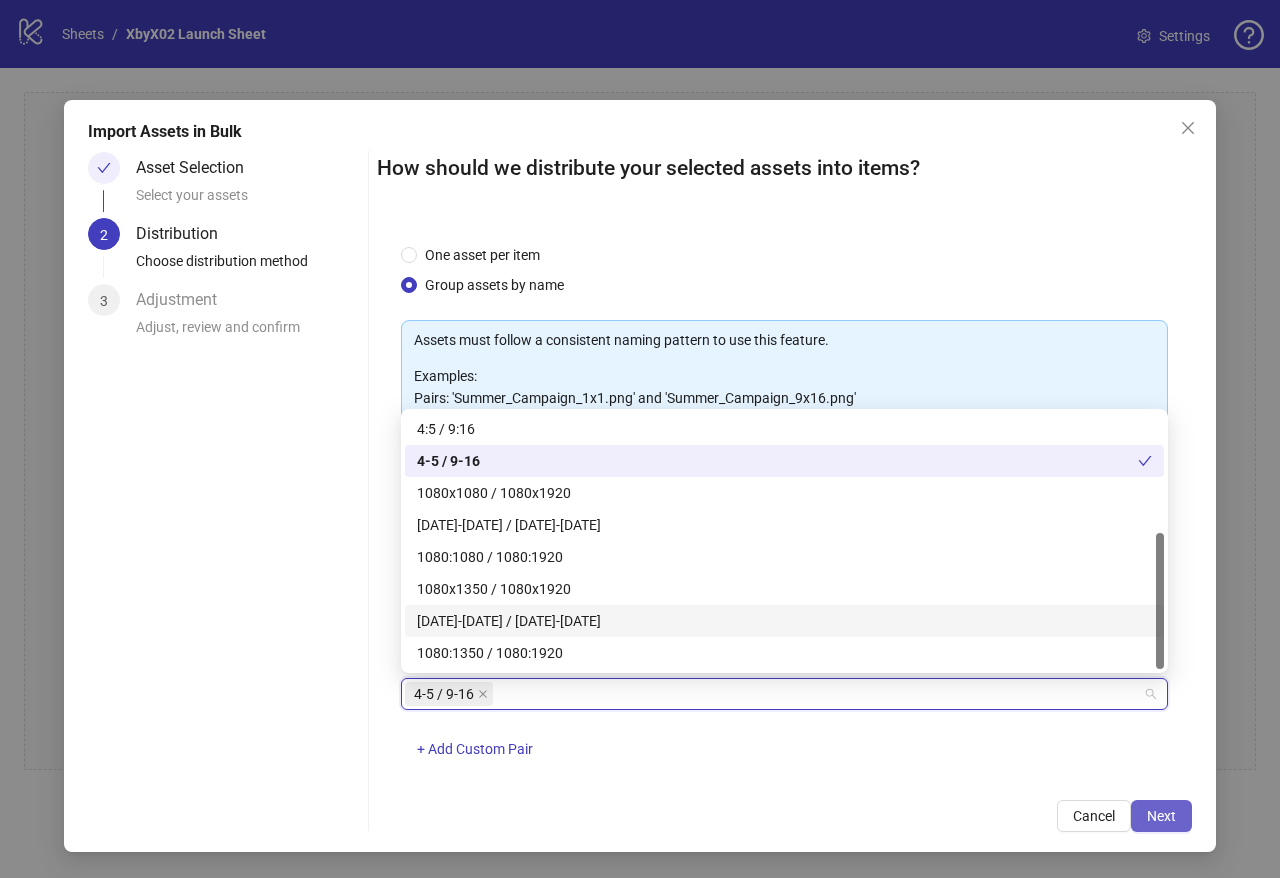 click on "Next" at bounding box center (1161, 816) 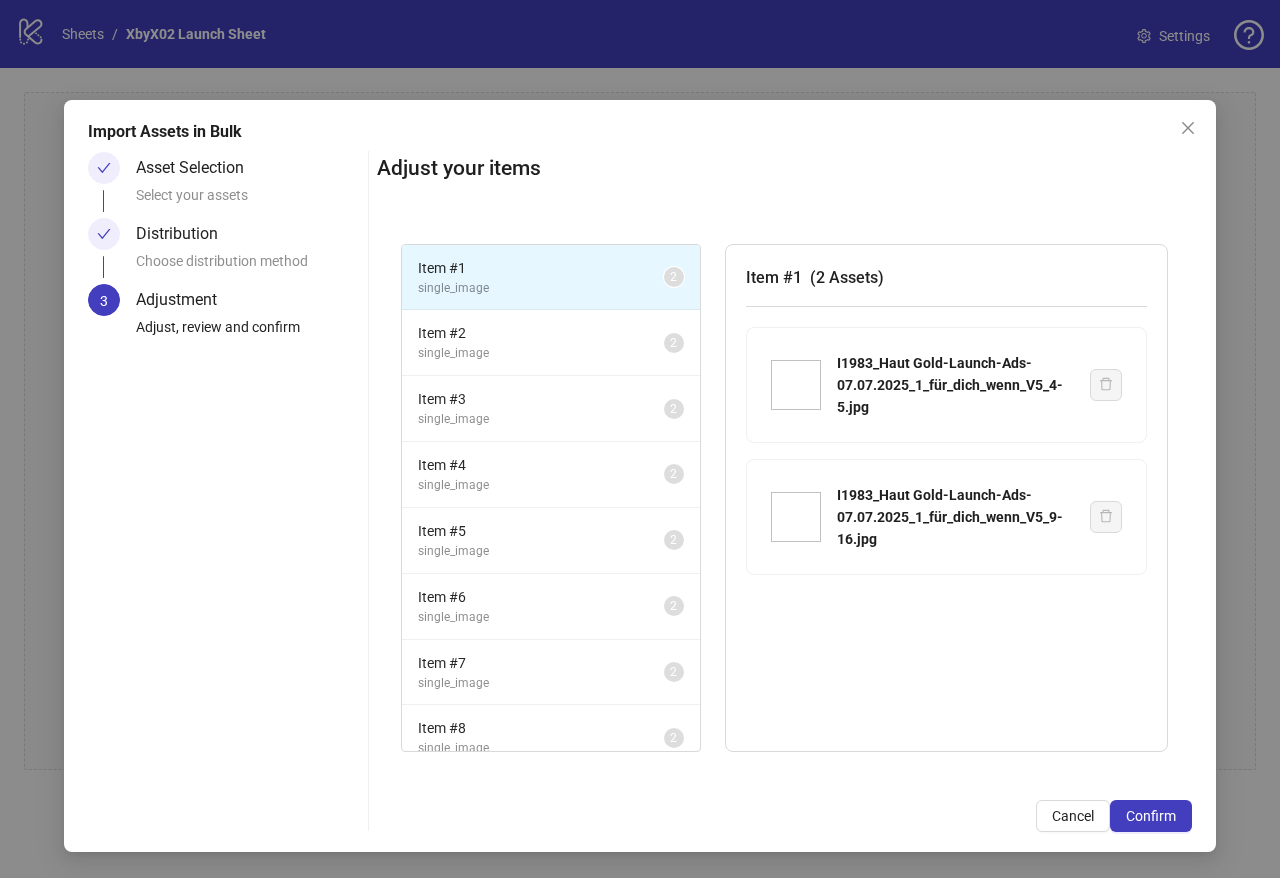click on "Confirm" at bounding box center (1151, 816) 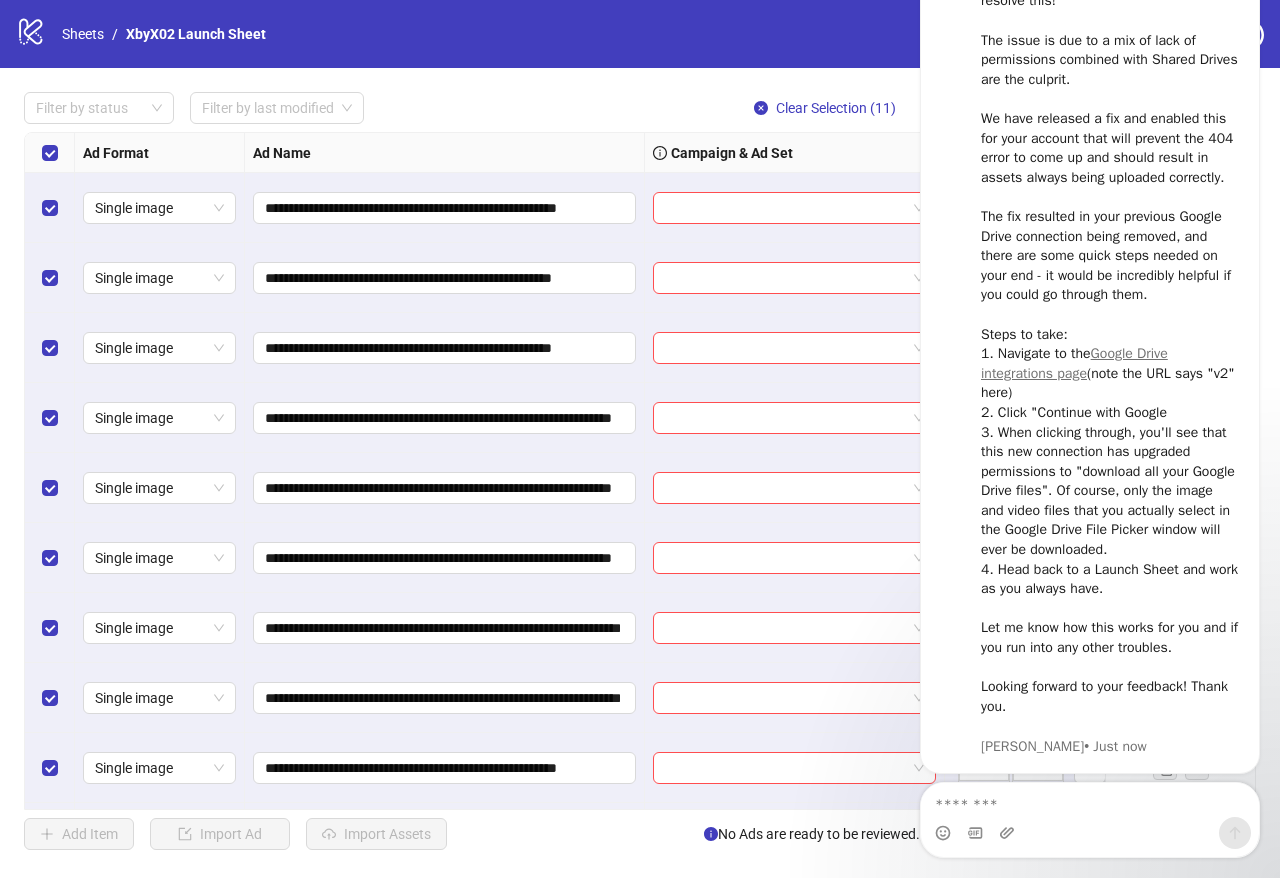 scroll, scrollTop: 0, scrollLeft: 0, axis: both 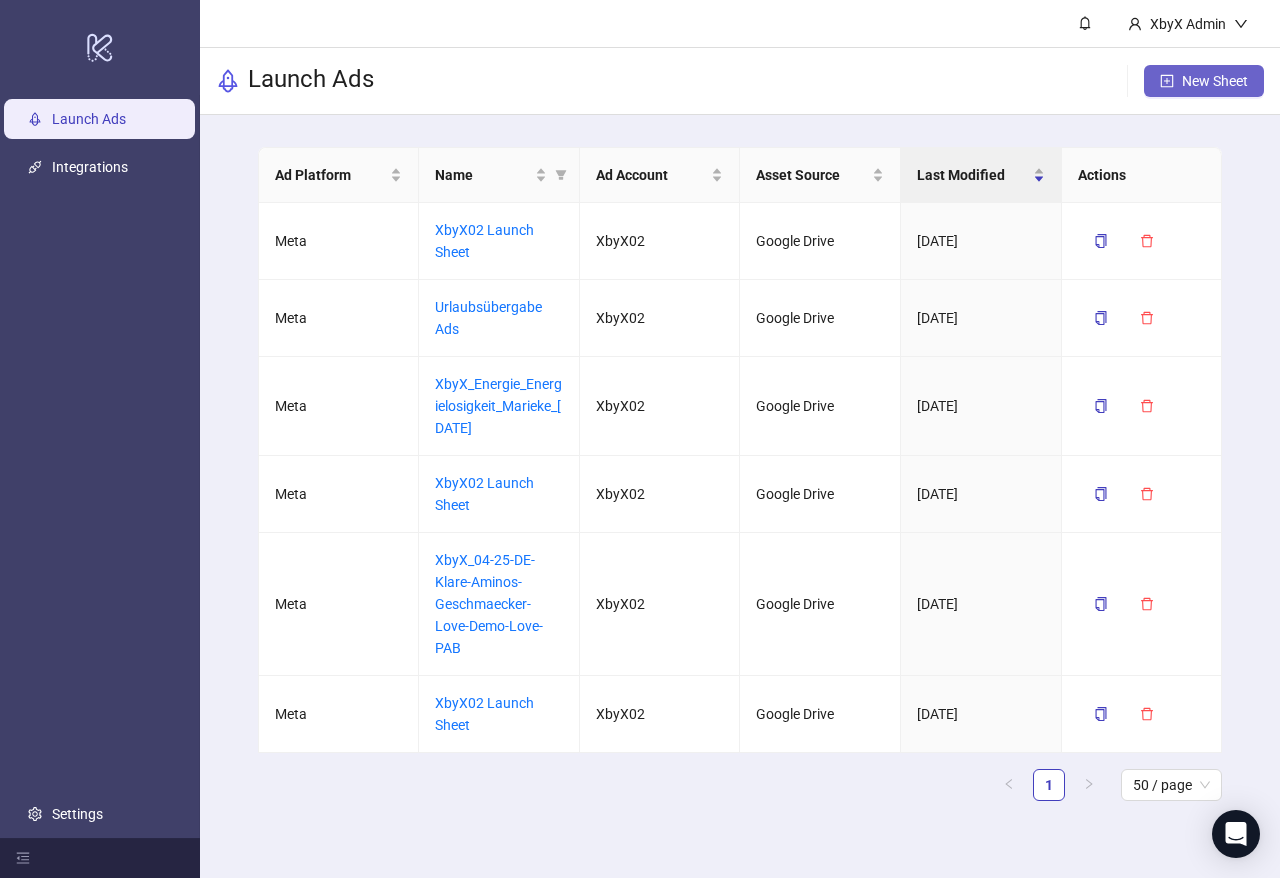 click on "New Sheet" at bounding box center (1215, 81) 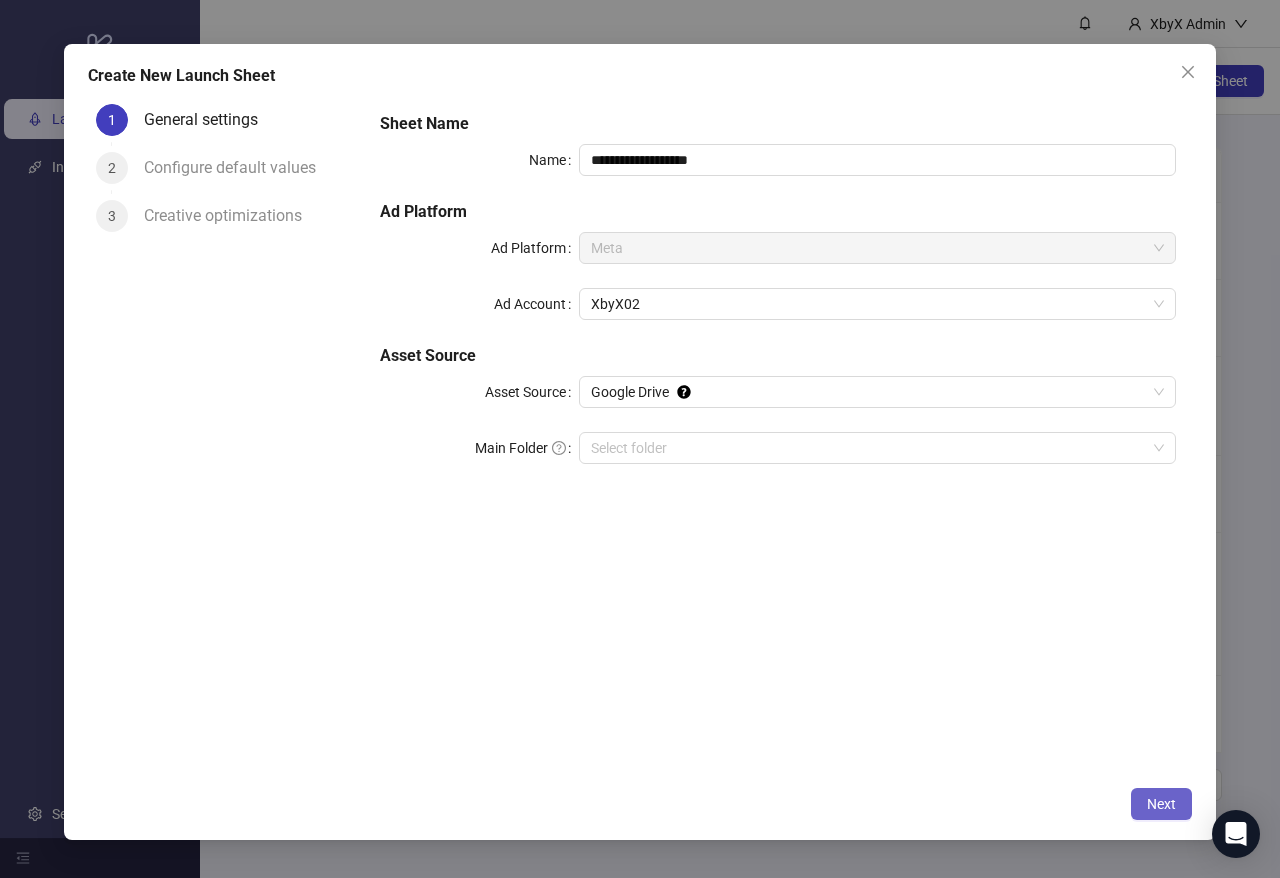 click on "Next" at bounding box center (1161, 804) 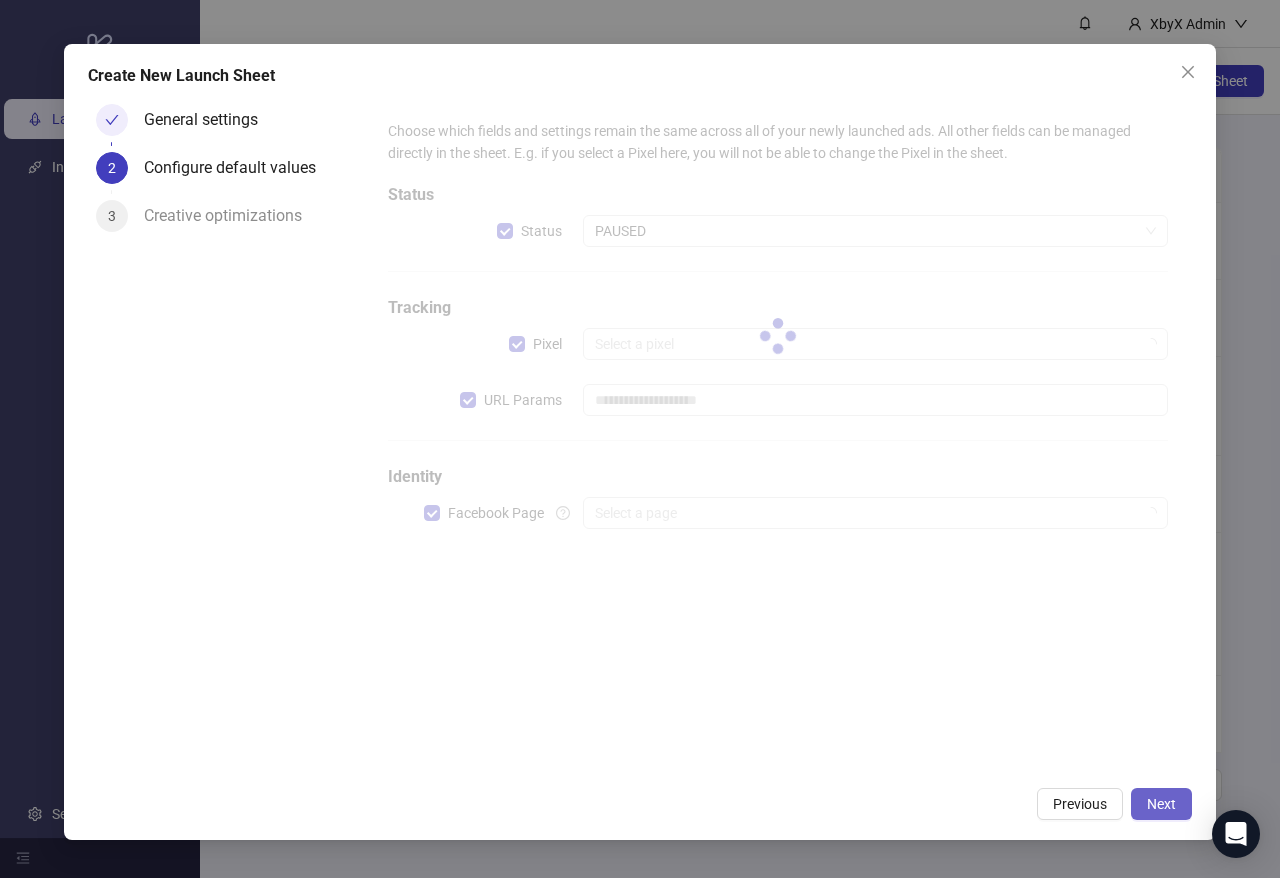 type on "**********" 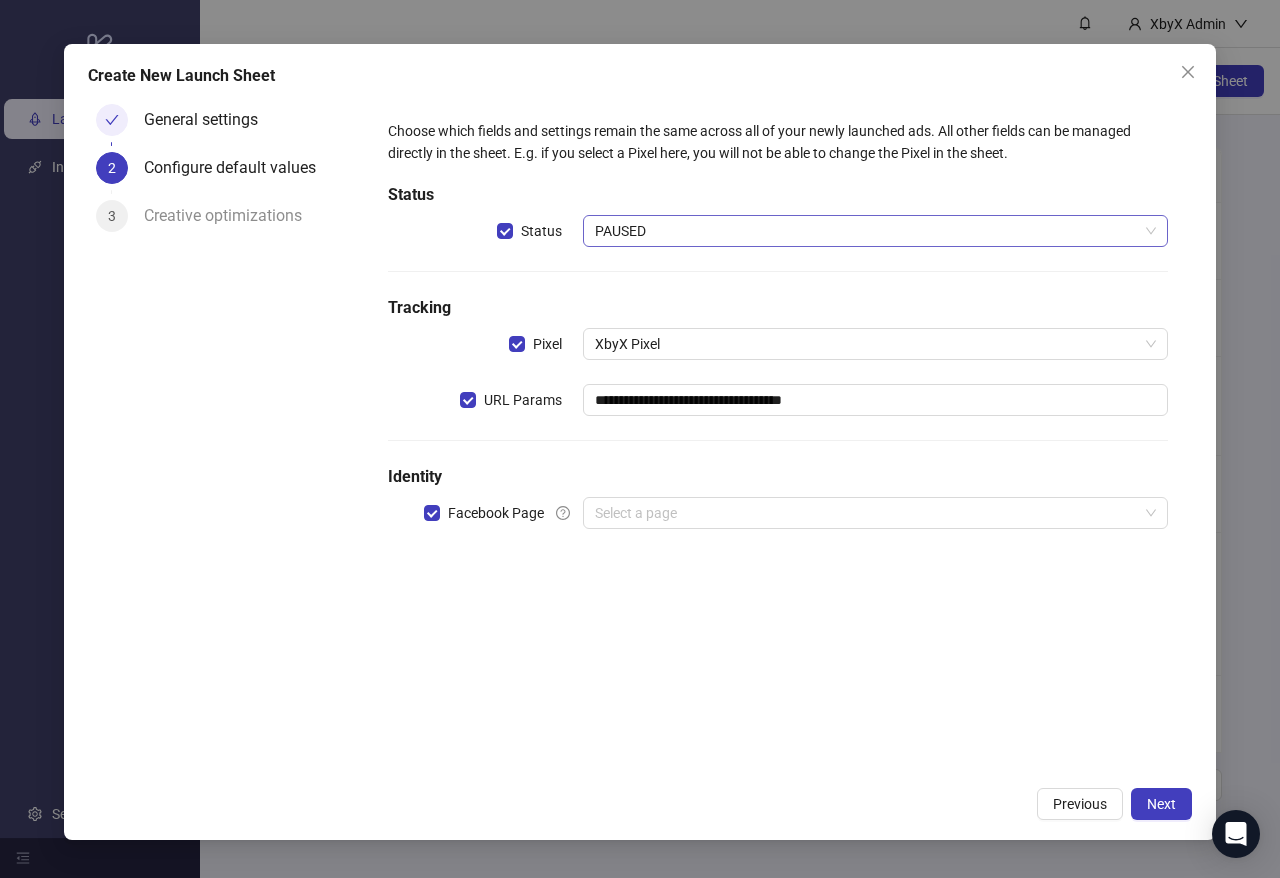 click on "PAUSED" at bounding box center [875, 231] 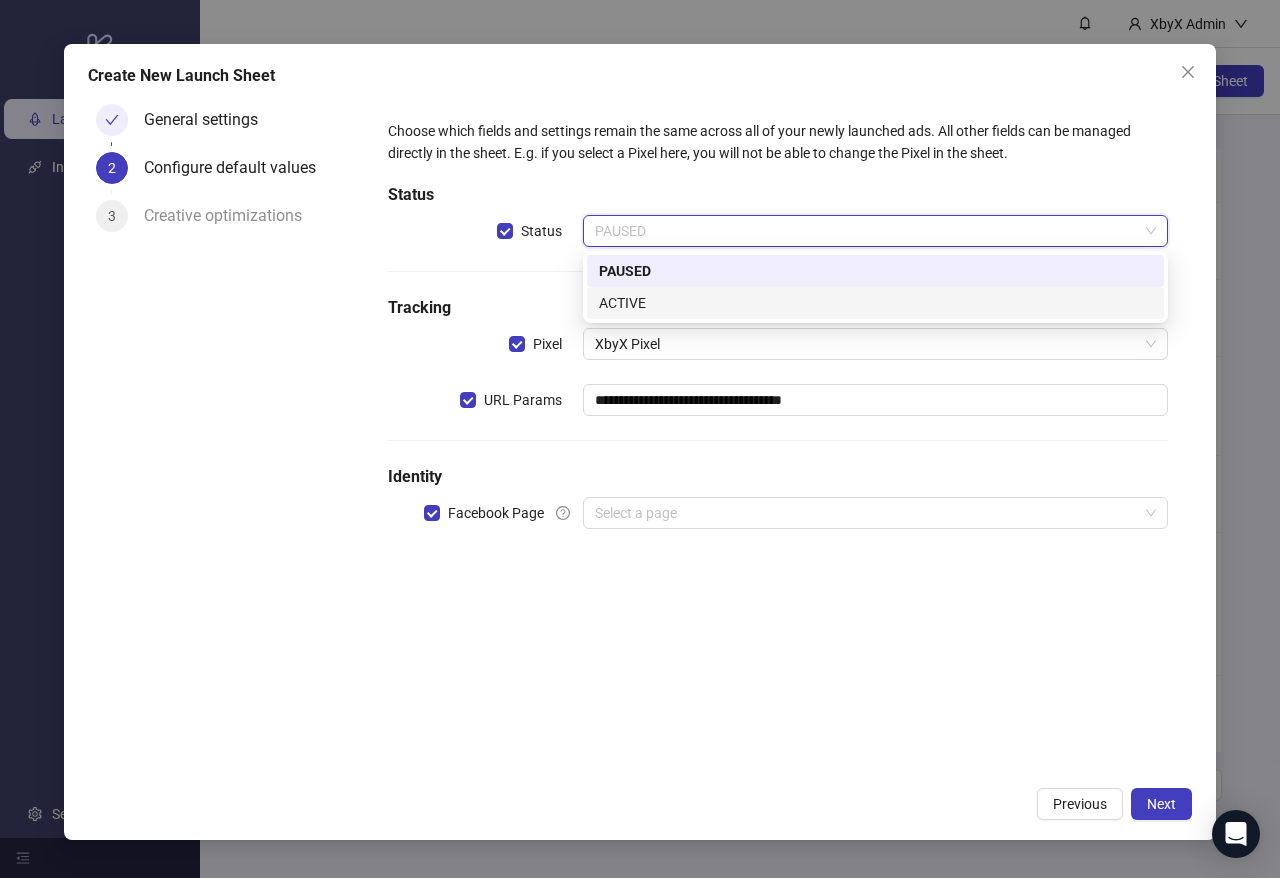 click on "ACTIVE" at bounding box center (875, 303) 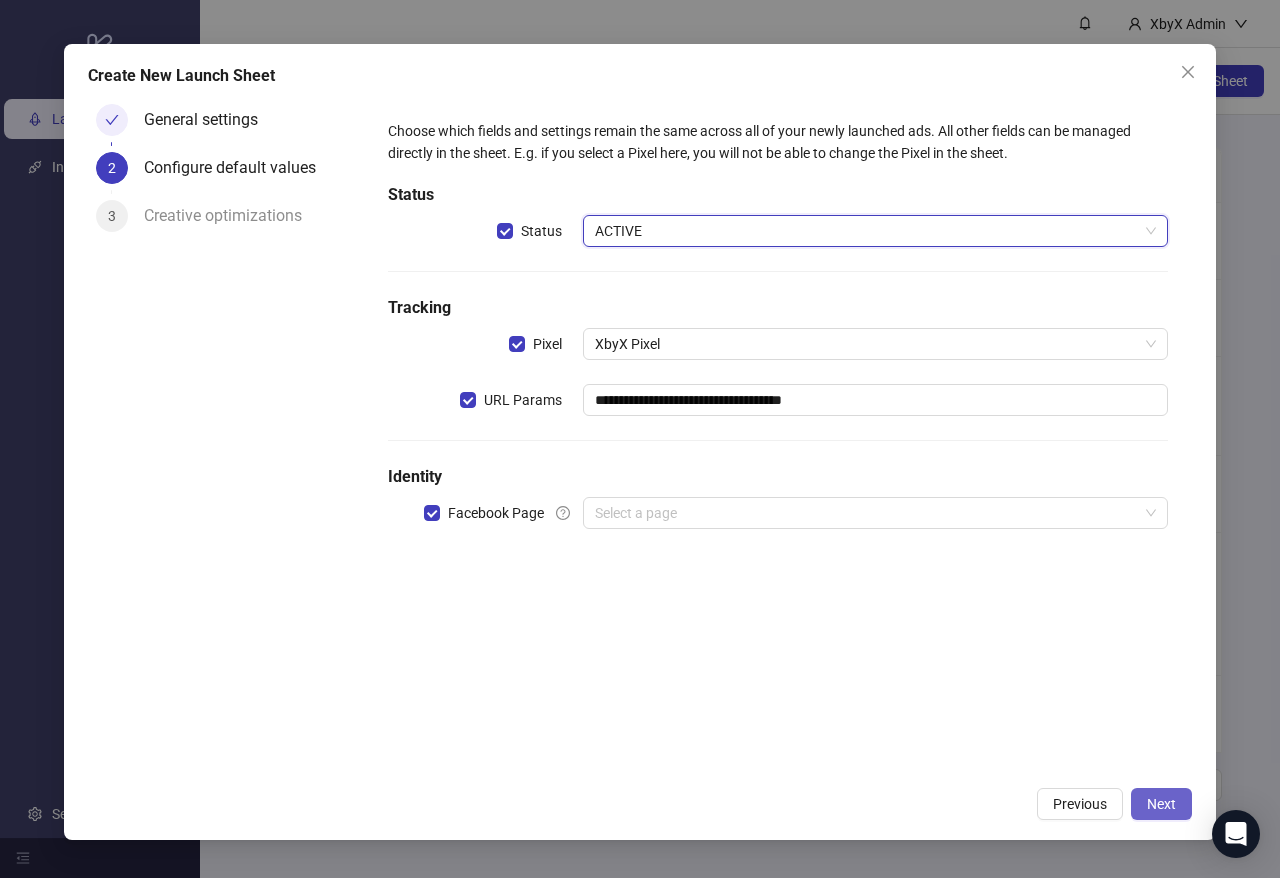 click on "Next" at bounding box center [1161, 804] 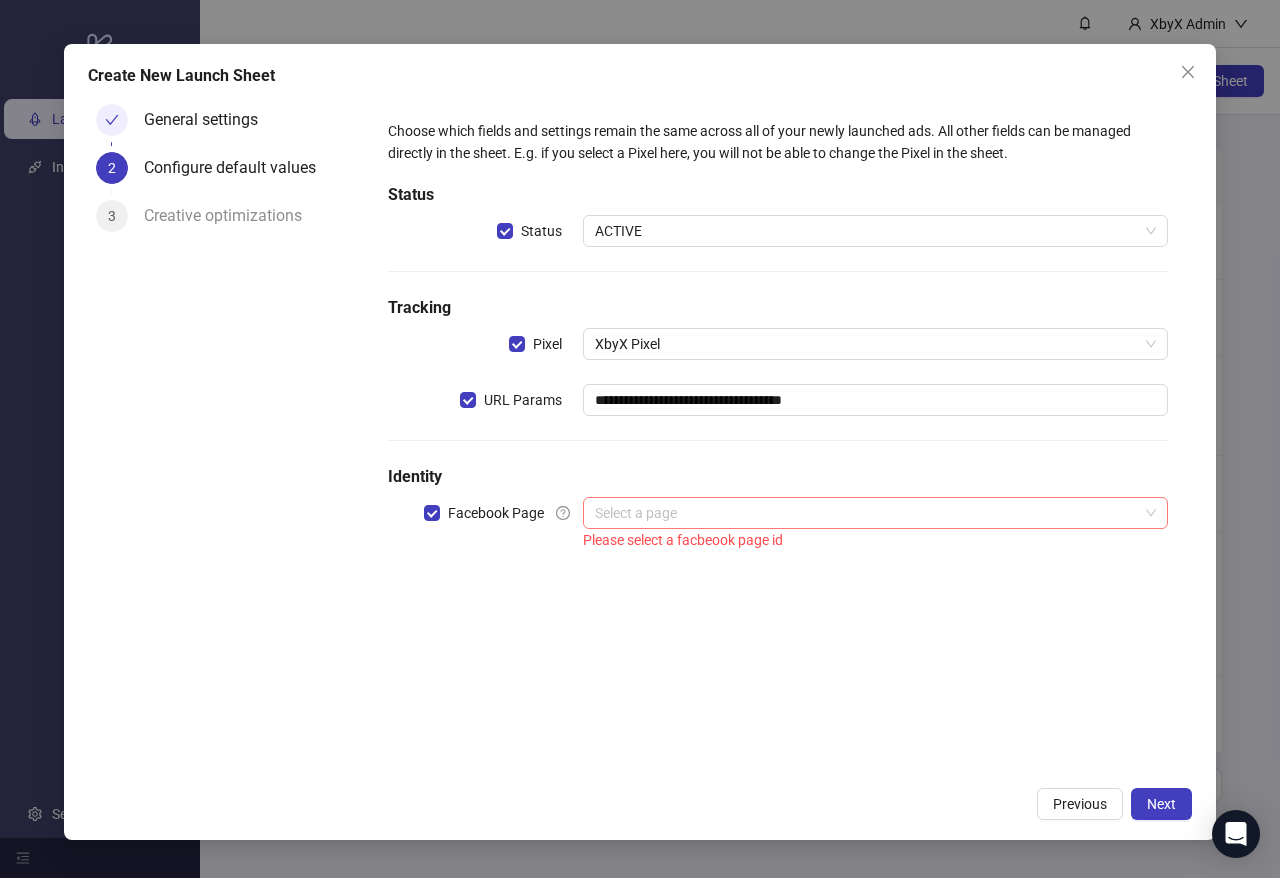 click at bounding box center (866, 513) 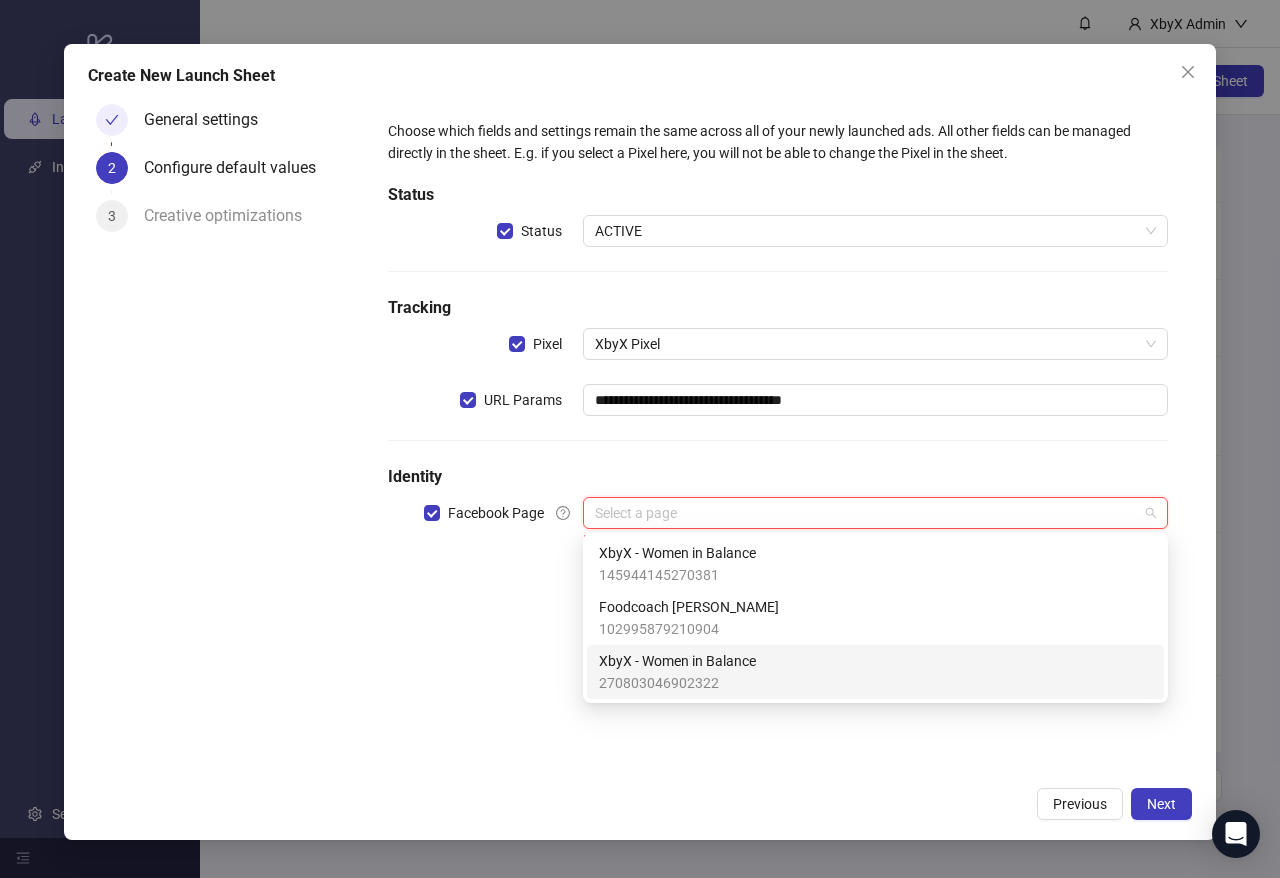 click on "270803046902322" at bounding box center (677, 683) 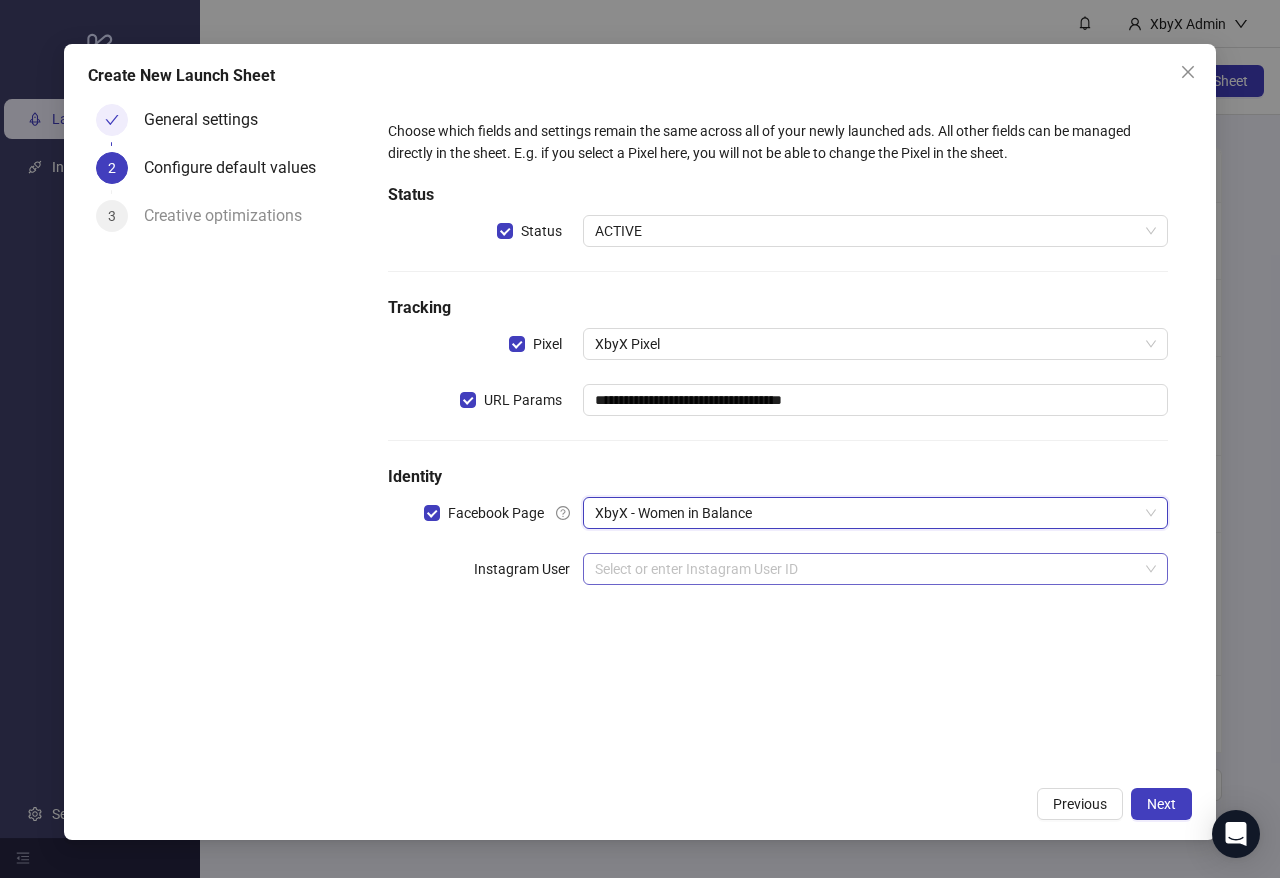 click at bounding box center [866, 569] 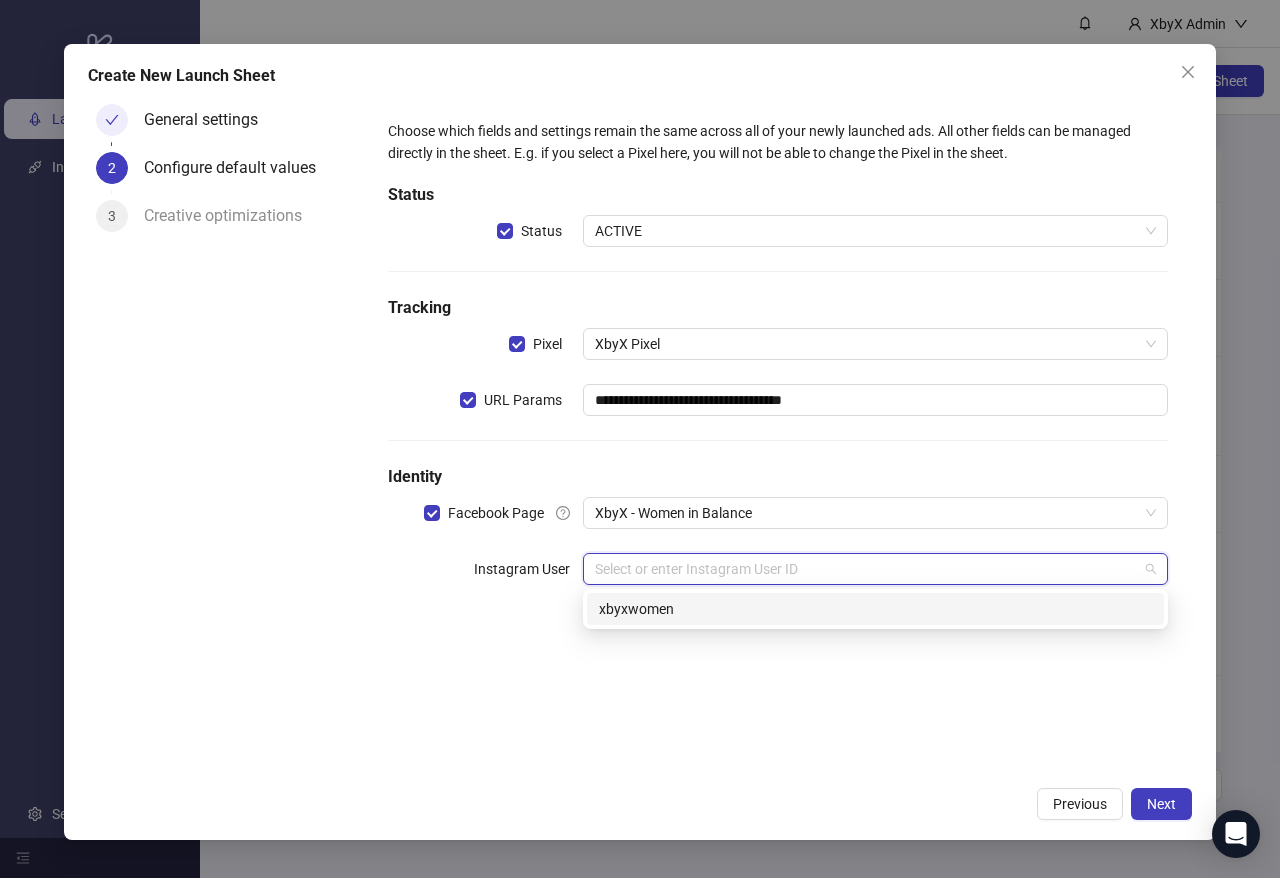 click on "xbyxwomen" at bounding box center [875, 609] 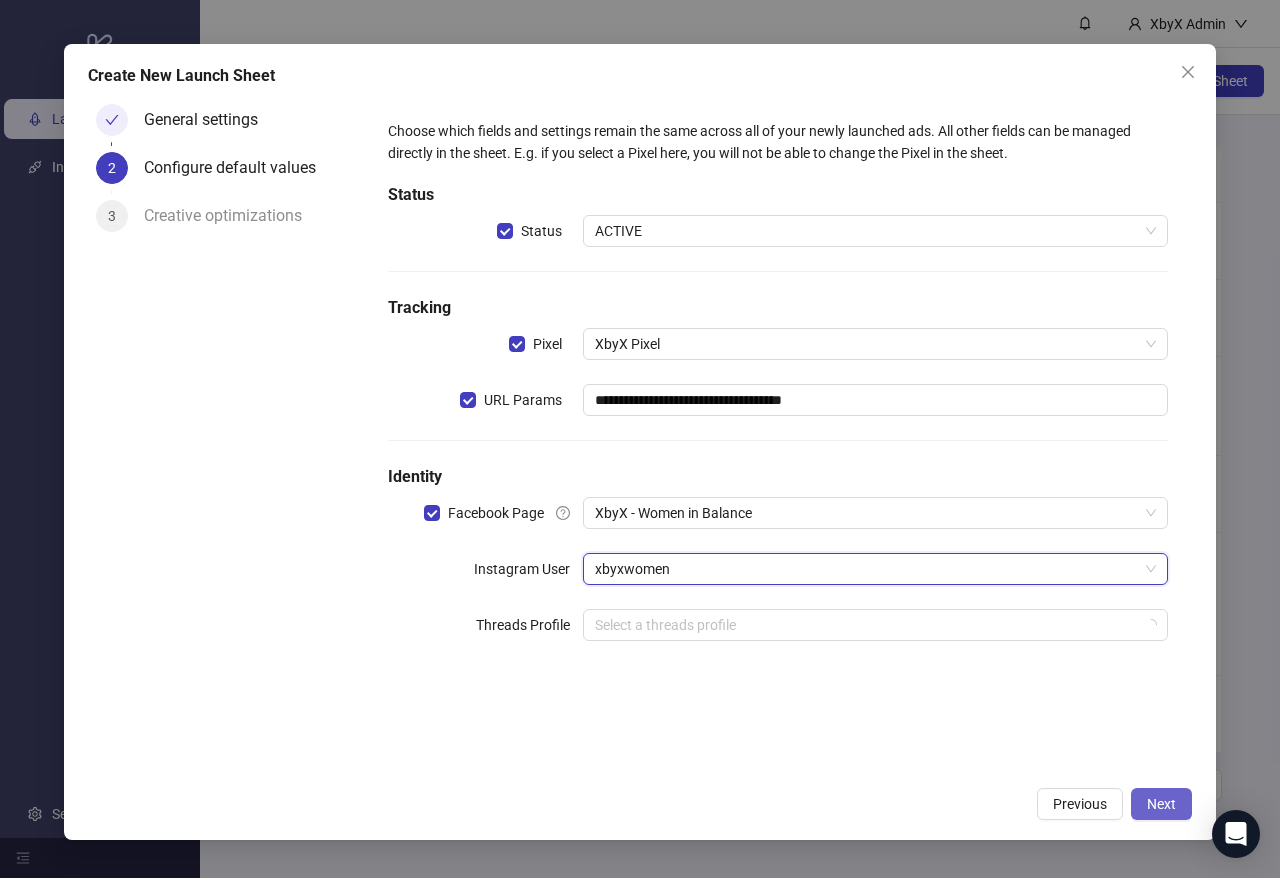 click on "Next" at bounding box center (1161, 804) 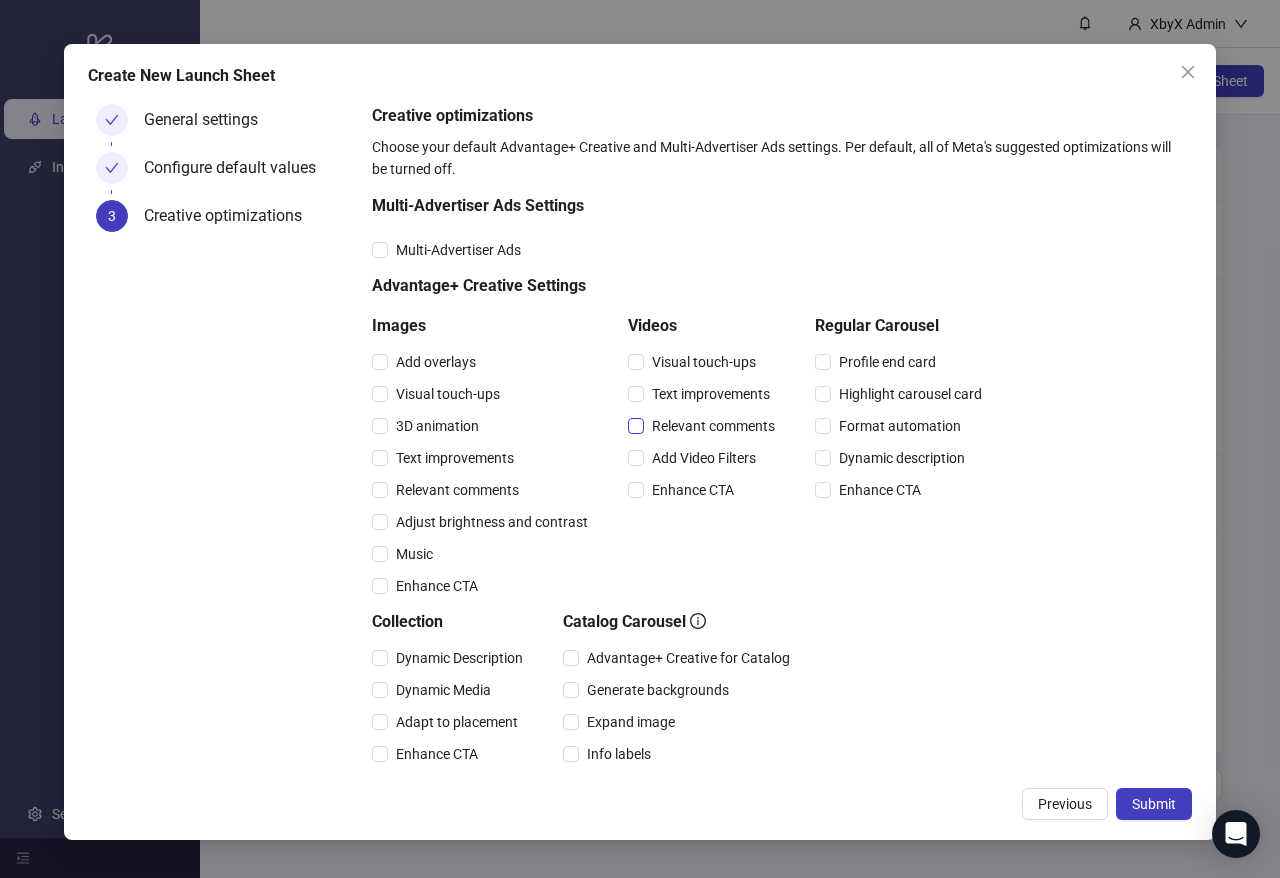 click on "Relevant comments" at bounding box center [713, 426] 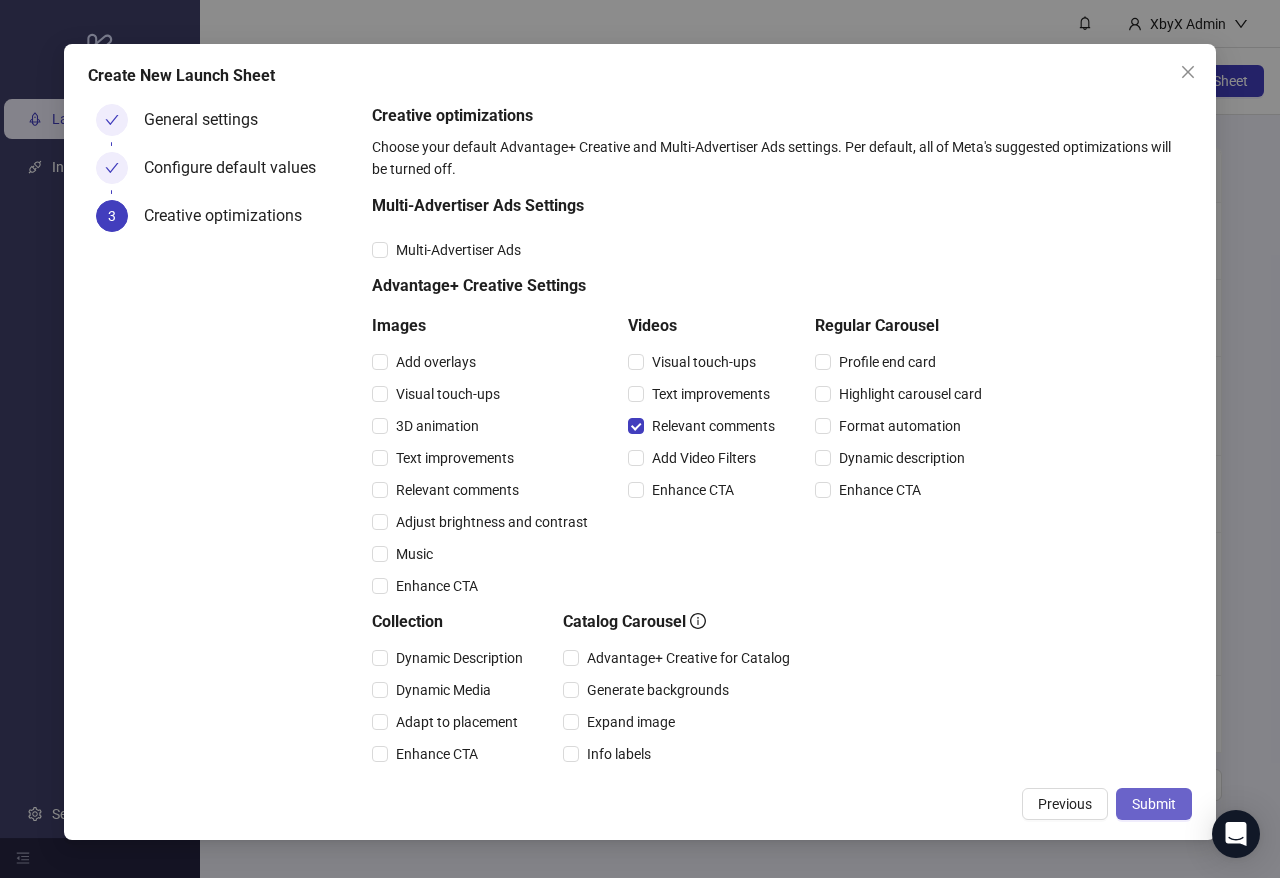 click on "Submit" at bounding box center [1154, 804] 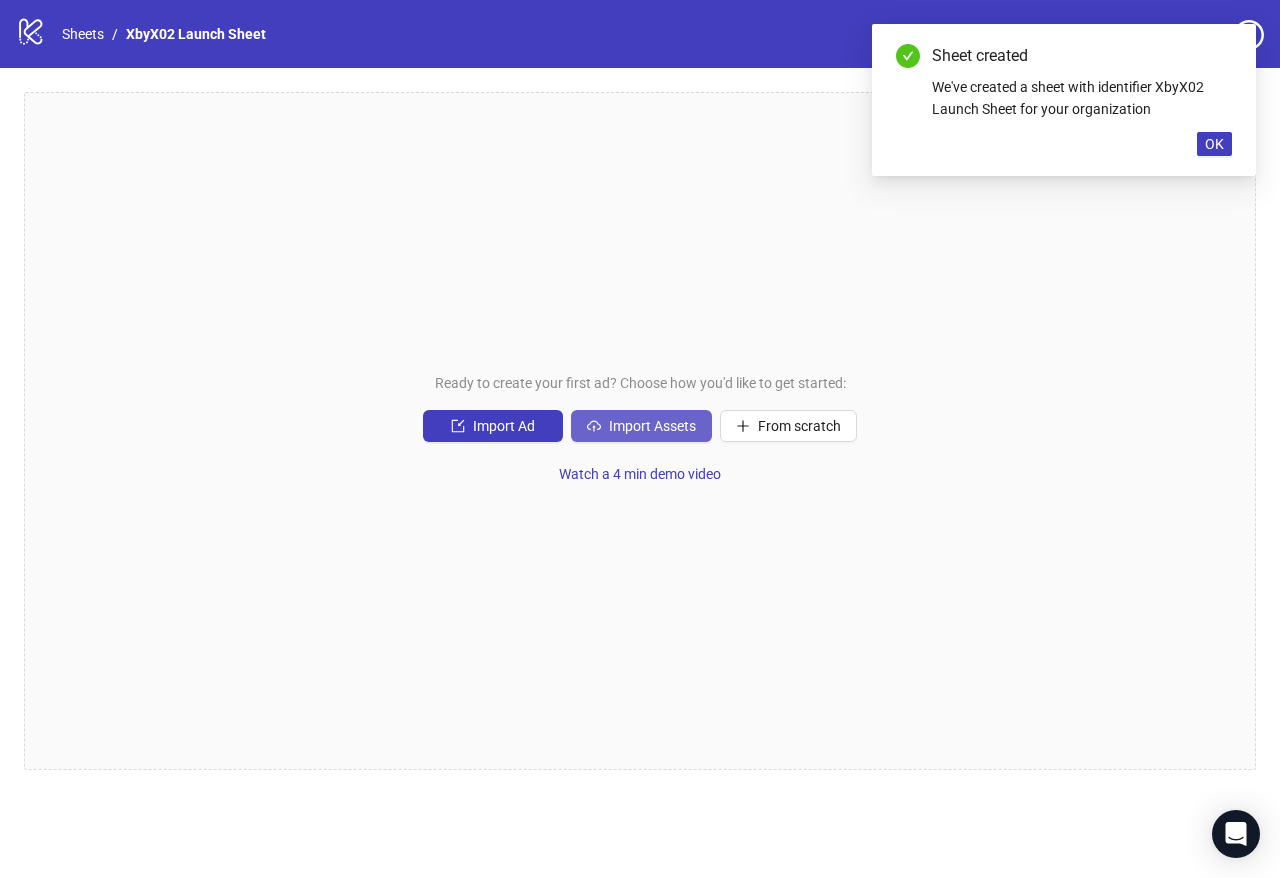 click on "Import Assets" at bounding box center [641, 426] 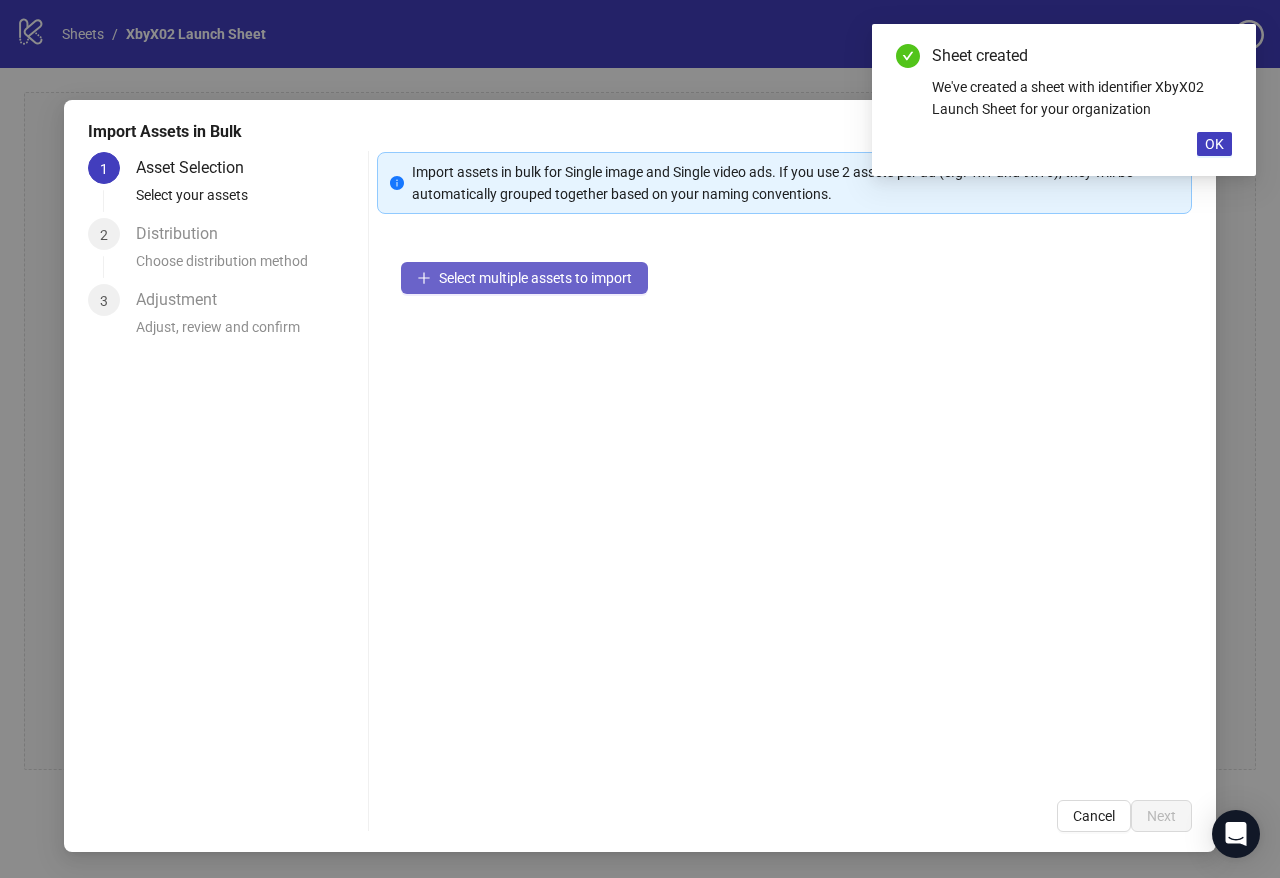 click on "Select multiple assets to import" at bounding box center [535, 278] 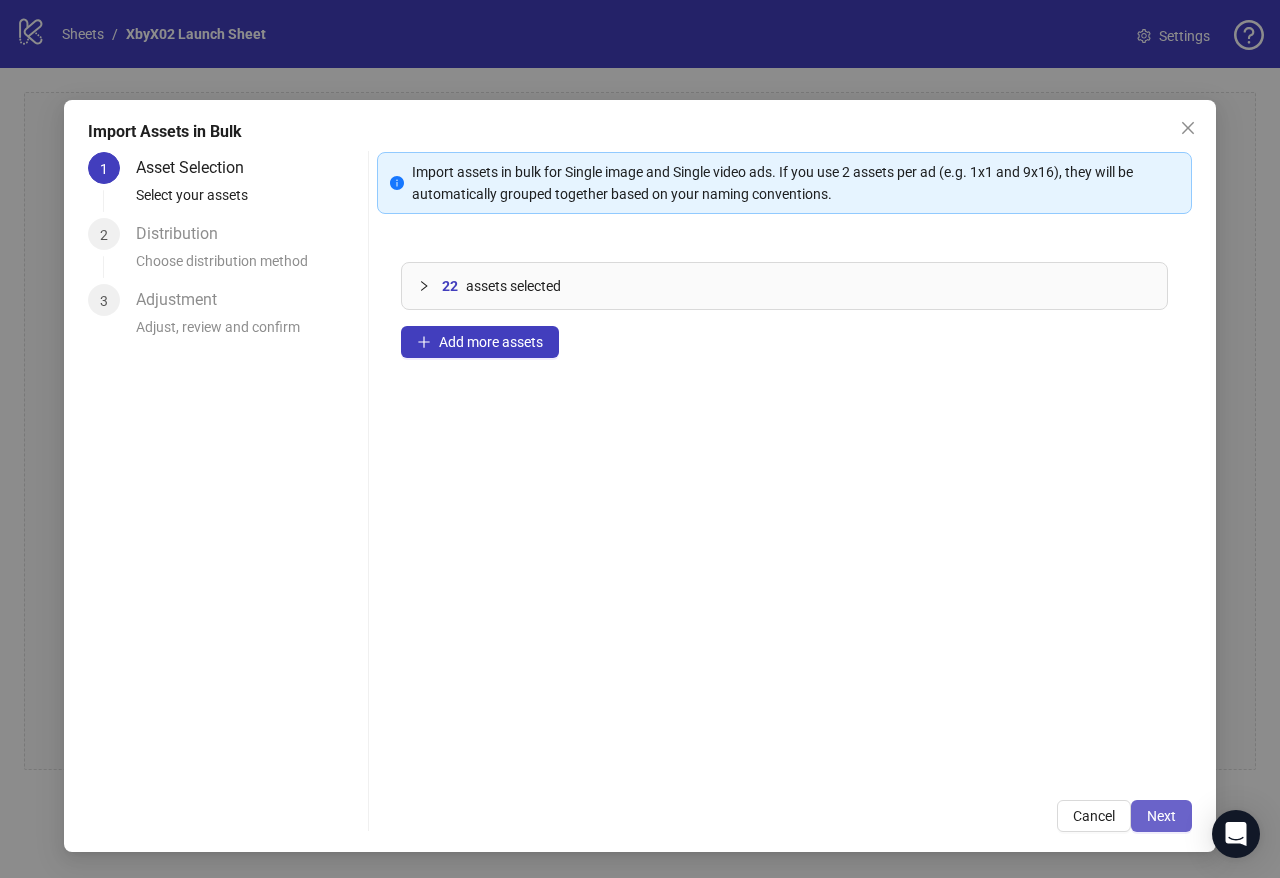 click on "Next" at bounding box center [1161, 816] 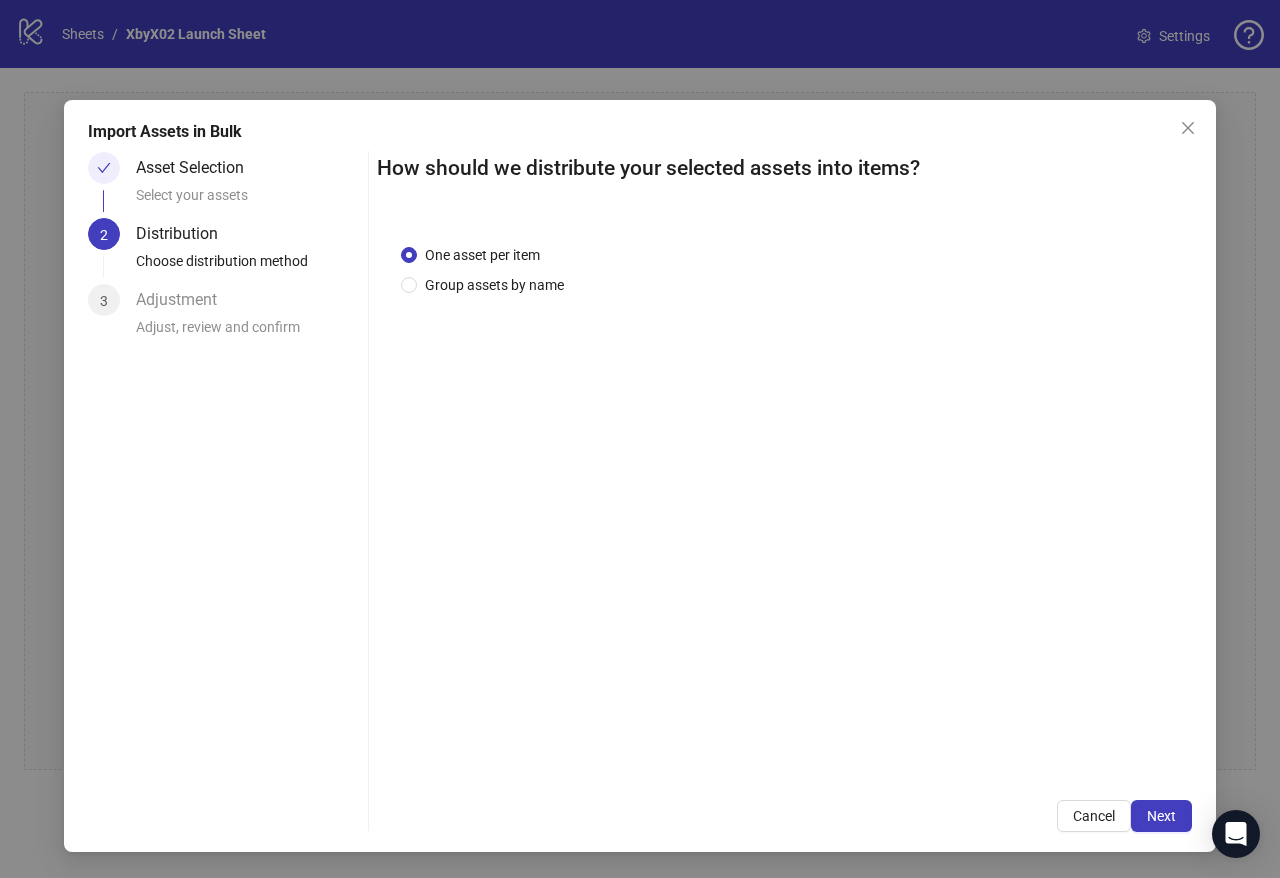 click on "One asset per item Group assets by name" at bounding box center (784, 498) 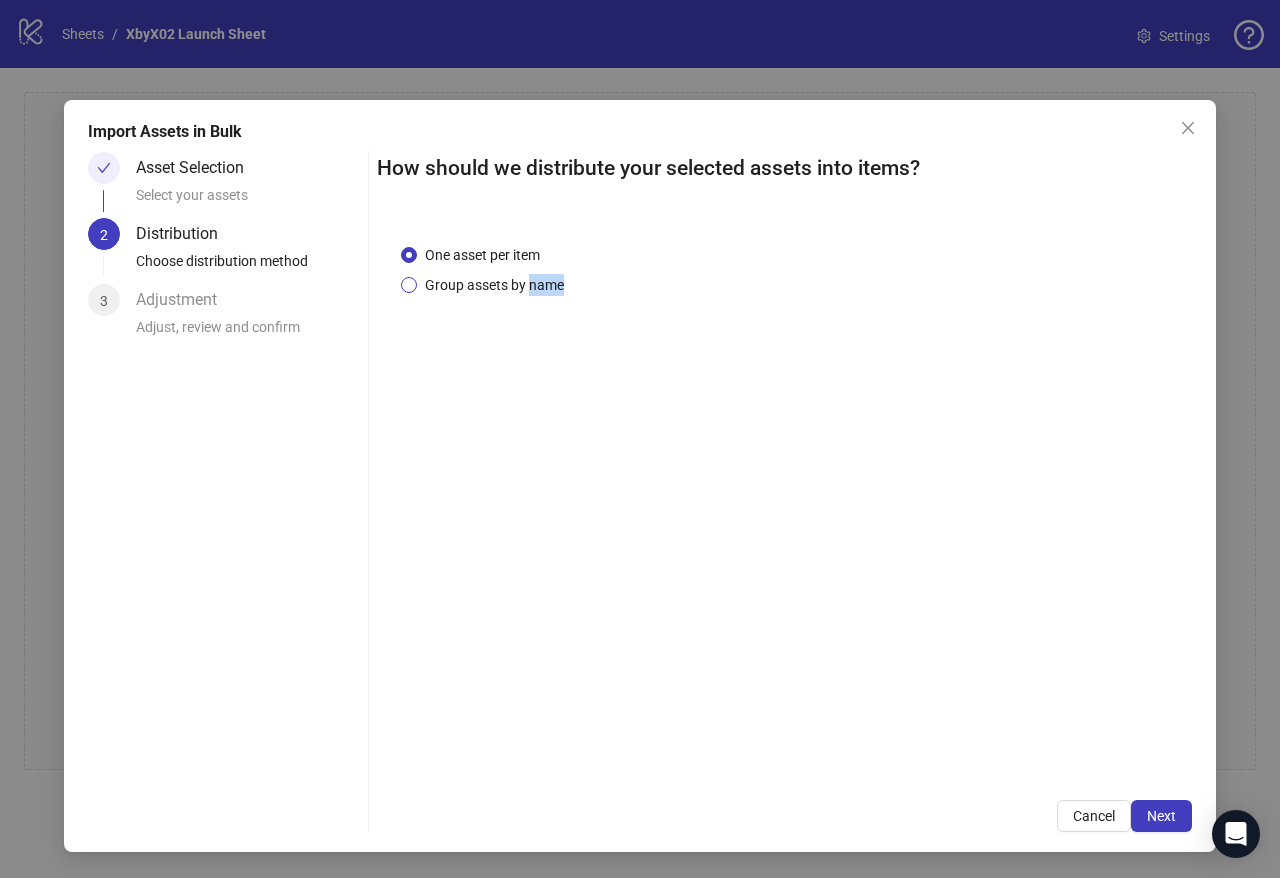 click on "Group assets by name" at bounding box center (494, 285) 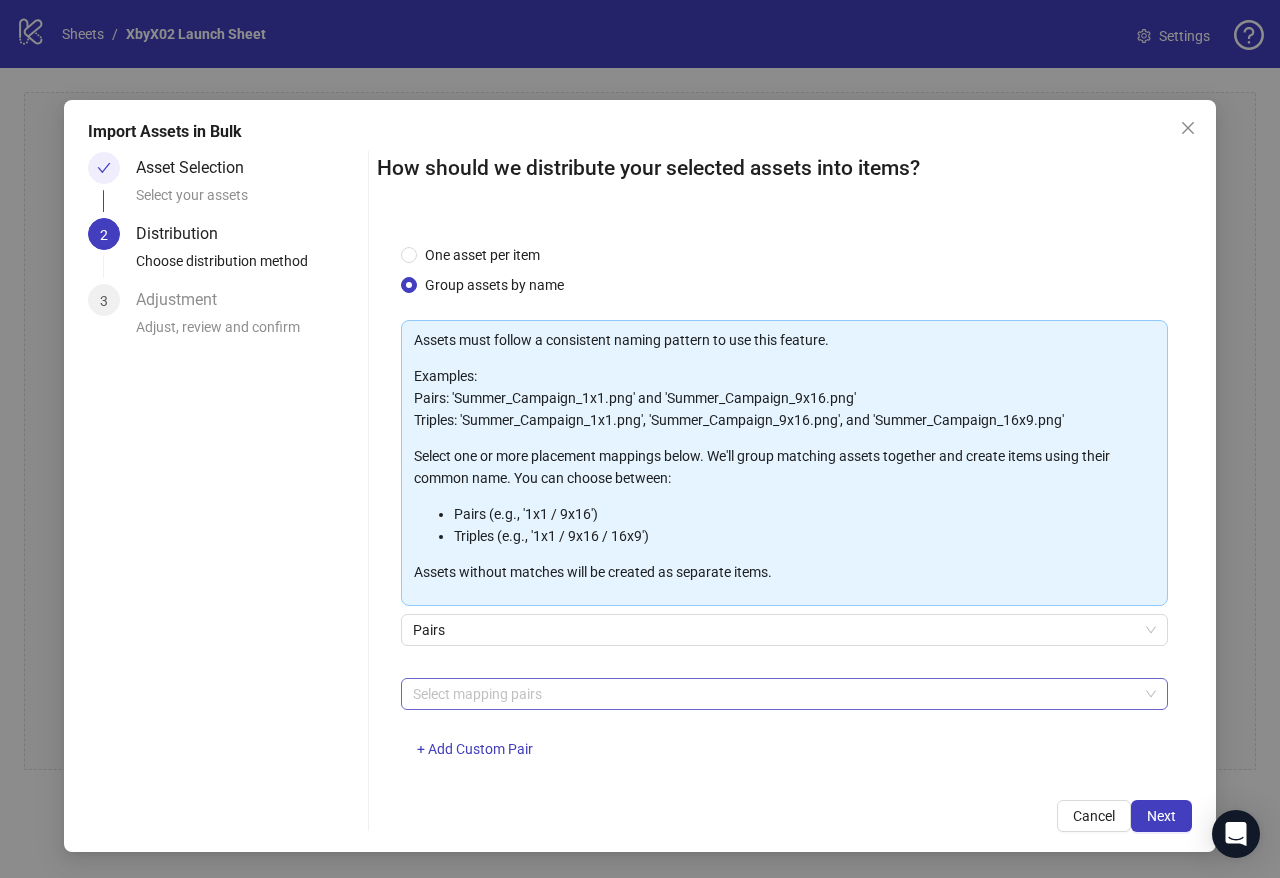 click at bounding box center [774, 694] 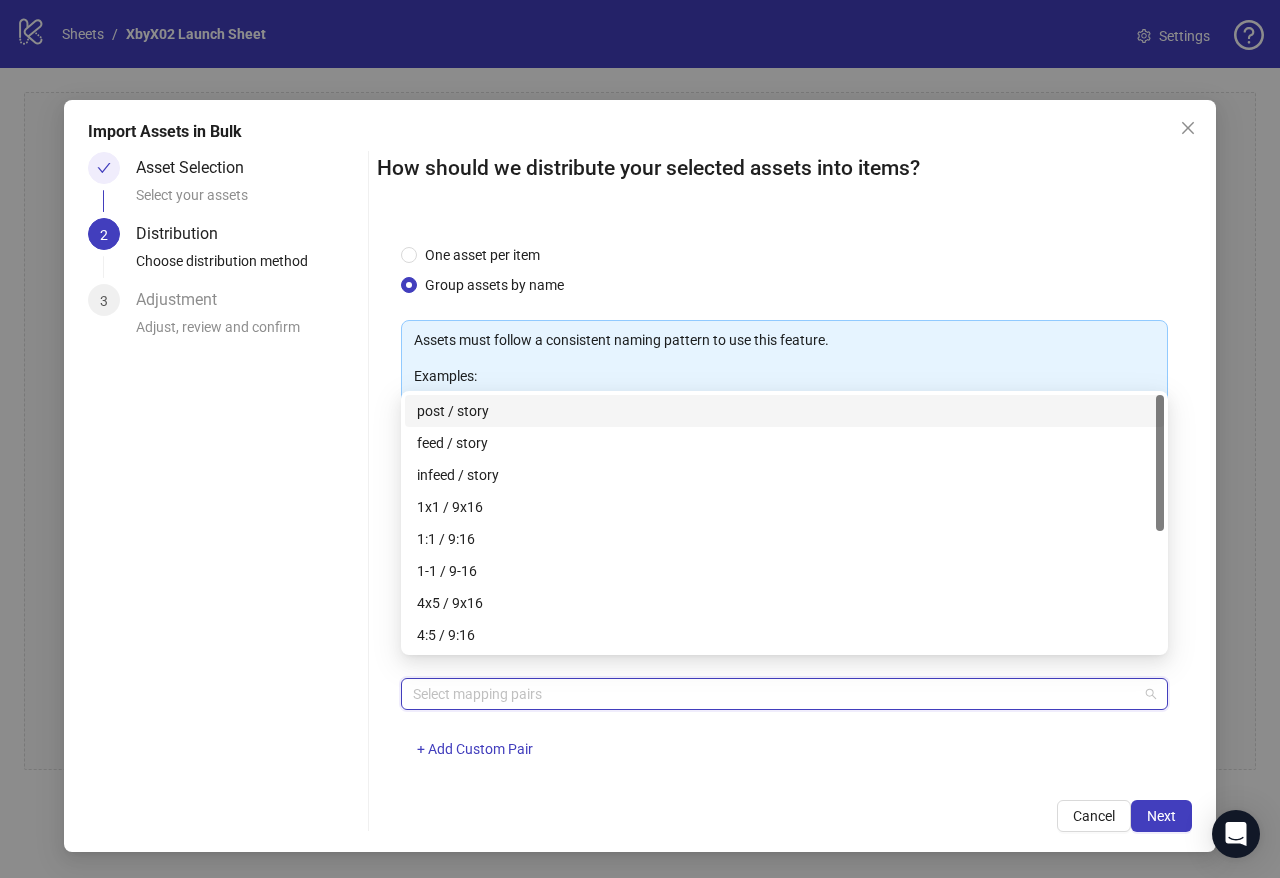 scroll, scrollTop: 29, scrollLeft: 0, axis: vertical 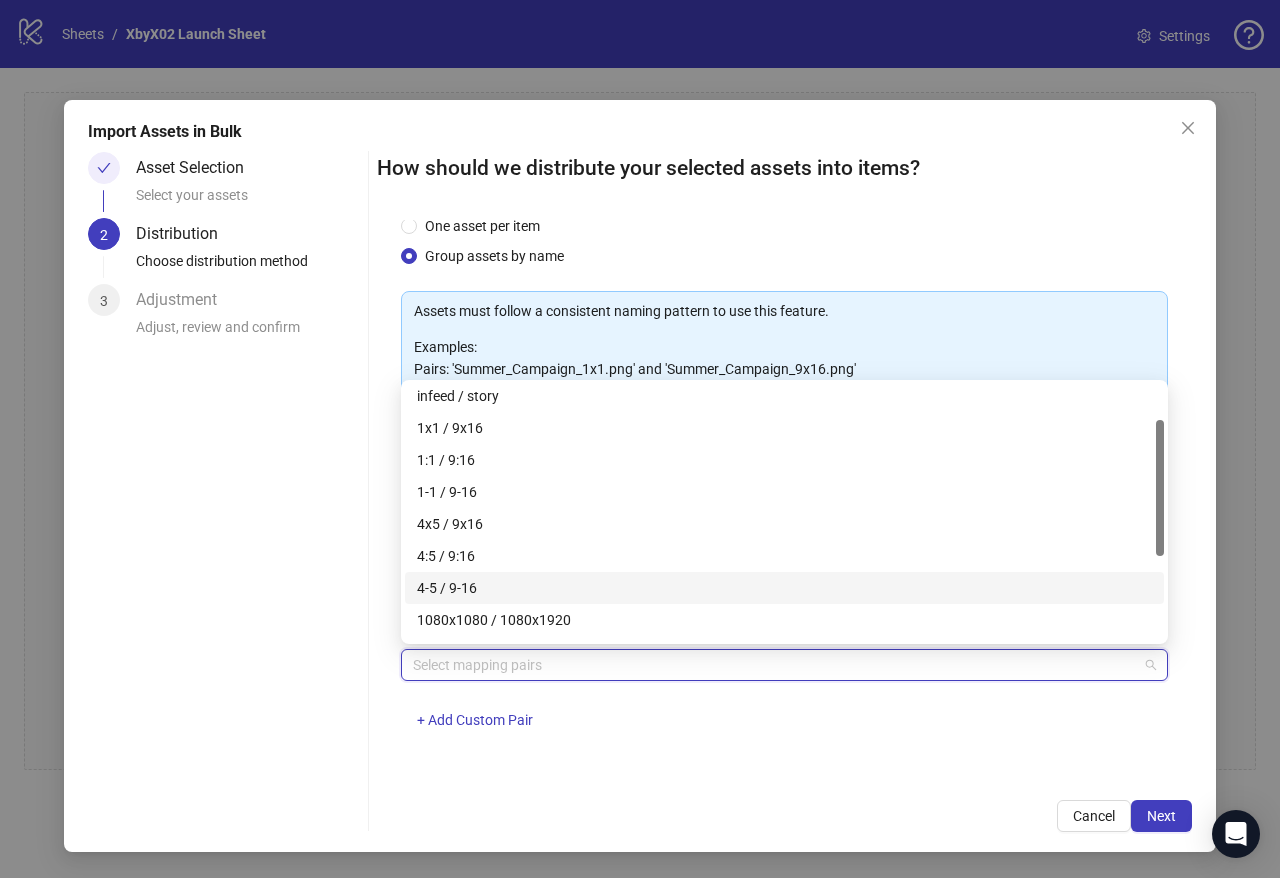 click on "4-5 / 9-16" at bounding box center (784, 588) 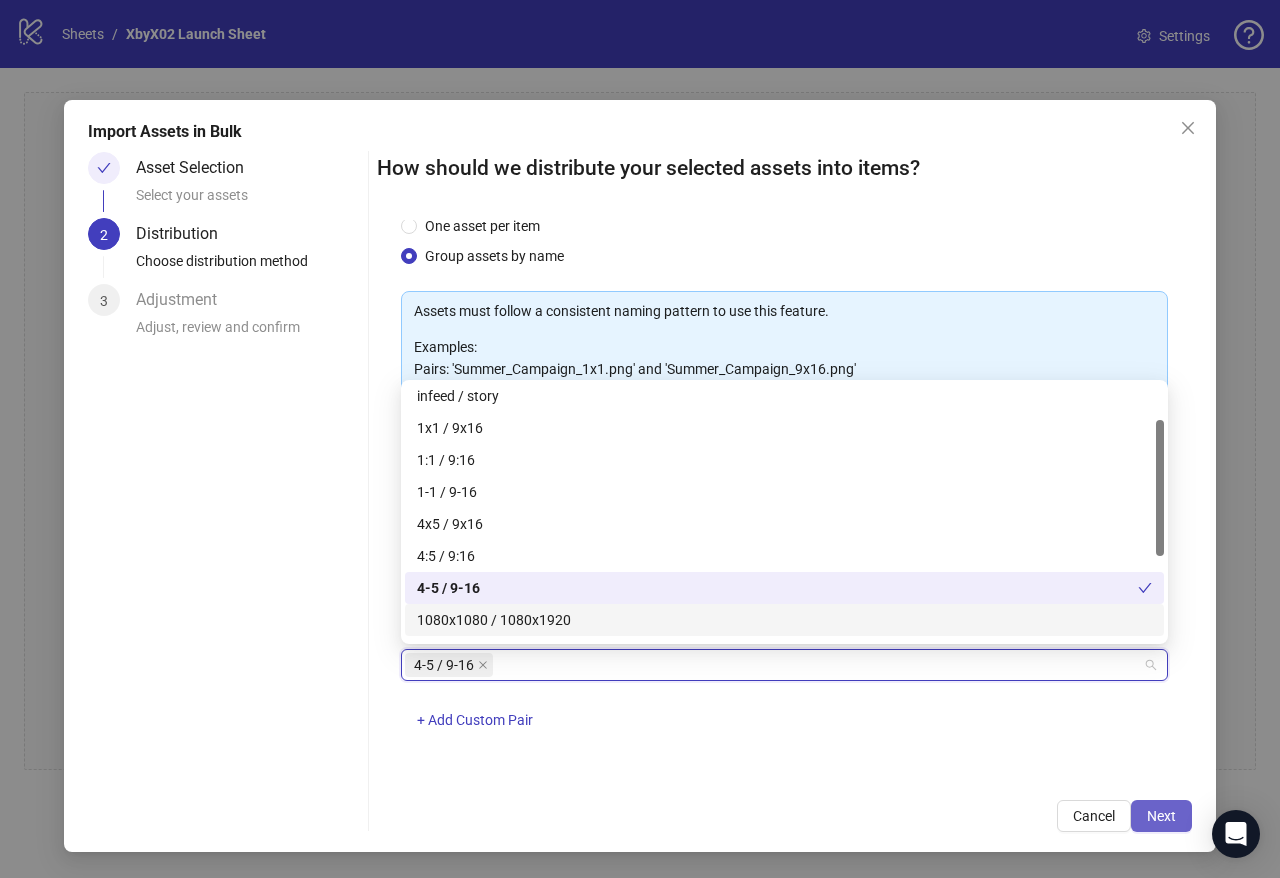 click on "Next" at bounding box center (1161, 816) 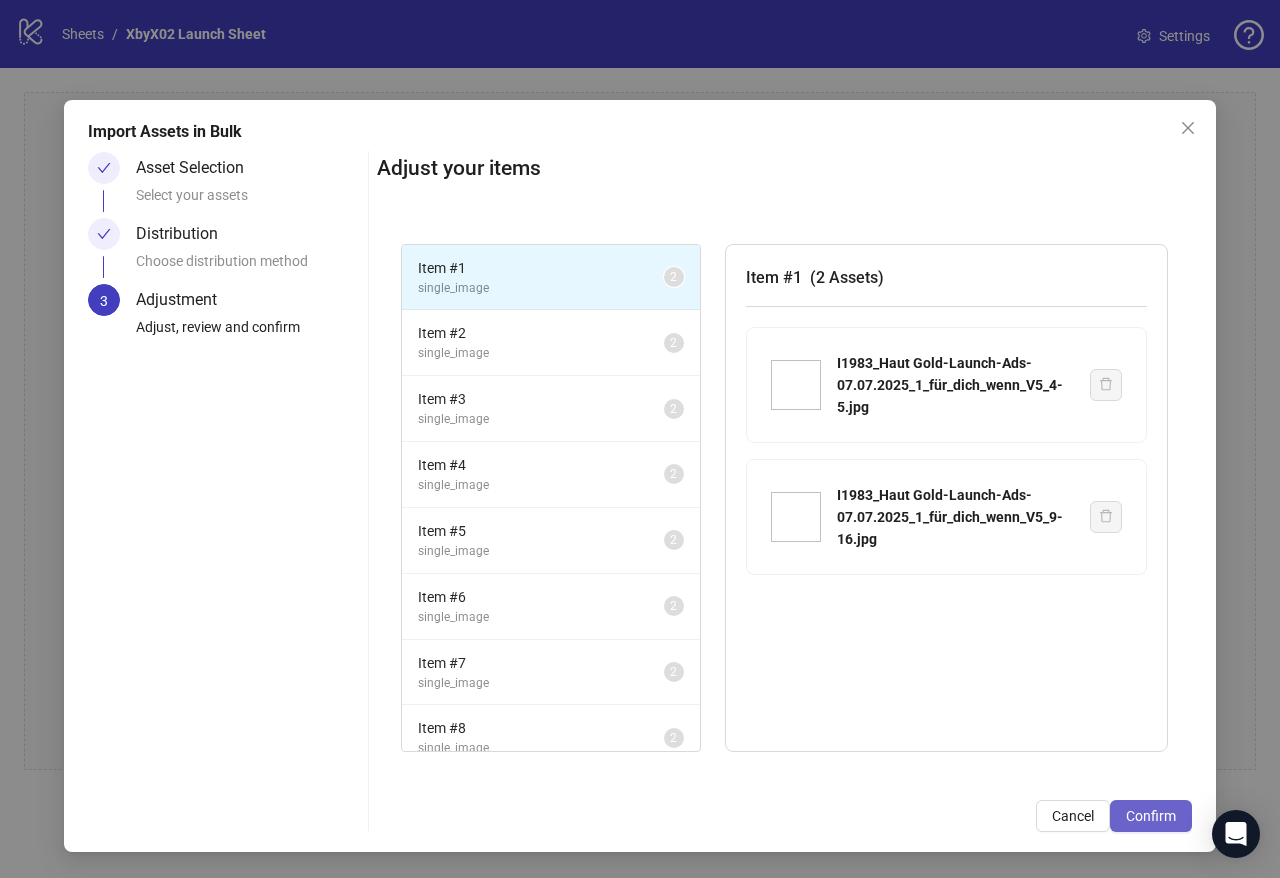 click on "Confirm" at bounding box center [1151, 816] 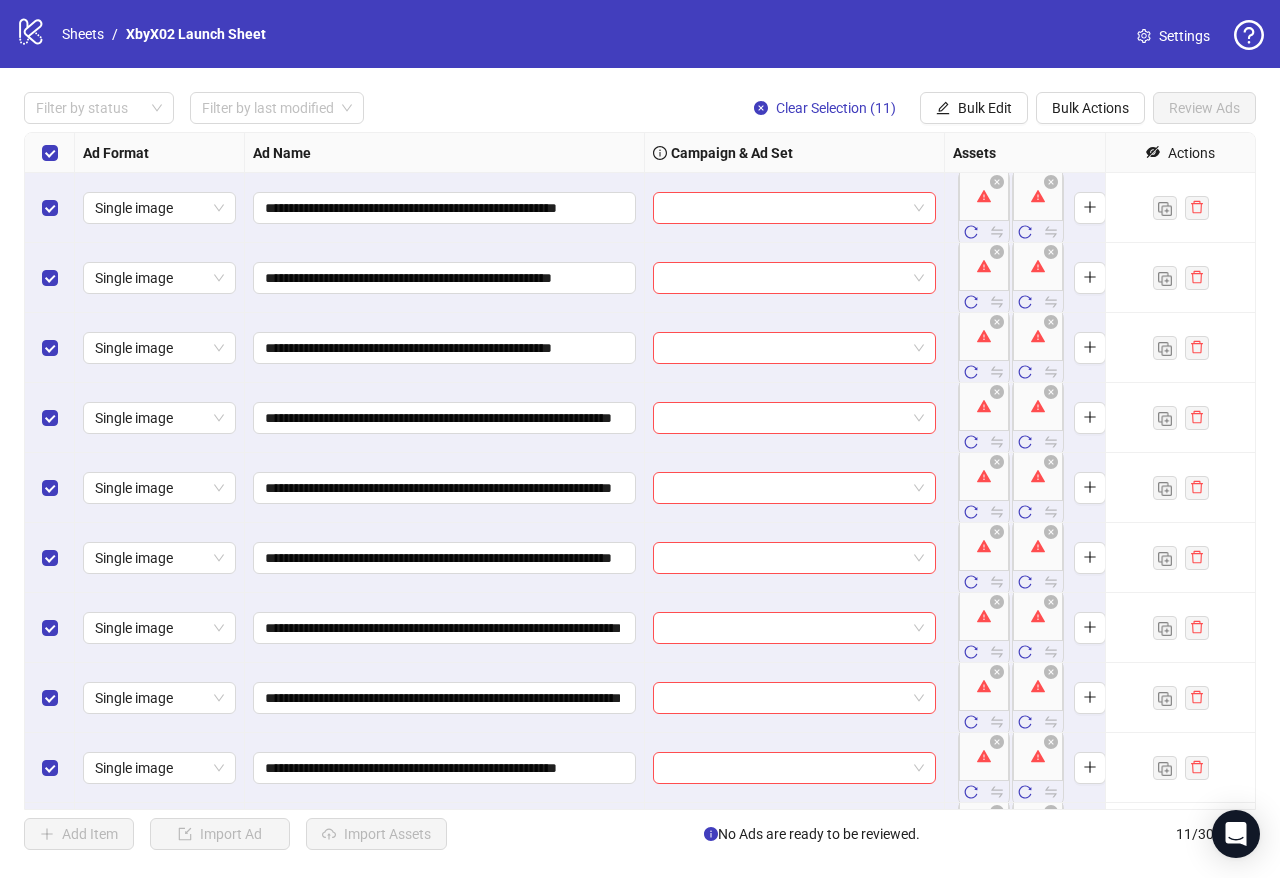 click on "logo/logo-mobile" 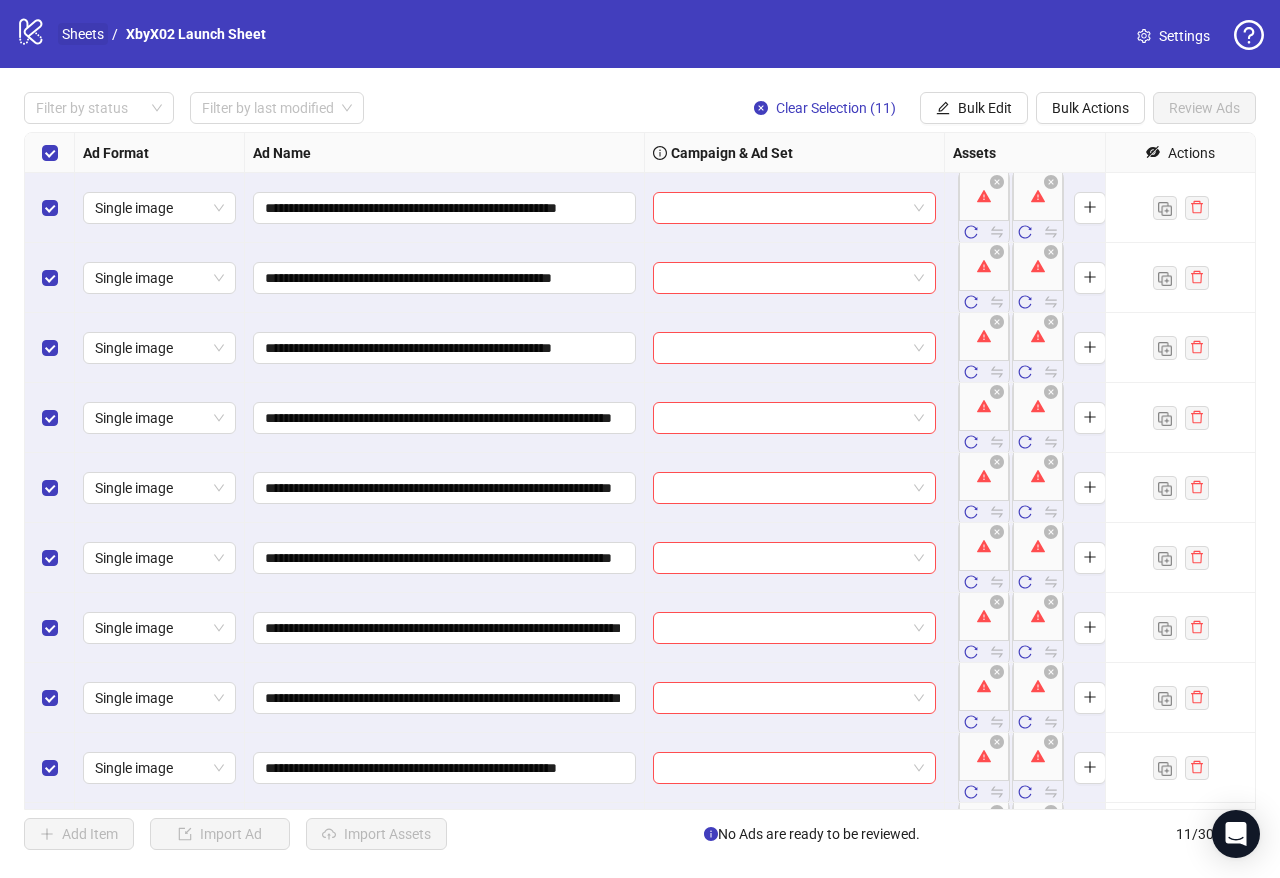 click on "Sheets" at bounding box center [83, 34] 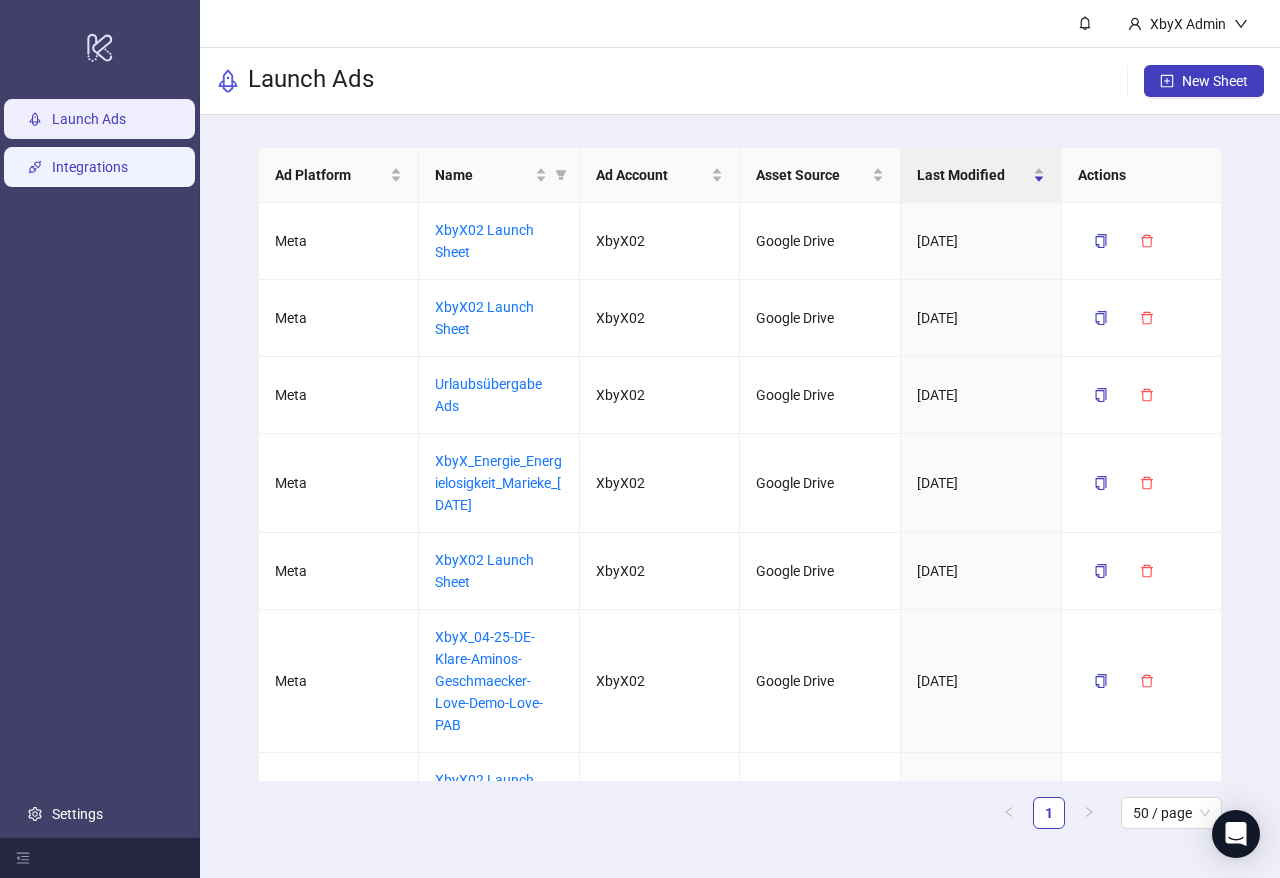 click on "Integrations" at bounding box center [90, 167] 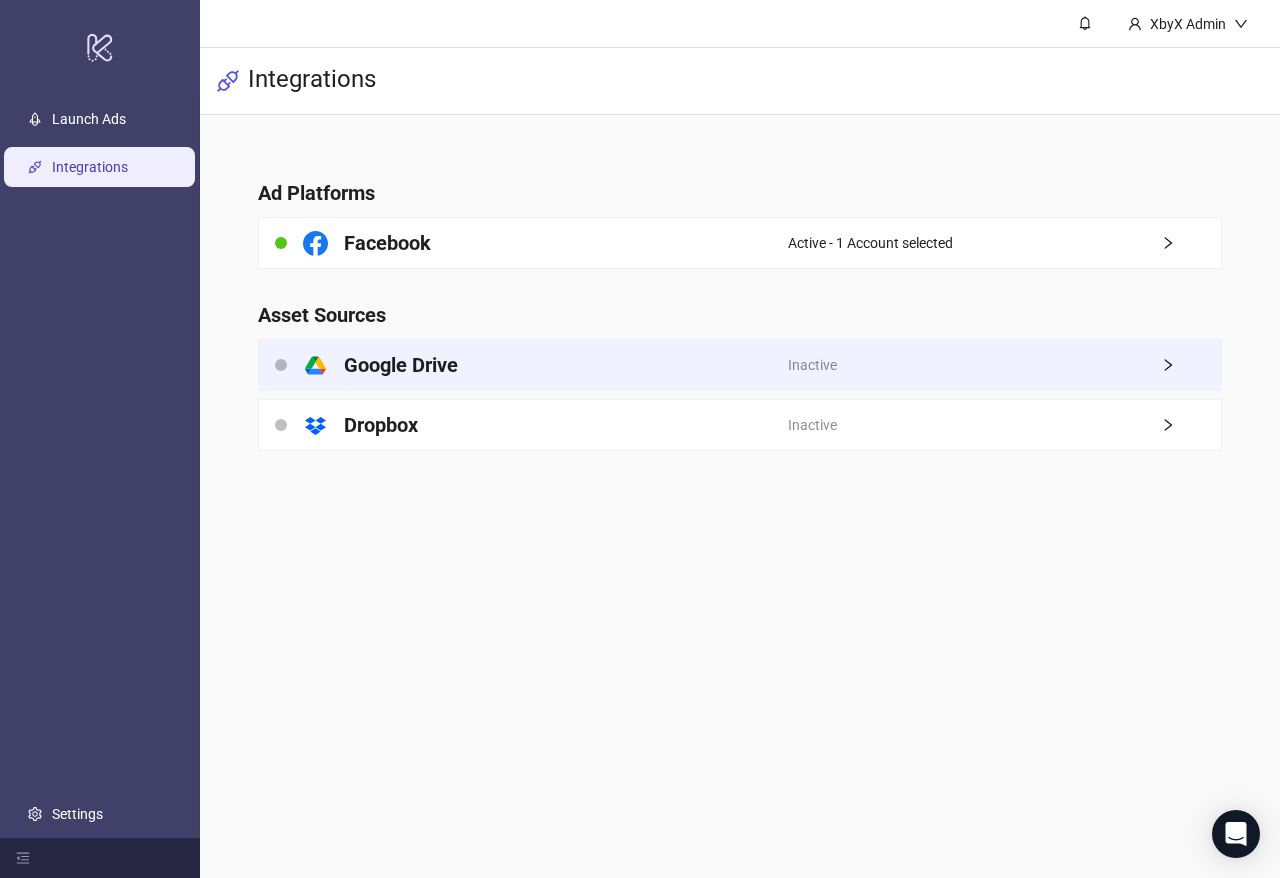 click on "Google Drive" at bounding box center [401, 365] 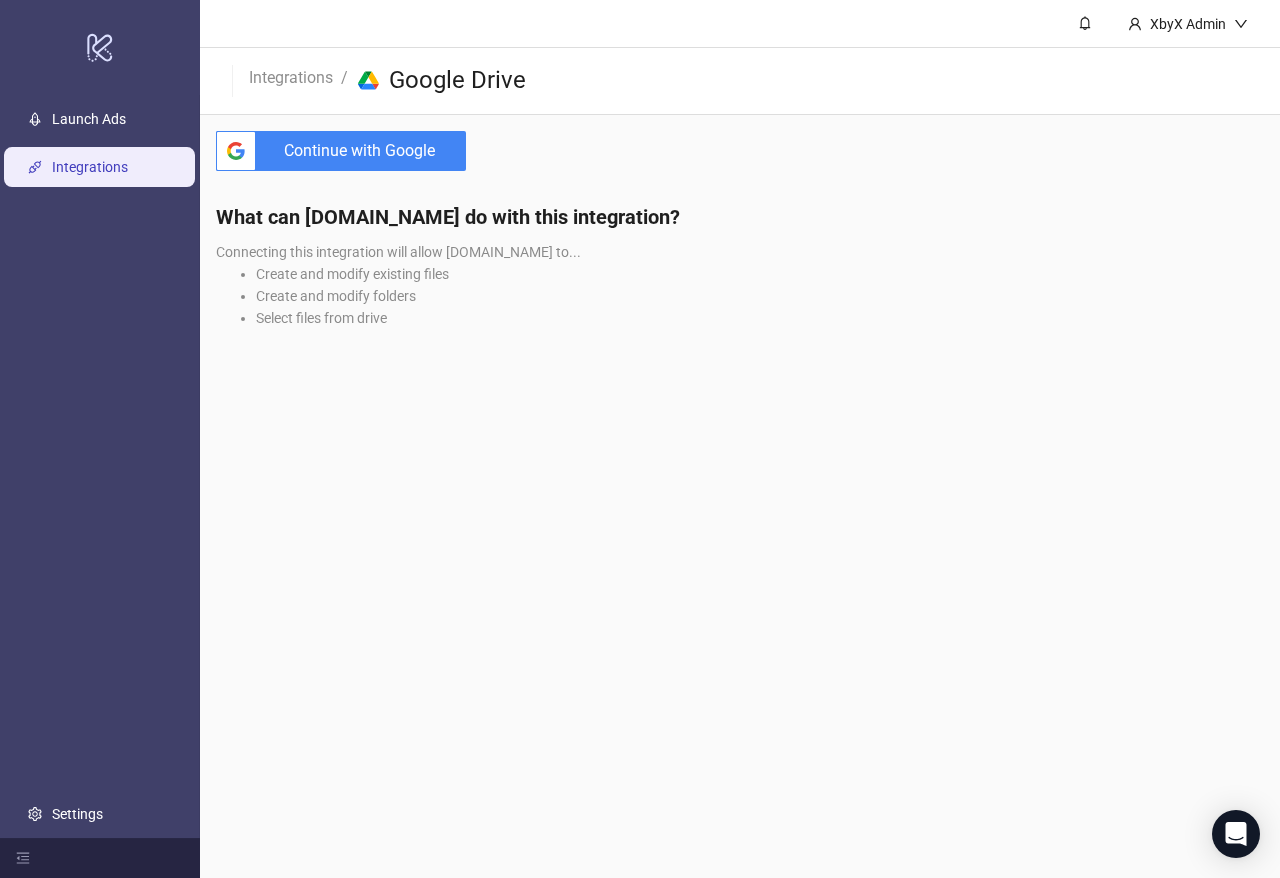 click on "btn_google_dark_normal_ios Created with Sketch. Continue with Google" at bounding box center [341, 151] 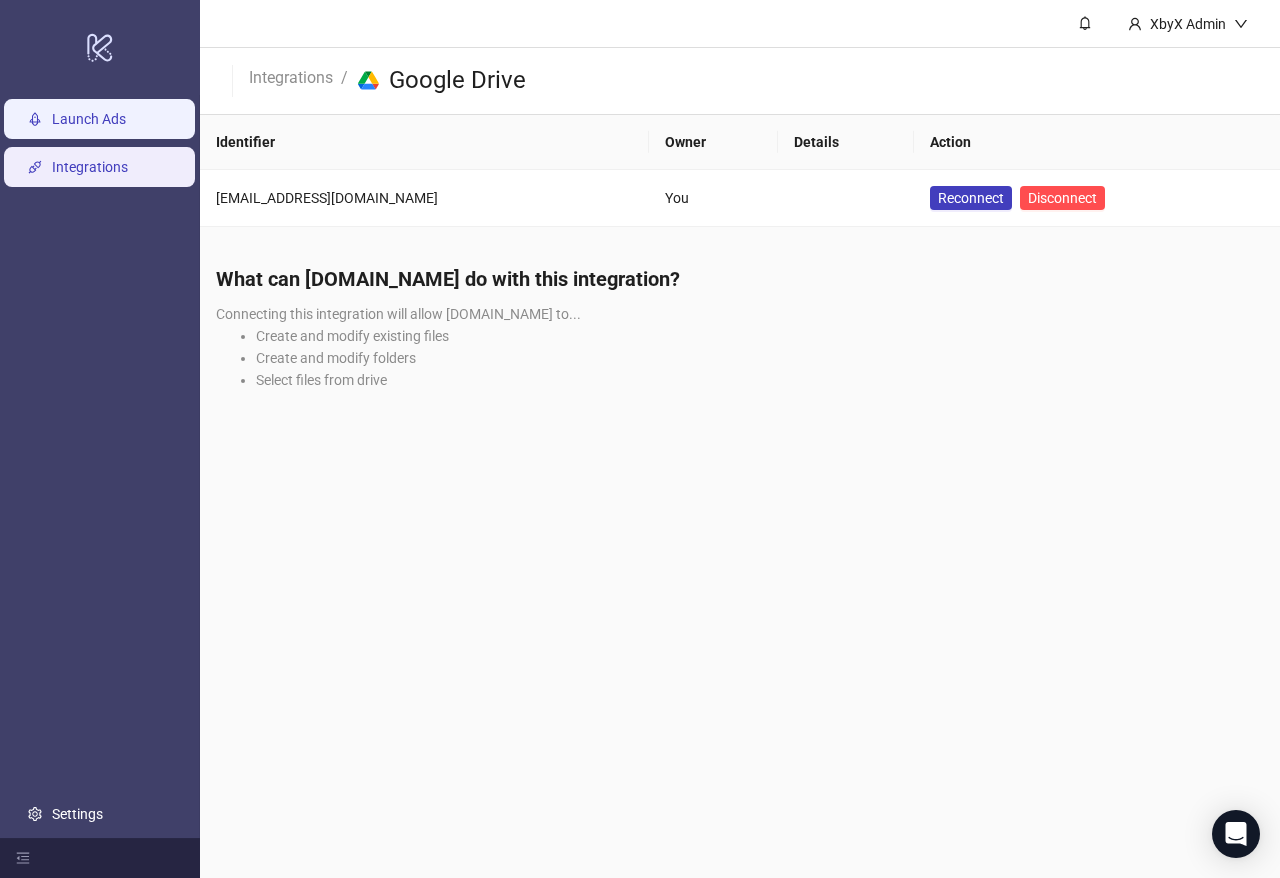 click on "Launch Ads" at bounding box center [89, 119] 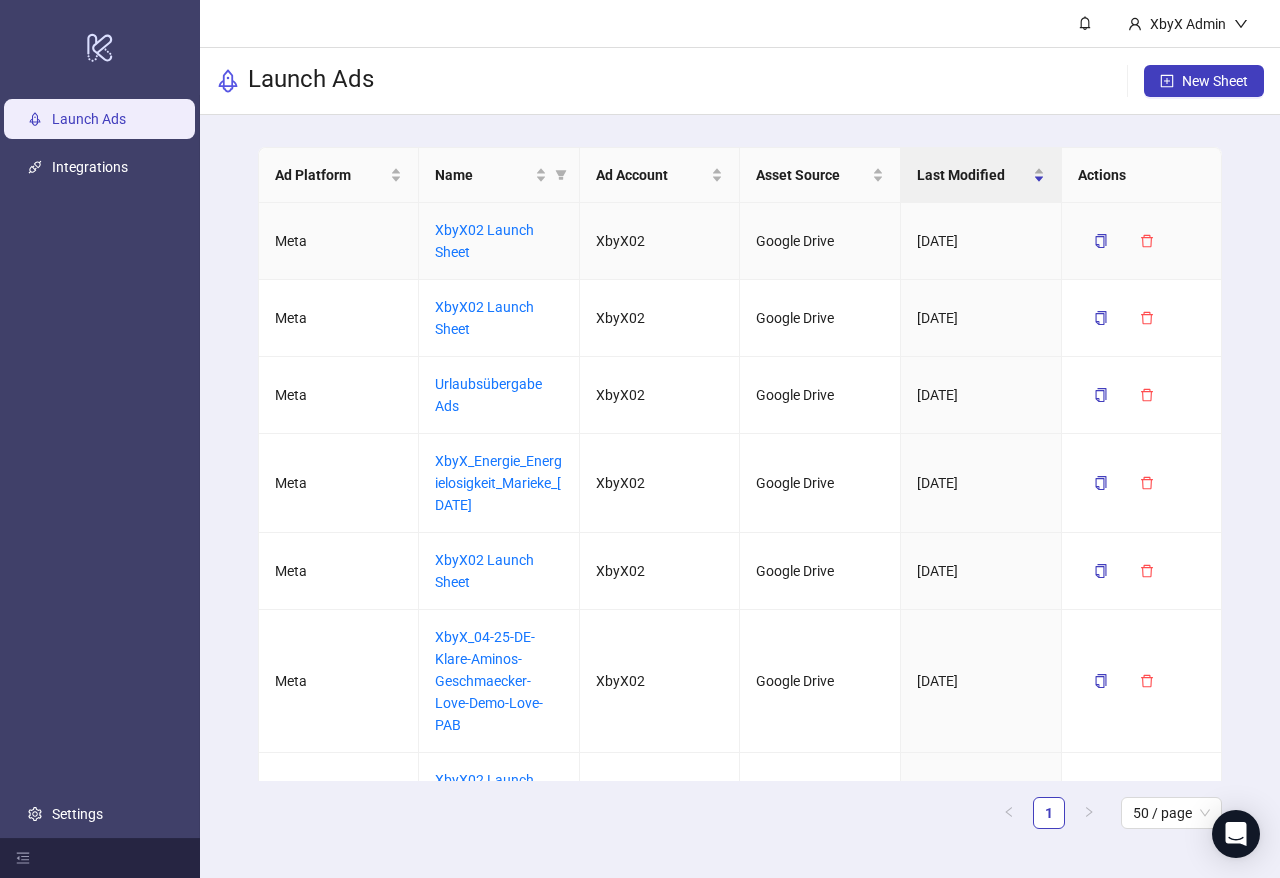click on "XbyX02 Launch Sheet" at bounding box center [499, 241] 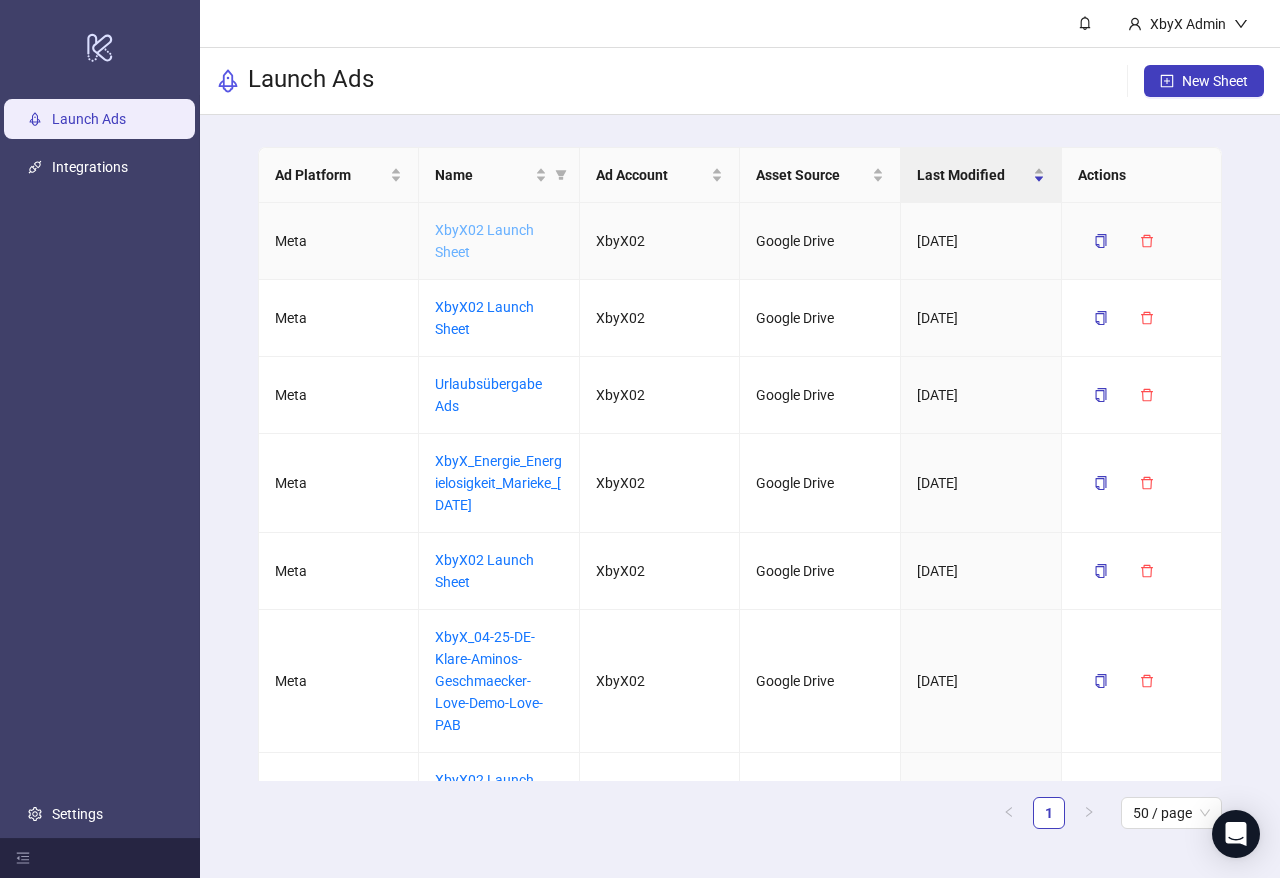 click on "XbyX02 Launch Sheet" at bounding box center (484, 241) 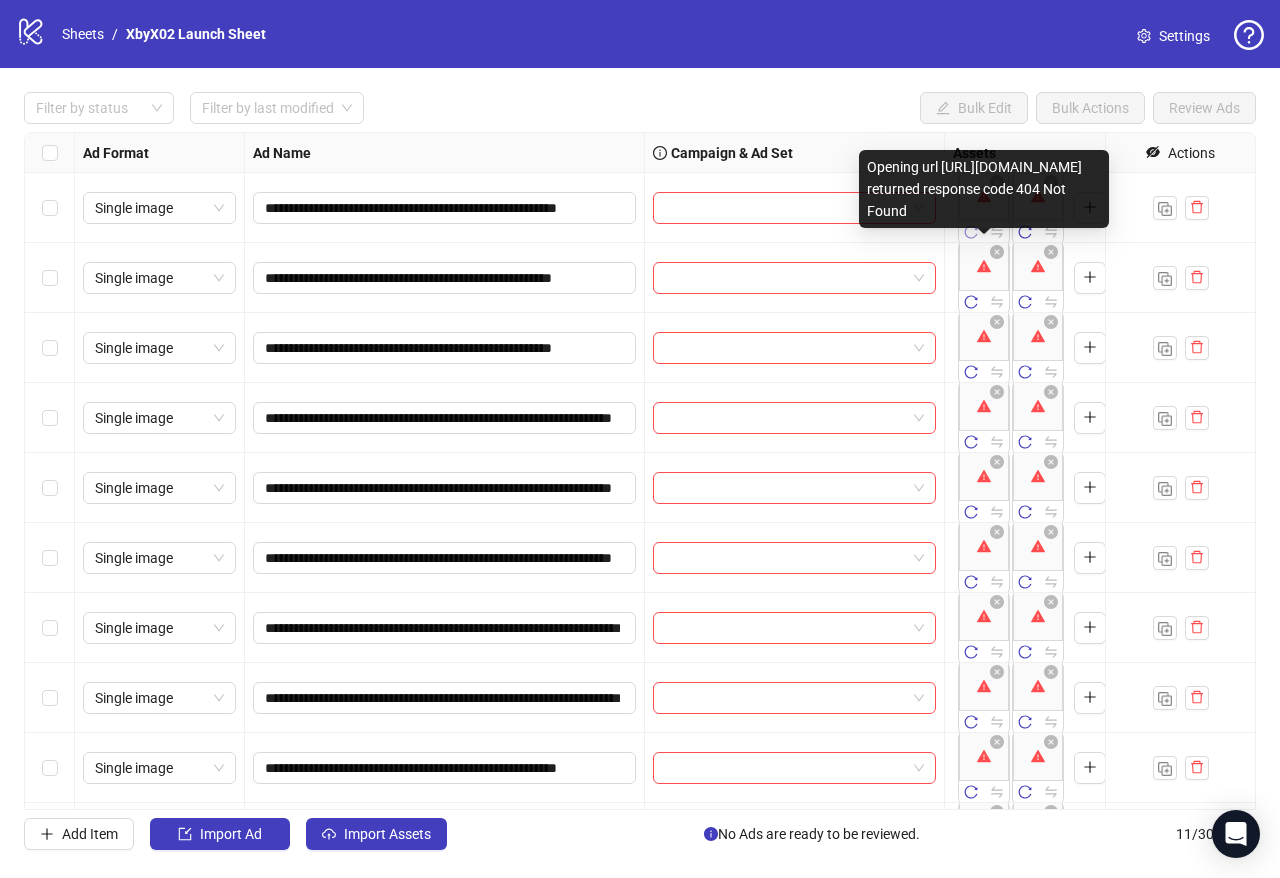 click at bounding box center [971, 233] 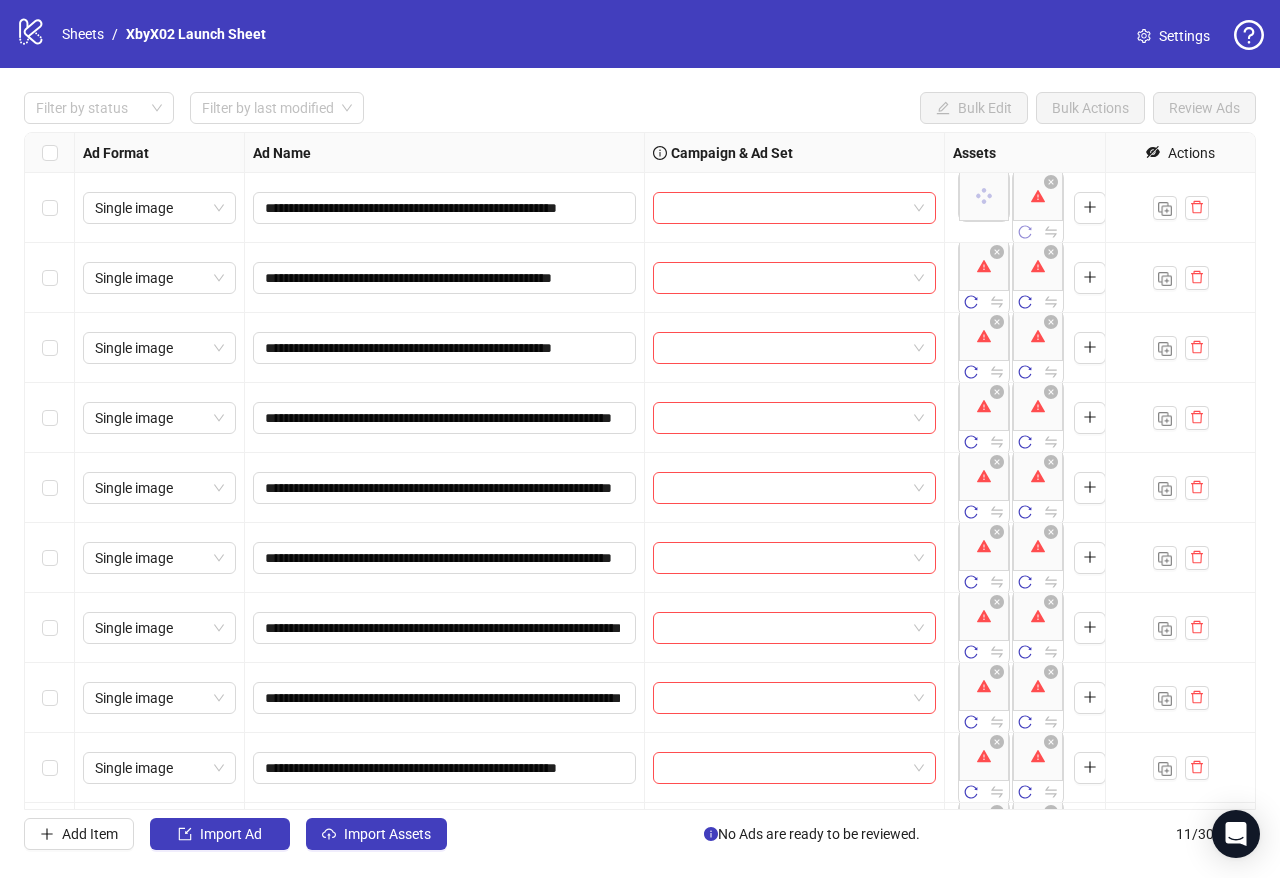 click 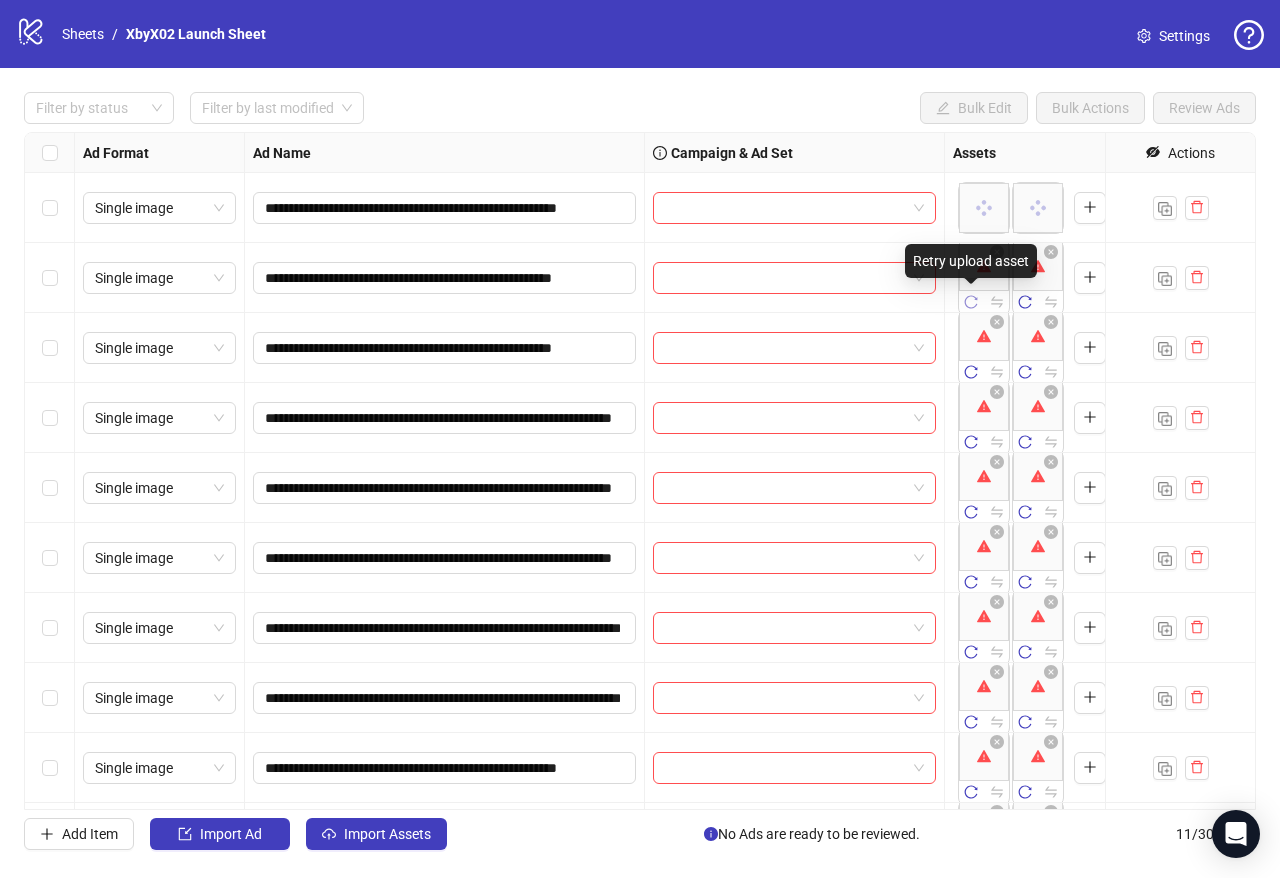 click 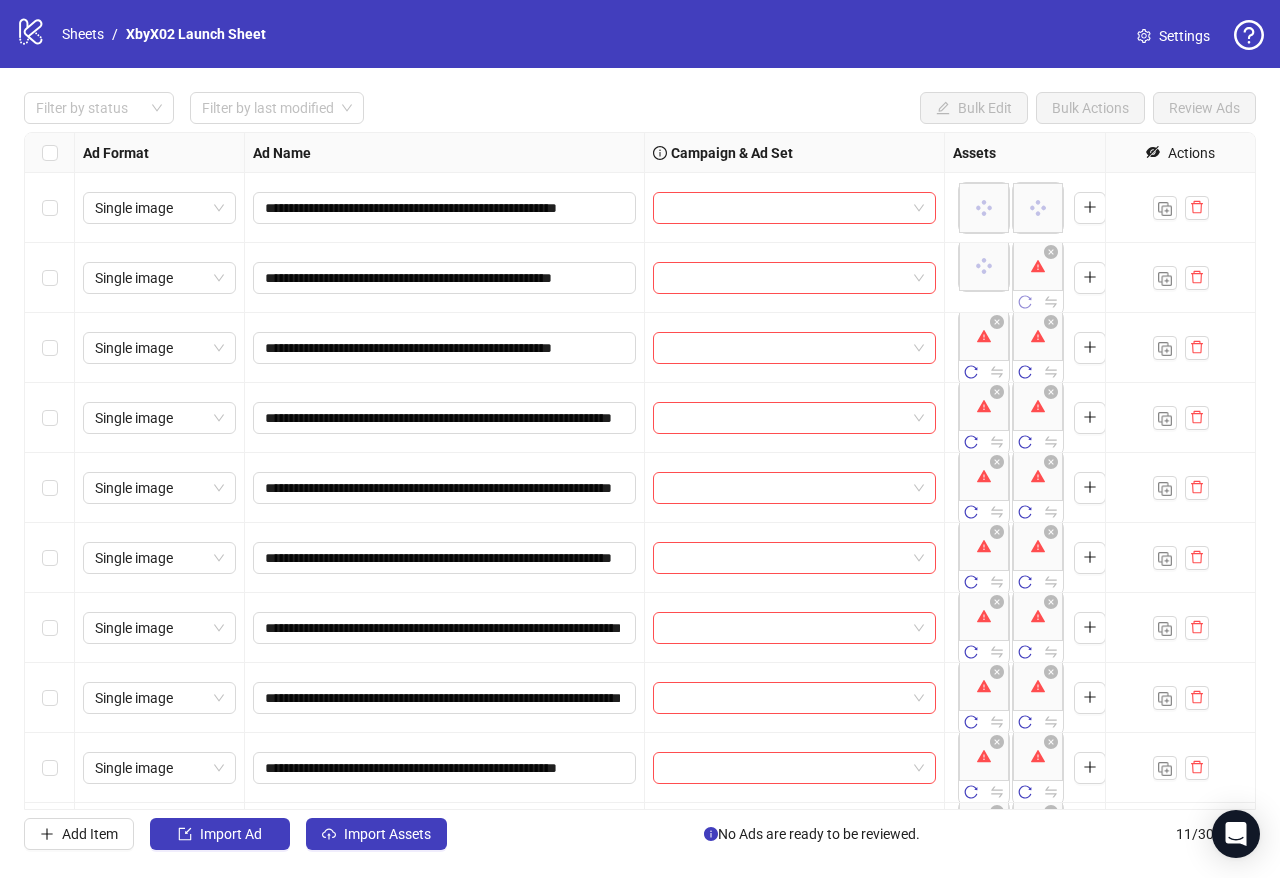 click 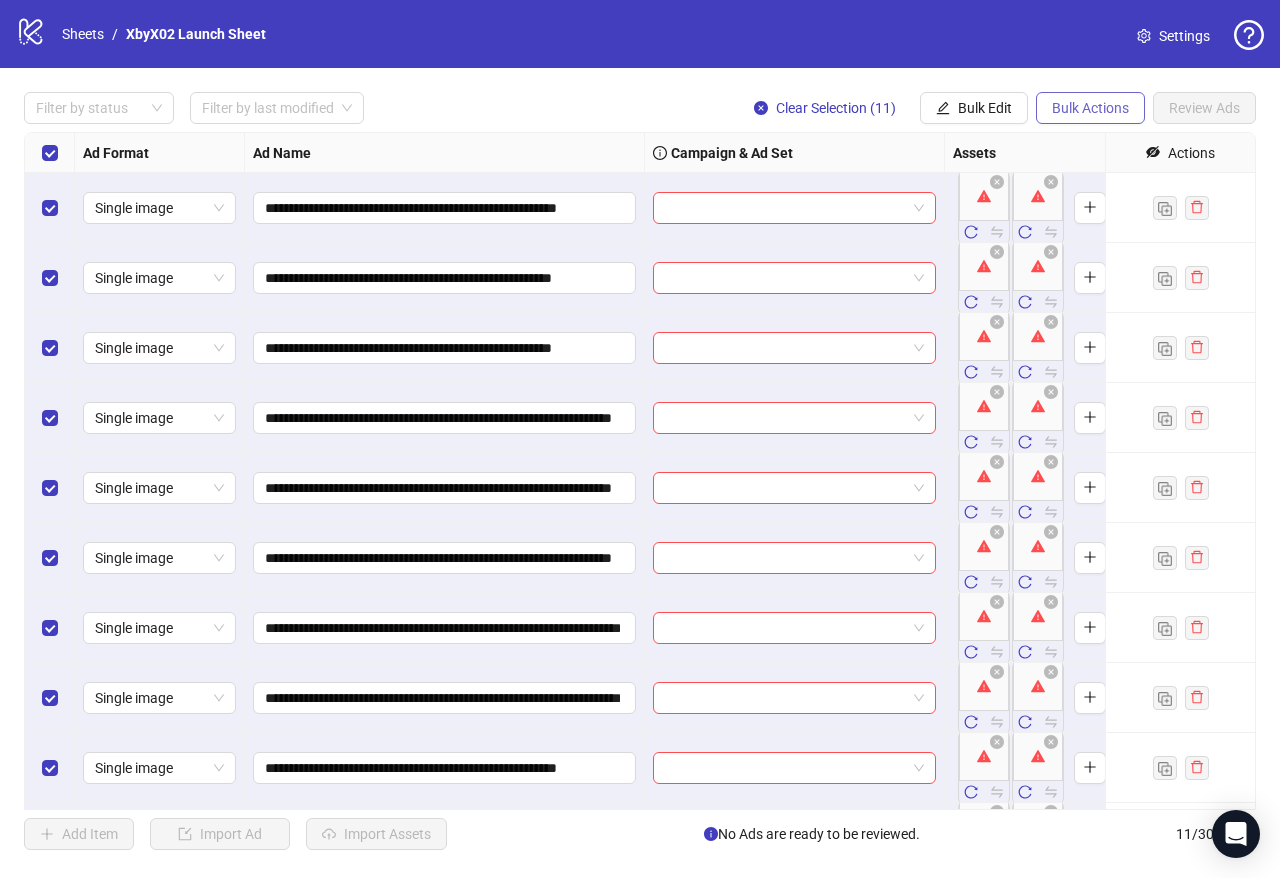 click on "Bulk Actions" at bounding box center (1090, 108) 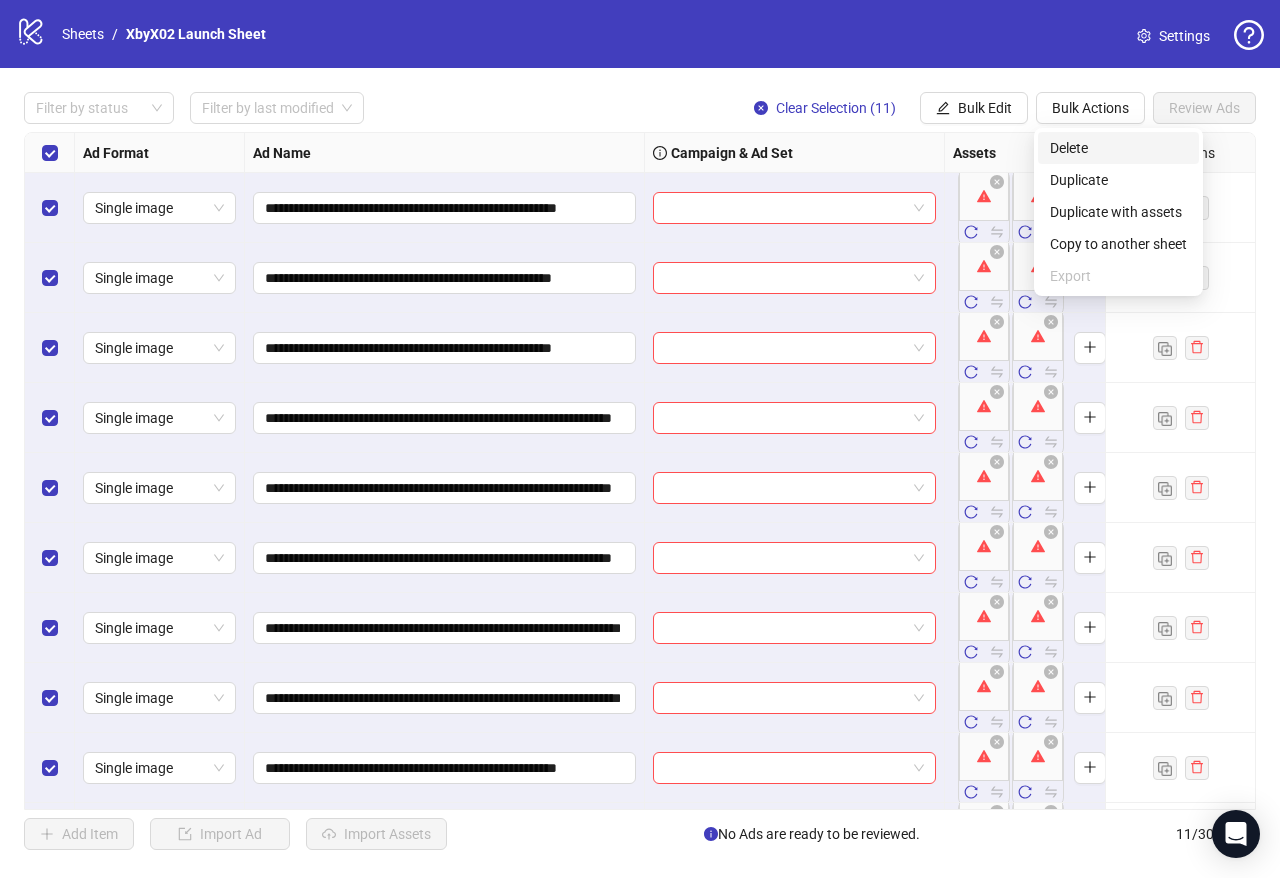 click on "Delete" at bounding box center (1118, 148) 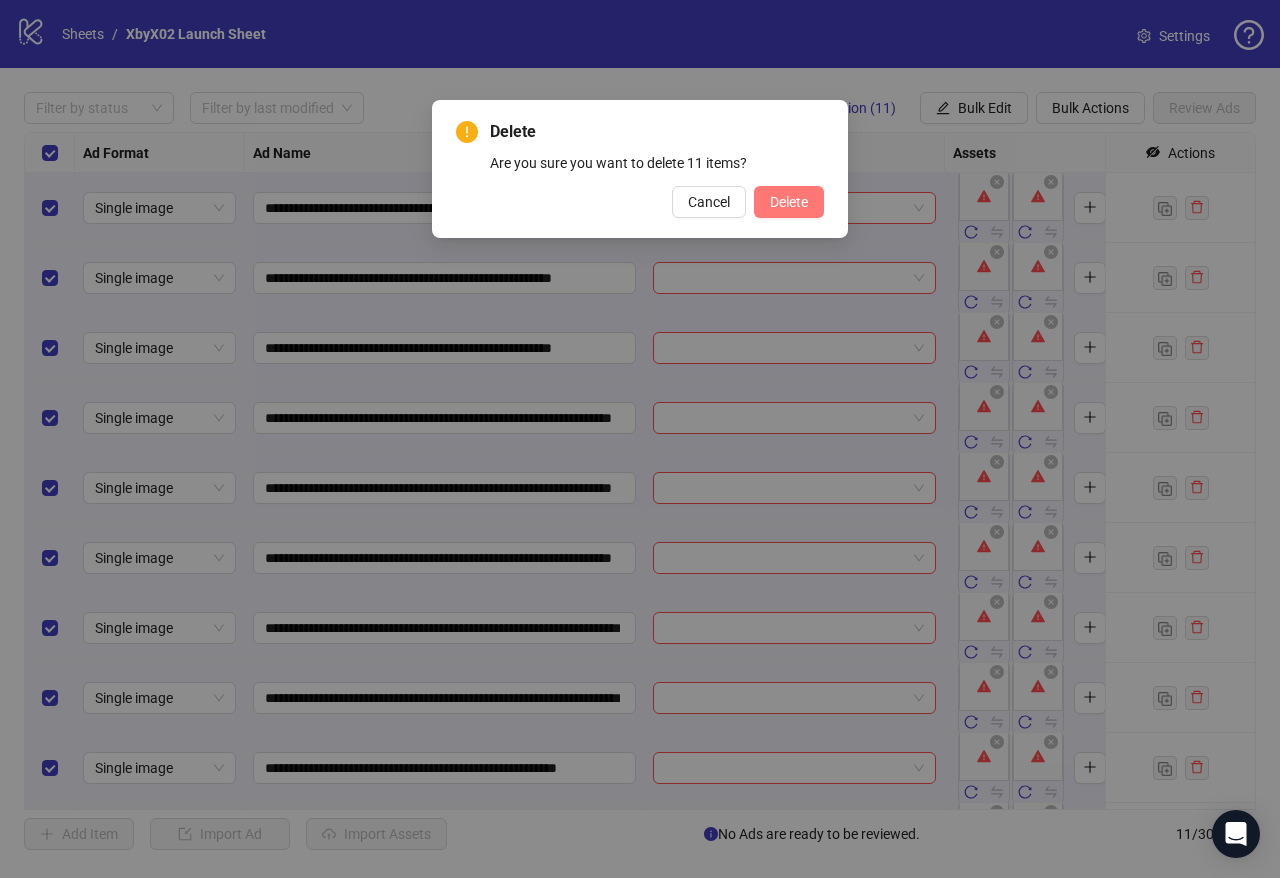 click on "Delete" at bounding box center (789, 202) 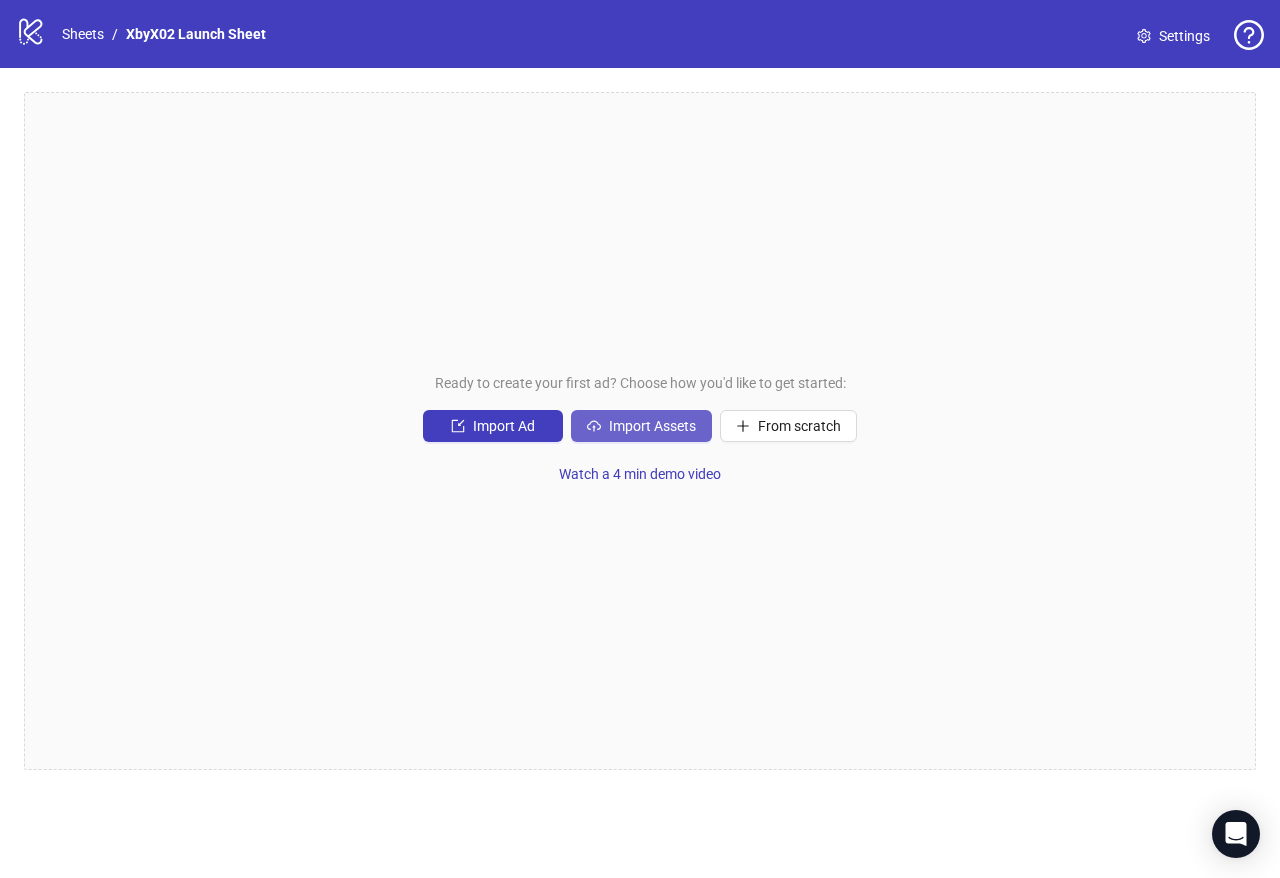 click on "Import Assets" at bounding box center [652, 426] 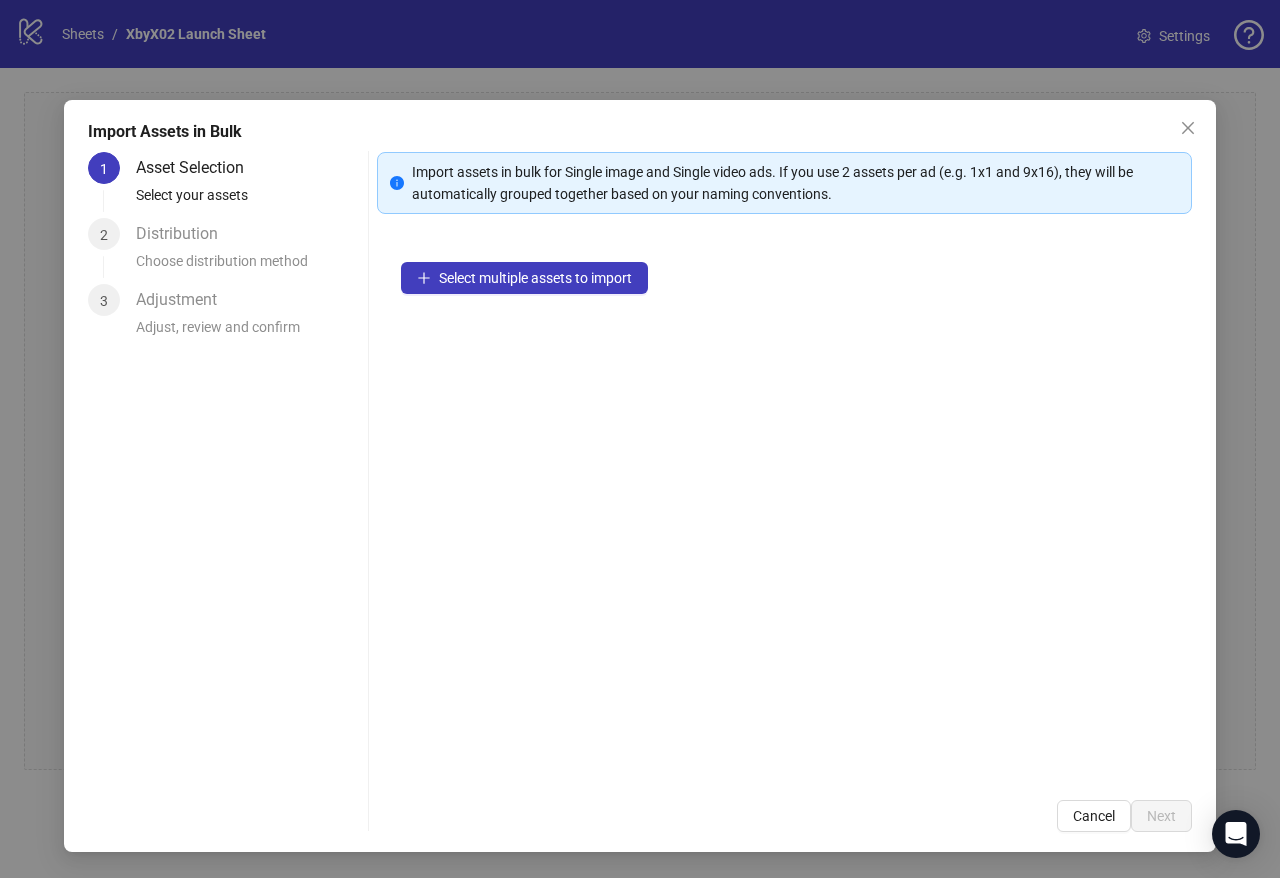 click on "Select multiple assets to import" at bounding box center [784, 507] 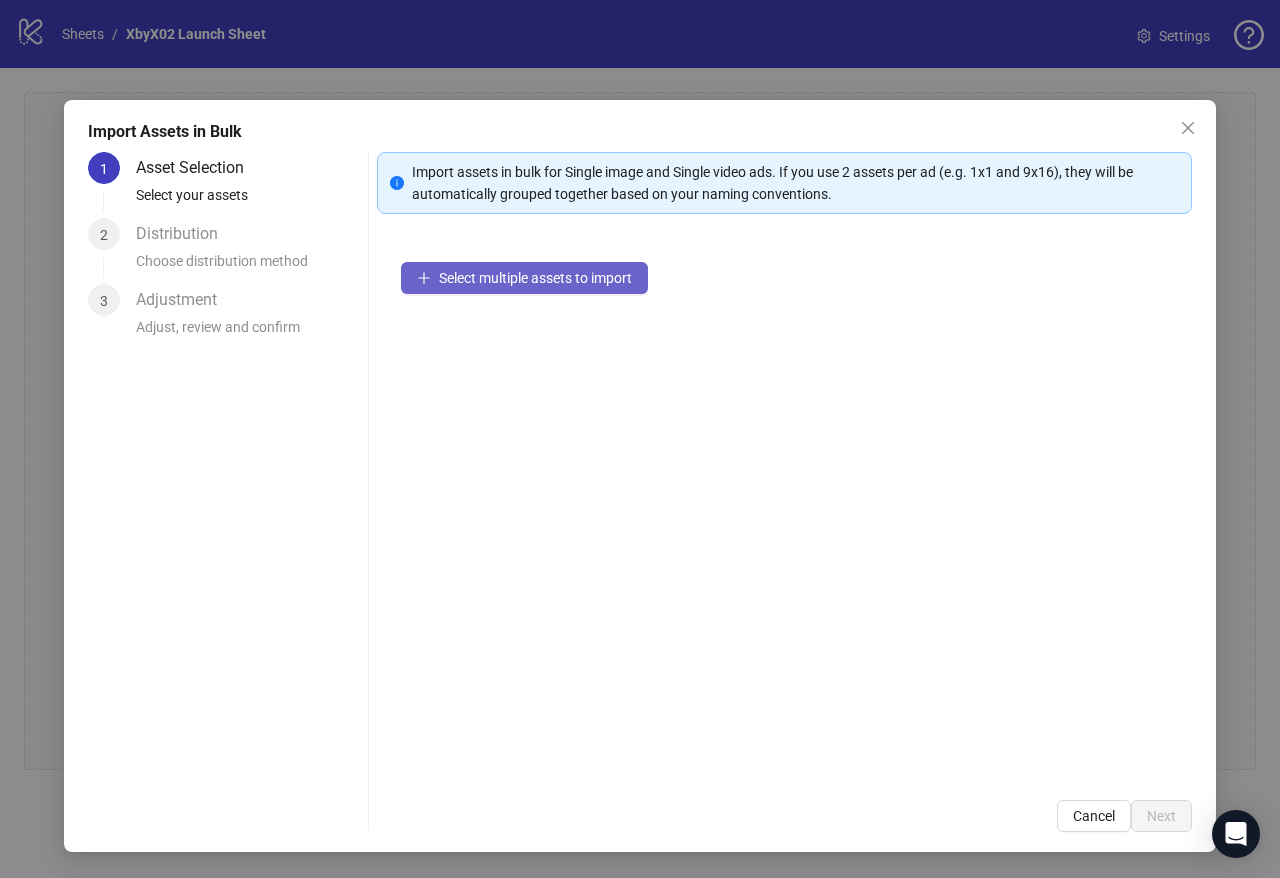 click on "Select multiple assets to import" at bounding box center (535, 278) 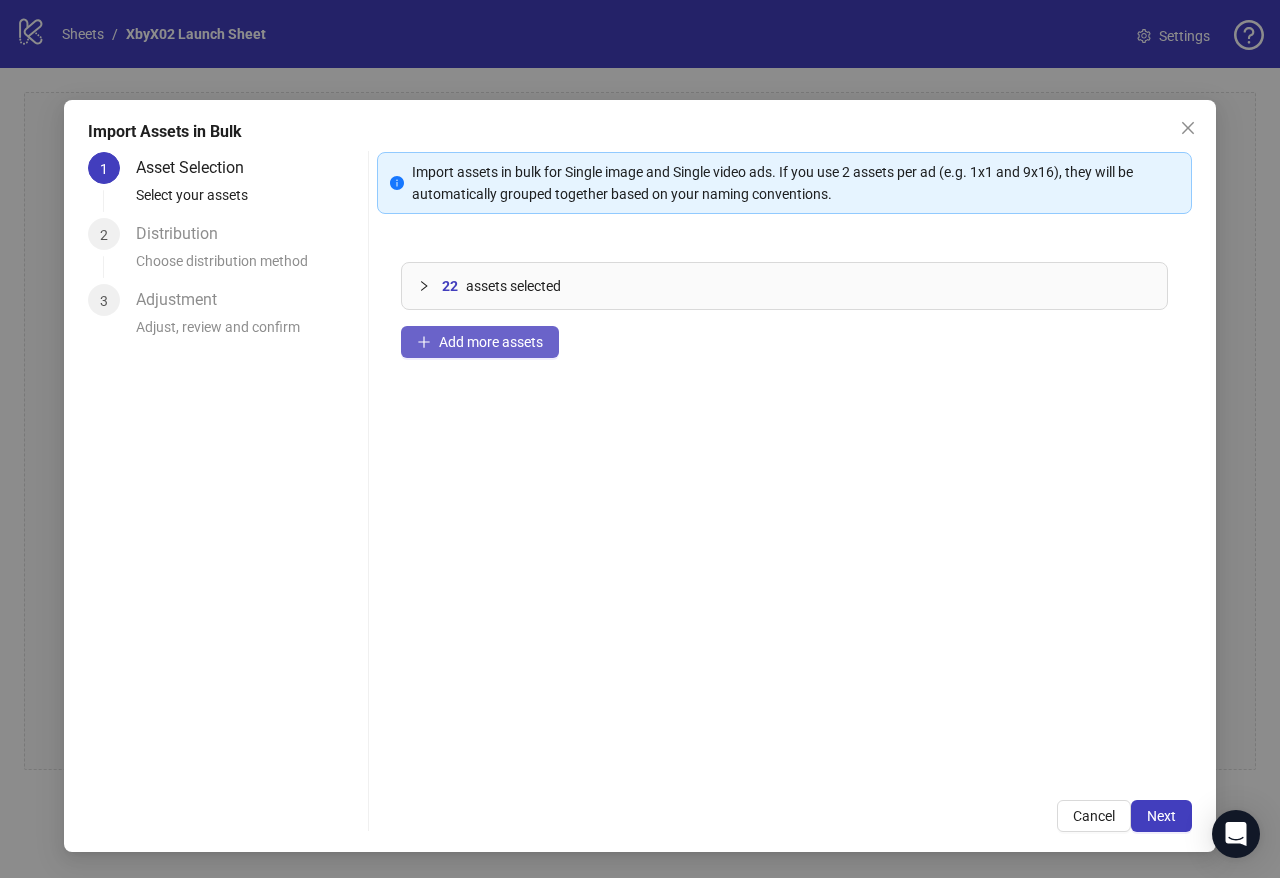 click on "Add more assets" at bounding box center (480, 342) 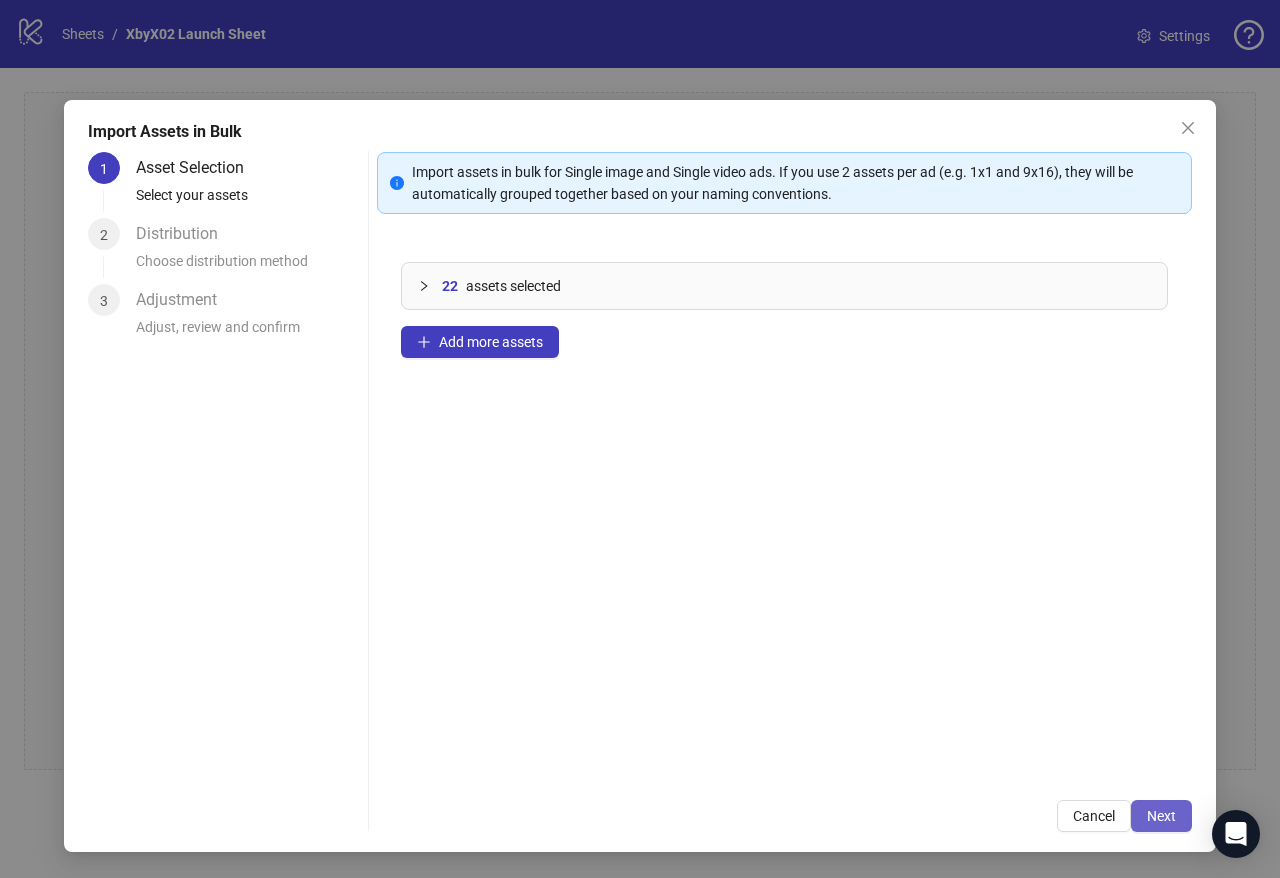 click on "Next" at bounding box center [1161, 816] 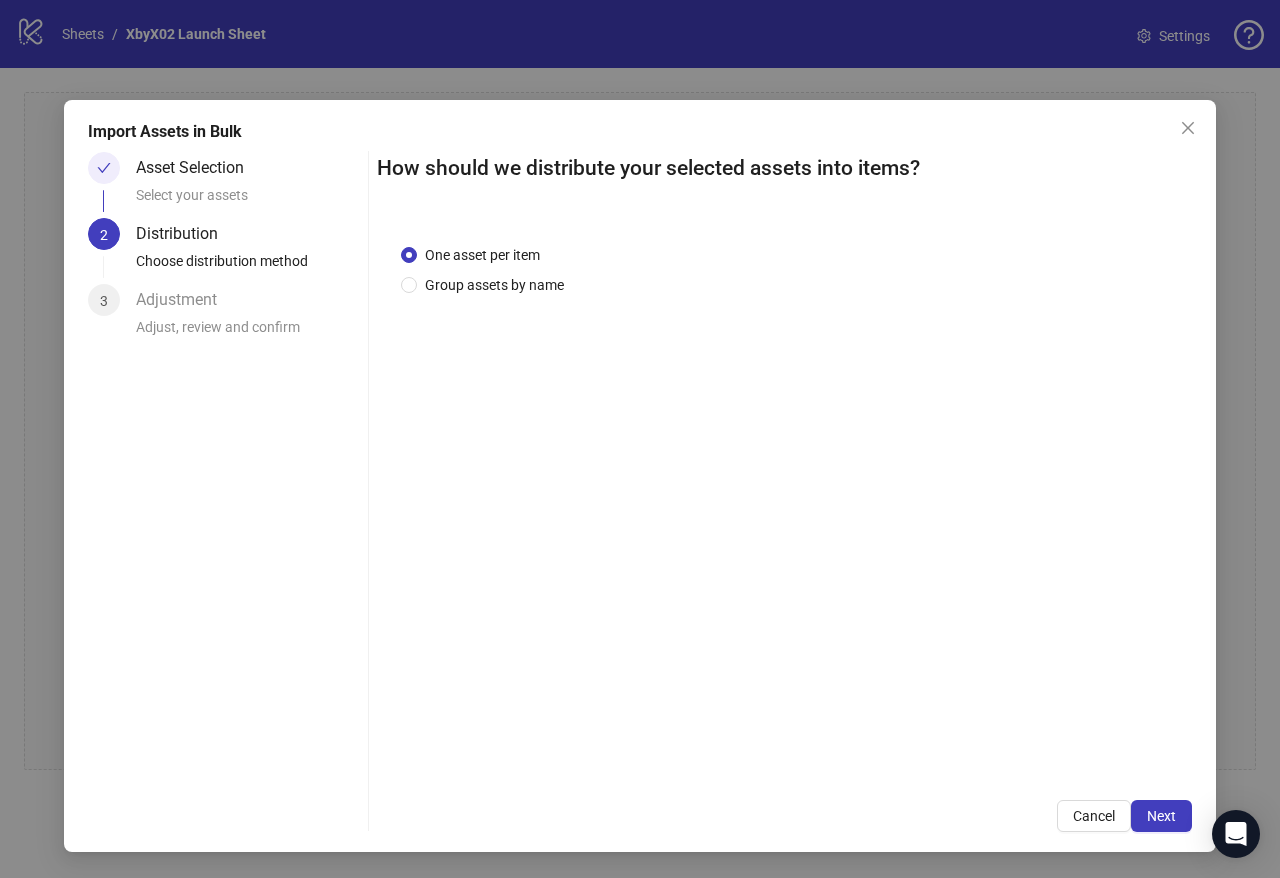 click on "One asset per item Group assets by name" at bounding box center (784, 498) 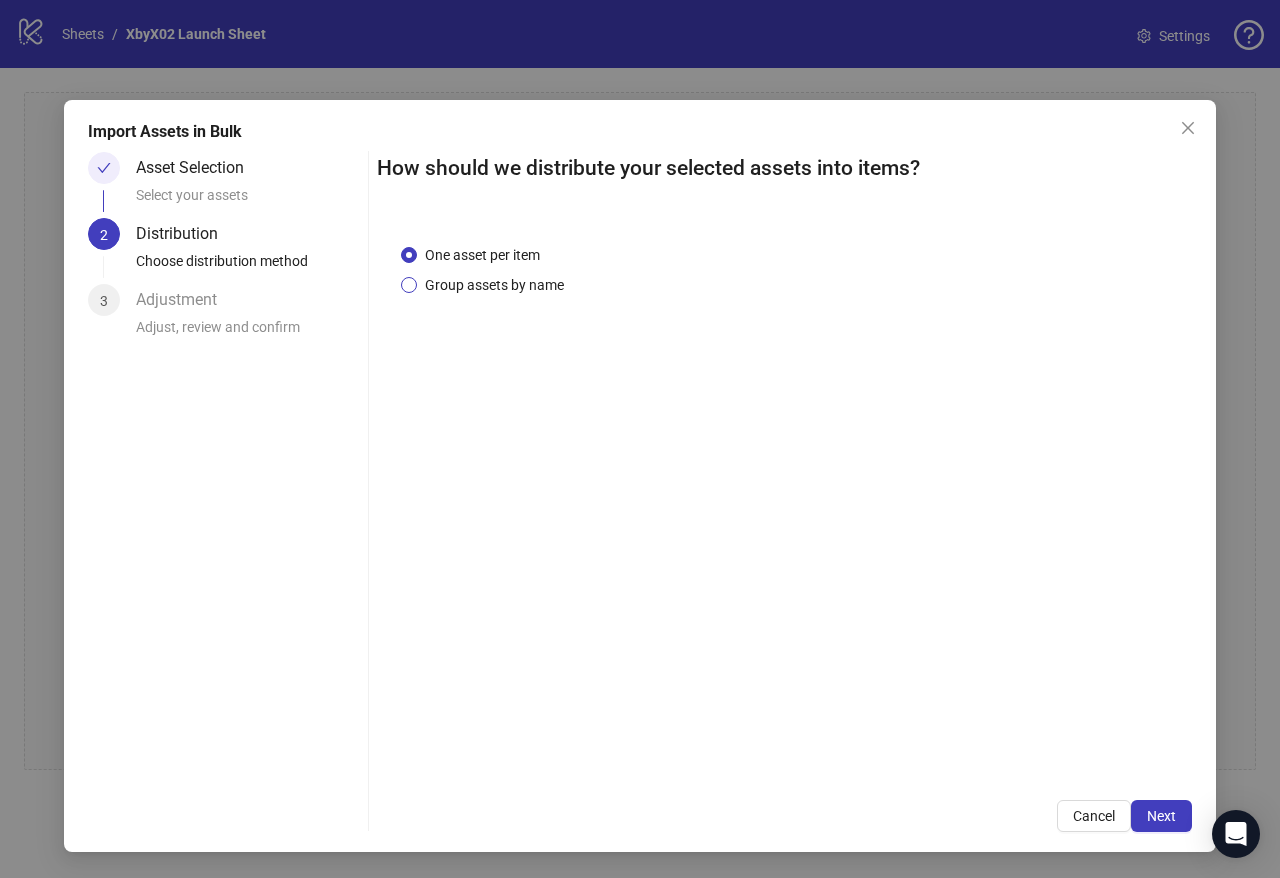 click on "Group assets by name" at bounding box center (494, 285) 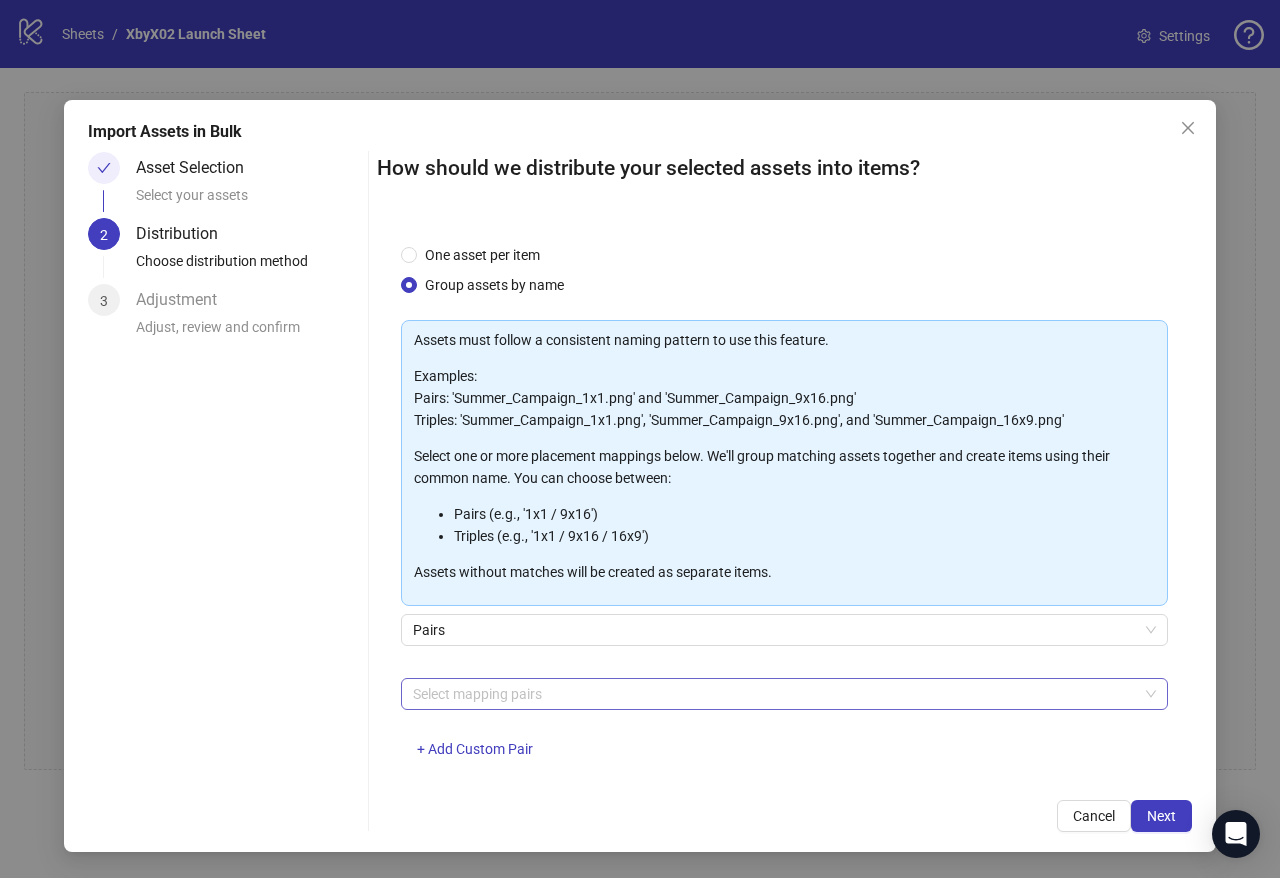 click at bounding box center [774, 694] 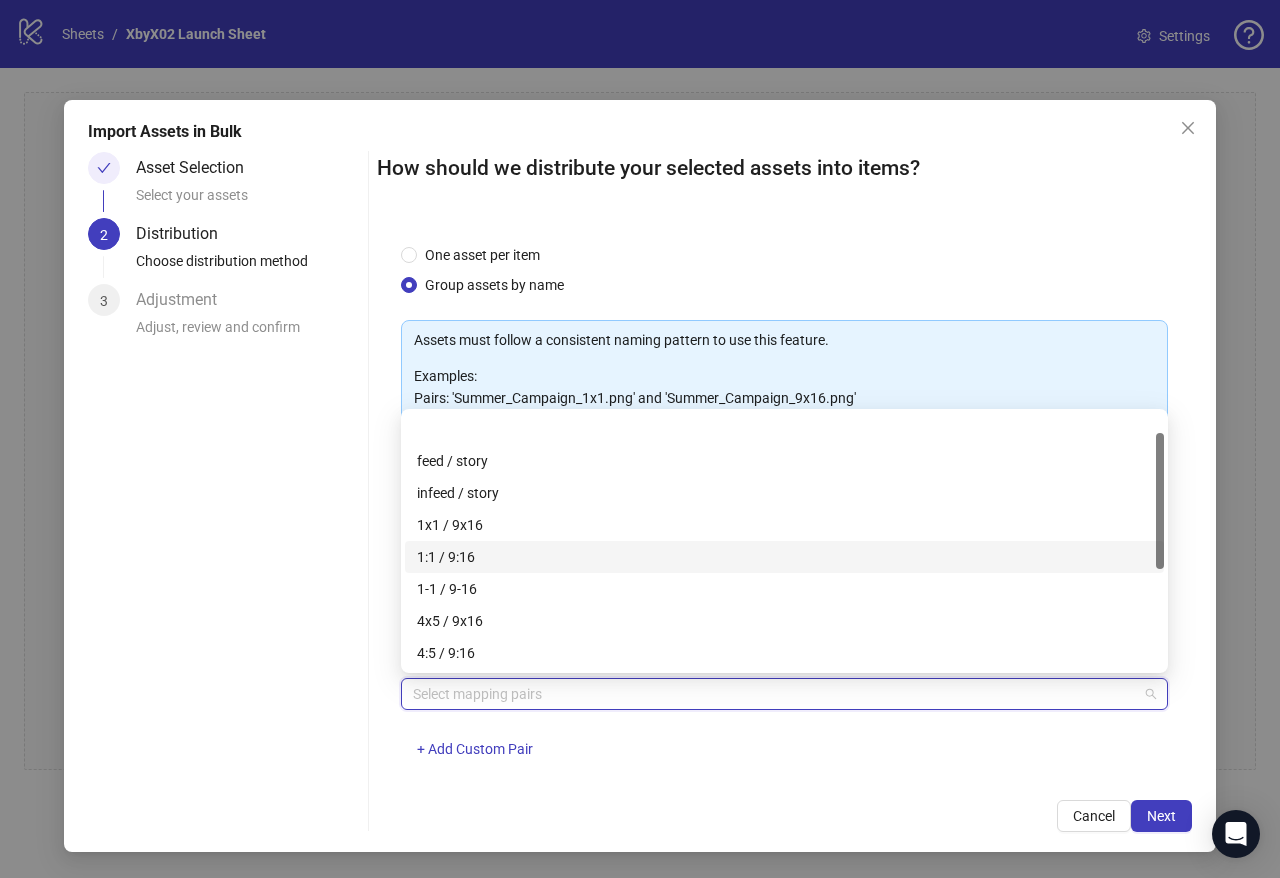 scroll, scrollTop: 59, scrollLeft: 0, axis: vertical 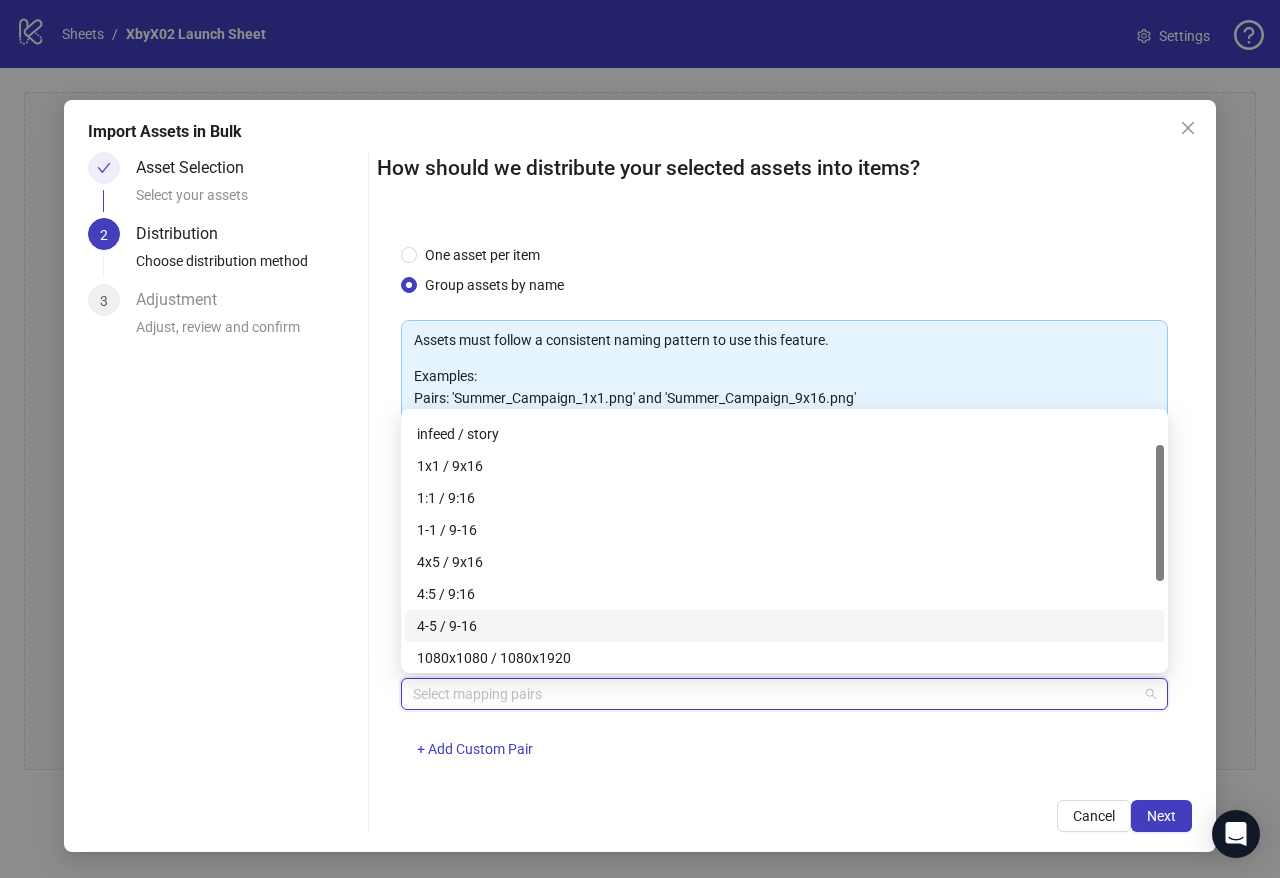 click on "4-5 / 9-16" at bounding box center (784, 626) 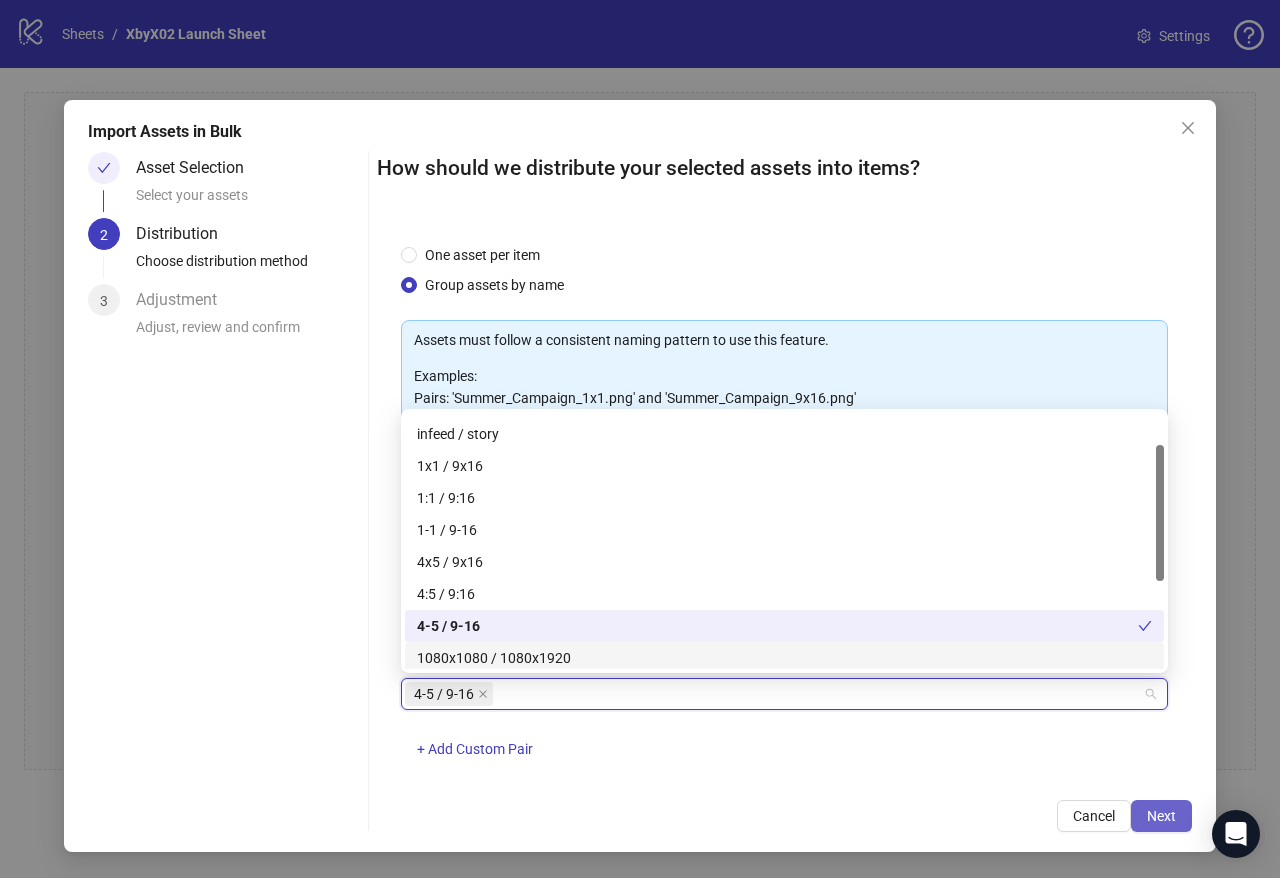 click on "Next" at bounding box center (1161, 816) 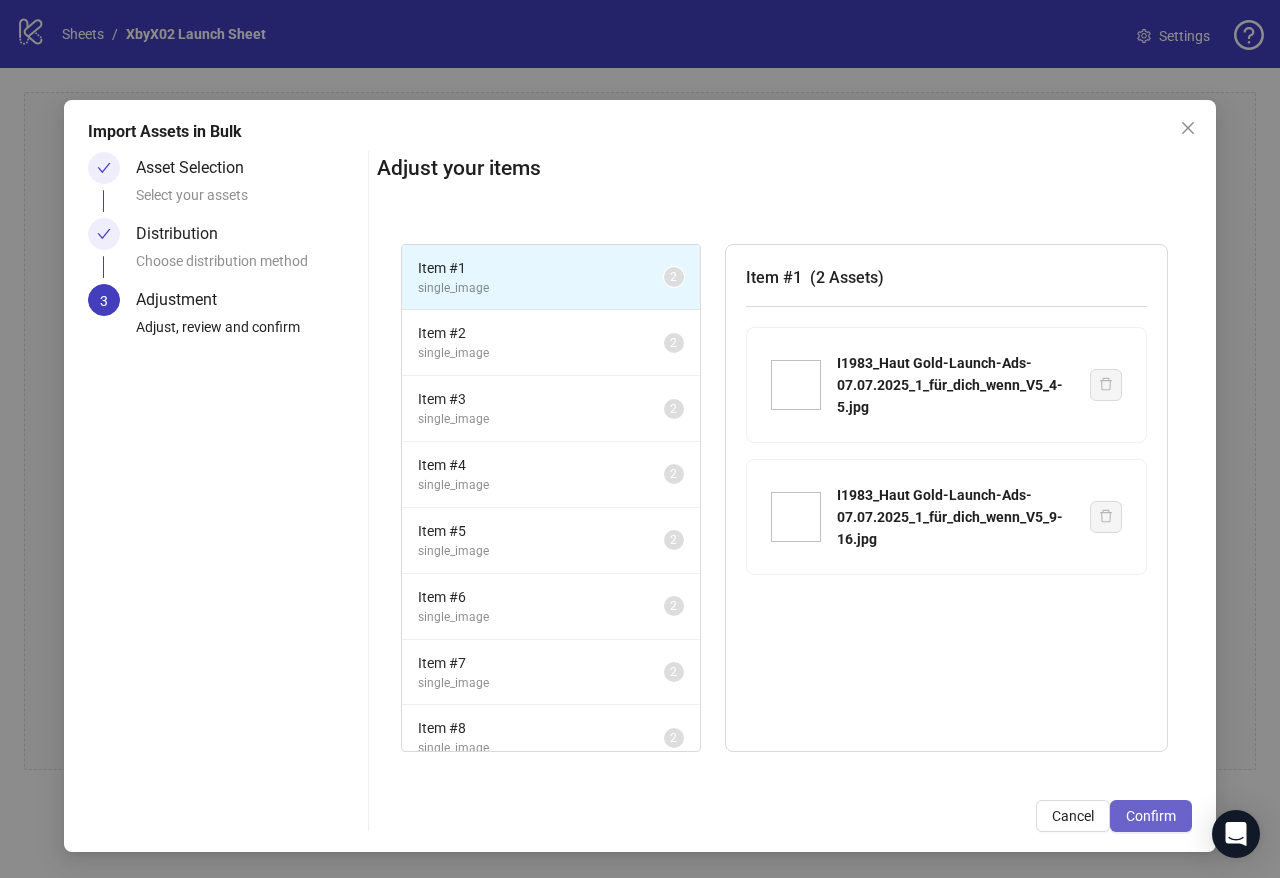 click on "Confirm" at bounding box center (1151, 816) 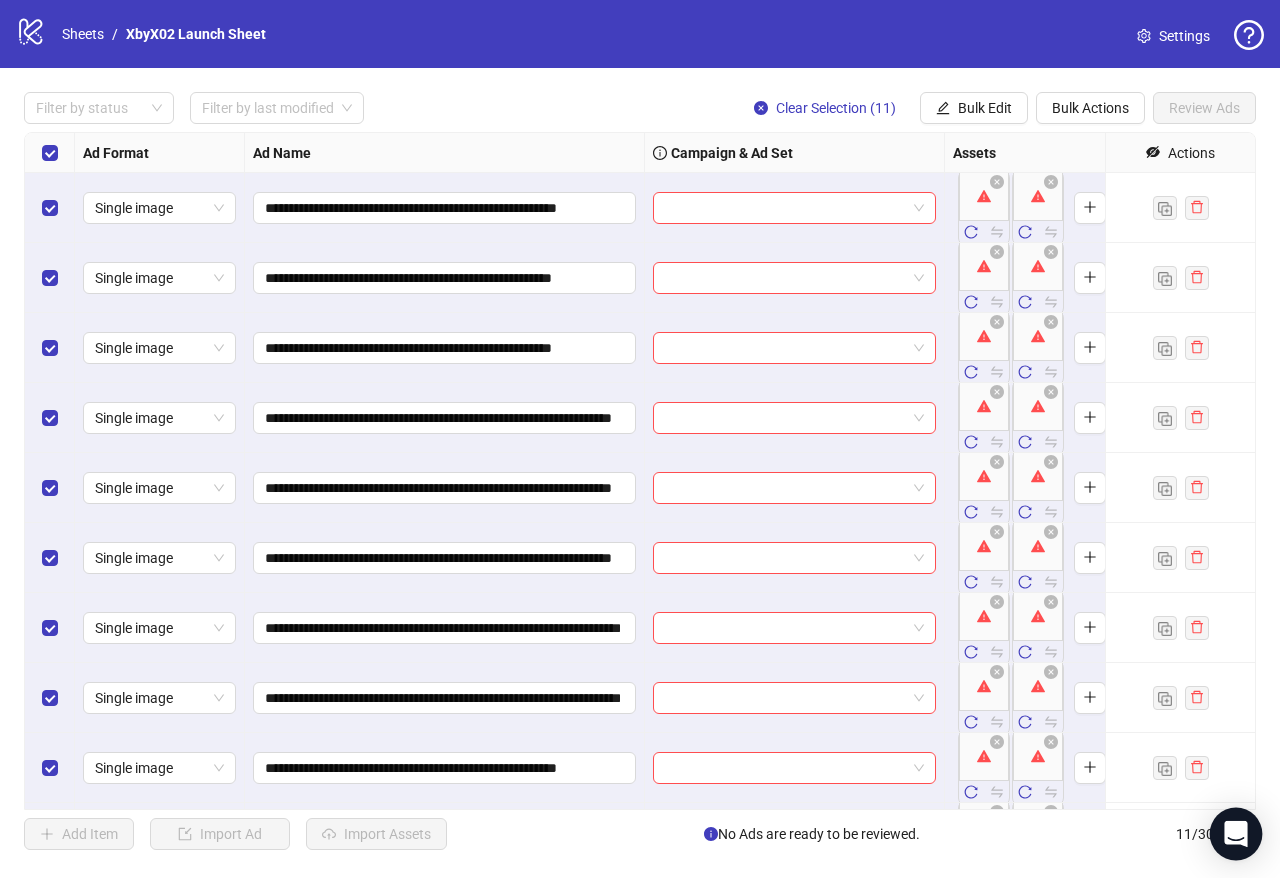 click 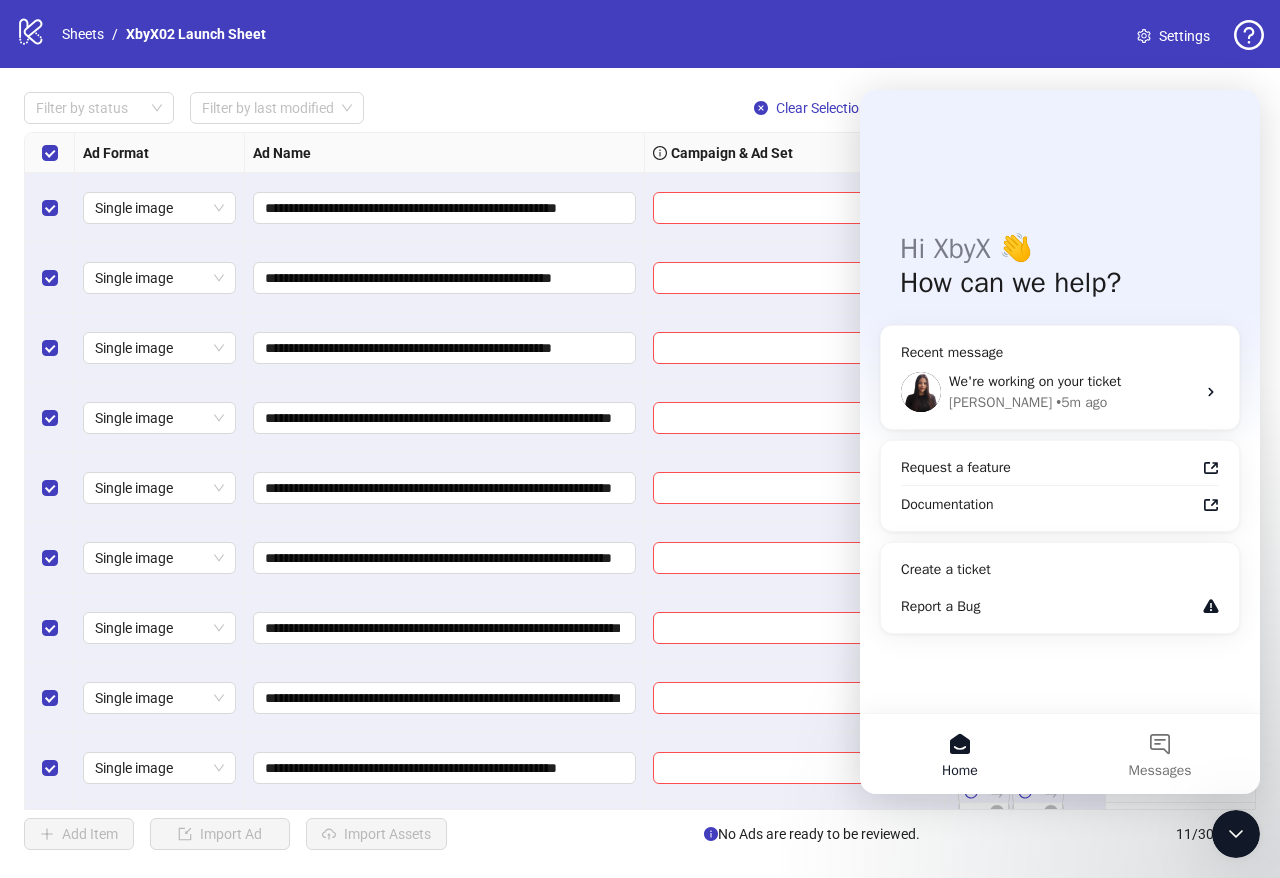 scroll, scrollTop: 0, scrollLeft: 0, axis: both 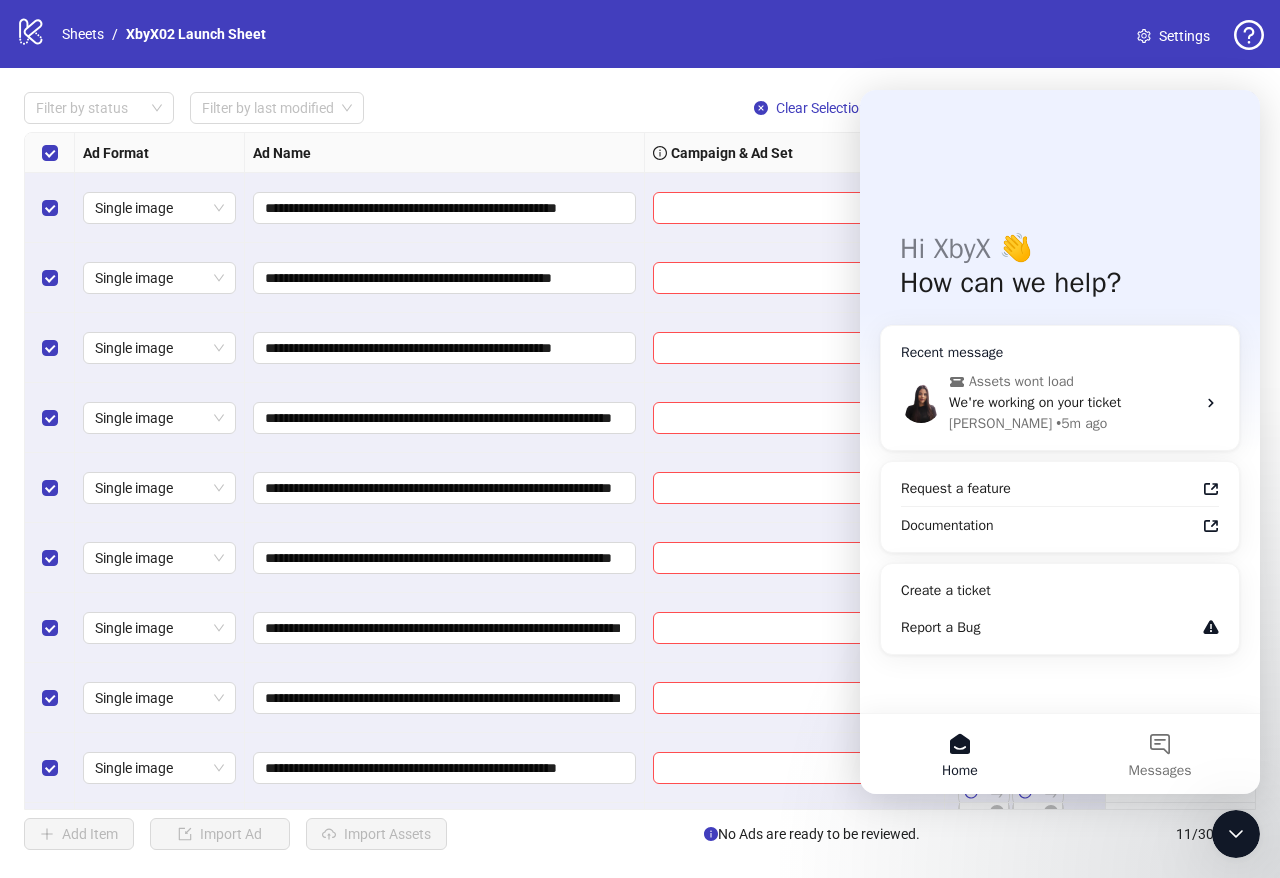 click on "Laura •  5m ago" at bounding box center [1072, 423] 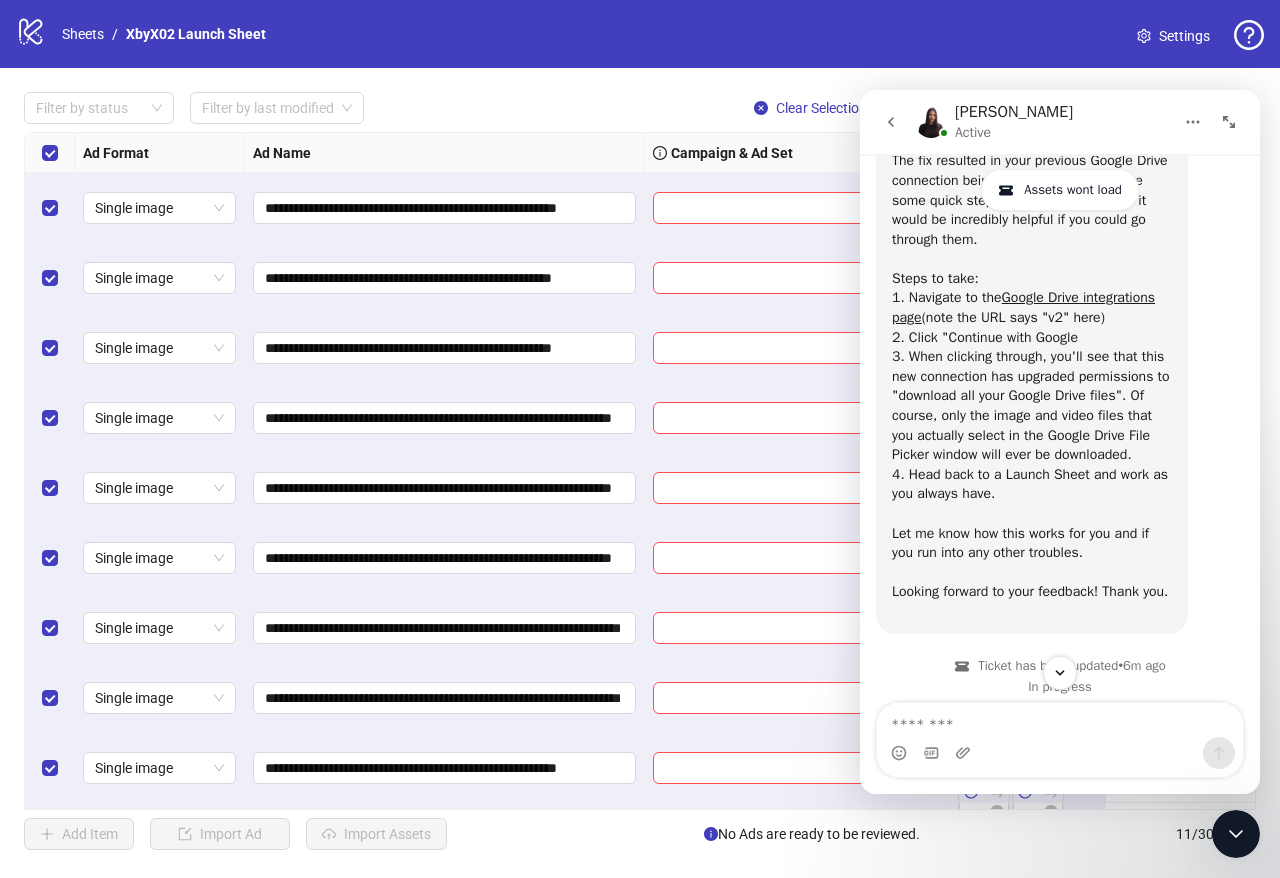 scroll, scrollTop: 477, scrollLeft: 0, axis: vertical 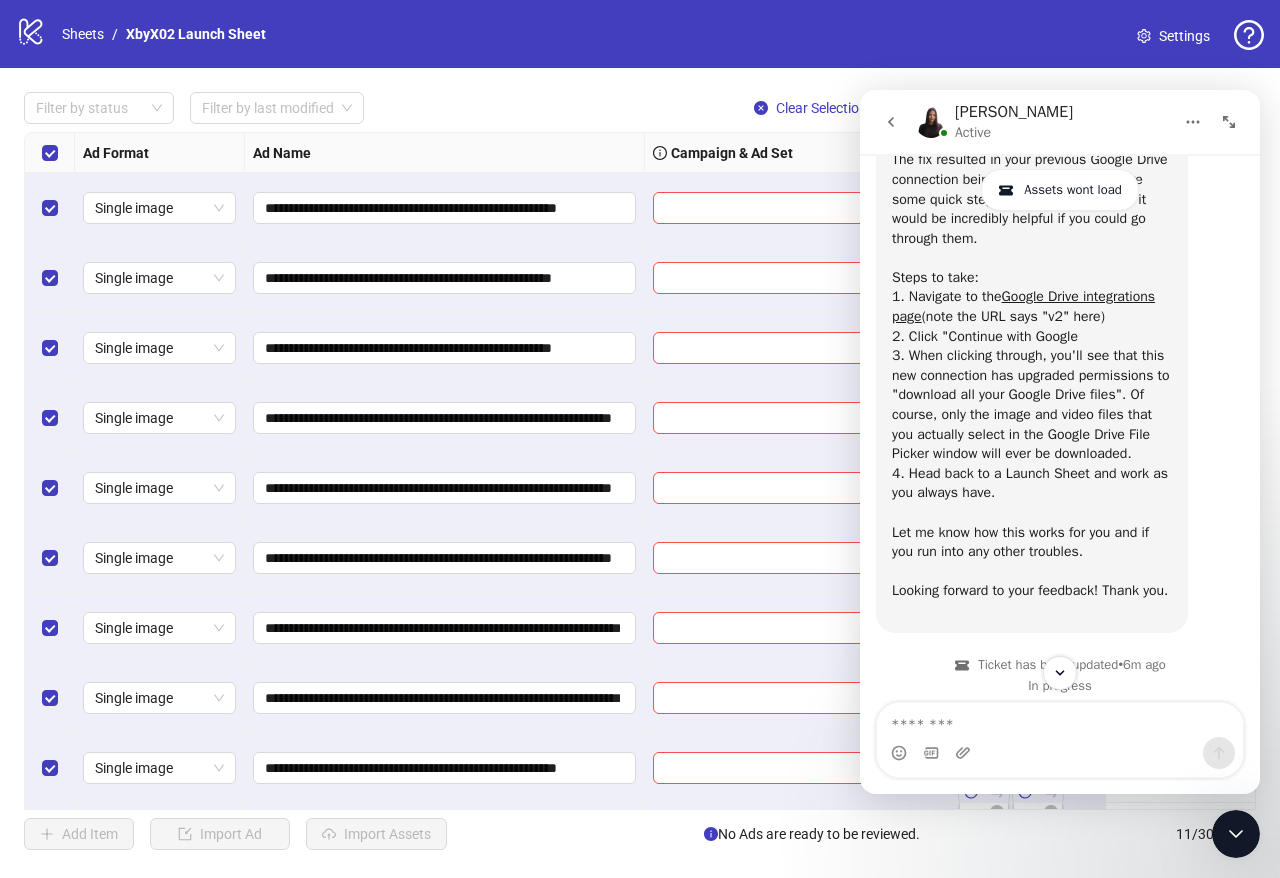 click at bounding box center [795, 208] 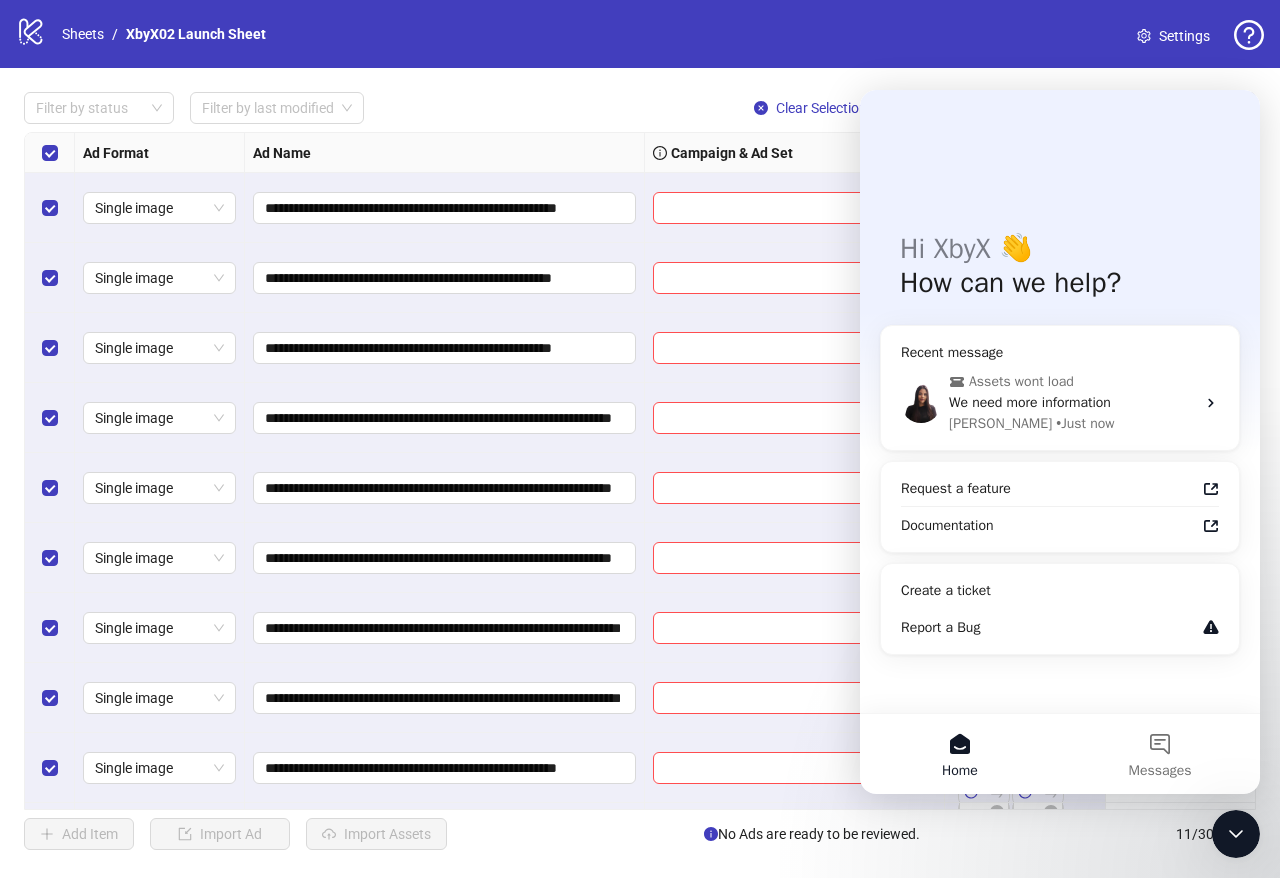 scroll, scrollTop: 0, scrollLeft: 0, axis: both 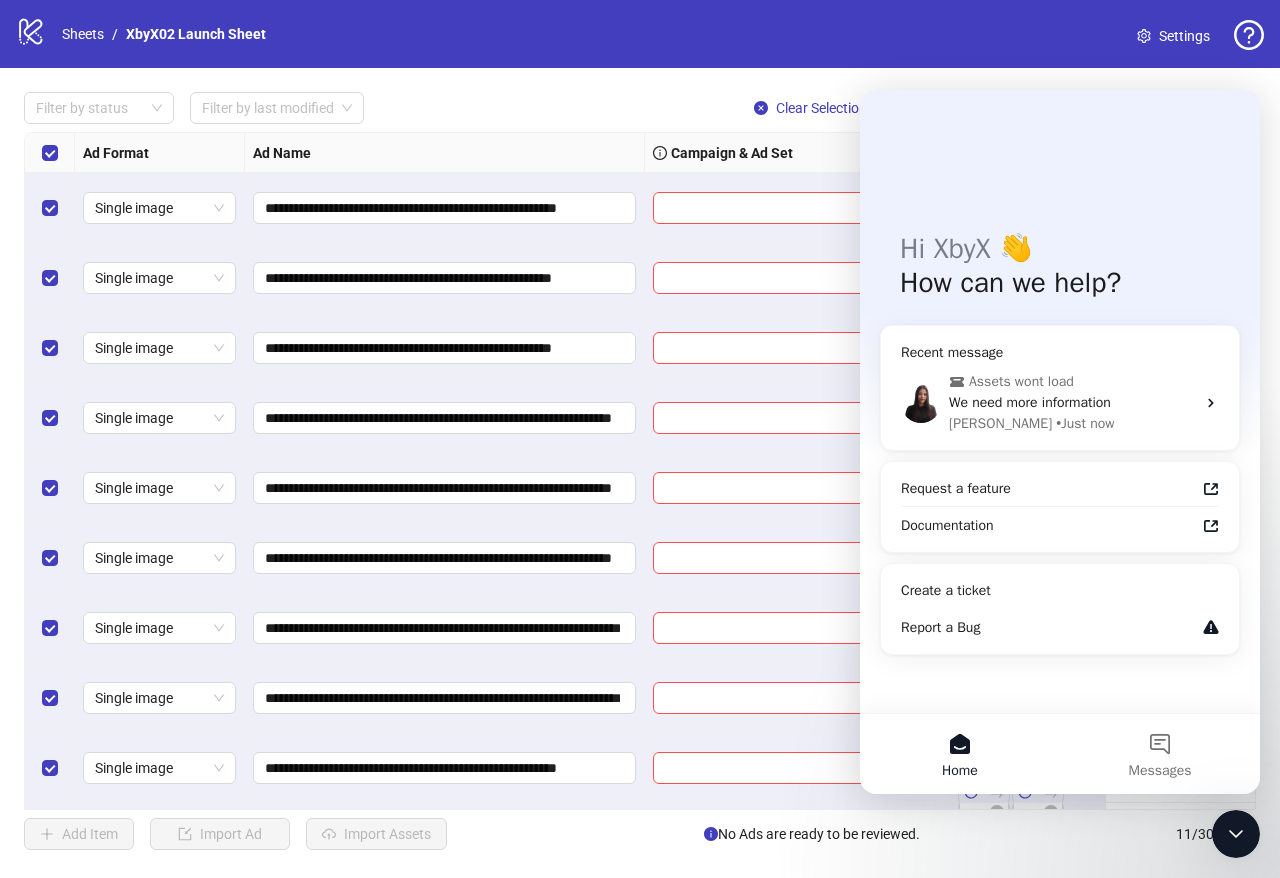 click 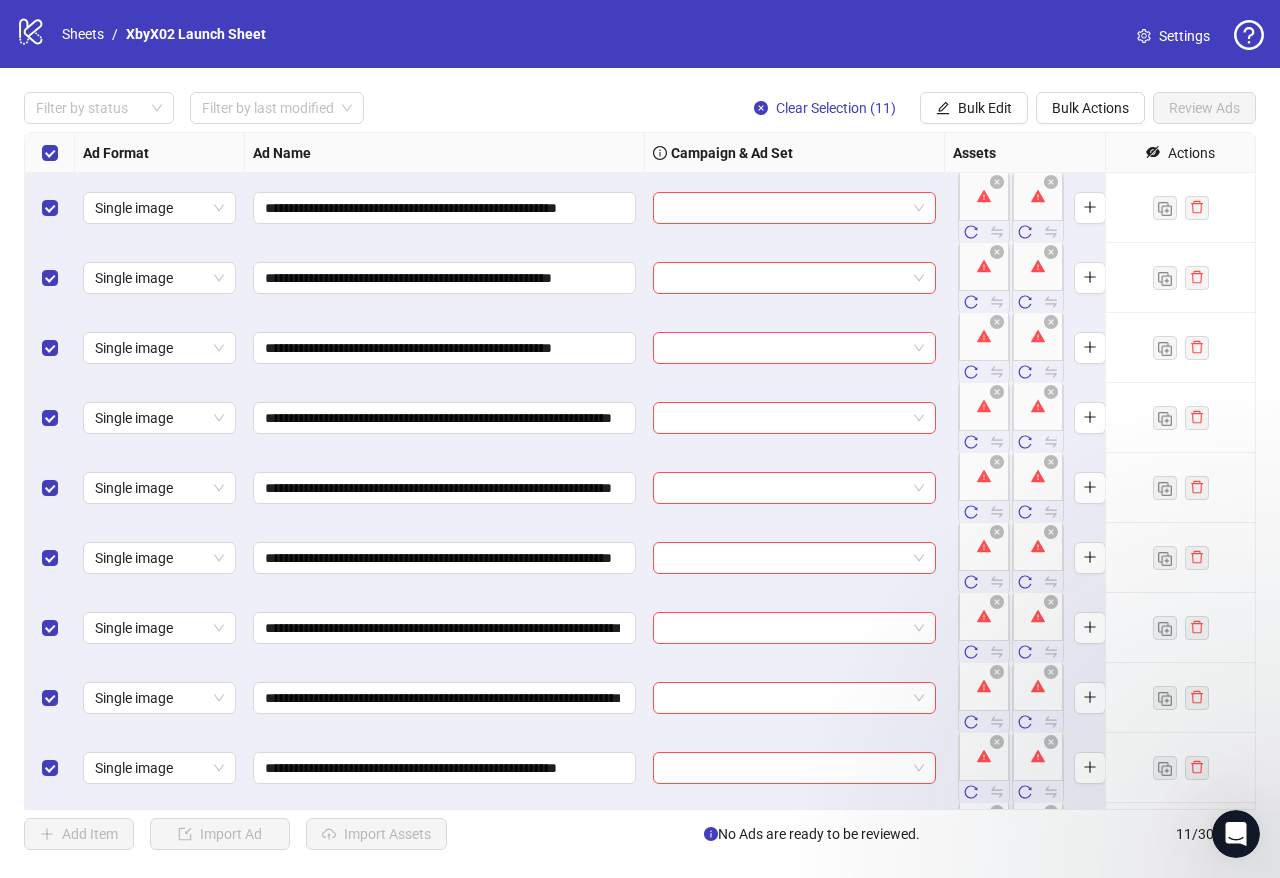 scroll, scrollTop: 0, scrollLeft: 0, axis: both 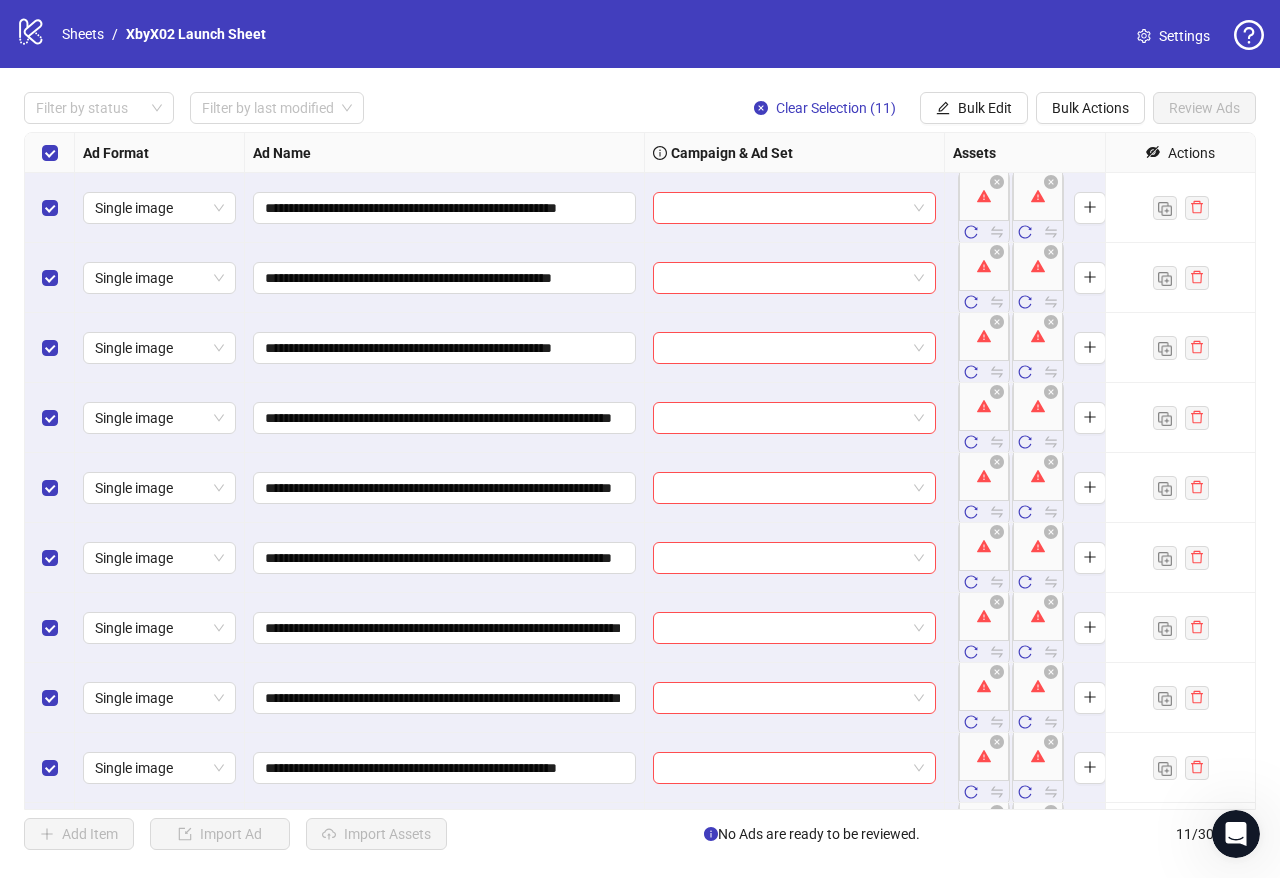 click on "logo/logo-mobile Sheets / XbyX02 Launch Sheet Settings" at bounding box center [640, 34] 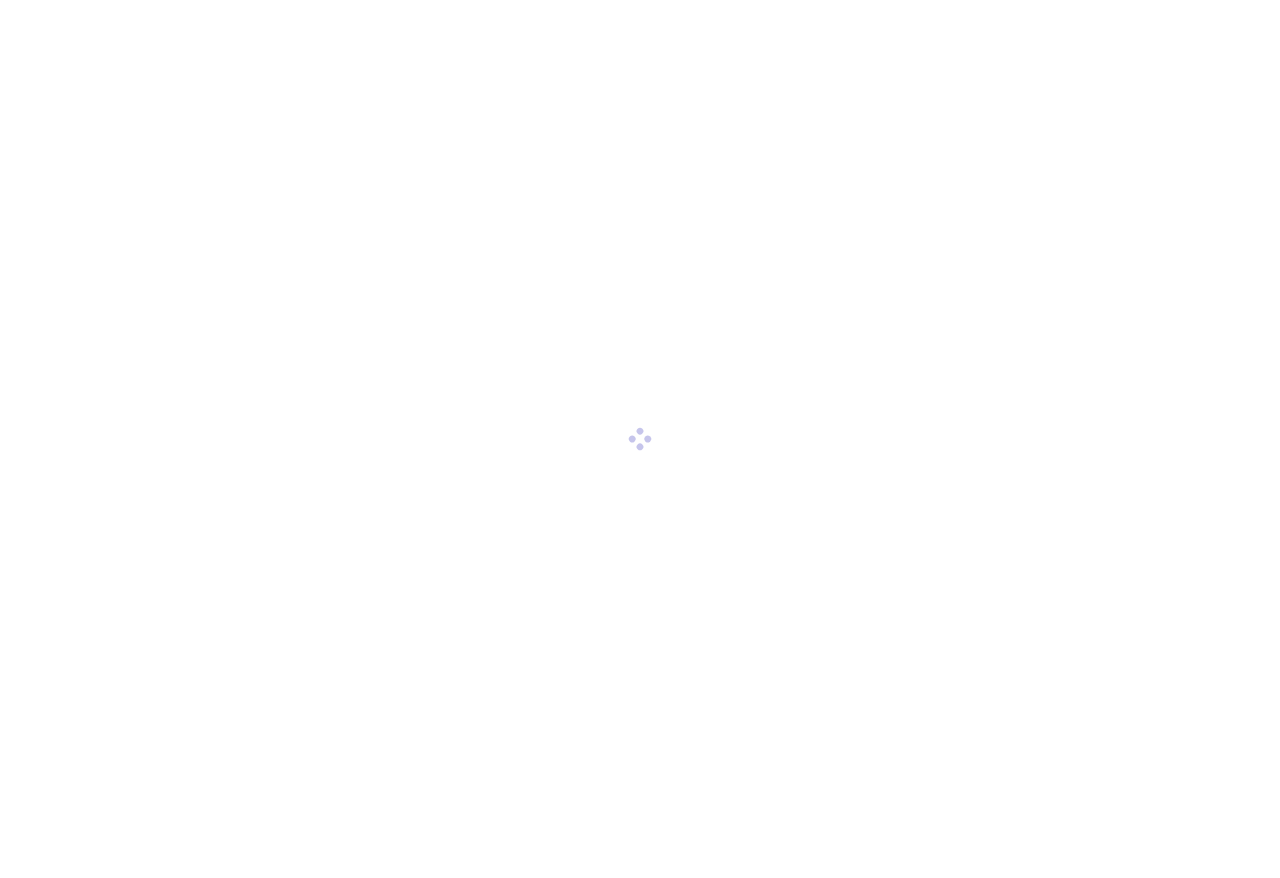 scroll, scrollTop: 0, scrollLeft: 0, axis: both 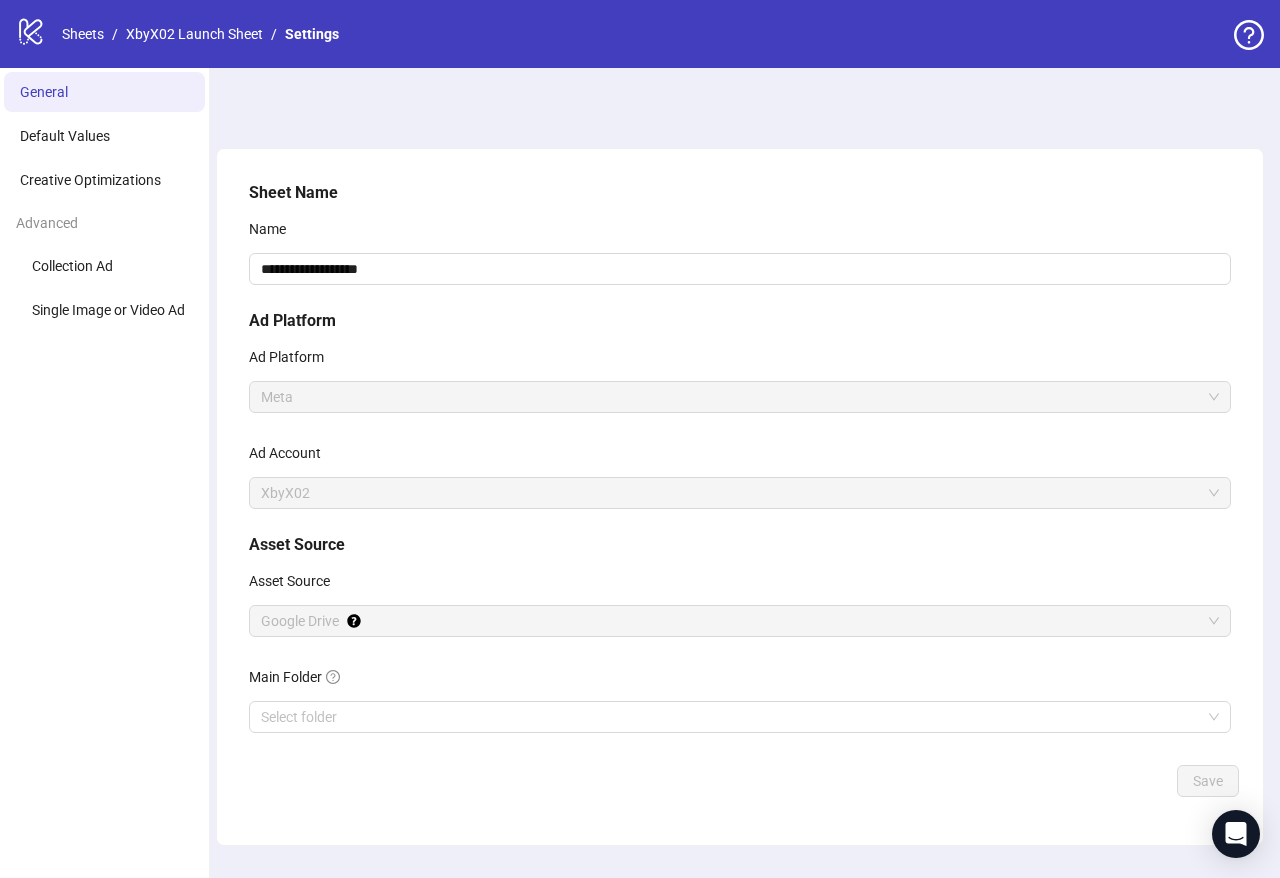 click on "General" at bounding box center (44, 92) 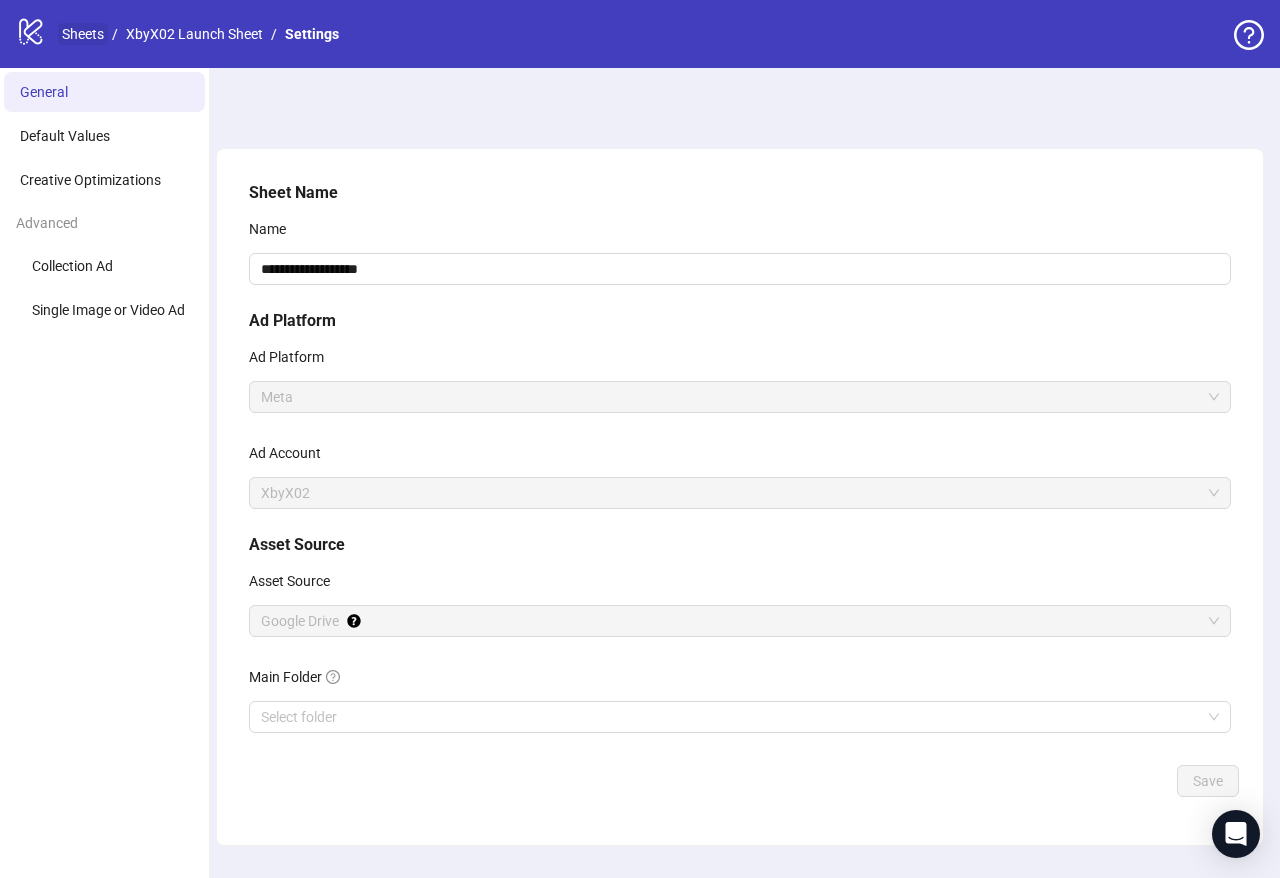 click on "Sheets" at bounding box center (83, 34) 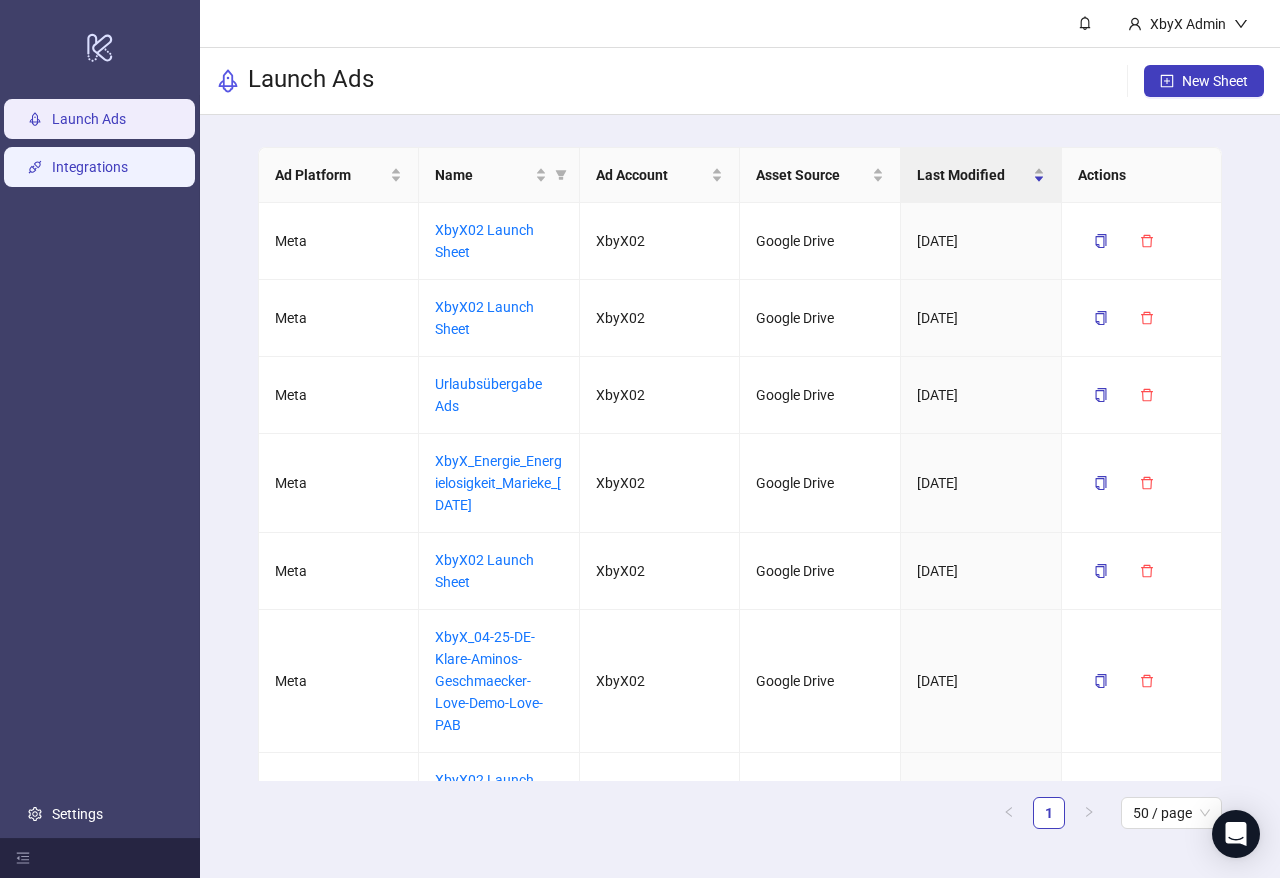 click on "Integrations" at bounding box center (90, 167) 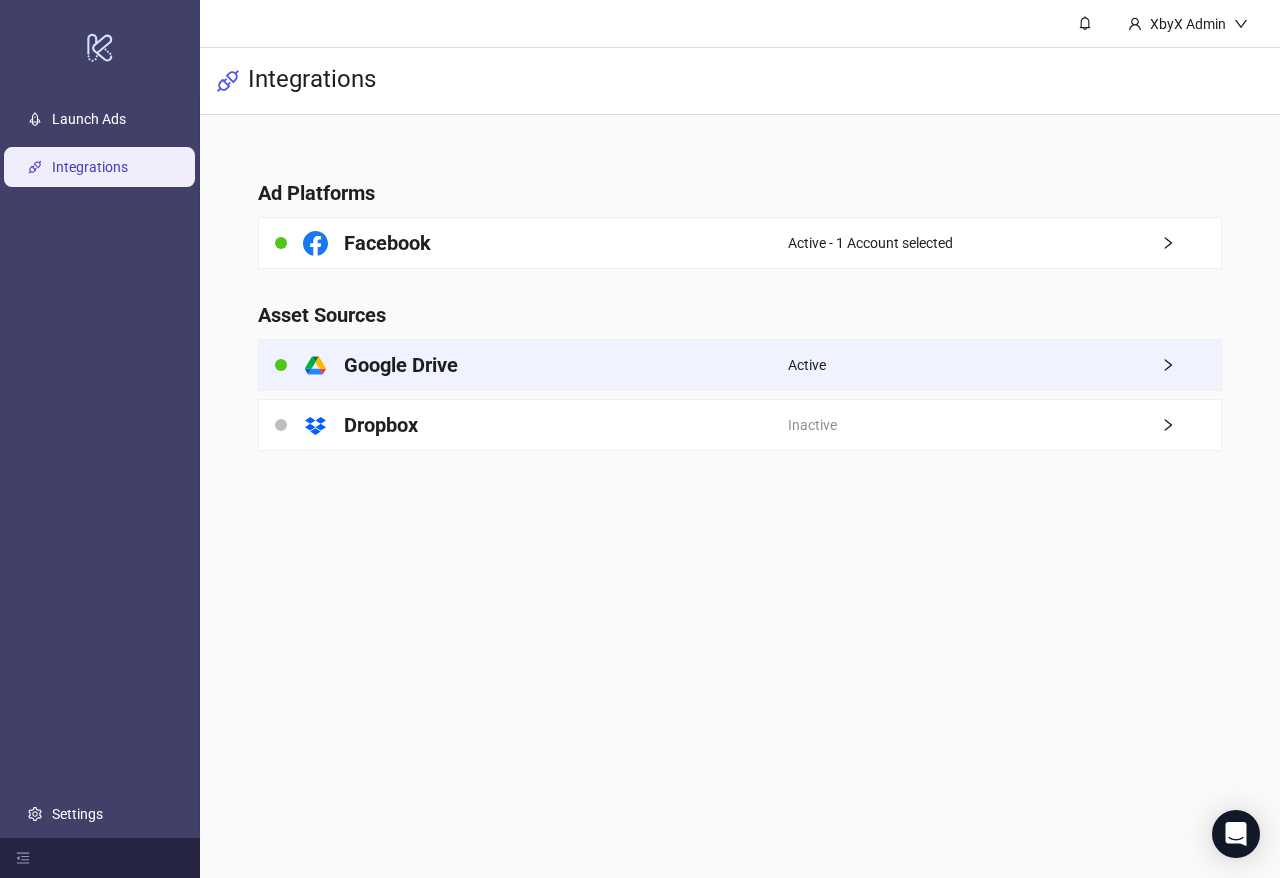 click on "platform/google_drive Google Drive" at bounding box center (524, 365) 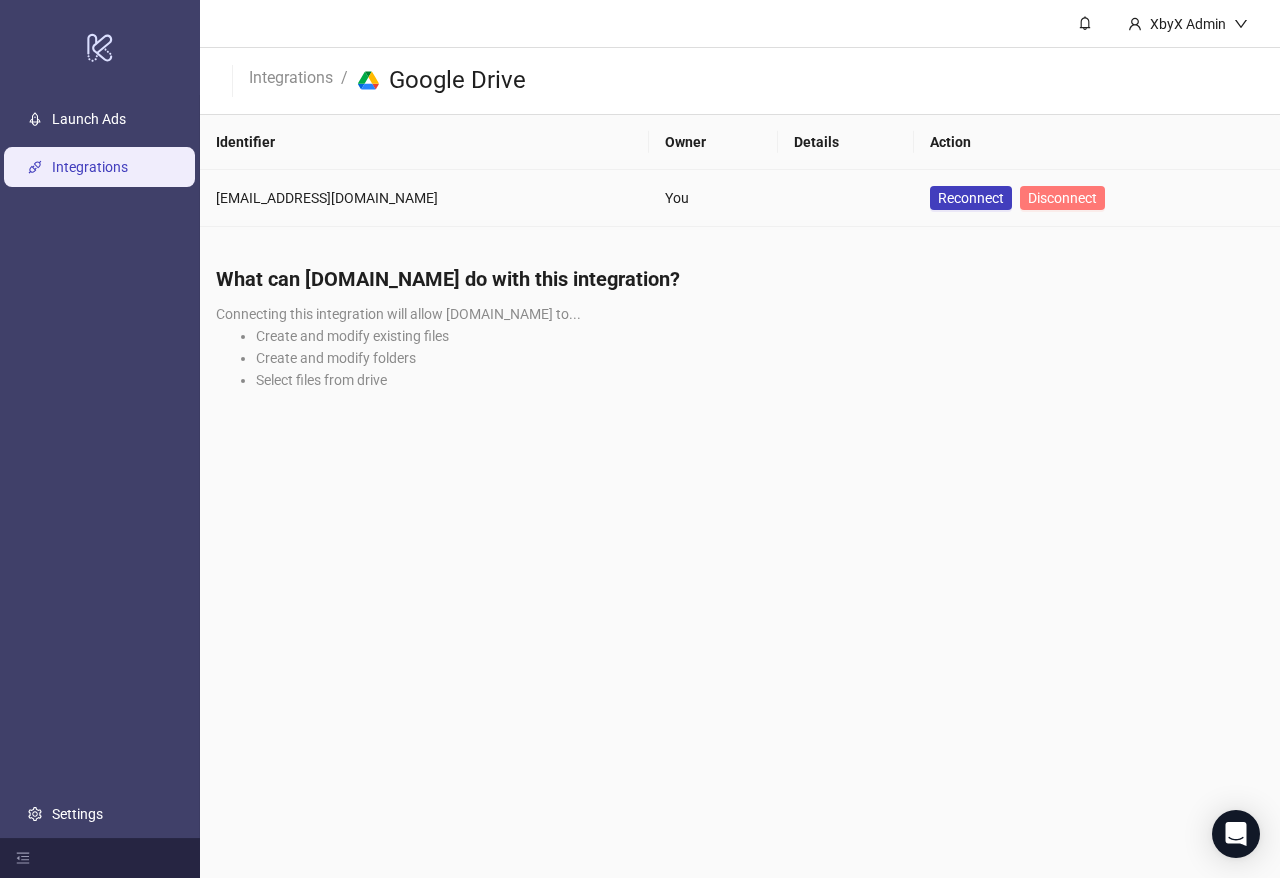 click on "Disconnect" at bounding box center (1062, 198) 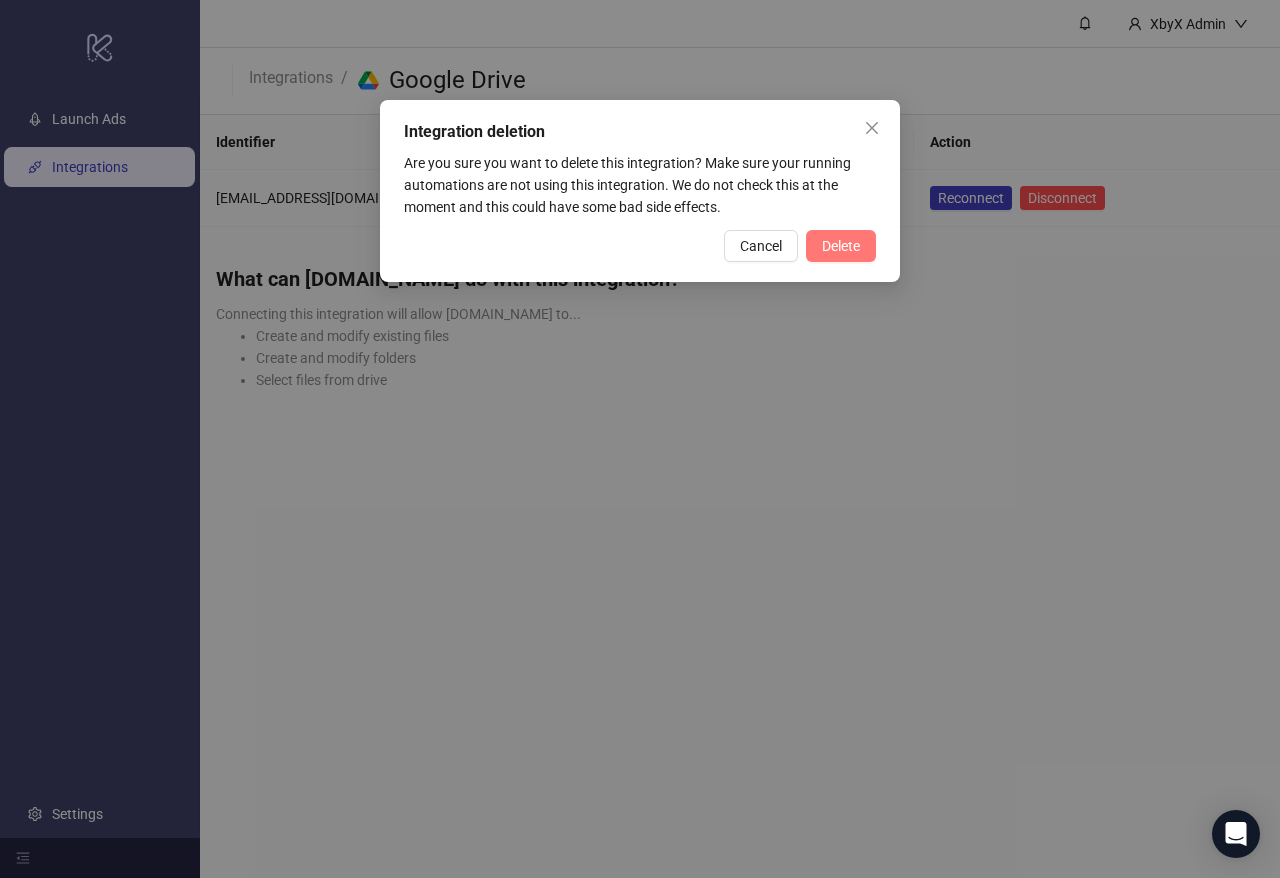 click on "Delete" at bounding box center (841, 246) 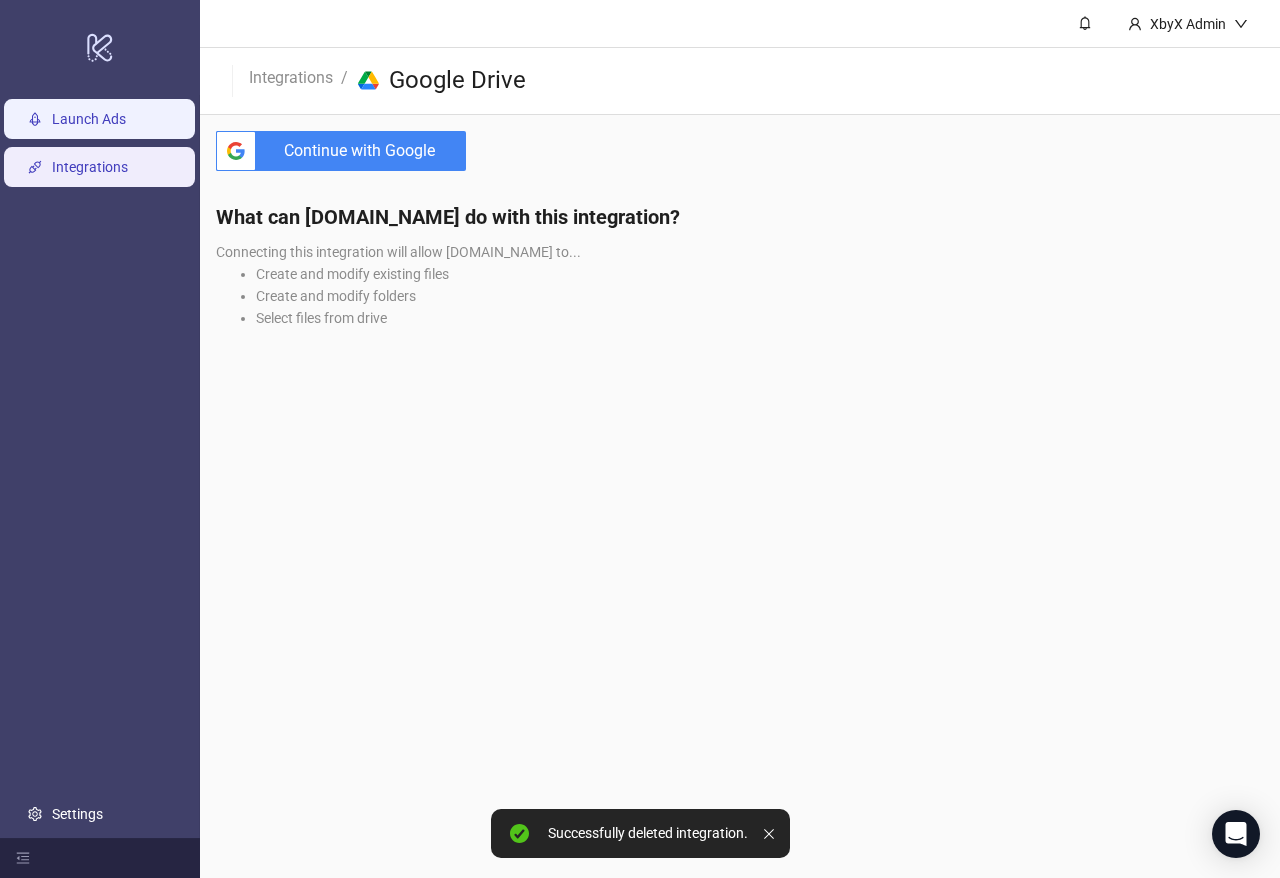 click on "Launch Ads" at bounding box center [89, 119] 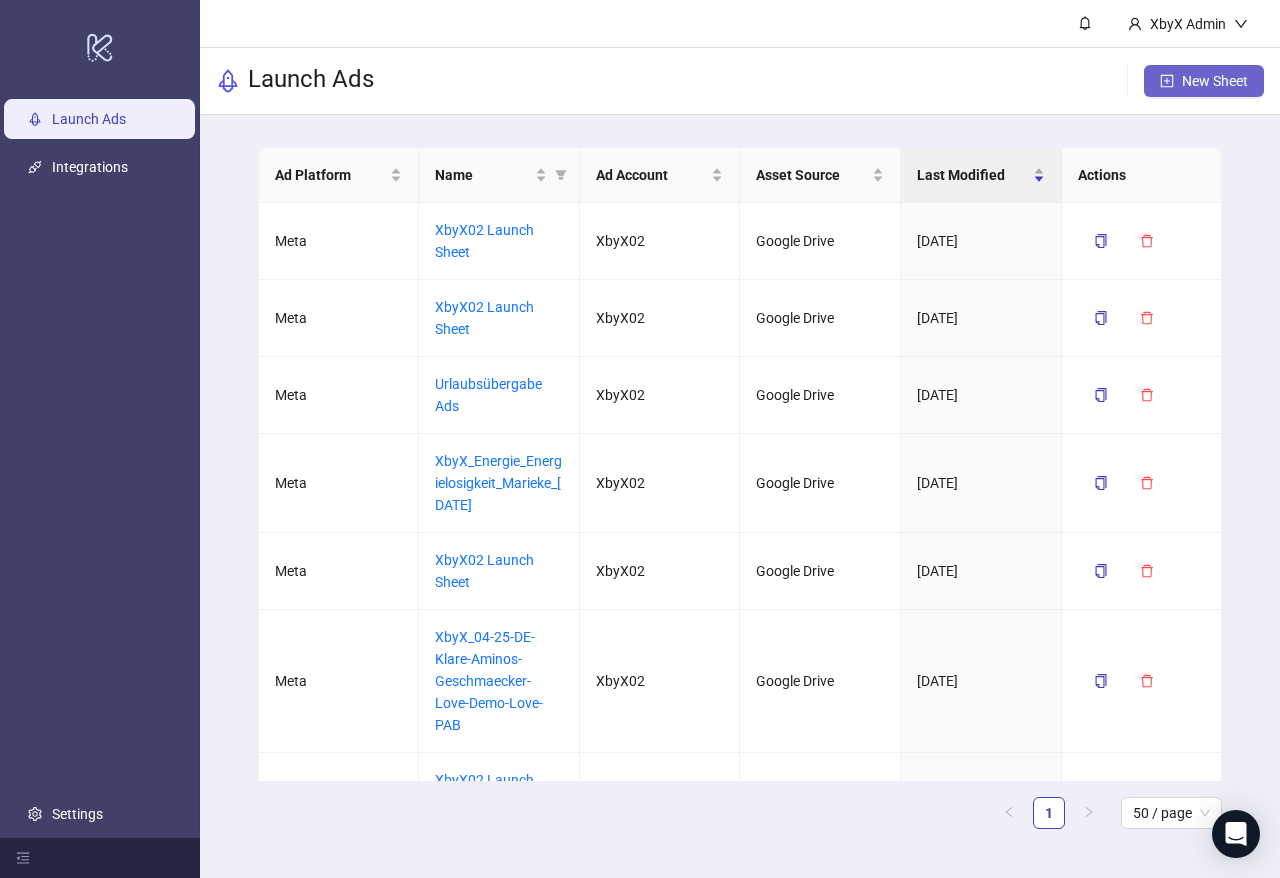 click on "New Sheet" at bounding box center [1204, 81] 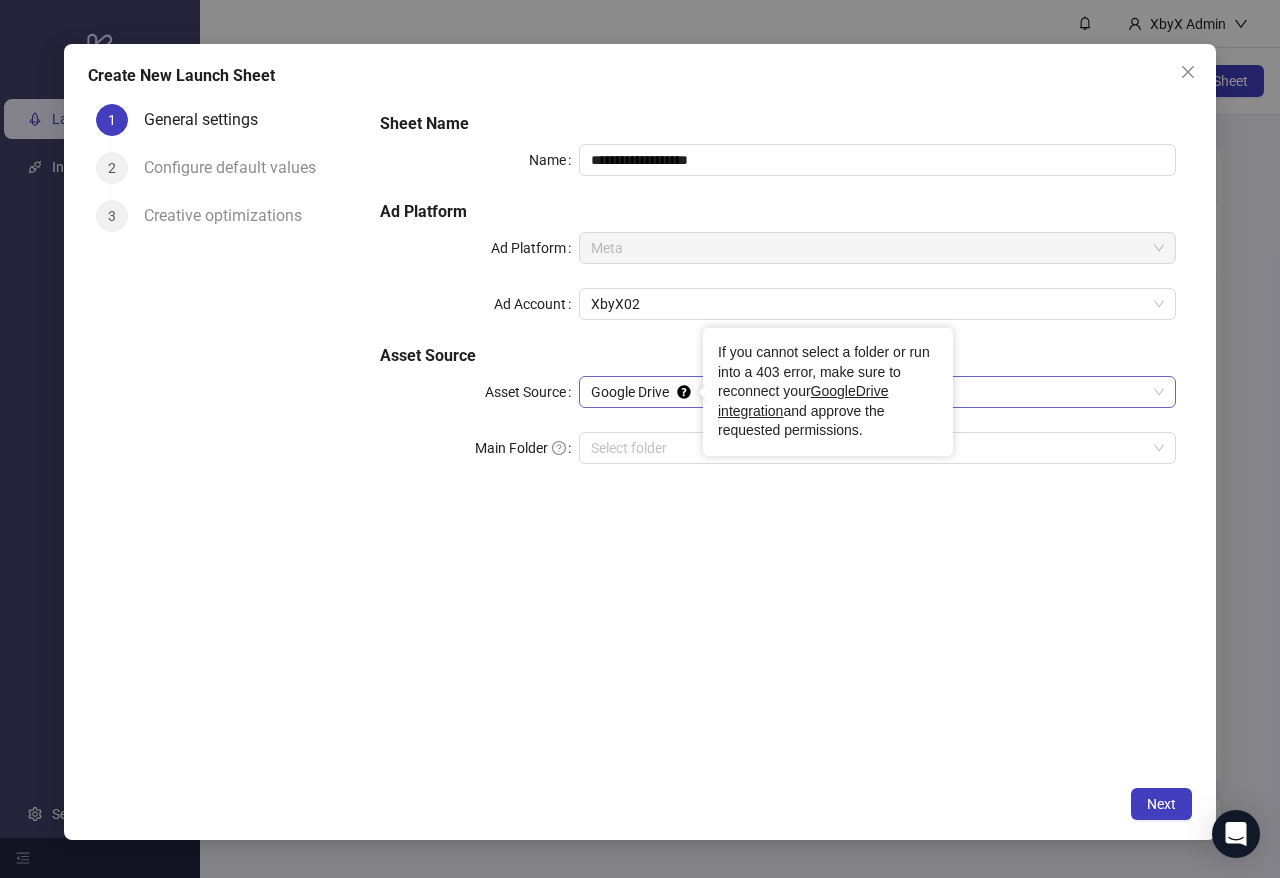 click 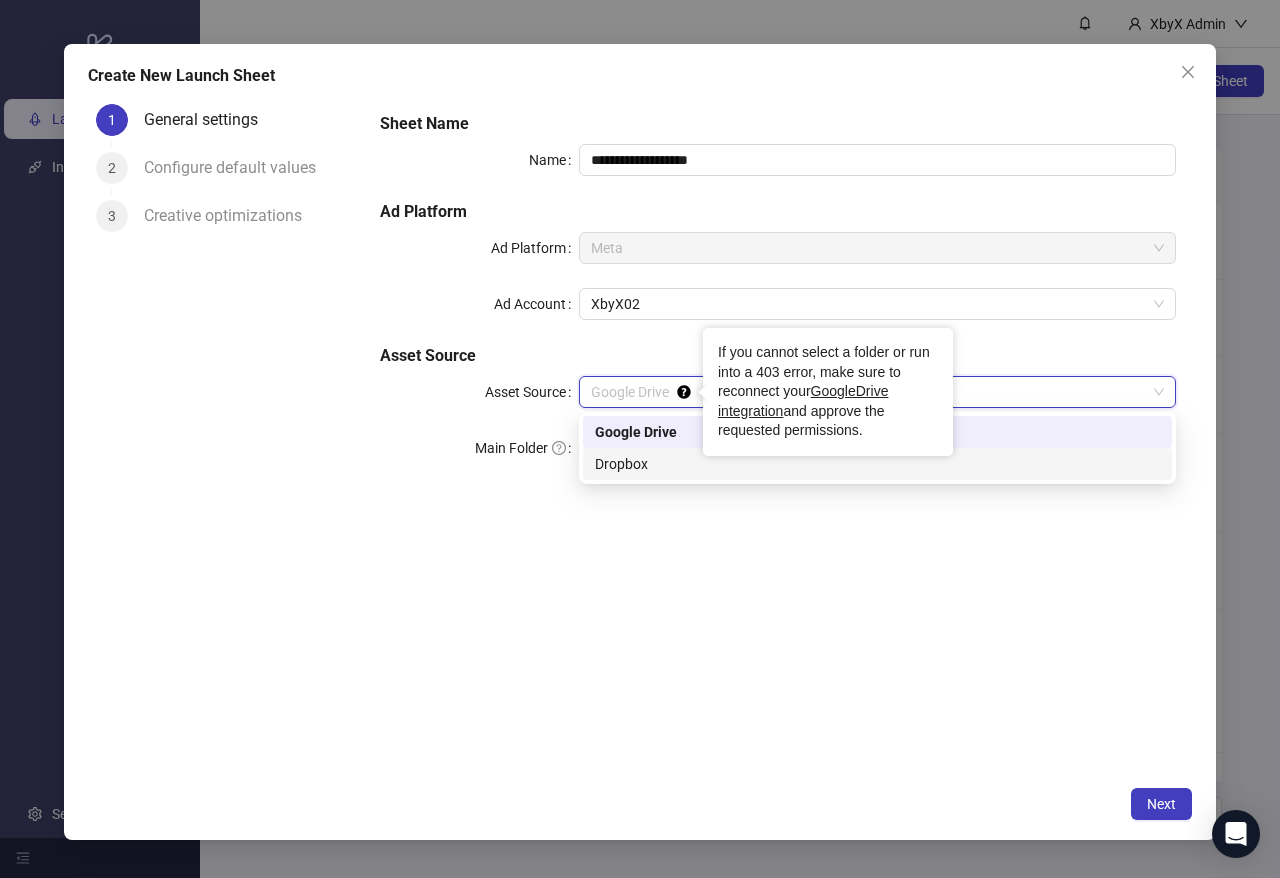 click on "Dropbox" at bounding box center [877, 464] 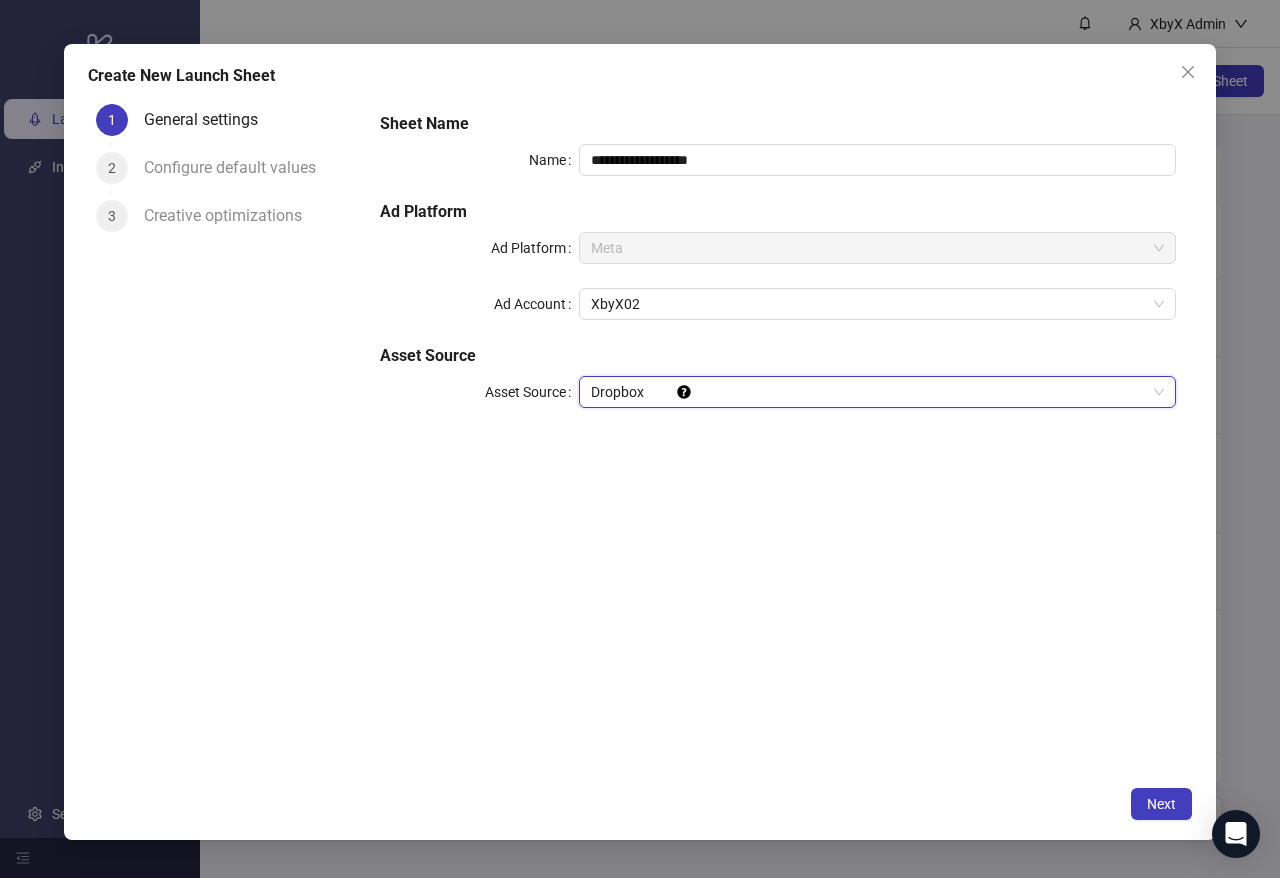click on "**********" at bounding box center [778, 272] 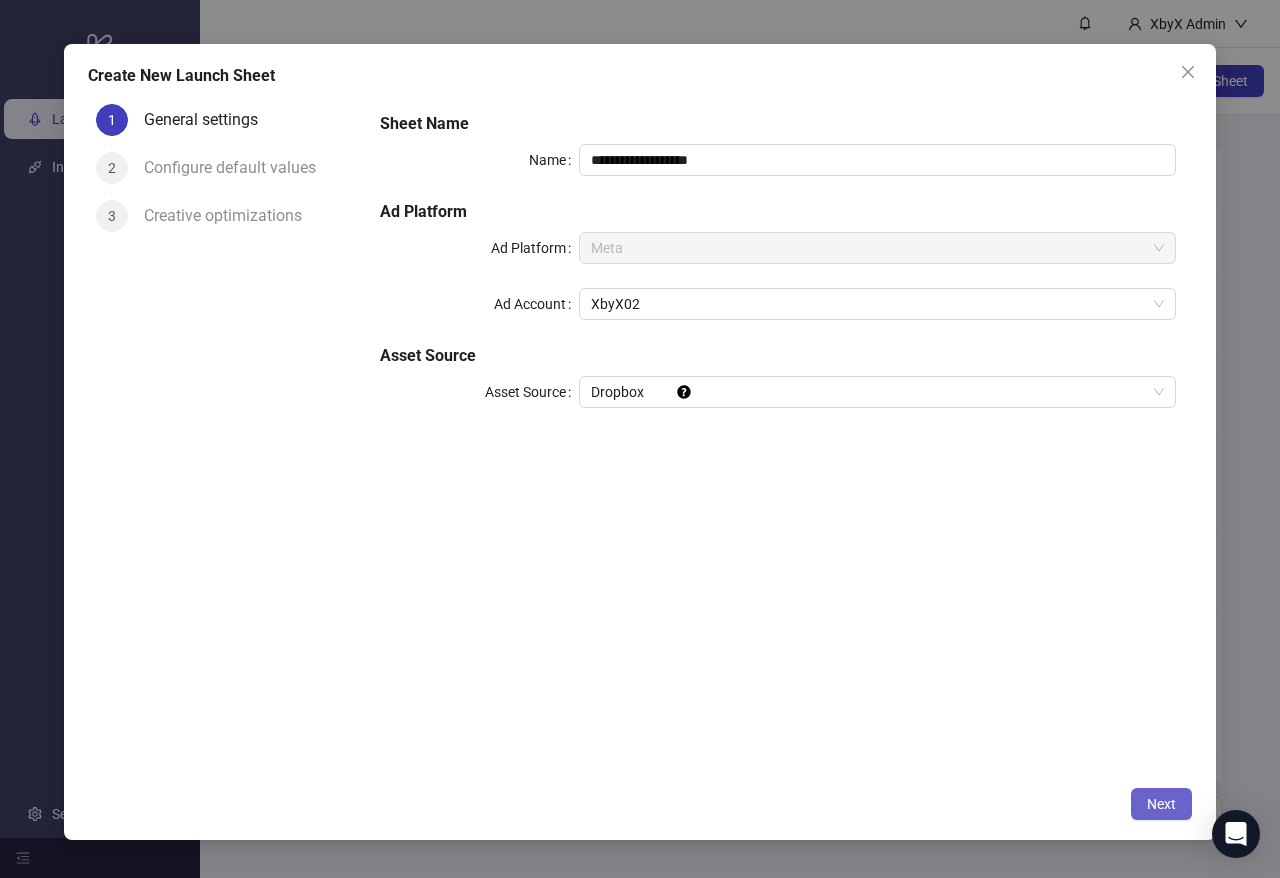 click on "Next" at bounding box center [1161, 804] 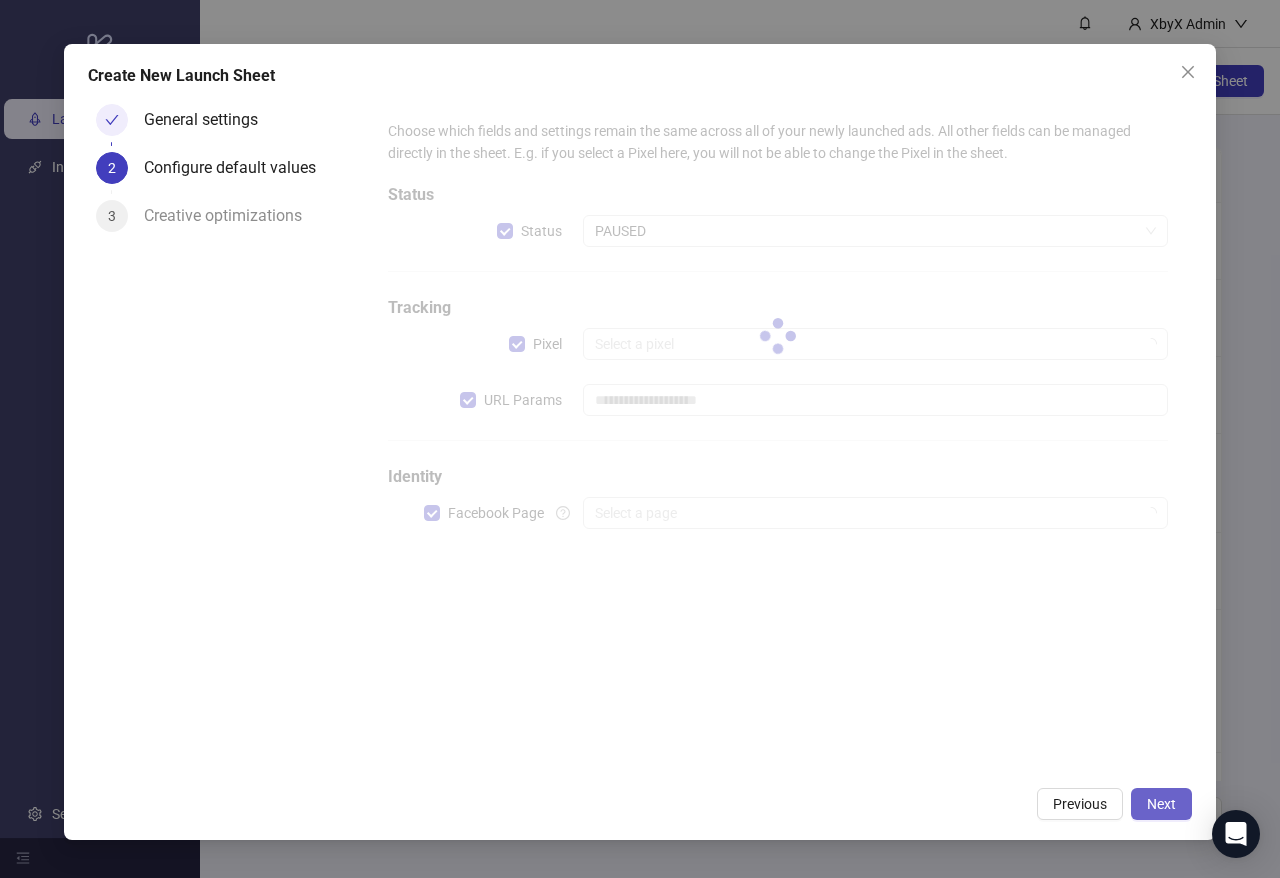 type on "**********" 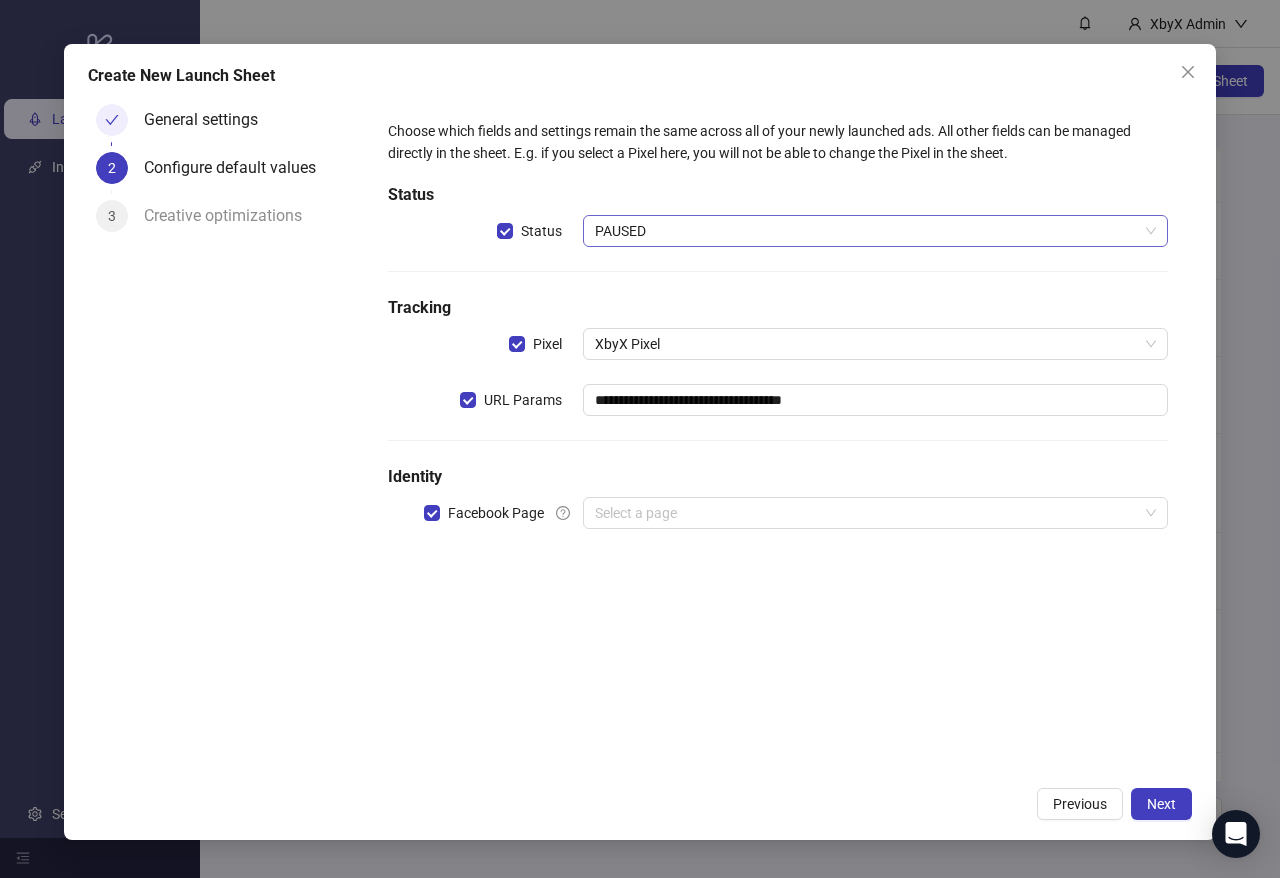click on "PAUSED" at bounding box center [875, 231] 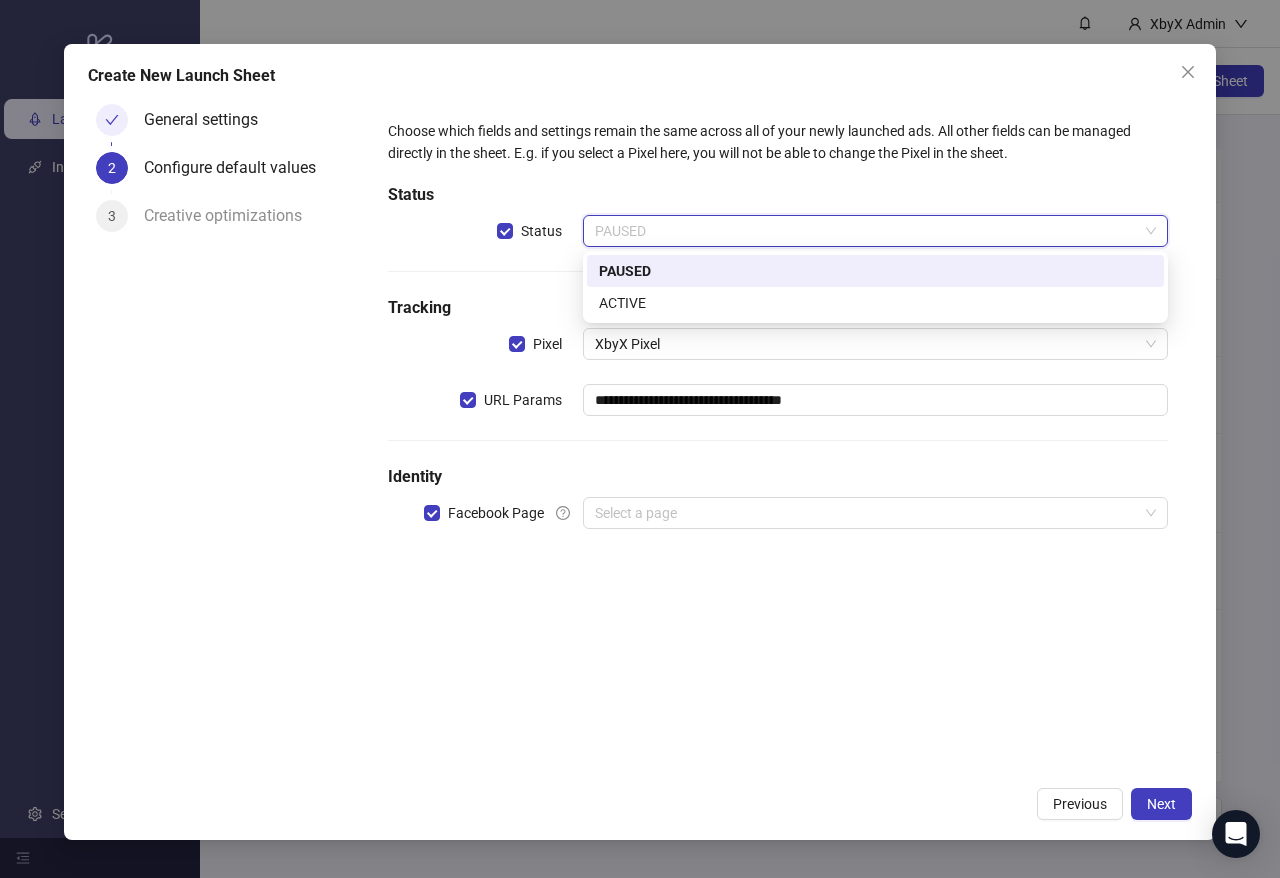 click on "PAUSED" at bounding box center (875, 271) 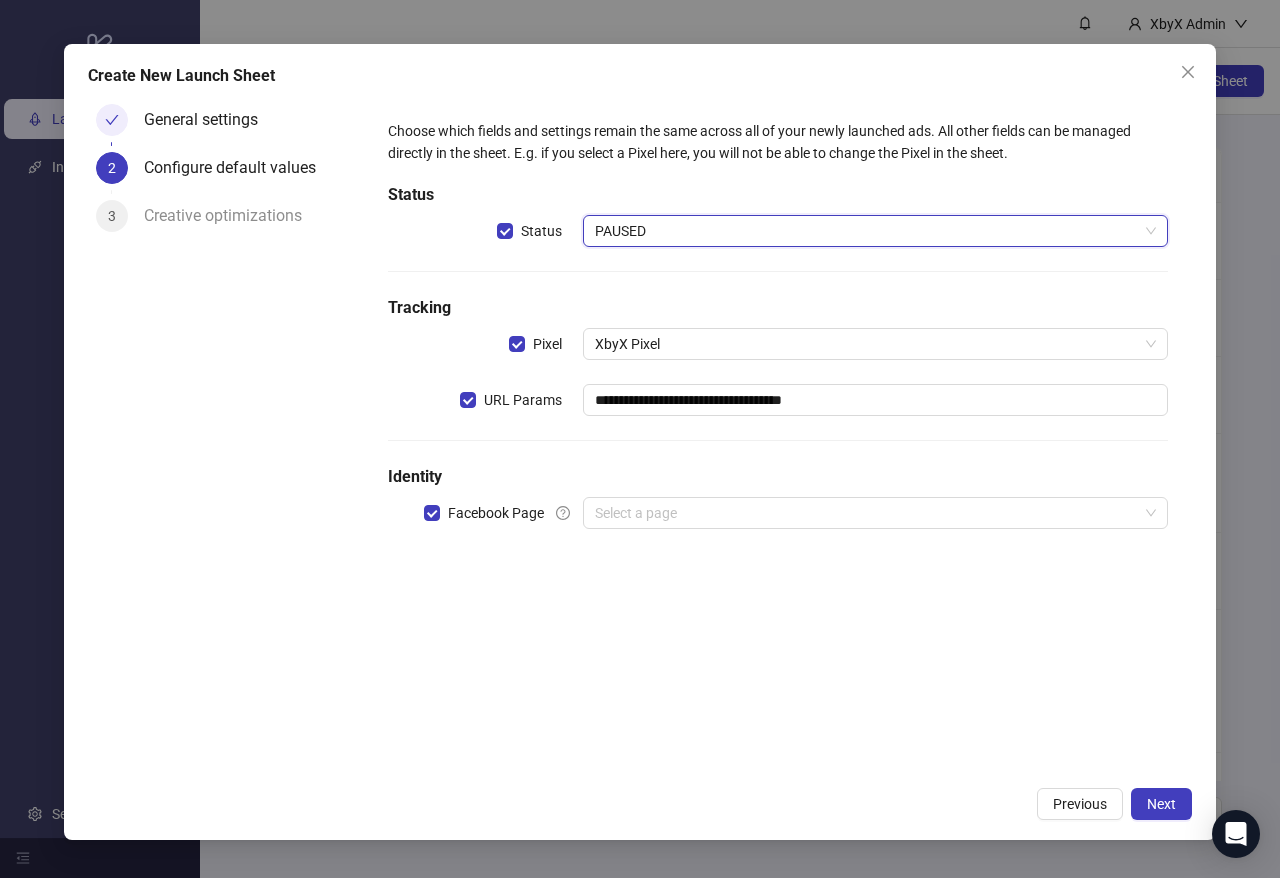 click on "PAUSED" at bounding box center (875, 231) 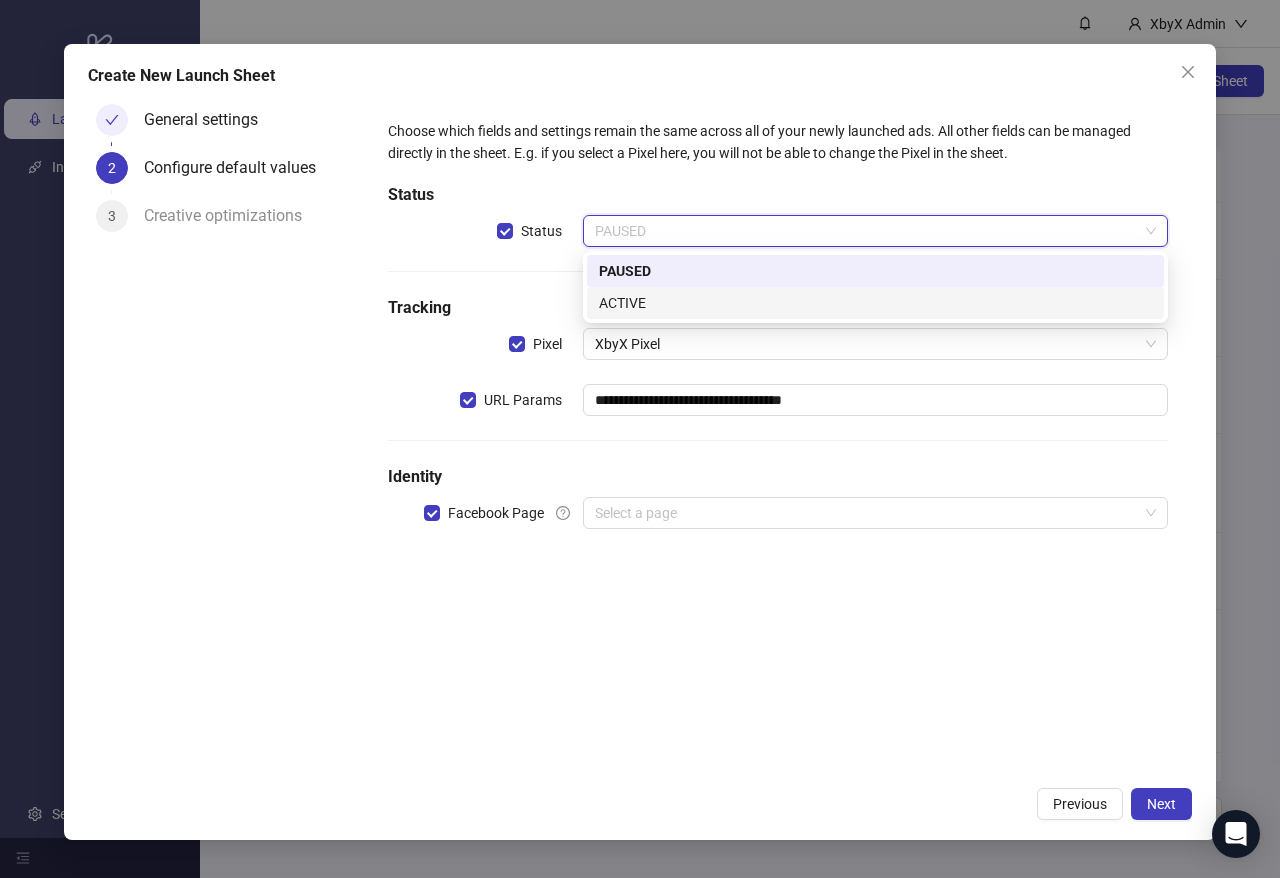 click on "ACTIVE" at bounding box center (875, 303) 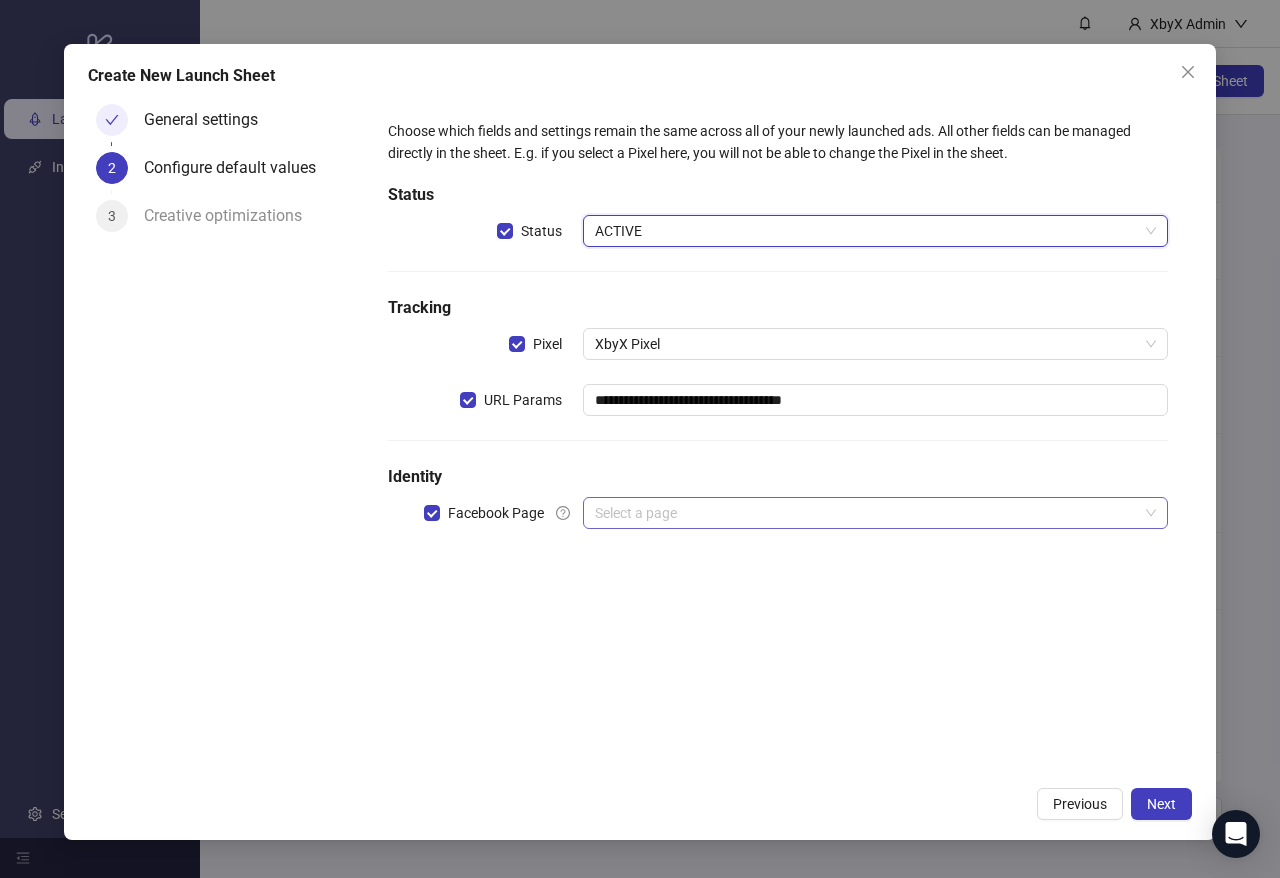 click at bounding box center (866, 513) 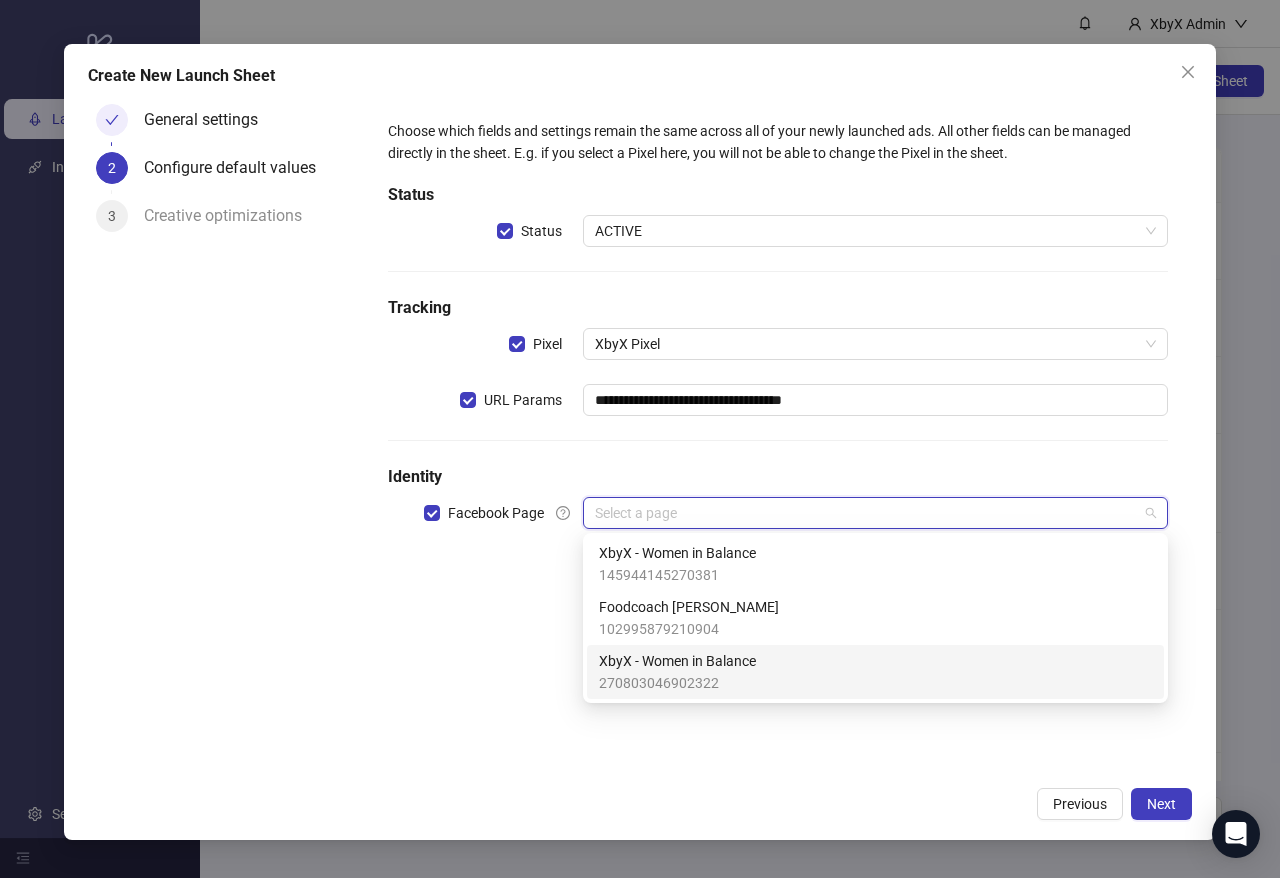 click on "270803046902322" at bounding box center (677, 683) 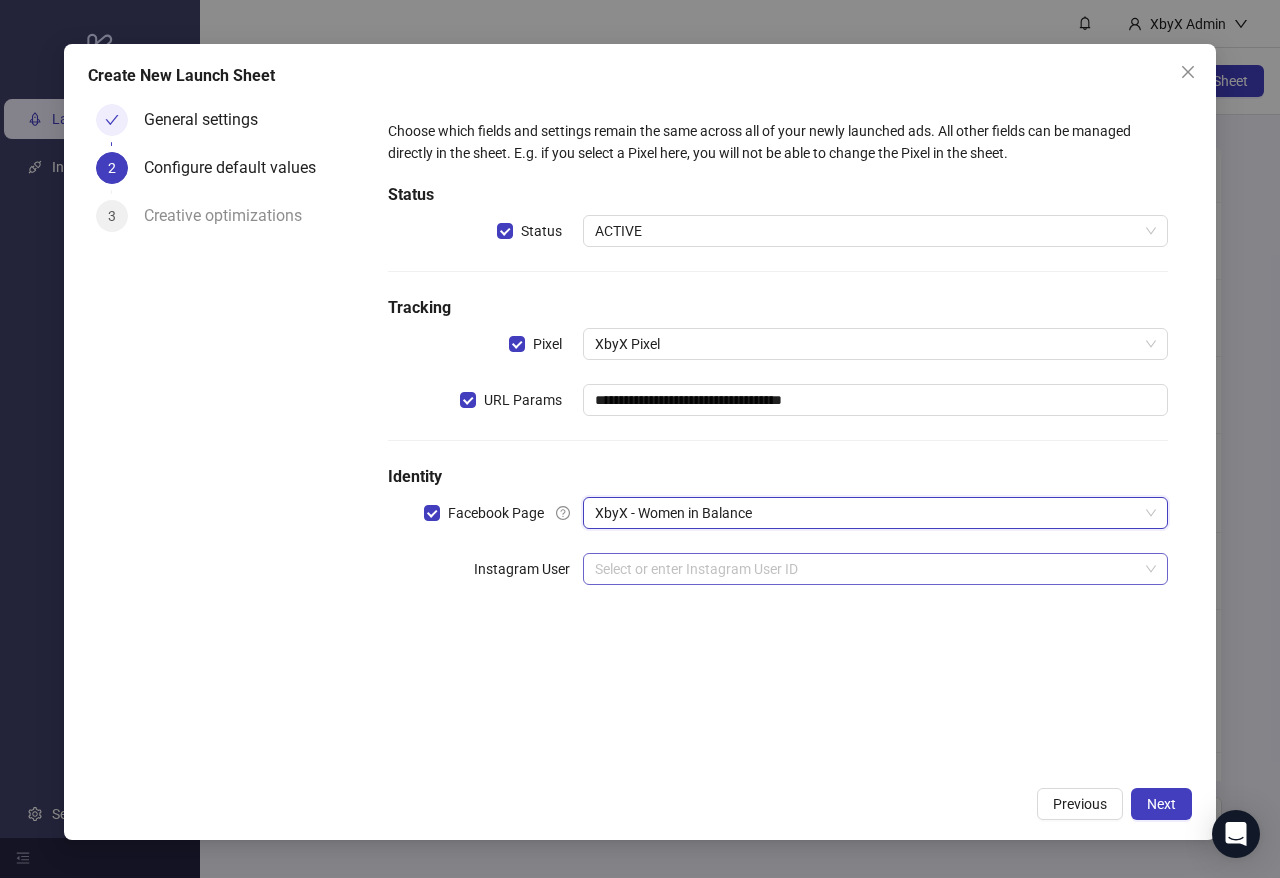 click at bounding box center (866, 569) 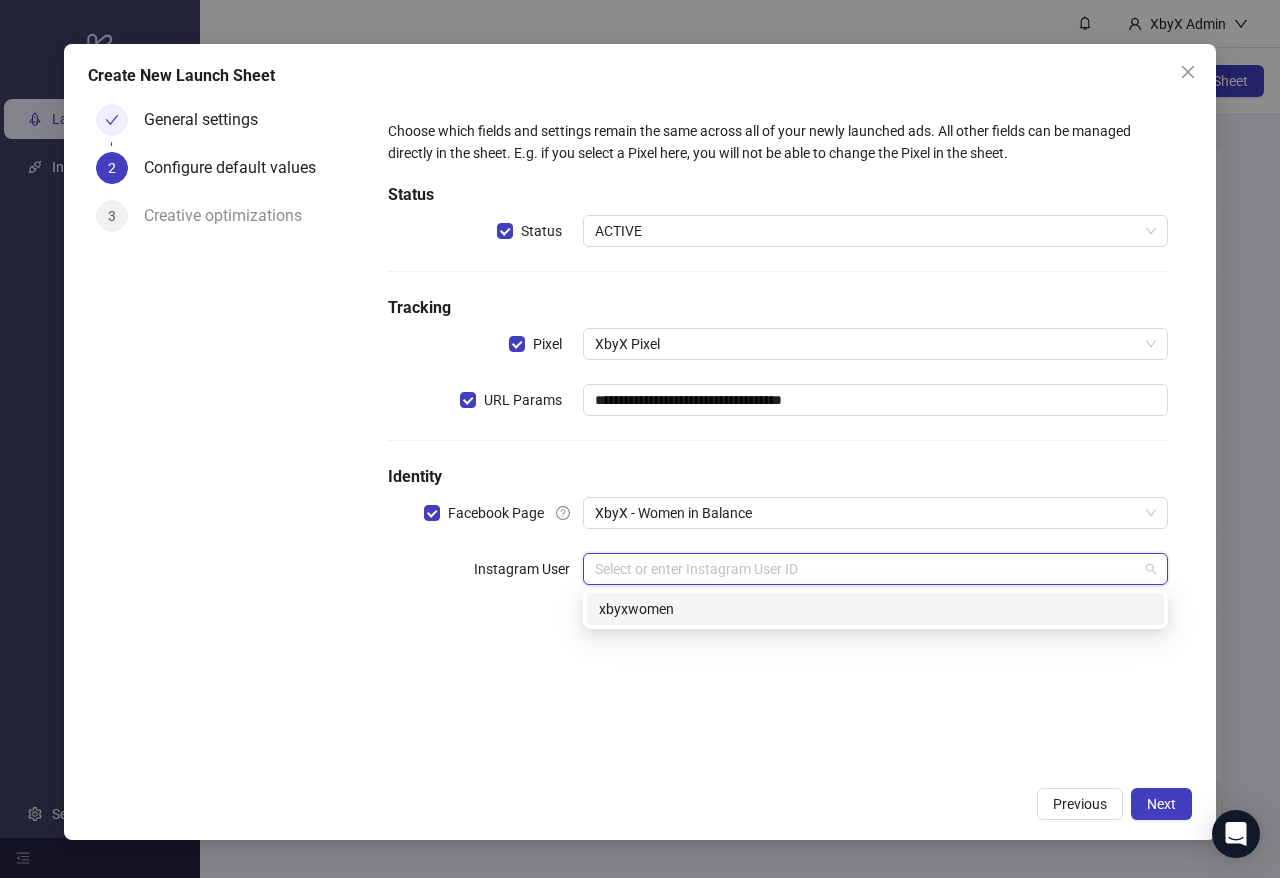 click on "xbyxwomen" at bounding box center (875, 609) 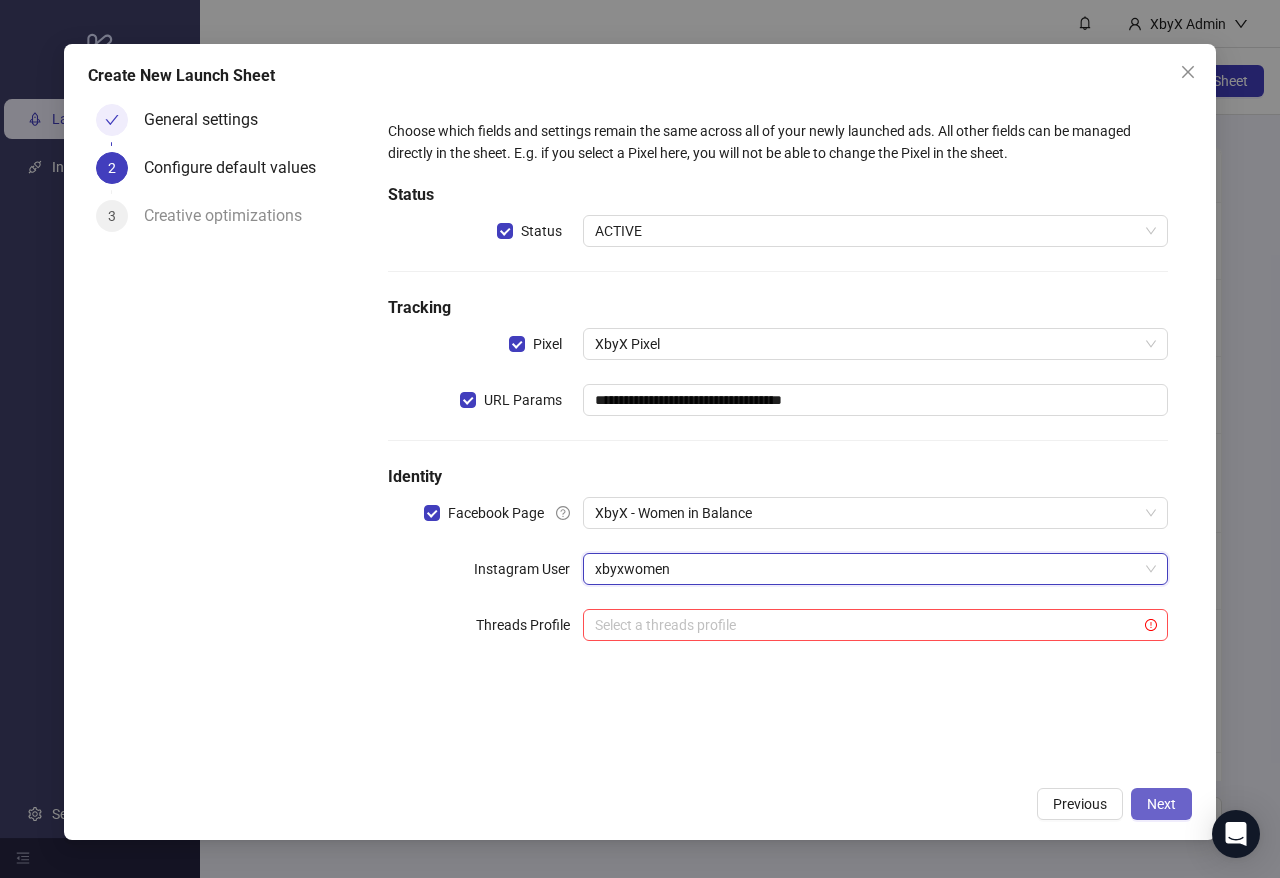click on "Next" at bounding box center [1161, 804] 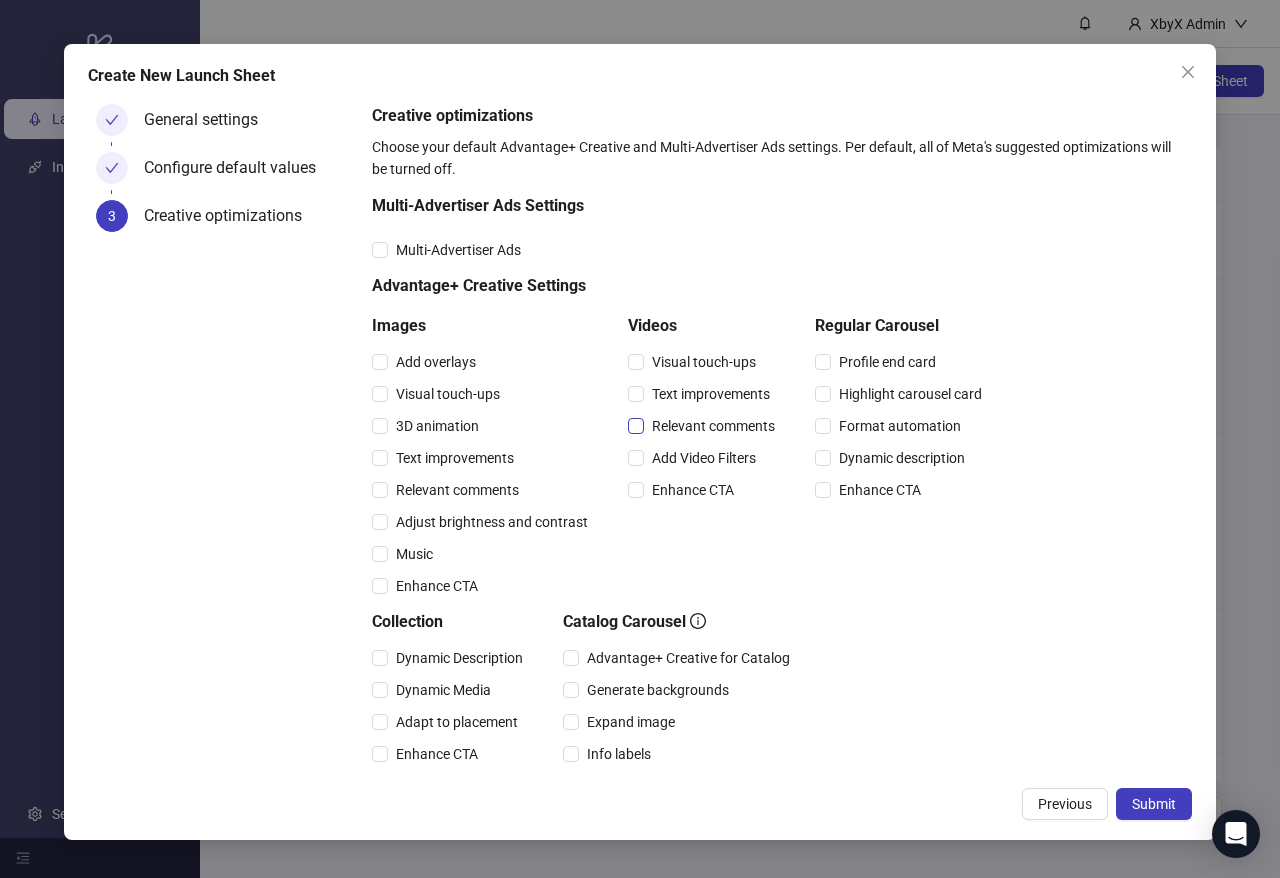 click on "Relevant comments" at bounding box center (713, 426) 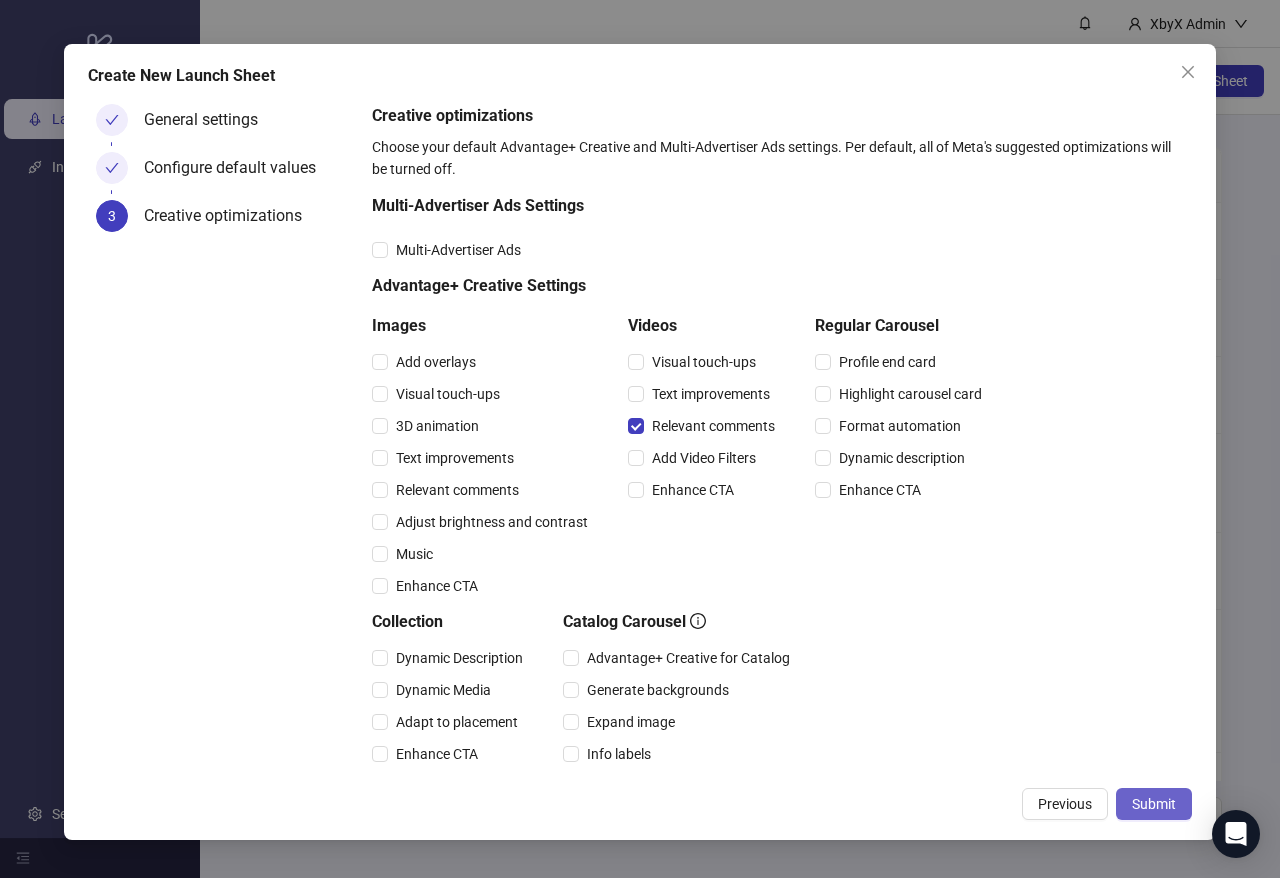 click on "Submit" at bounding box center [1154, 804] 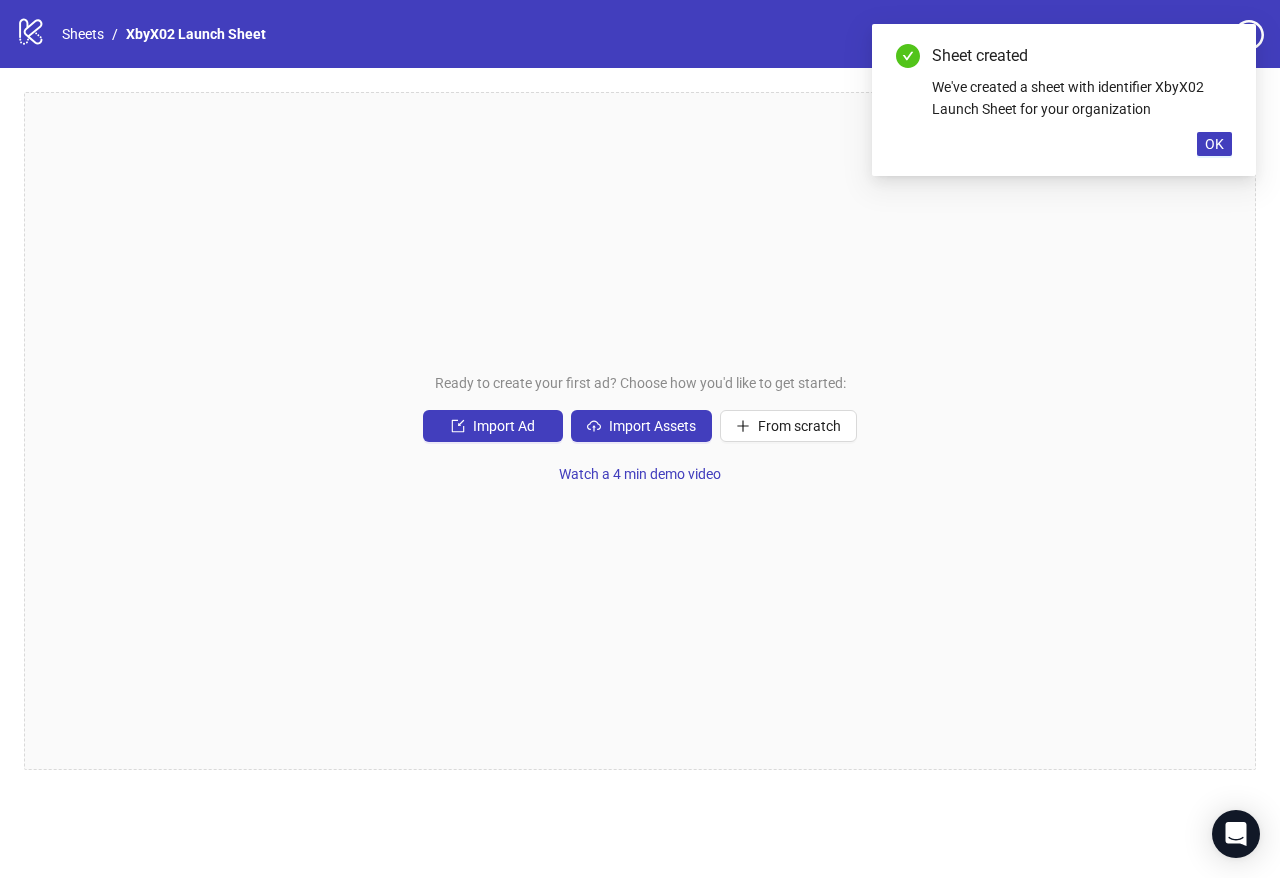 click on "Ready to create your first ad? Choose how you'd like to get started:" at bounding box center [640, 383] 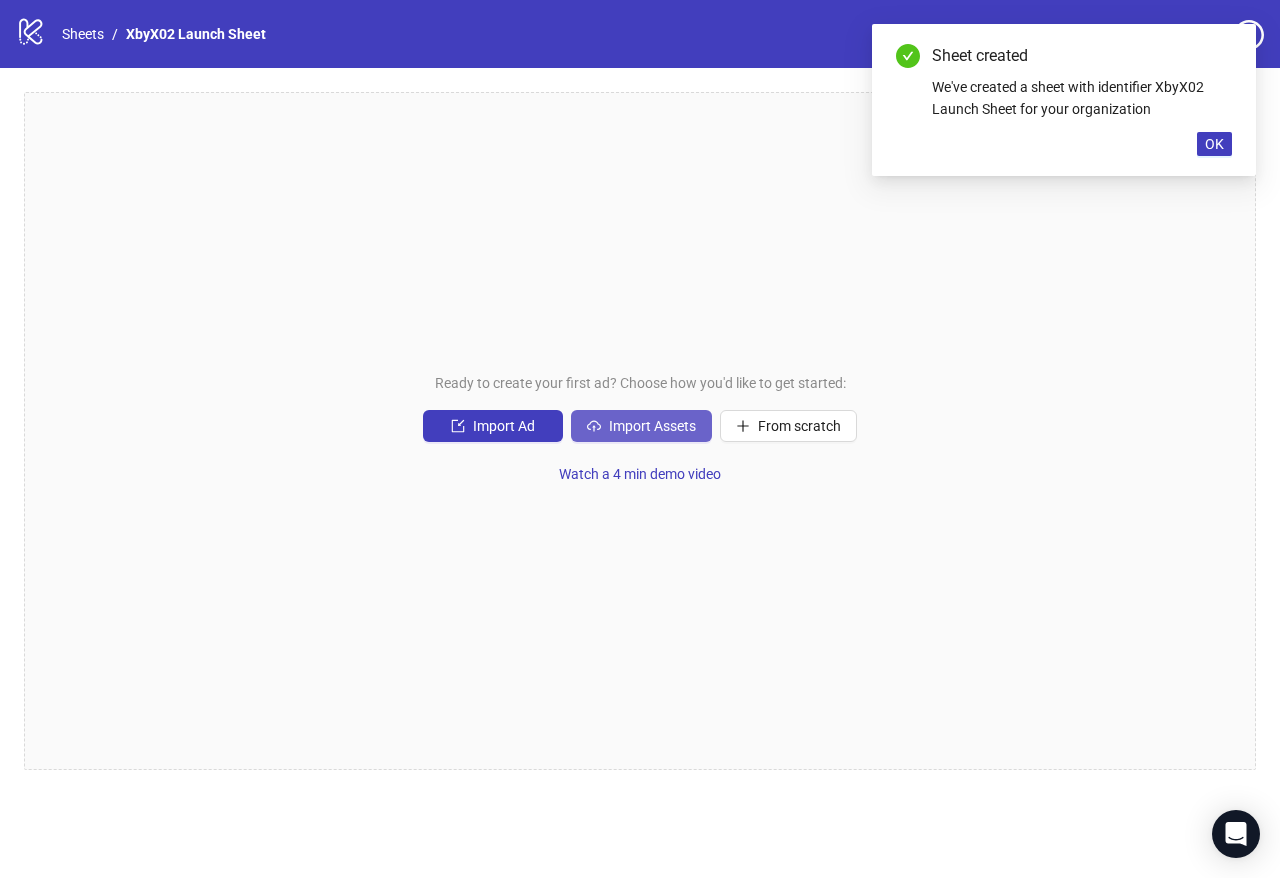 click on "Import Assets" at bounding box center [652, 426] 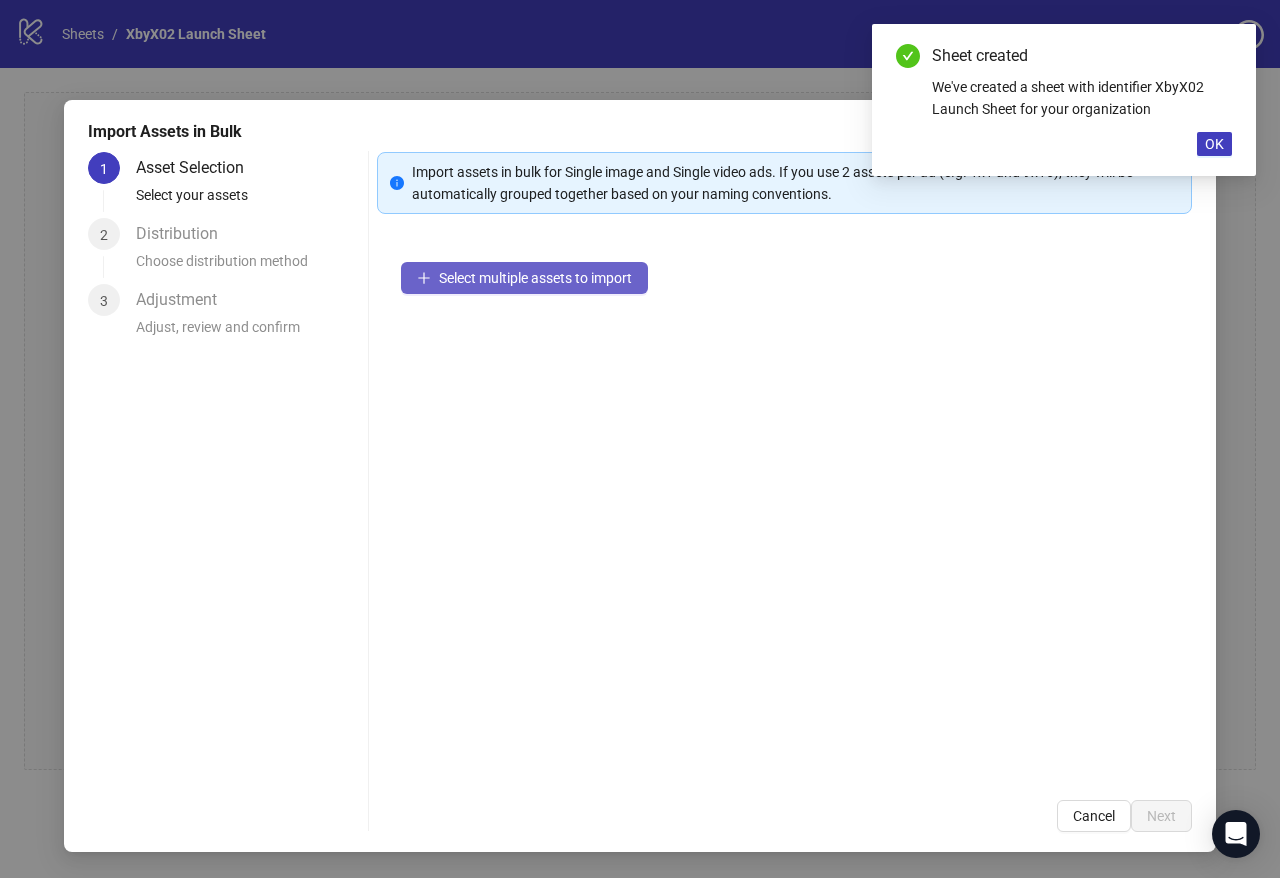 click on "Select multiple assets to import" at bounding box center (535, 278) 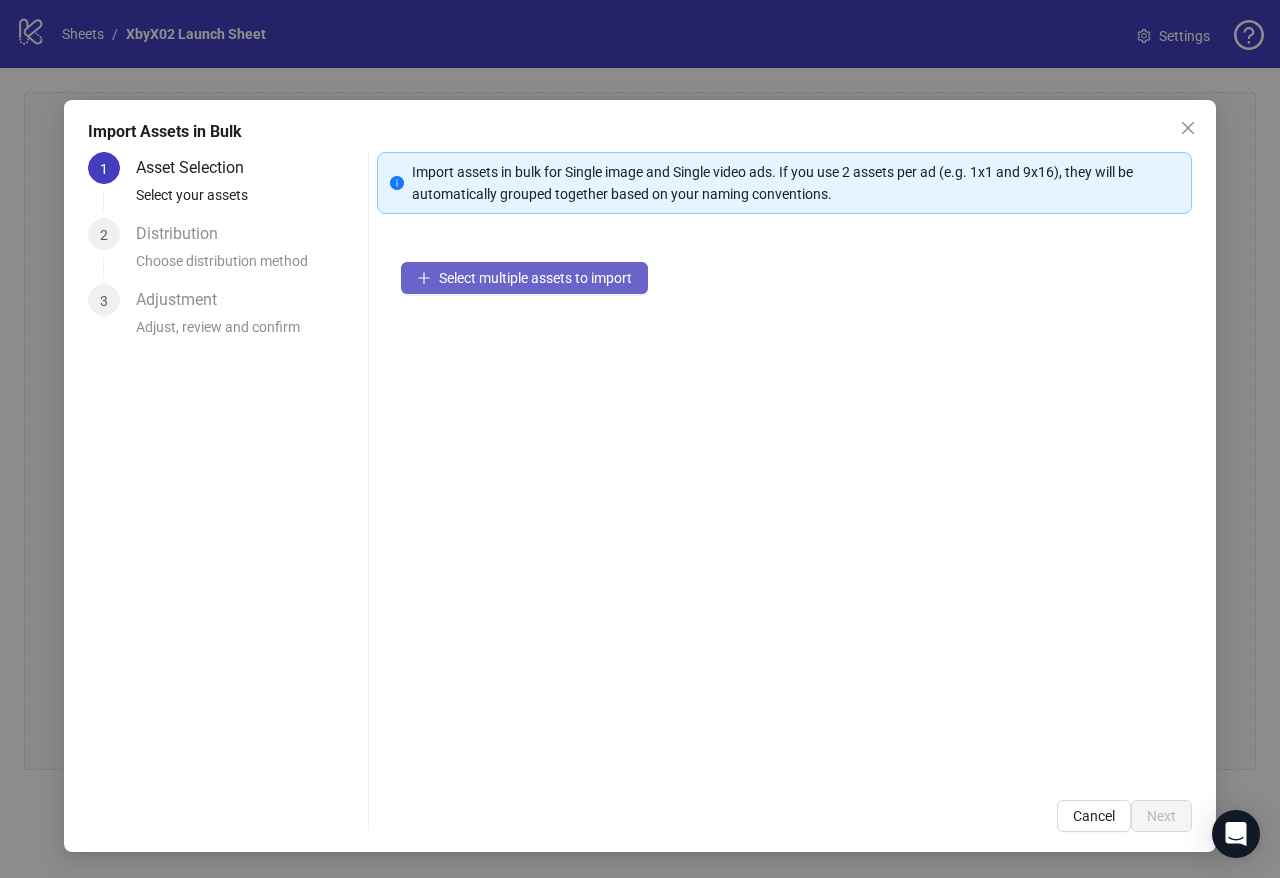 click on "Select multiple assets to import" at bounding box center (524, 278) 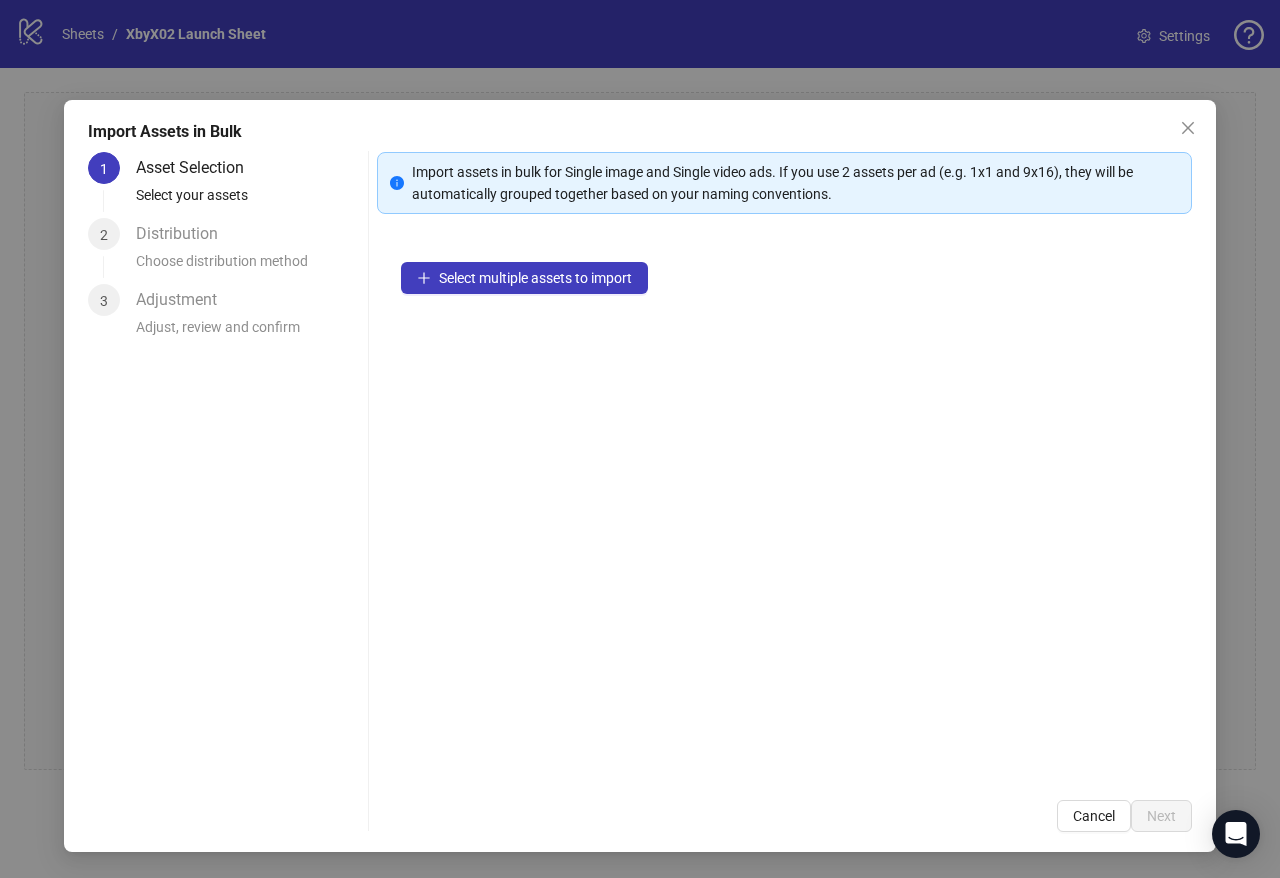 click on "Choose distribution method" at bounding box center [248, 267] 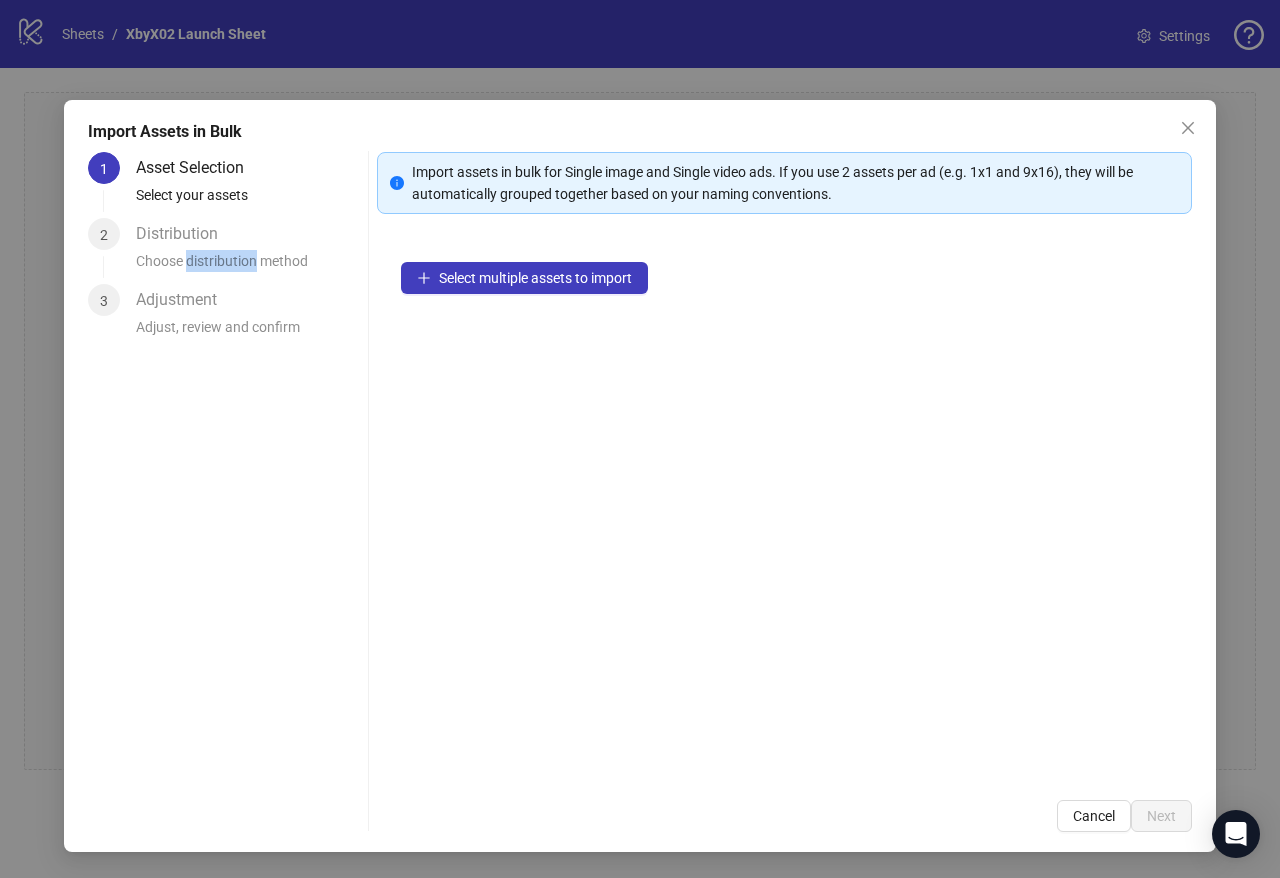 click on "Choose distribution method" at bounding box center [248, 267] 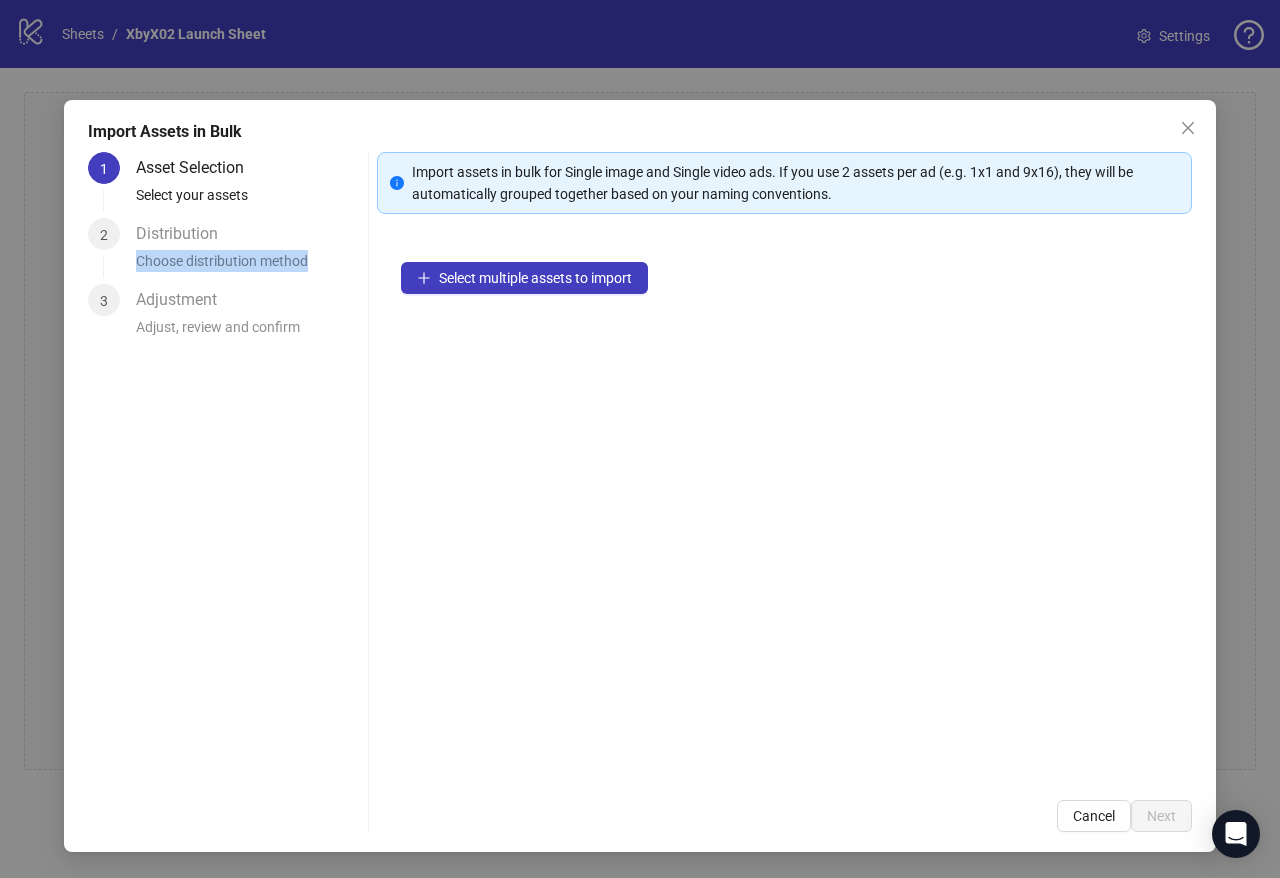 click on "Import assets in bulk for Single image and Single video ads. If you use 2 assets per ad (e.g. 1x1 and 9x16), they will be automatically grouped together based on your naming conventions." at bounding box center [784, 183] 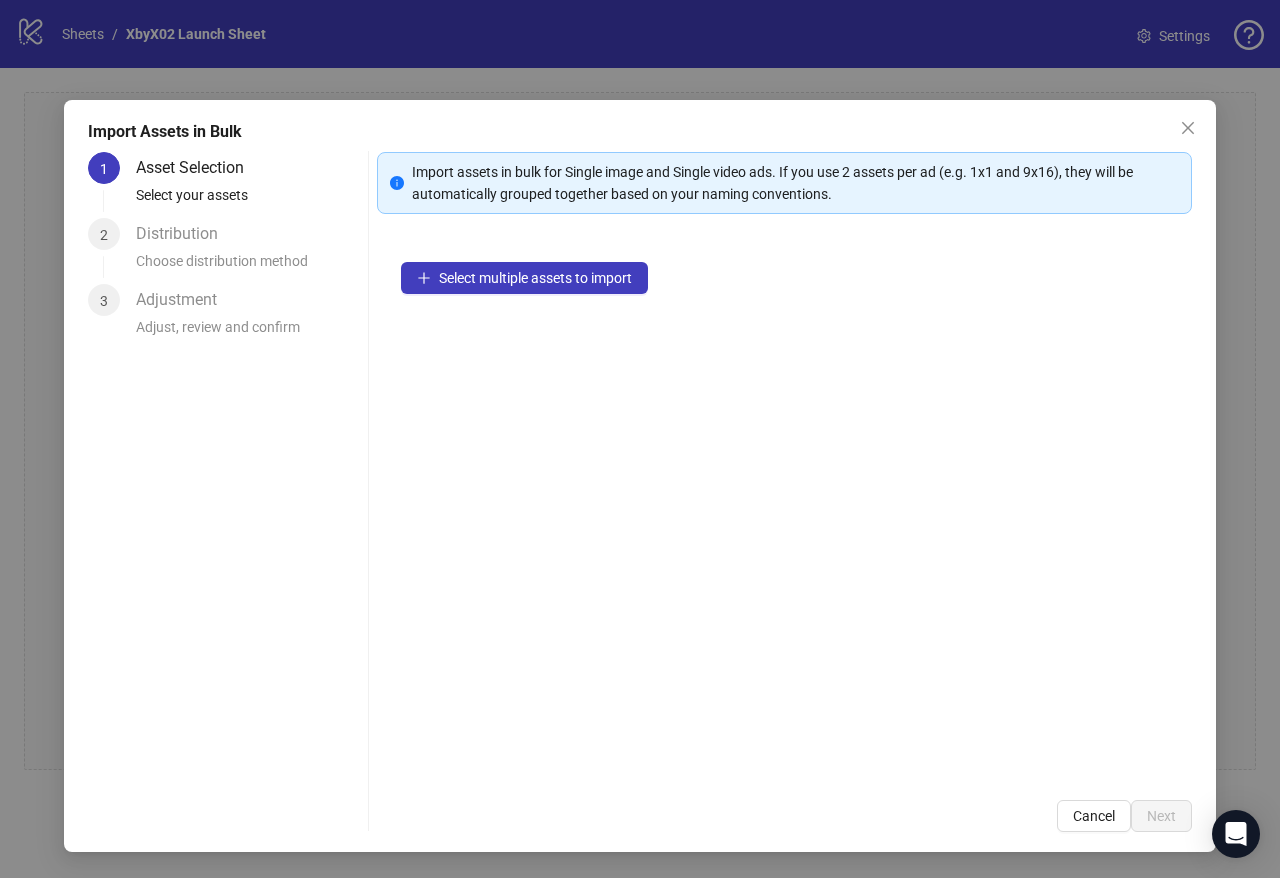 click on "Asset Selection" at bounding box center [198, 168] 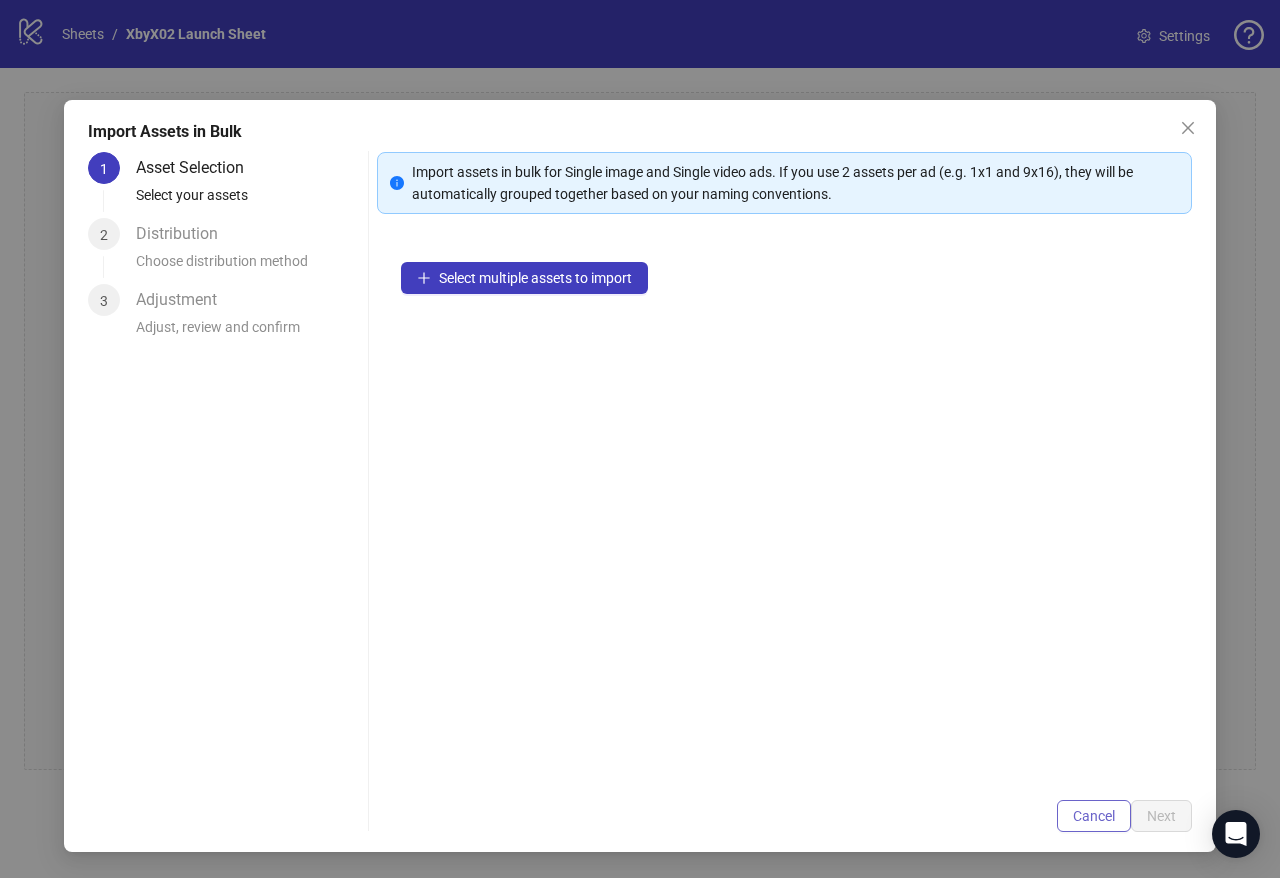 click on "Cancel" at bounding box center (1094, 816) 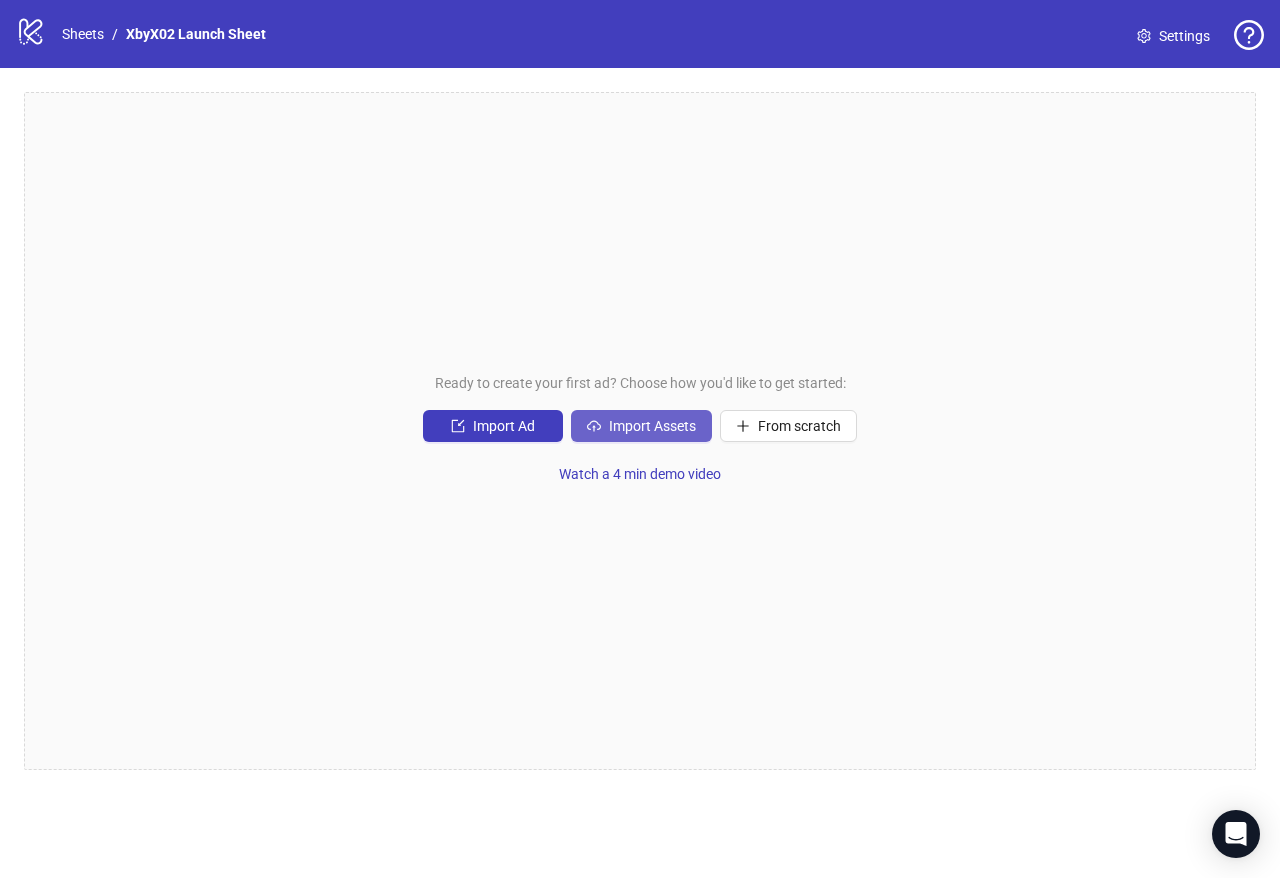 click on "Import Assets" at bounding box center [652, 426] 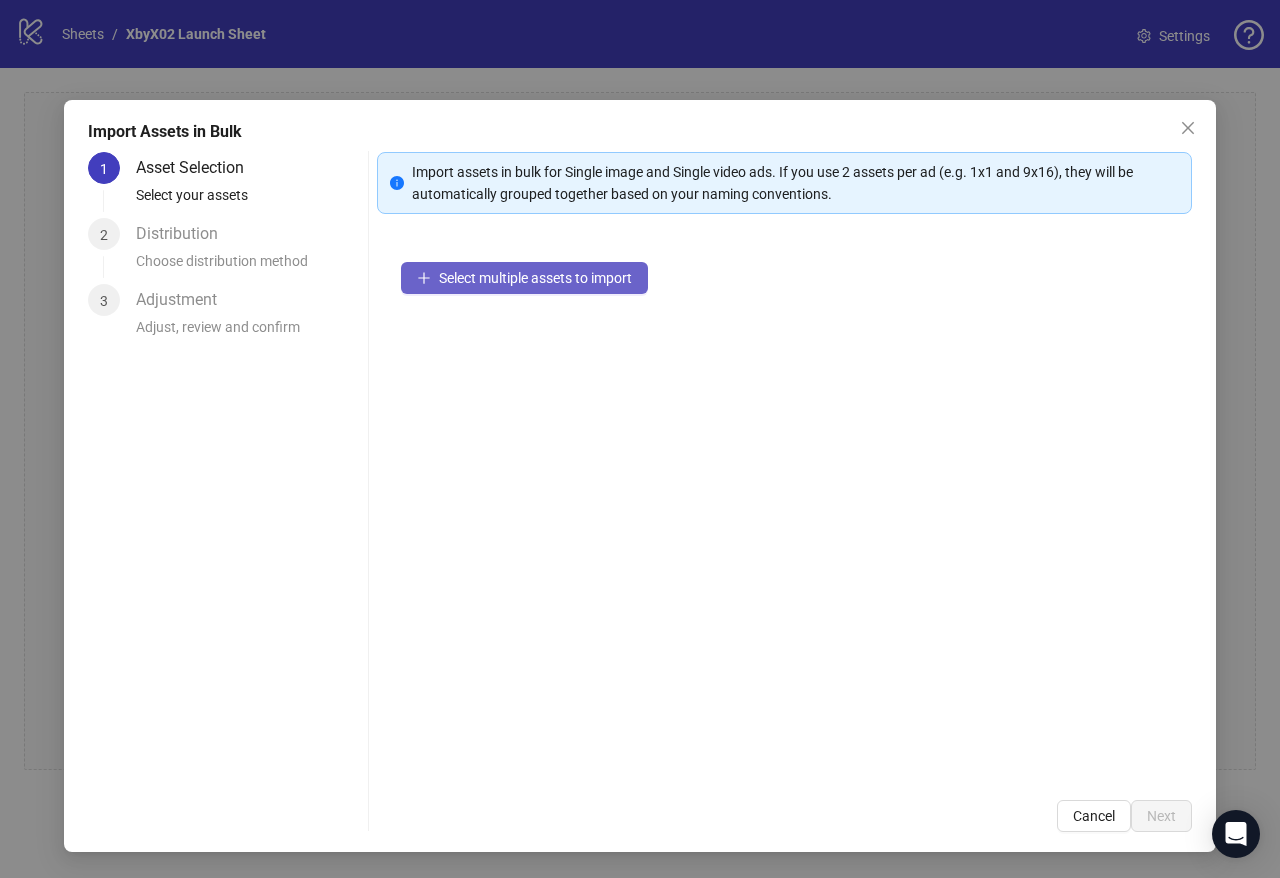 click on "Select multiple assets to import" at bounding box center [535, 278] 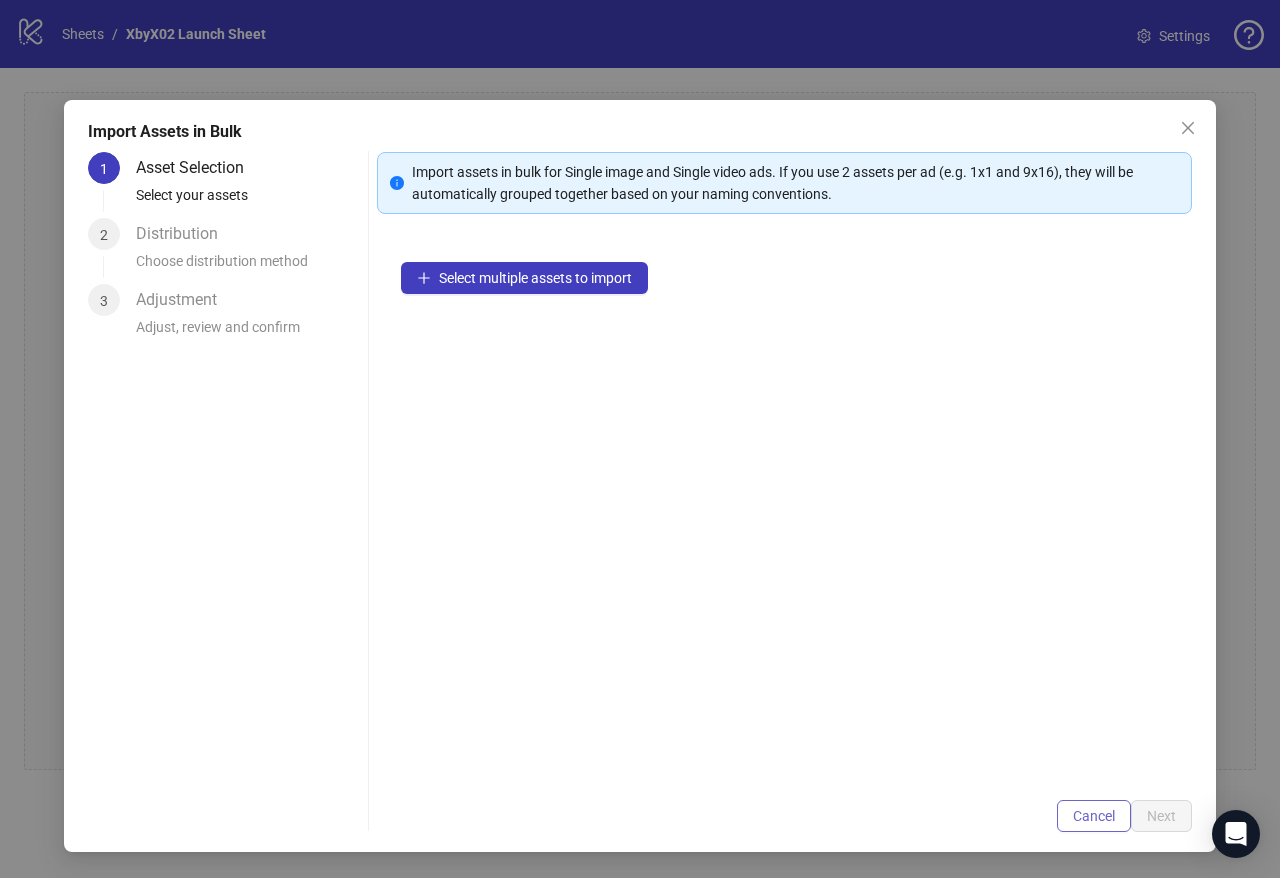 click on "Cancel" at bounding box center (1094, 816) 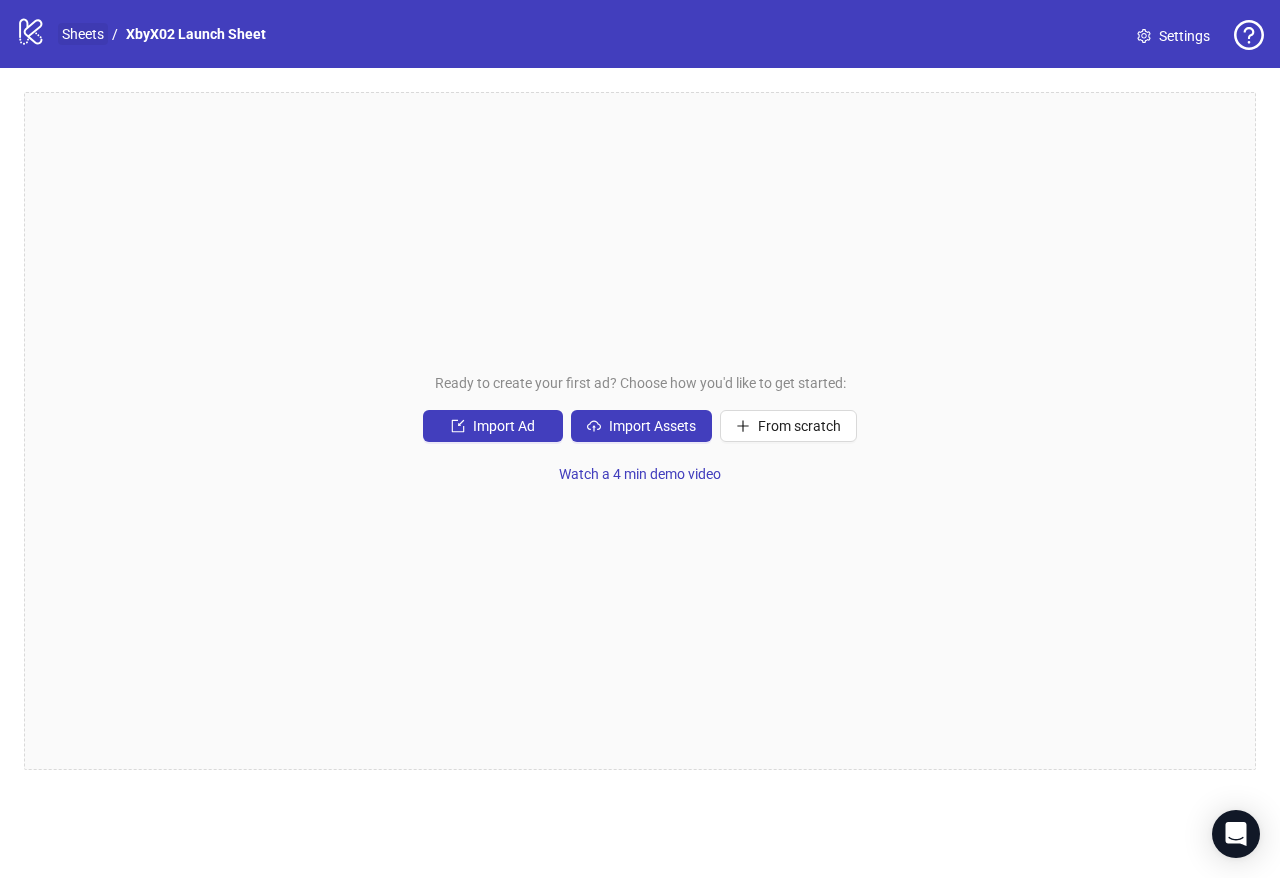 click on "Sheets" at bounding box center [83, 34] 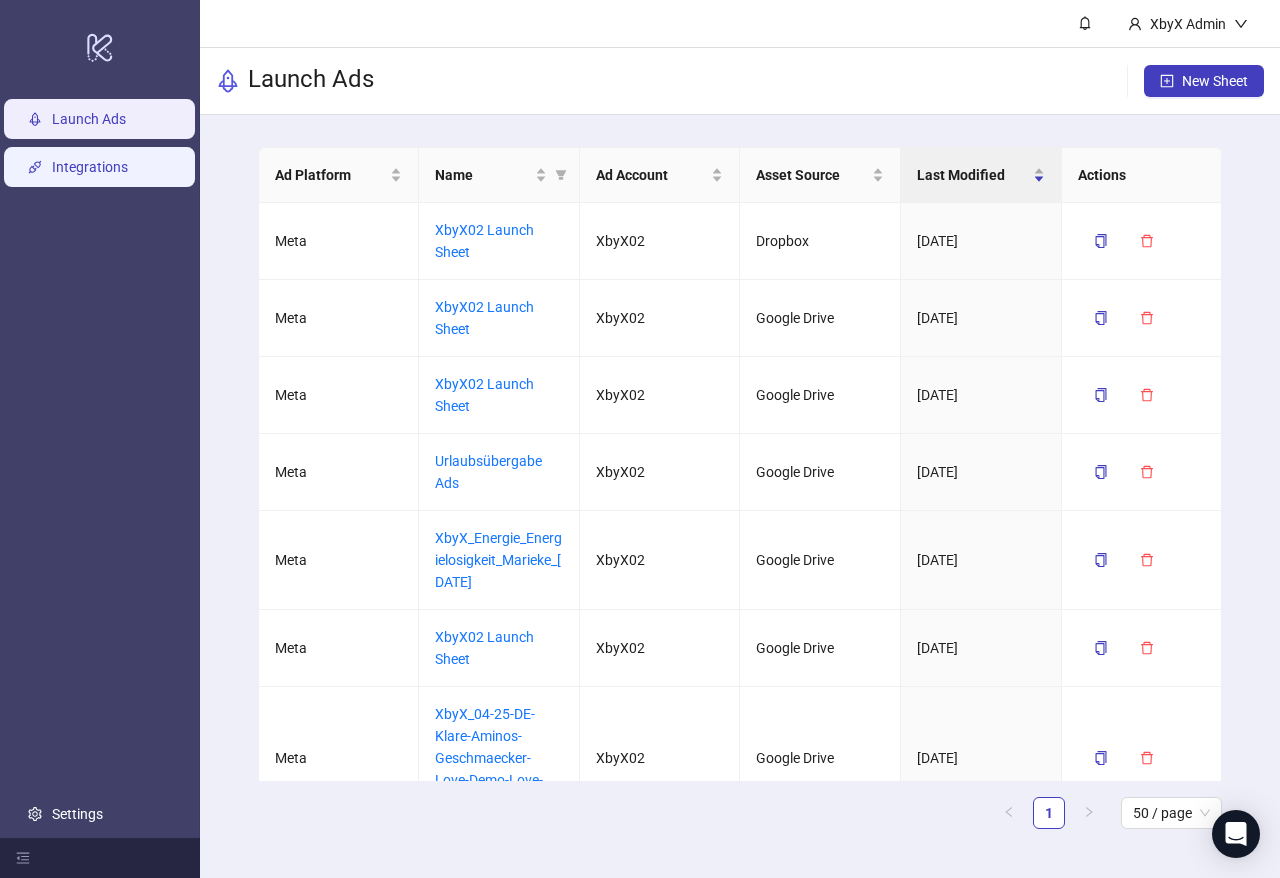 click on "Integrations" at bounding box center (90, 167) 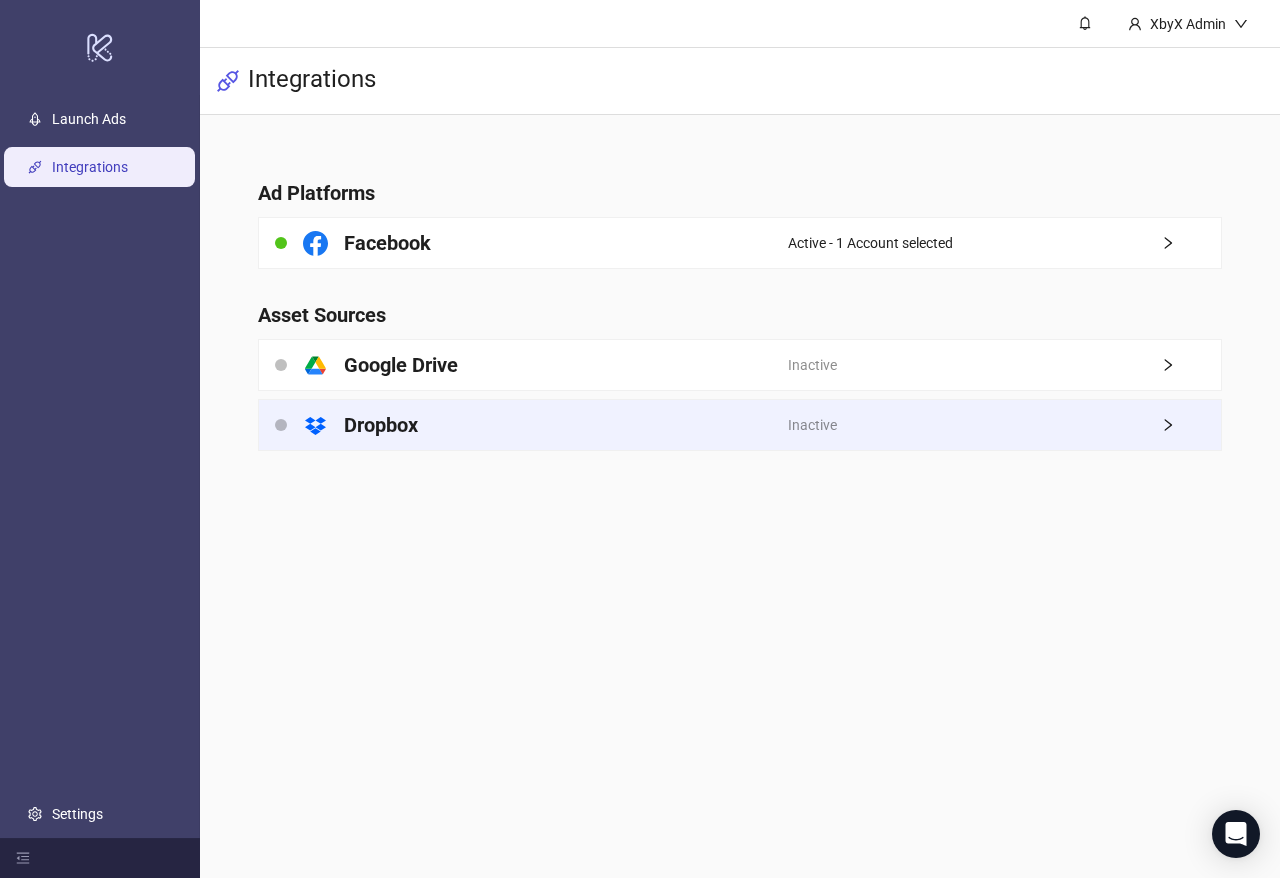 click on "Inactive" at bounding box center [1004, 425] 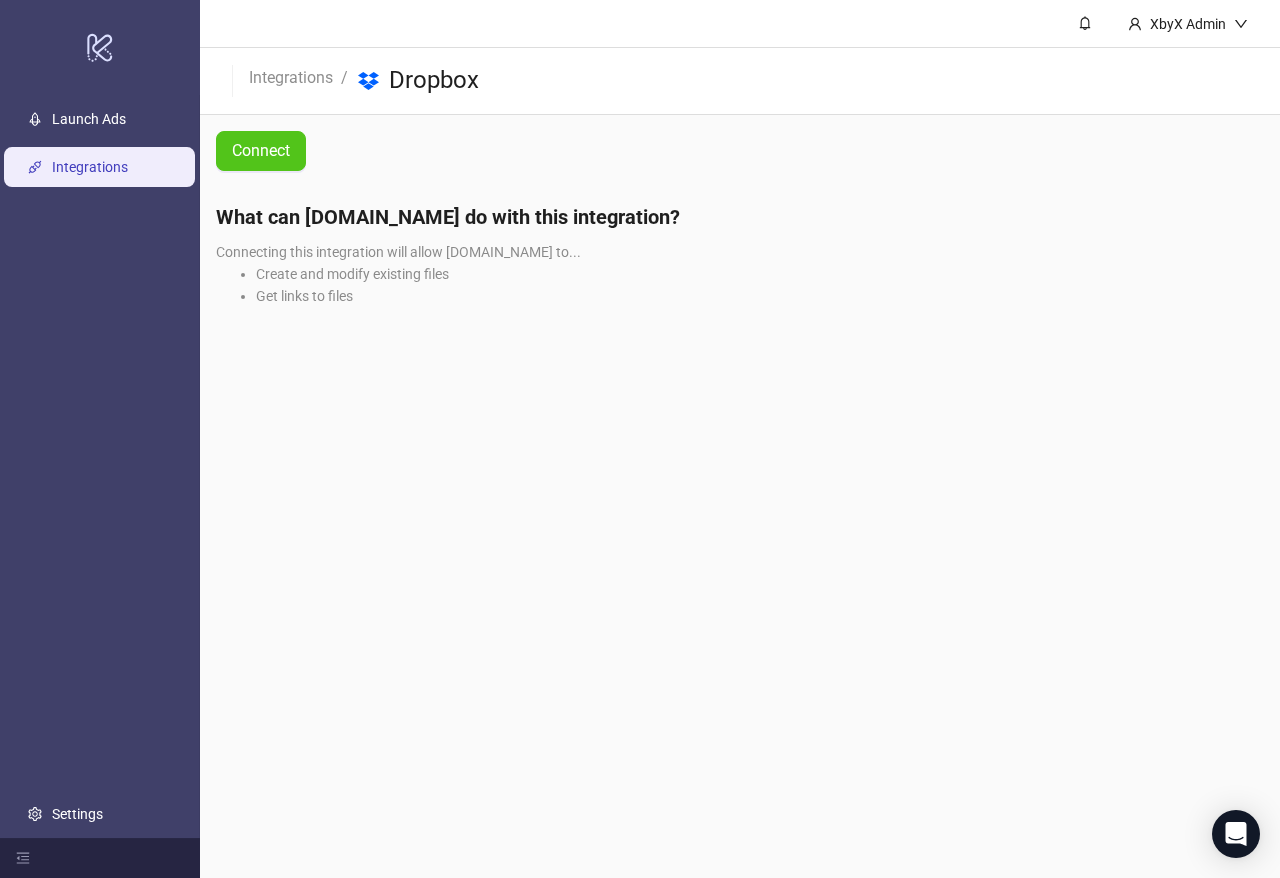 click on "Launch Ads Integrations Settings" at bounding box center (100, 466) 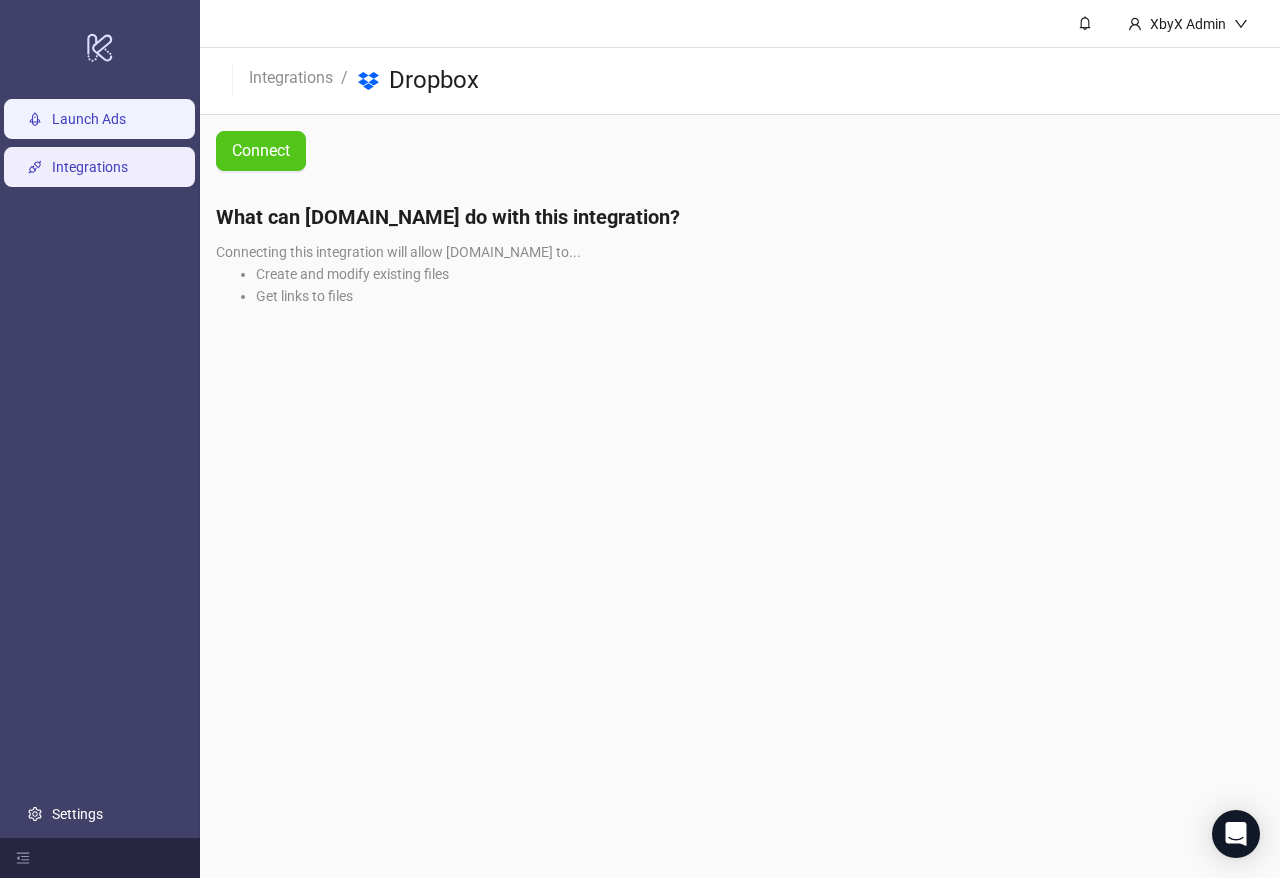 click on "Launch Ads" at bounding box center [89, 119] 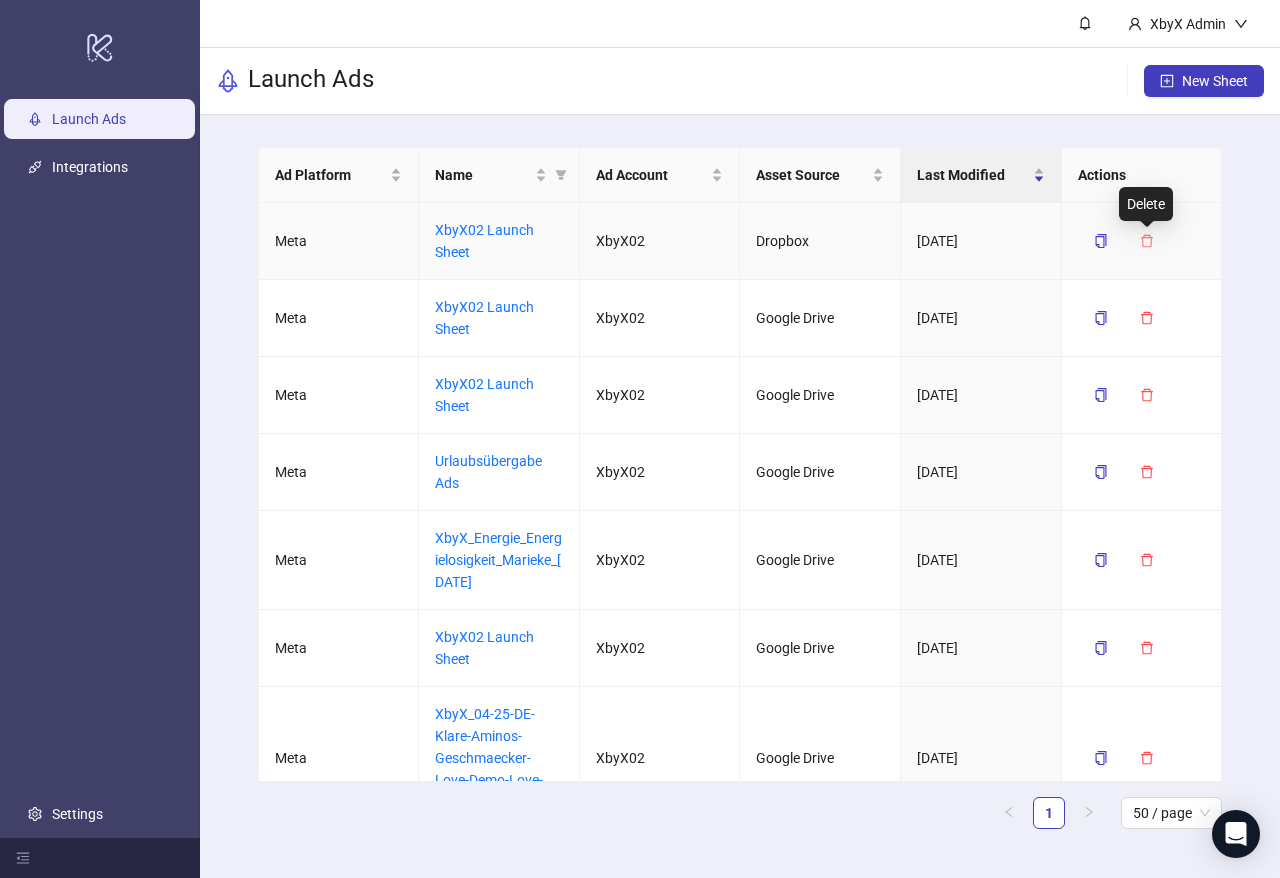 click 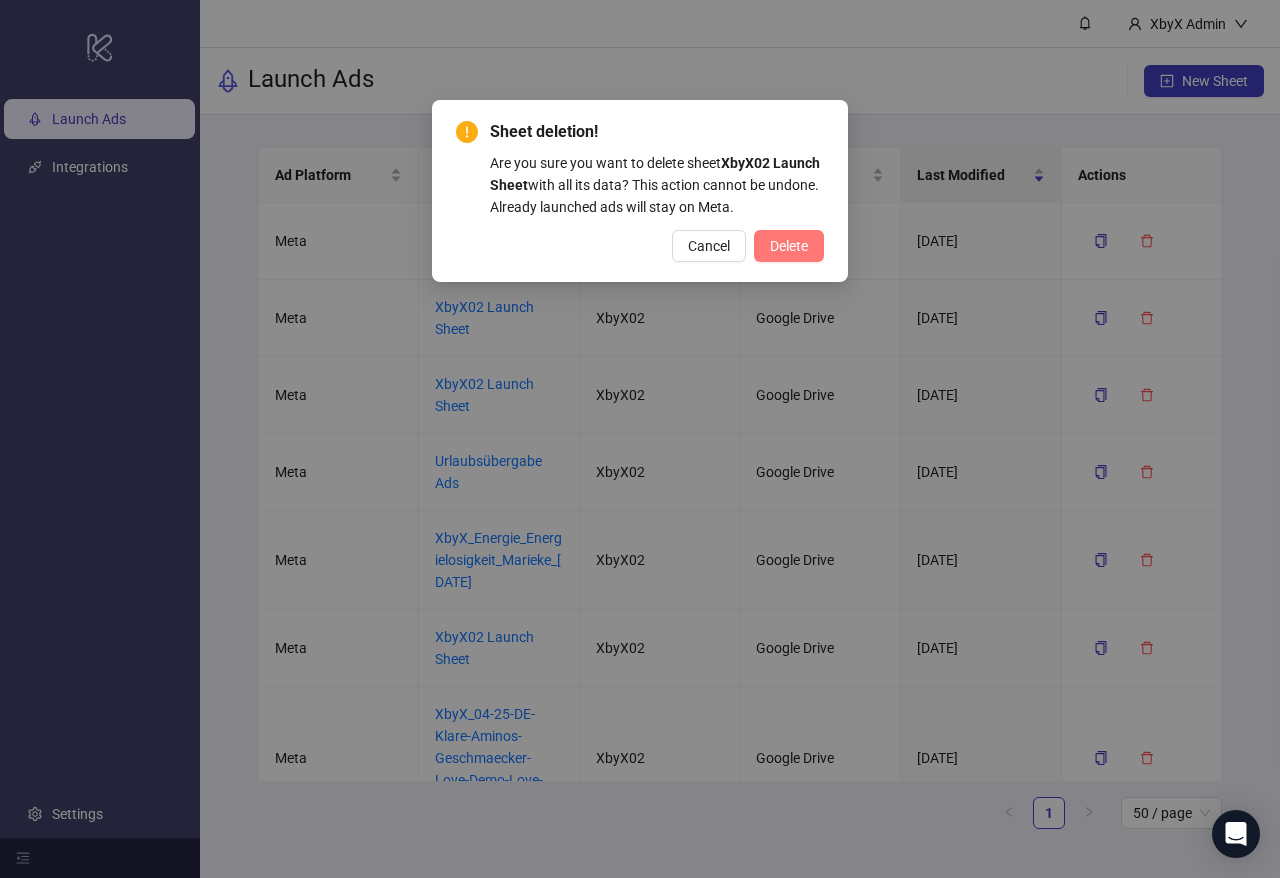 click on "Delete" at bounding box center (789, 246) 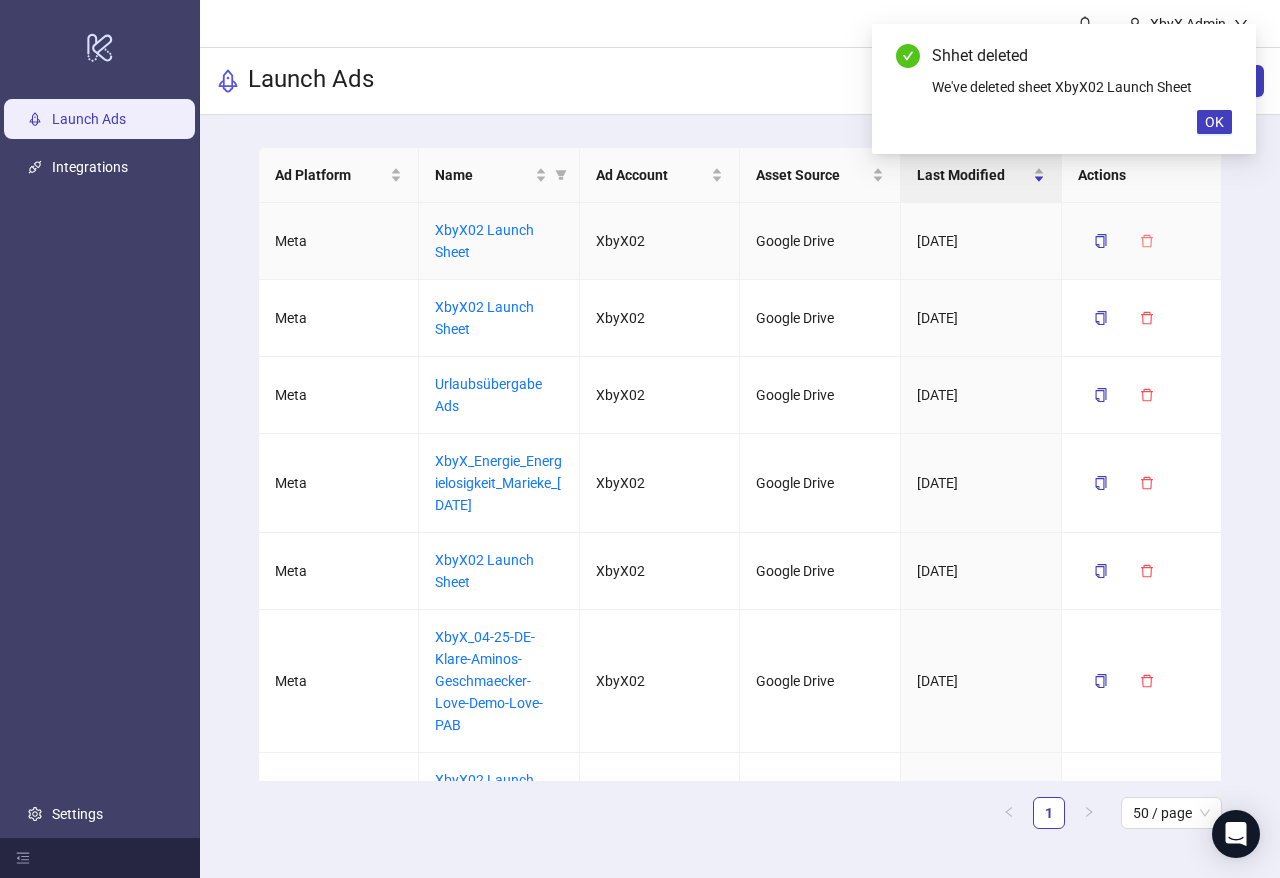 click at bounding box center (1147, 241) 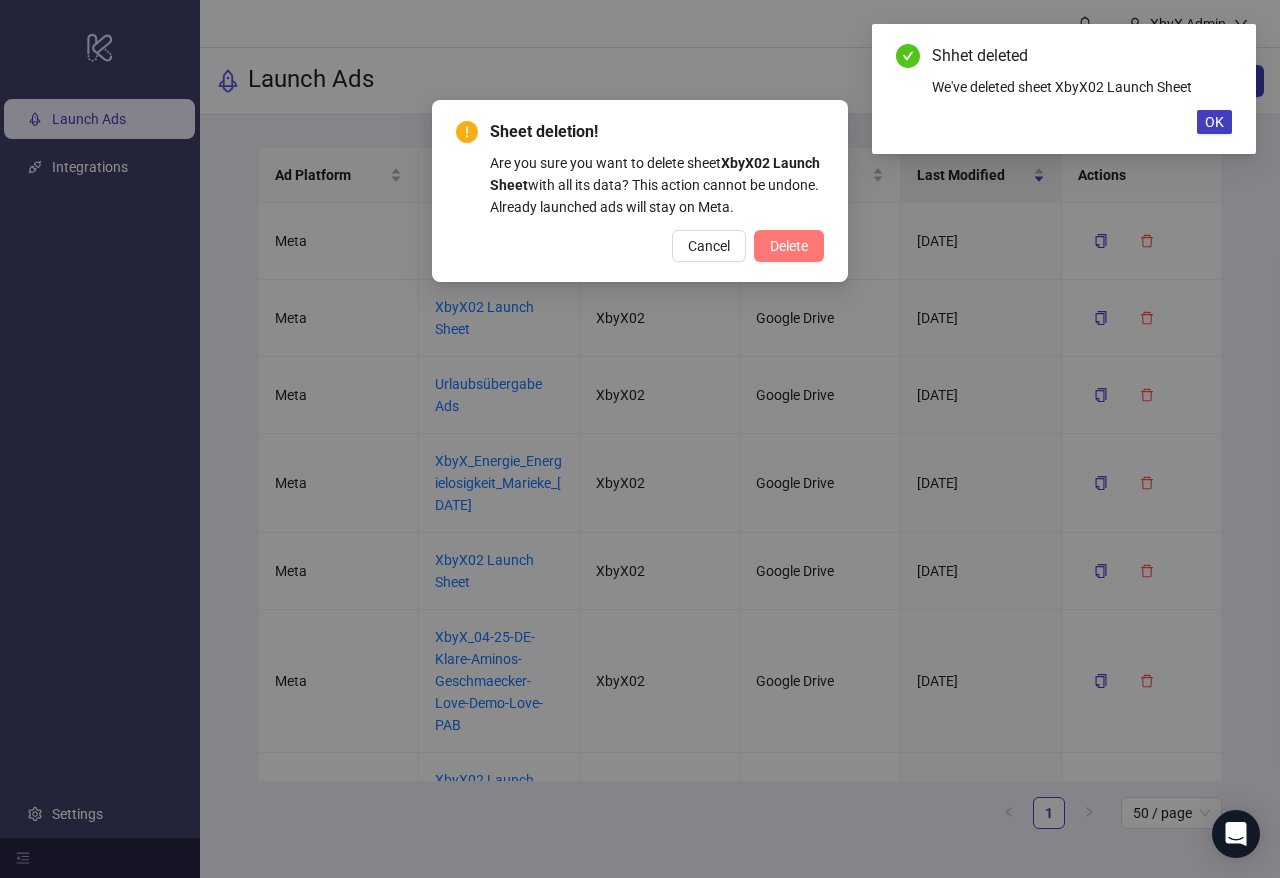 click on "Delete" at bounding box center [789, 246] 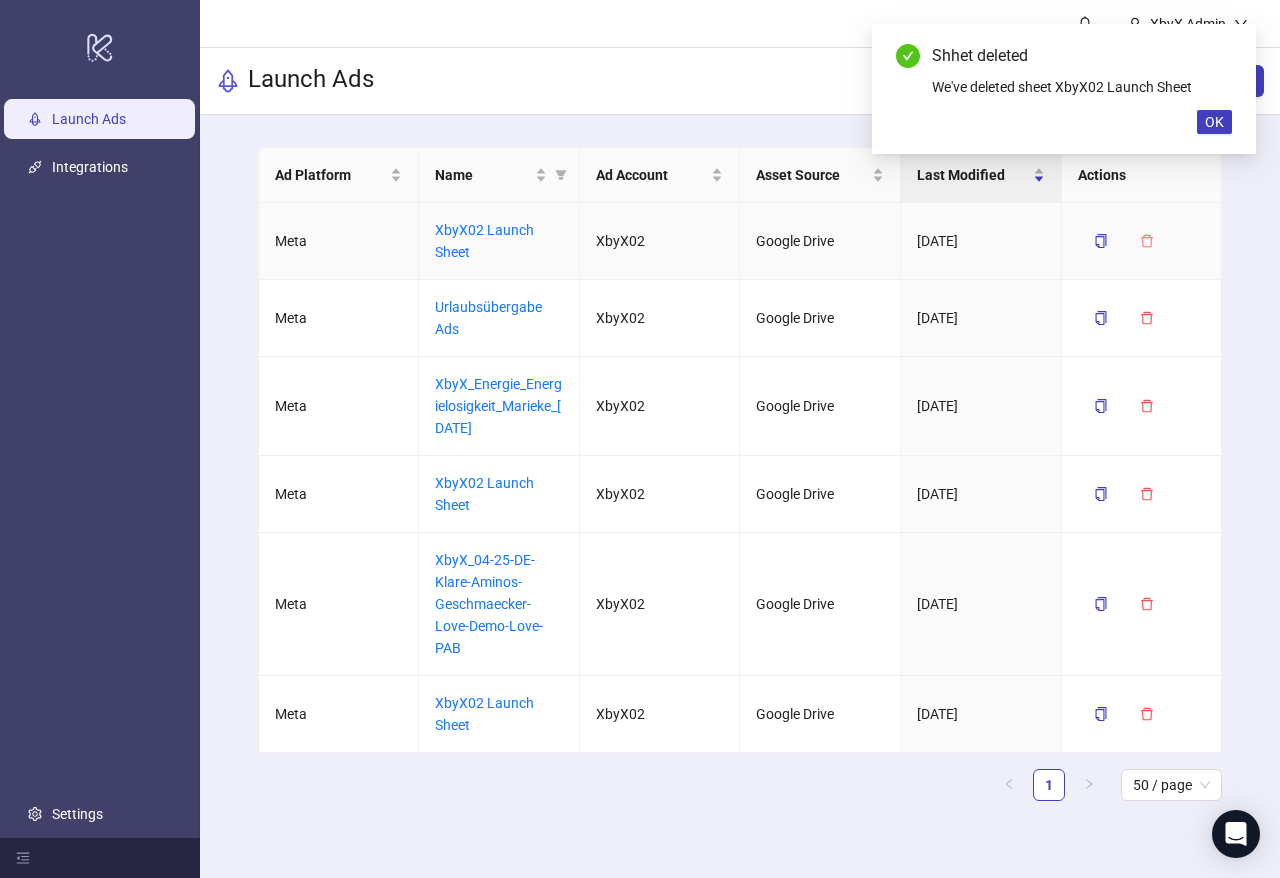click at bounding box center (1147, 241) 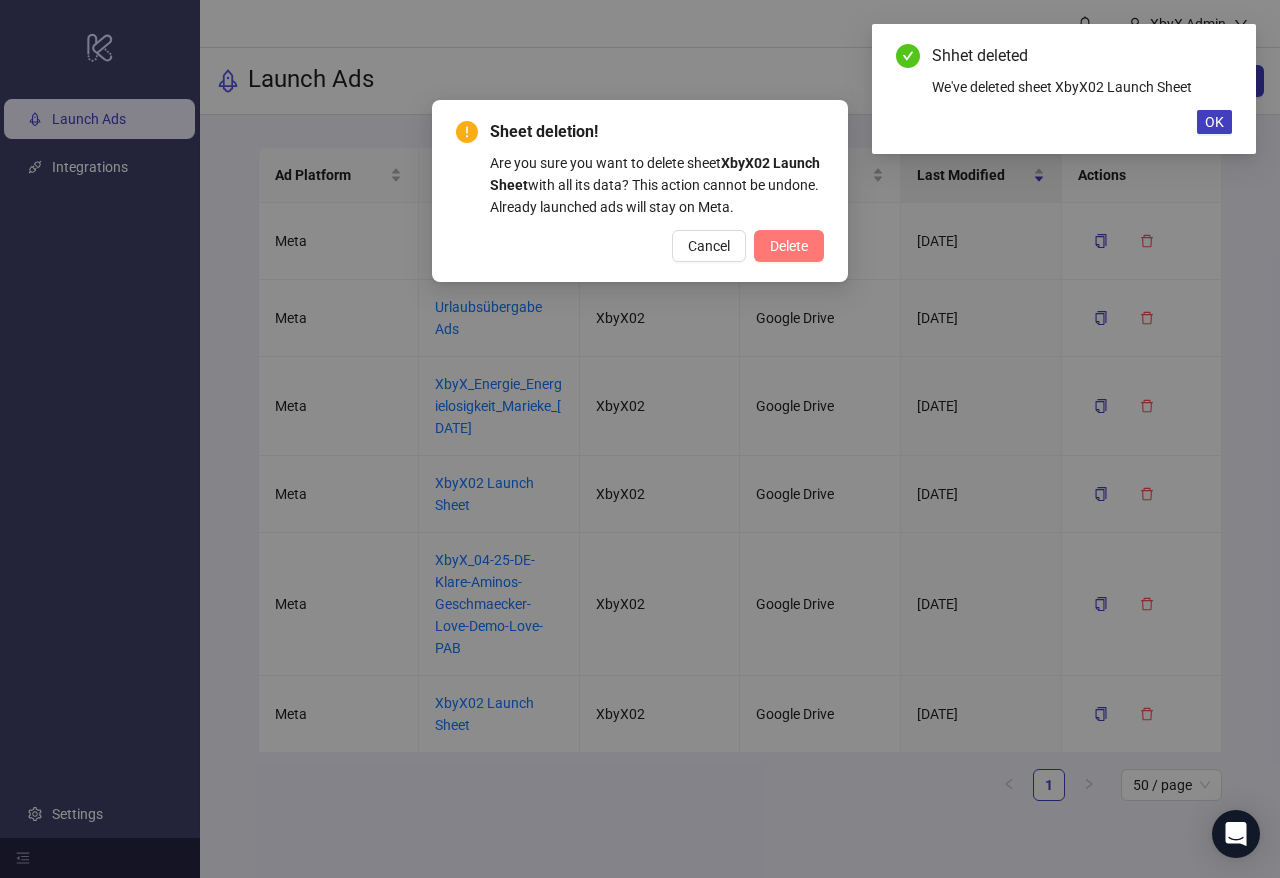 click on "Delete" at bounding box center (789, 246) 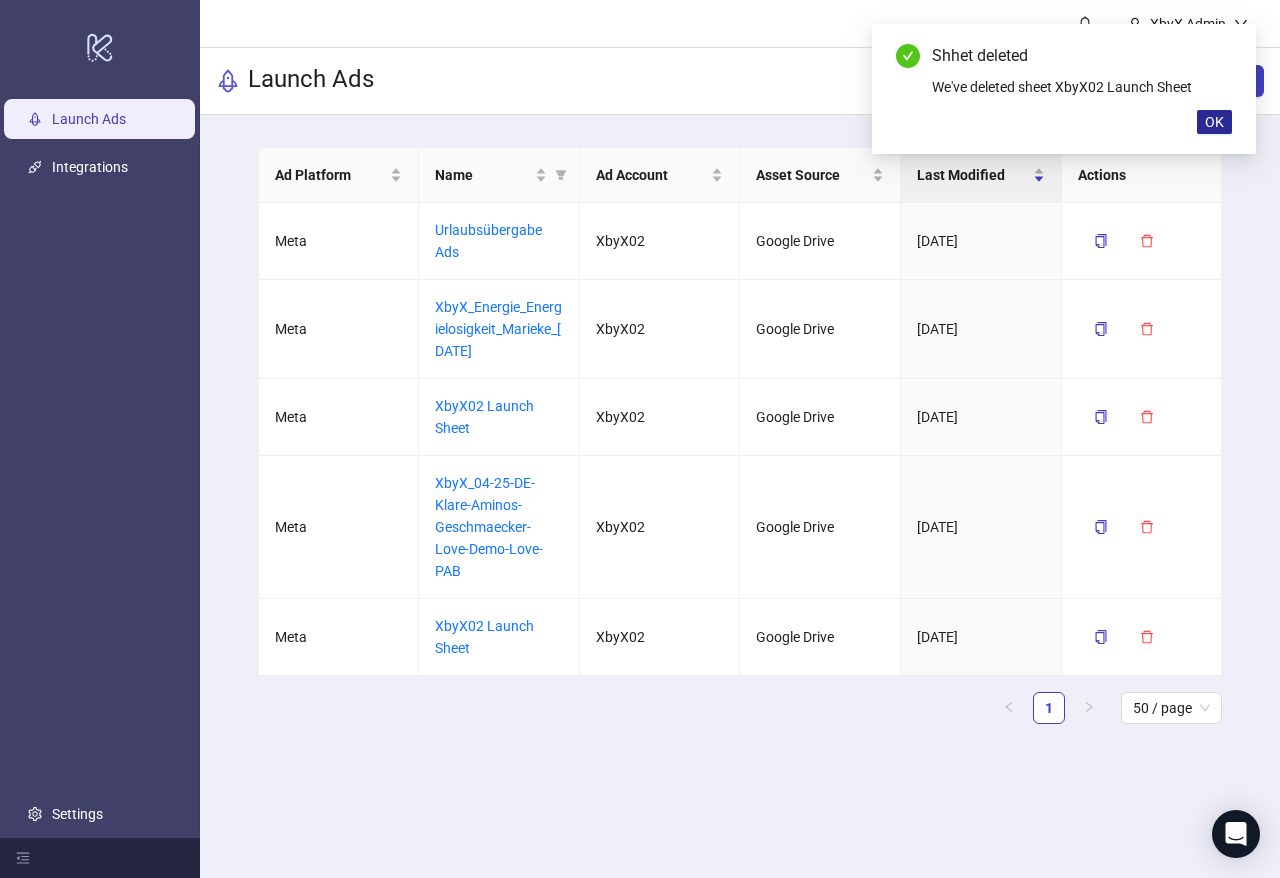click on "OK" at bounding box center [1214, 122] 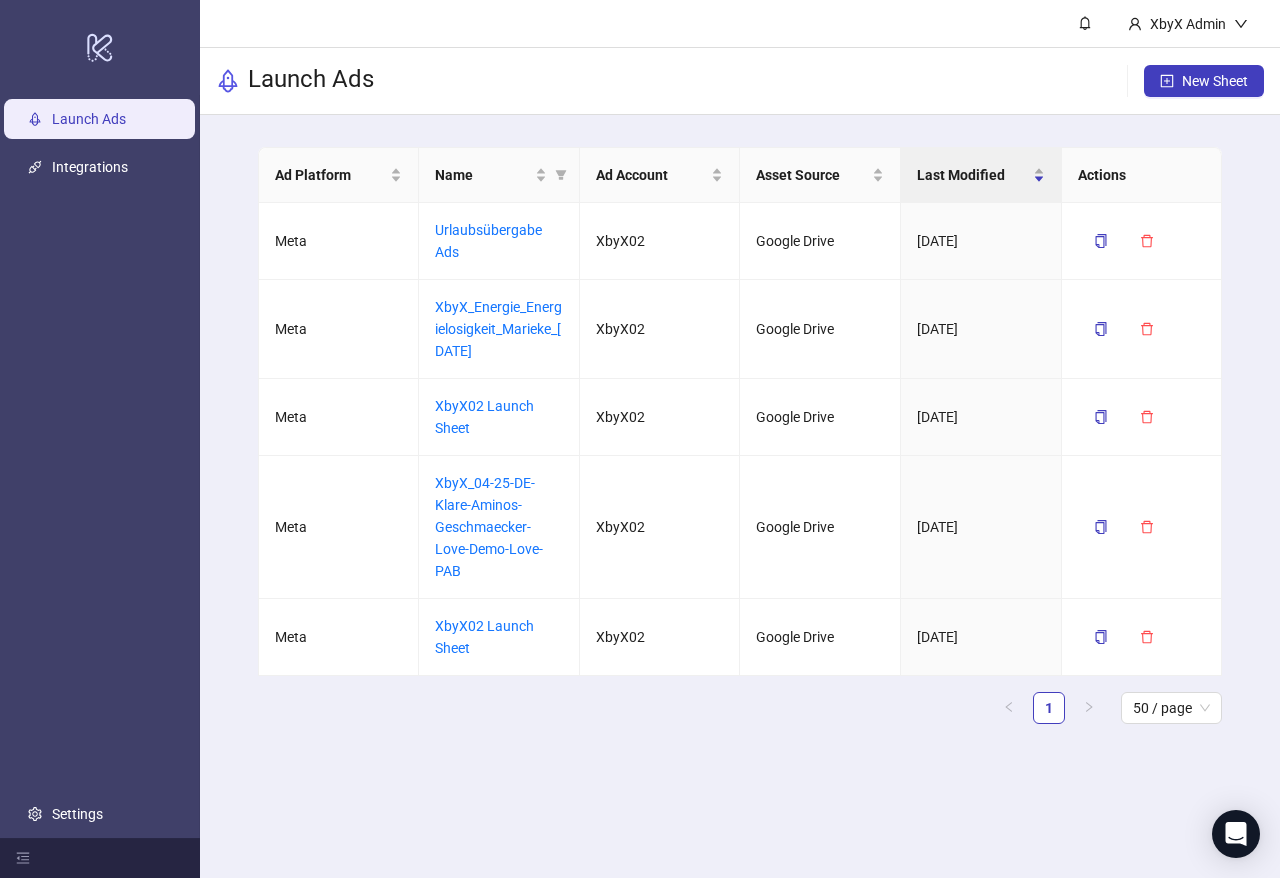 click on "Ad Platform Name Ad Account Asset Source Last Modified Actions             Meta Urlaubsübergabe Ads XbyX02 Google Drive 19.06.2025 Meta XbyX_Energie_Energielosigkeit_Marieke_2025-05-22 XbyX02 Google Drive 30.05.2025 Meta XbyX02 Launch Sheet XbyX02 Google Drive 26.05.2025 Meta XbyX_04-25-DE-Klare-Aminos-Geschmaecker-Love-Demo-Love-PAB XbyX02 Google Drive 16.05.2025 Meta XbyX02 Launch Sheet XbyX02 Google Drive 16.05.2025 1 50 / page" at bounding box center [740, 443] 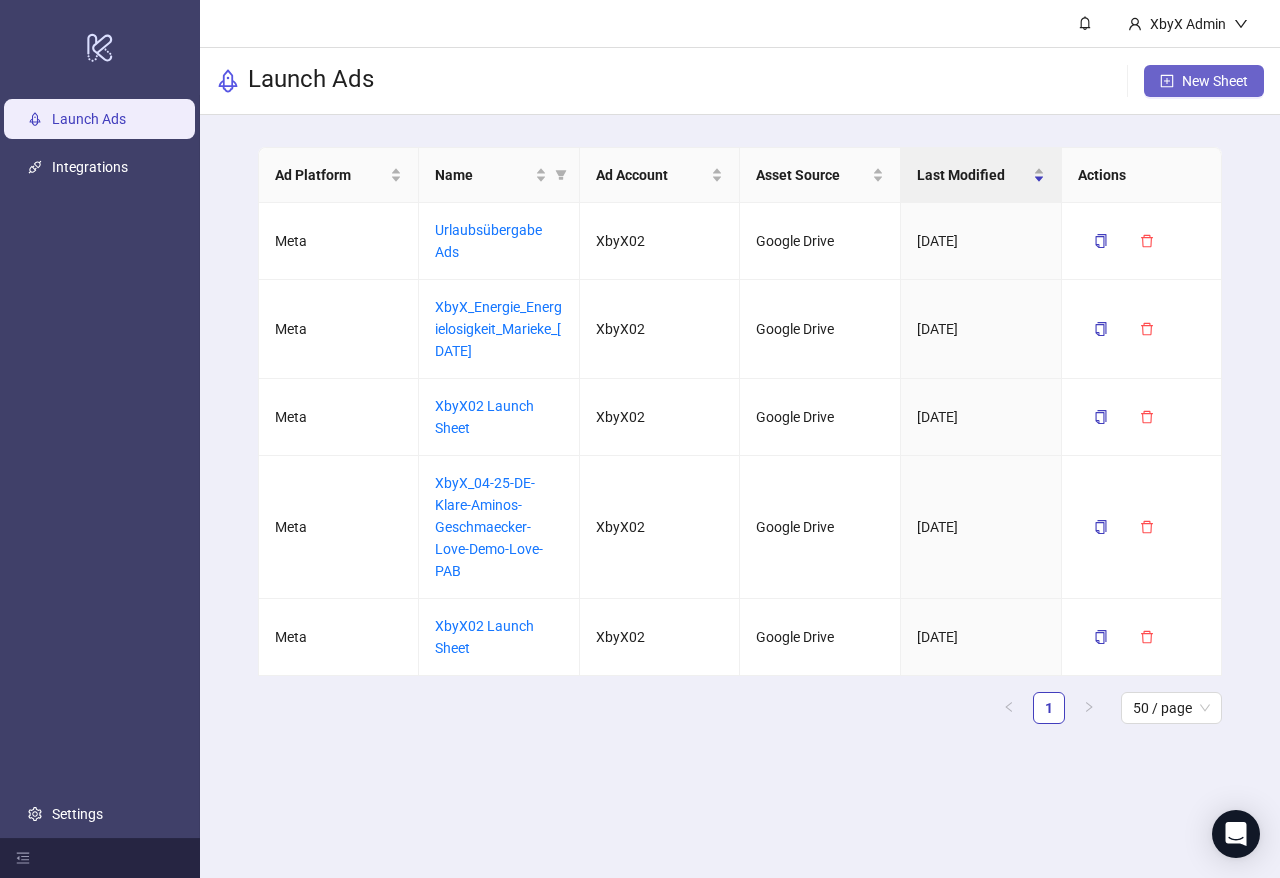 click on "New Sheet" at bounding box center (1215, 81) 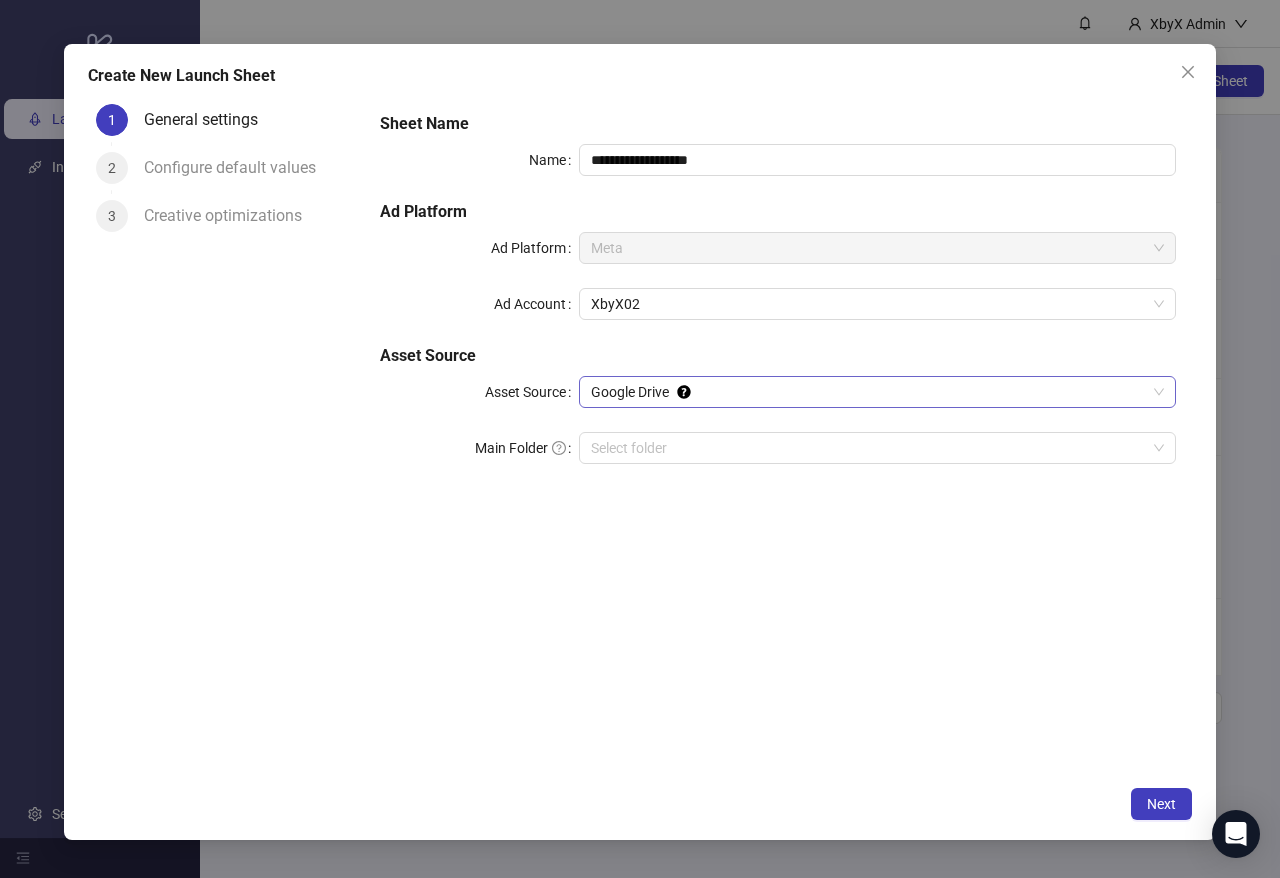 click on "Google Drive" at bounding box center (877, 392) 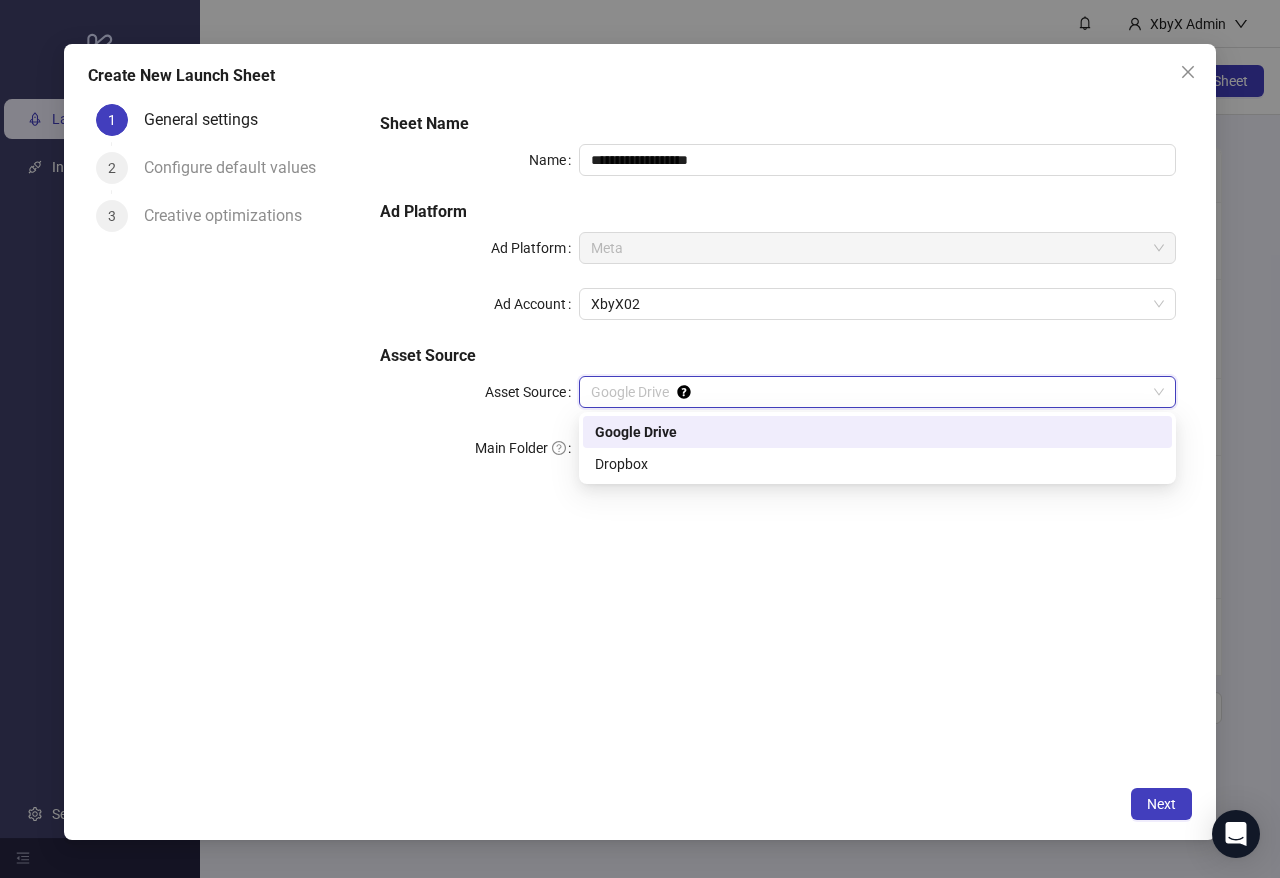click on "Google Drive" at bounding box center (877, 432) 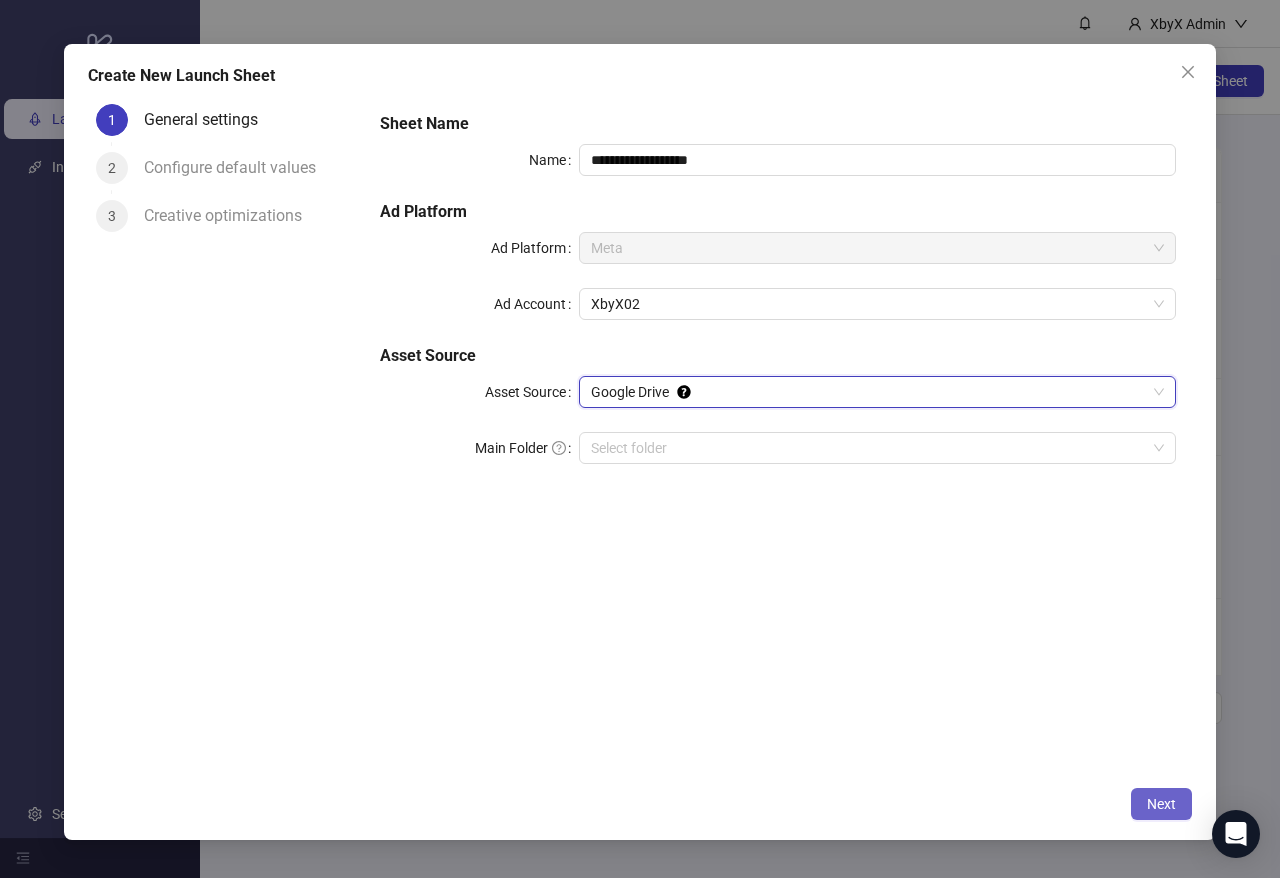 click on "Next" at bounding box center (1161, 804) 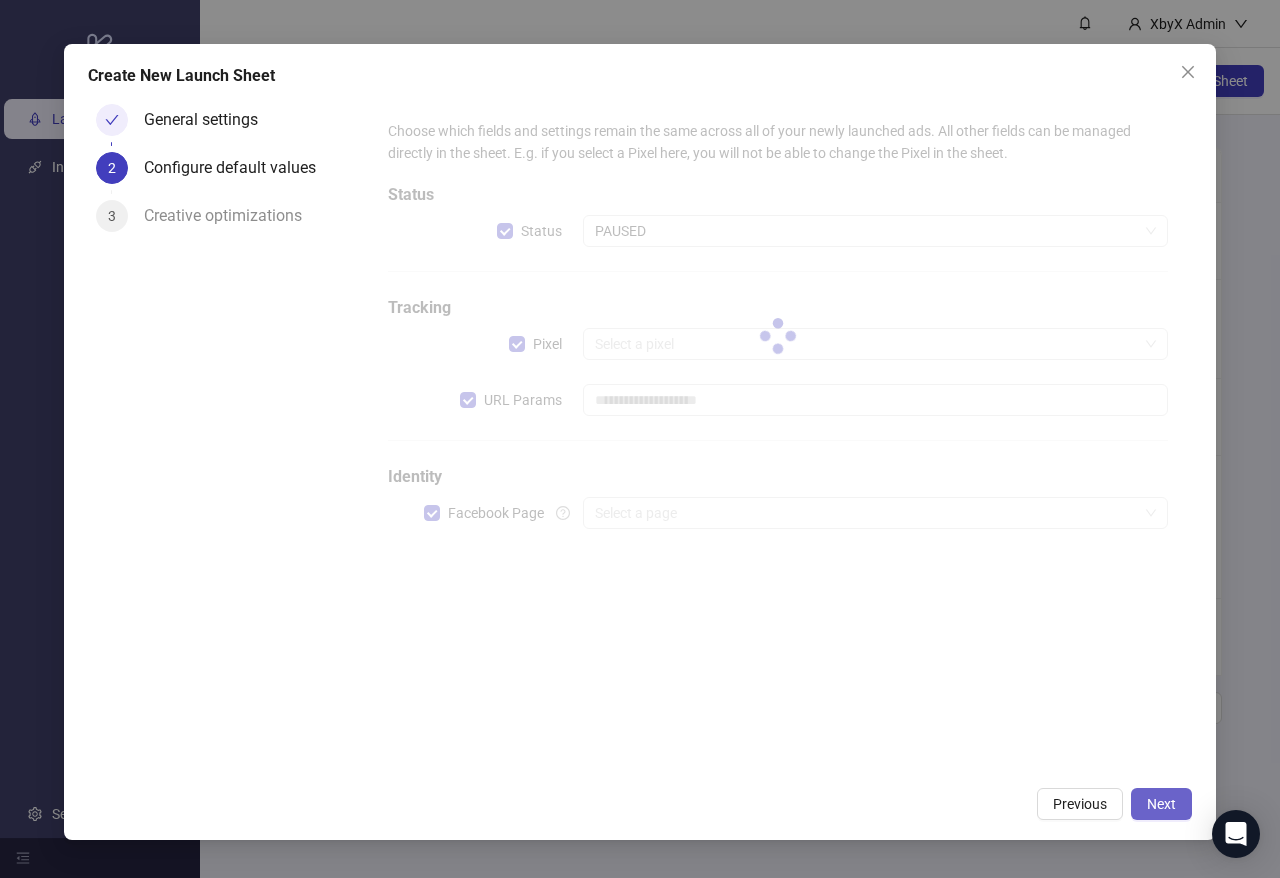 type on "**********" 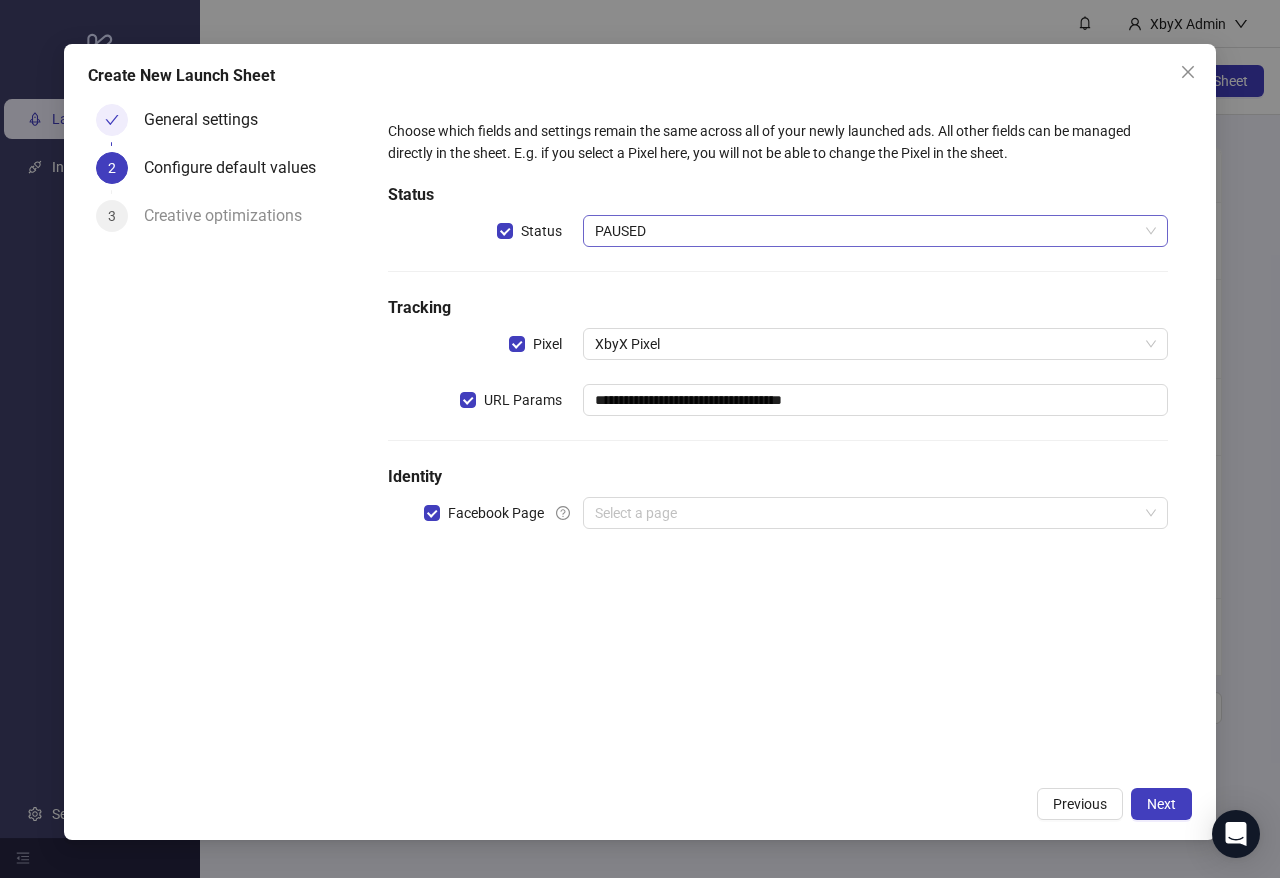 click on "PAUSED" at bounding box center (875, 231) 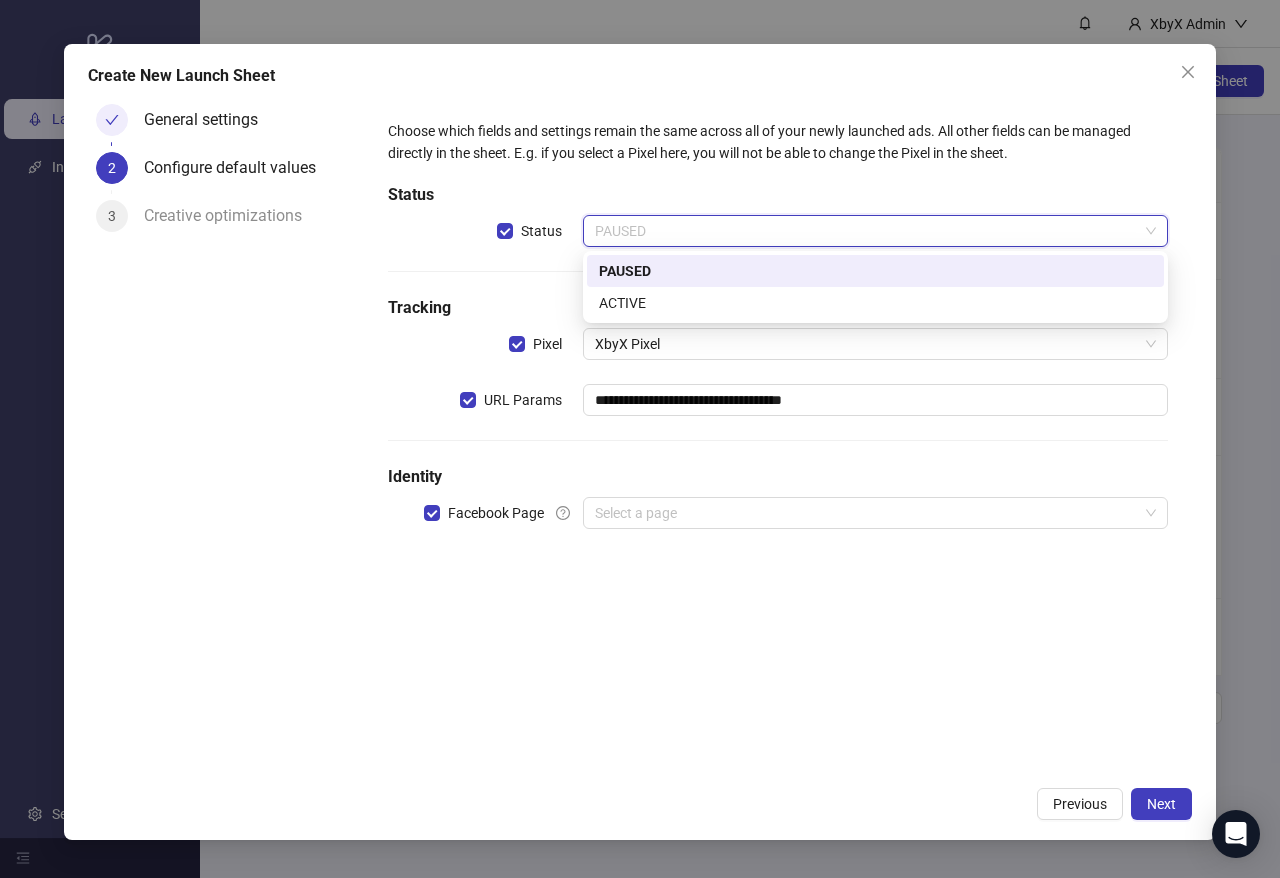 click on "ACTIVE" at bounding box center (875, 303) 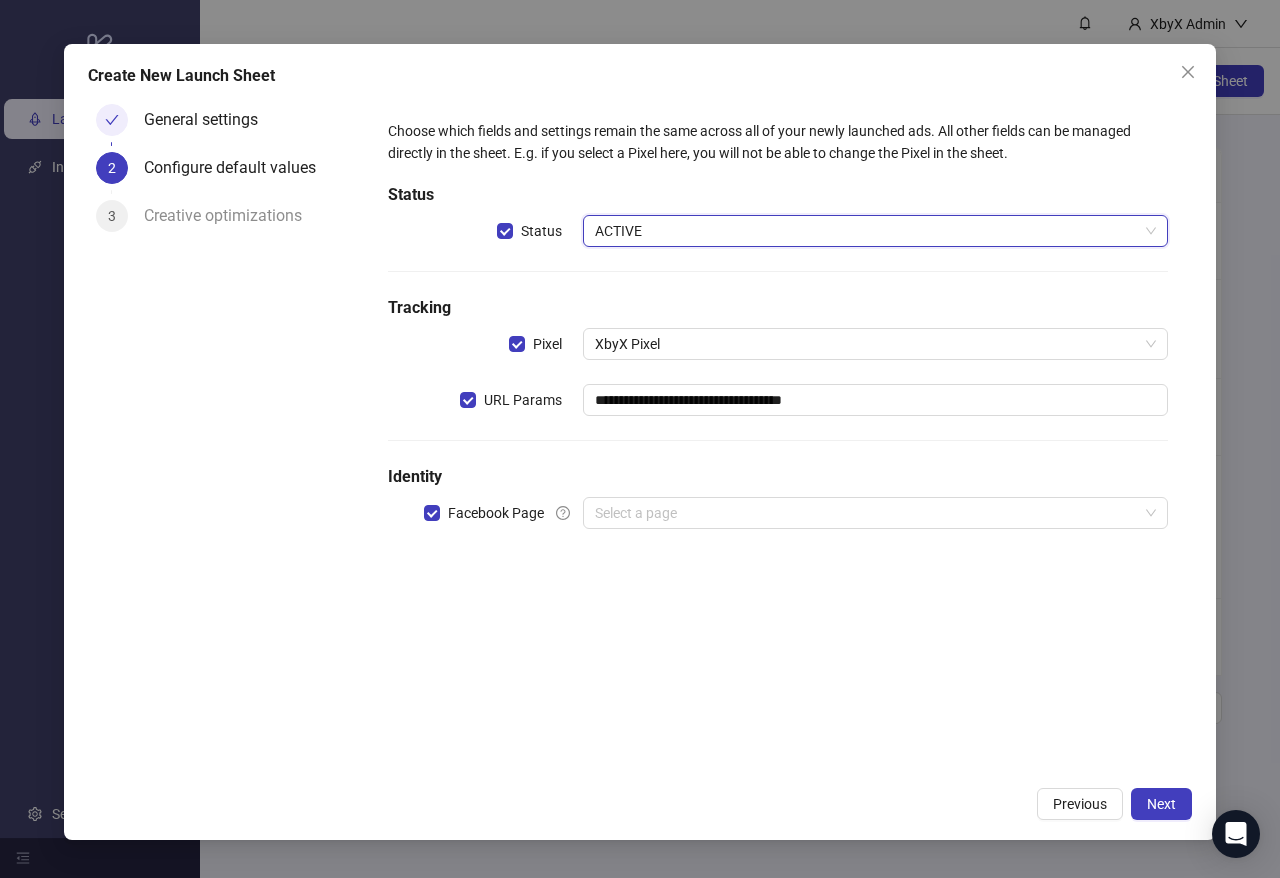 click on "ACTIVE" at bounding box center (875, 231) 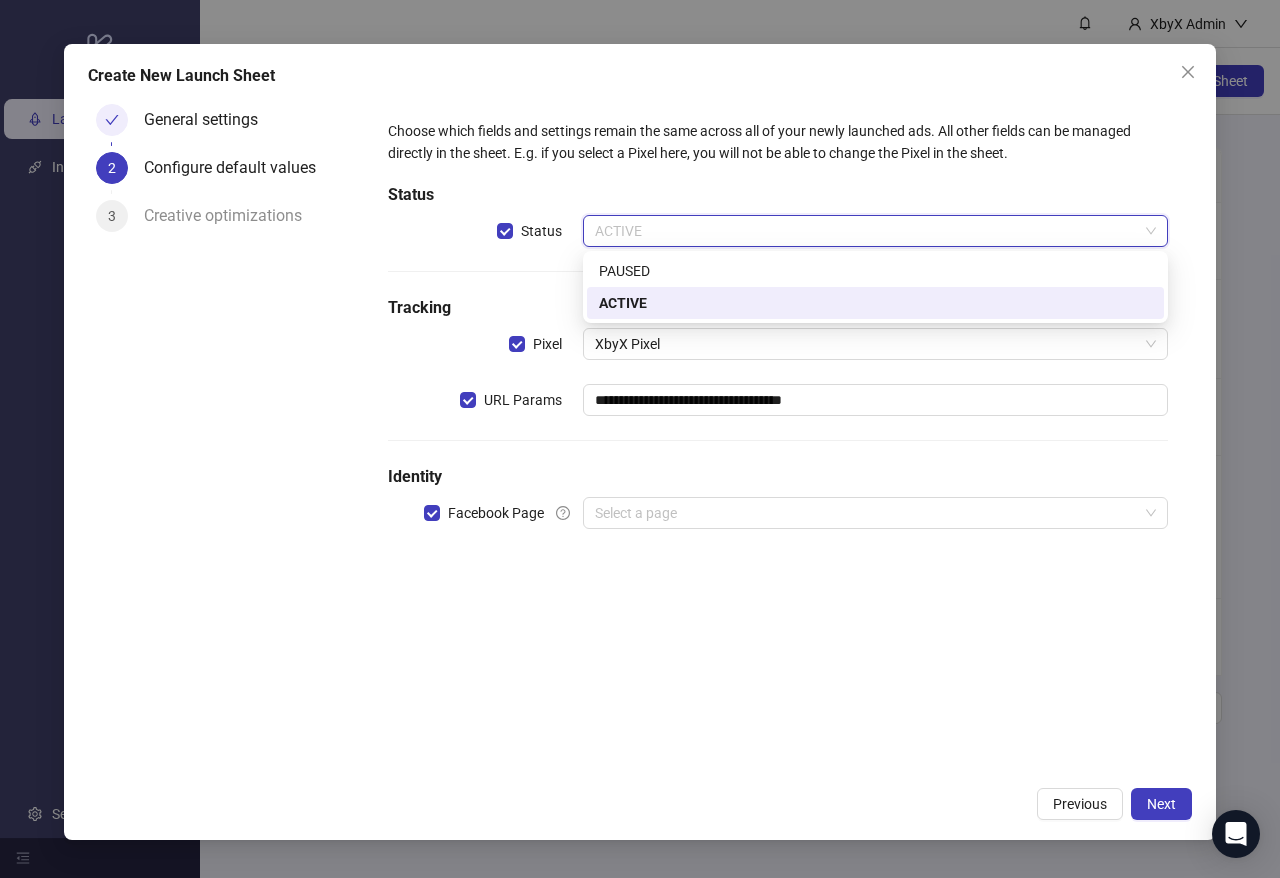 click on "ACTIVE" at bounding box center [875, 303] 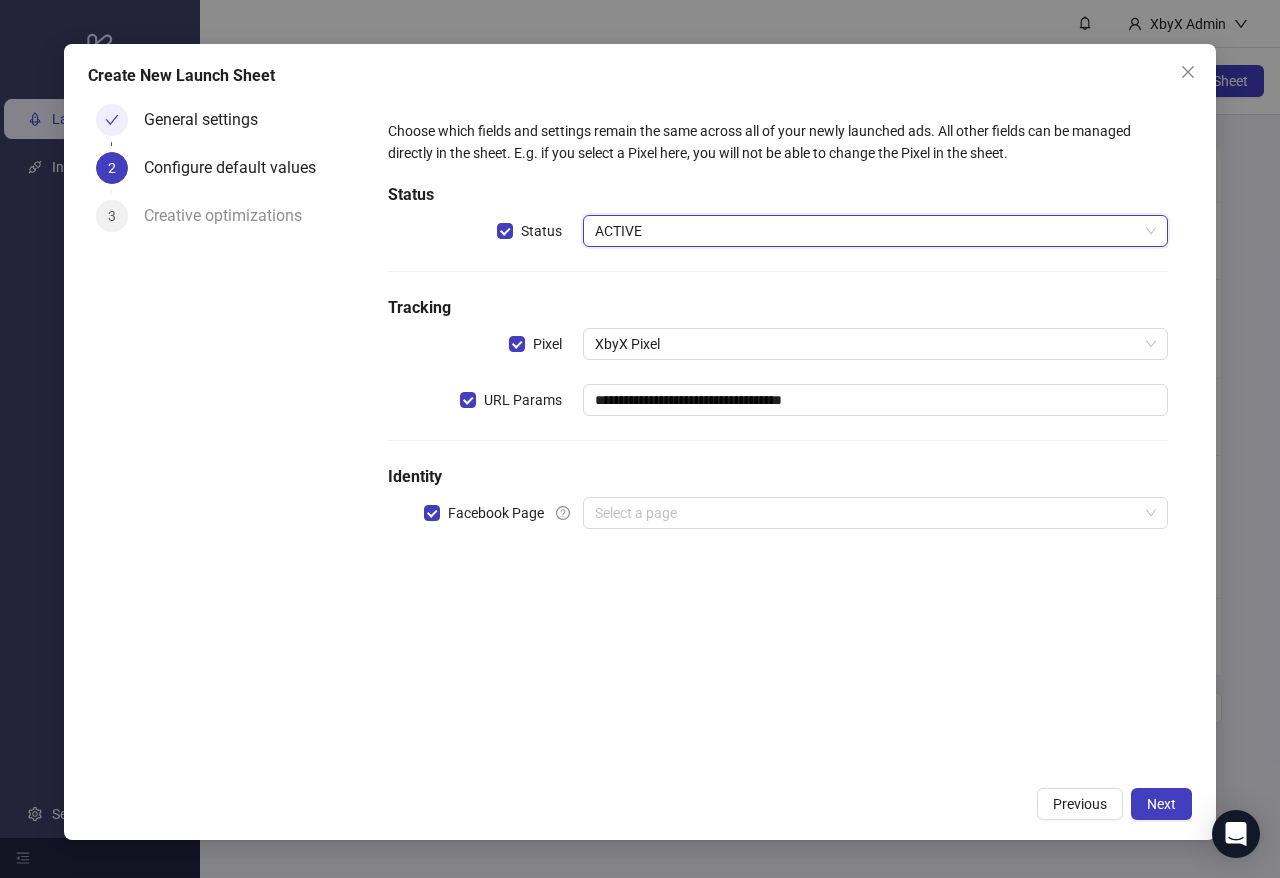 click on "Identity" at bounding box center (778, 477) 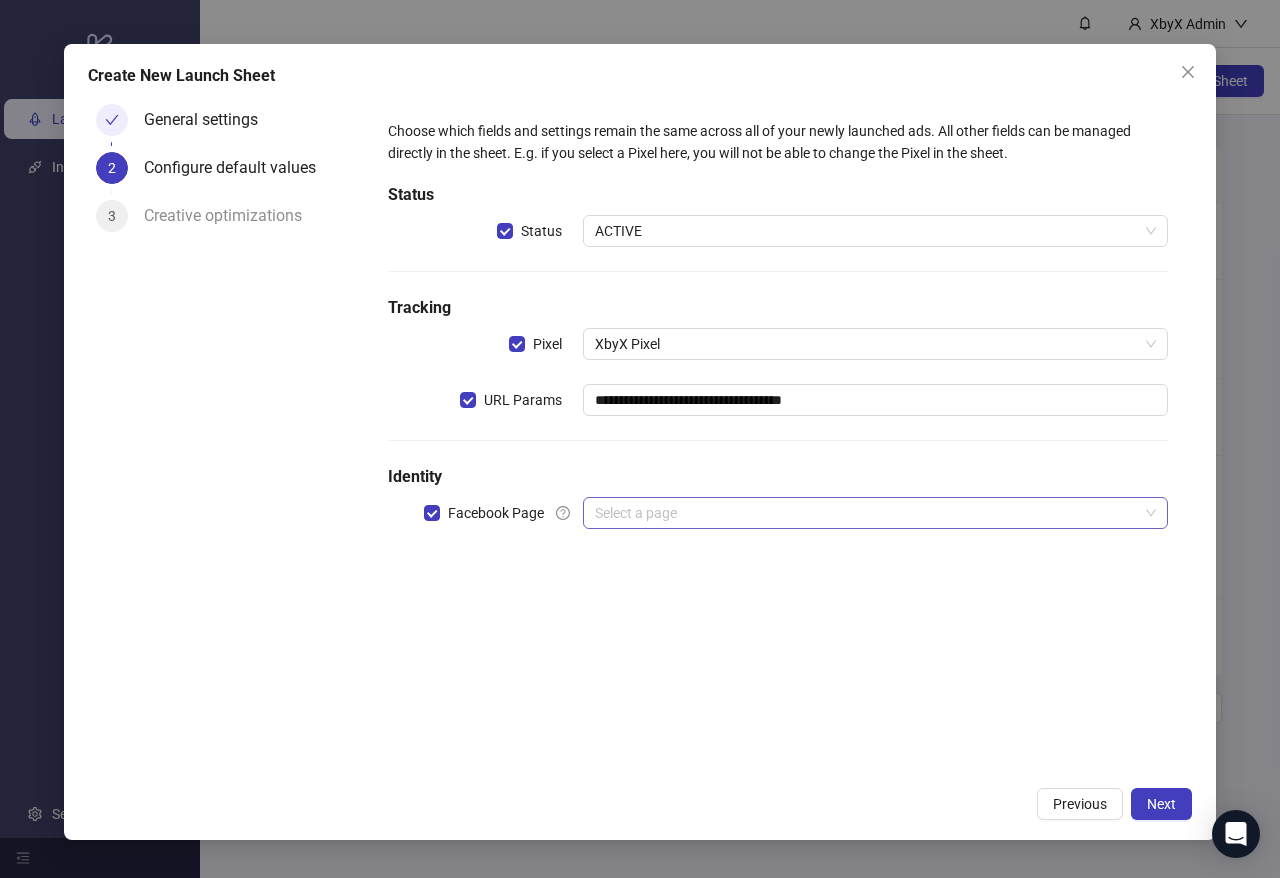 click at bounding box center (866, 513) 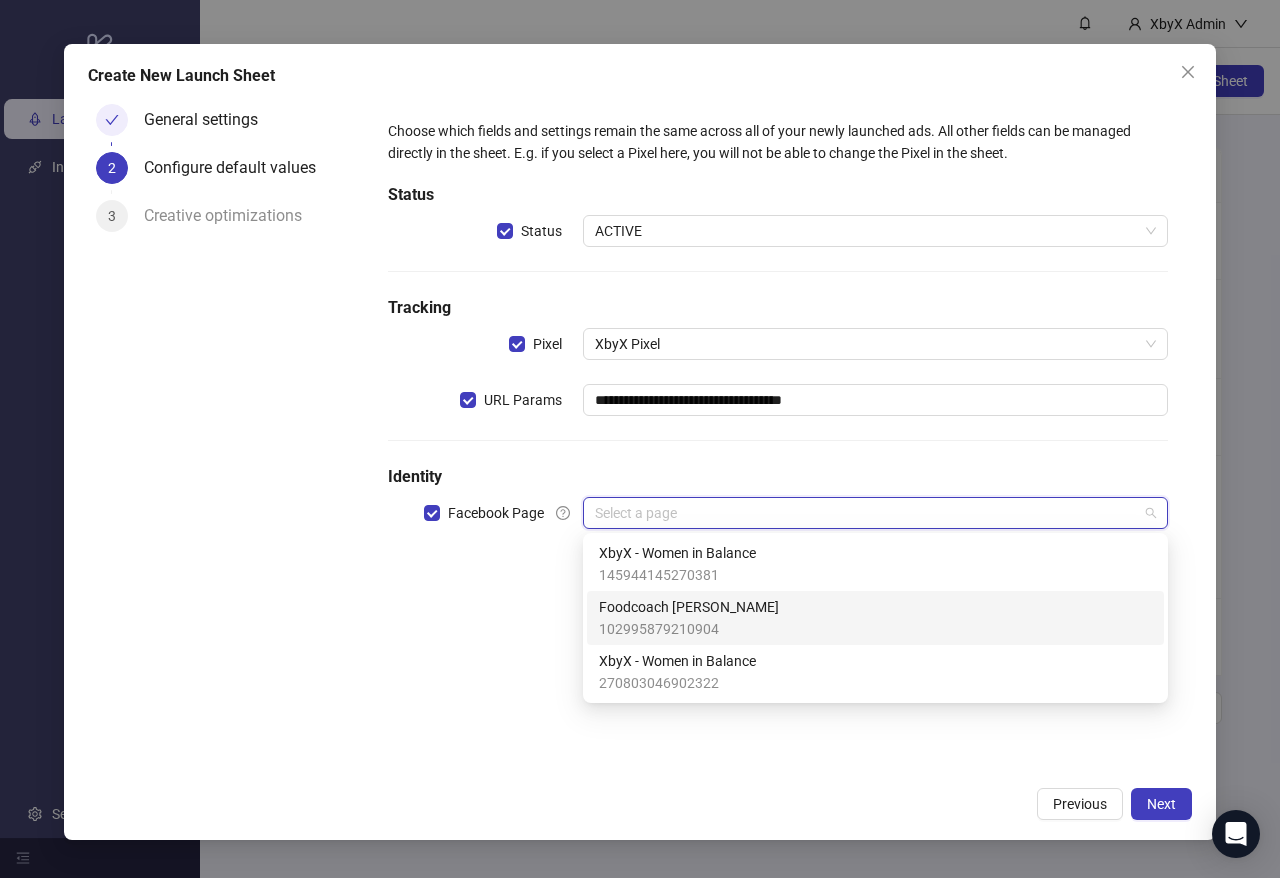 click on "Foodcoach [PERSON_NAME]" at bounding box center (689, 607) 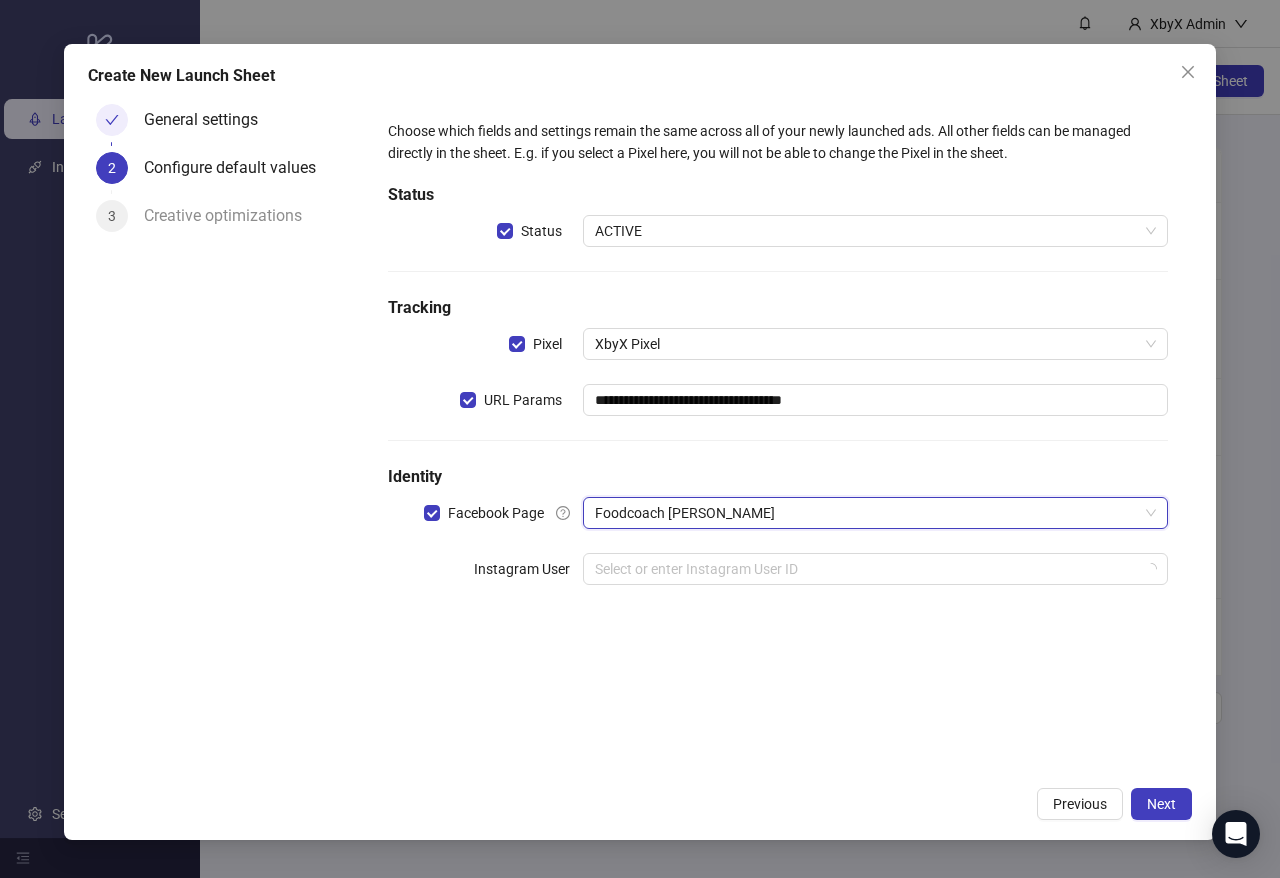 click on "**********" at bounding box center (778, 364) 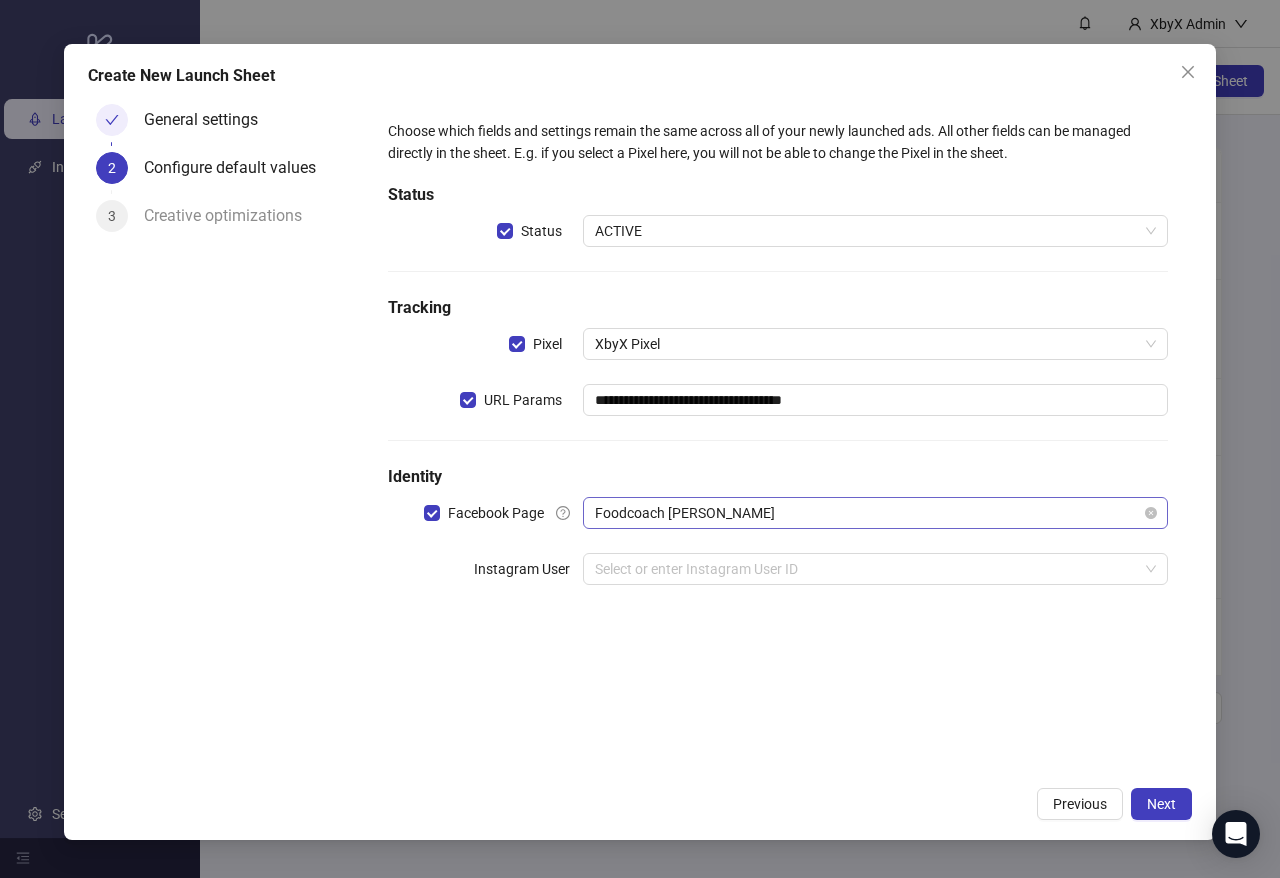 click on "Foodcoach [PERSON_NAME]" at bounding box center [875, 513] 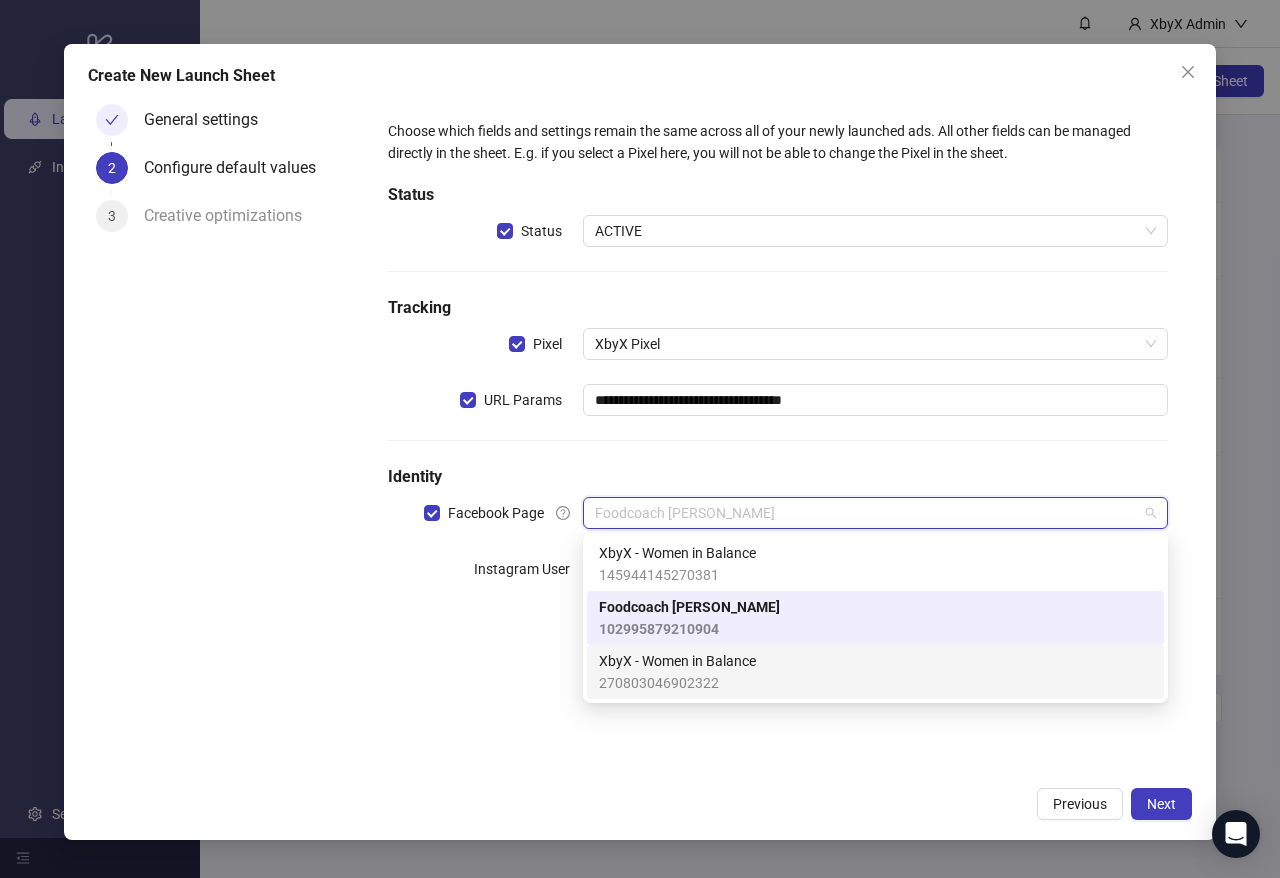 click on "270803046902322" at bounding box center (677, 683) 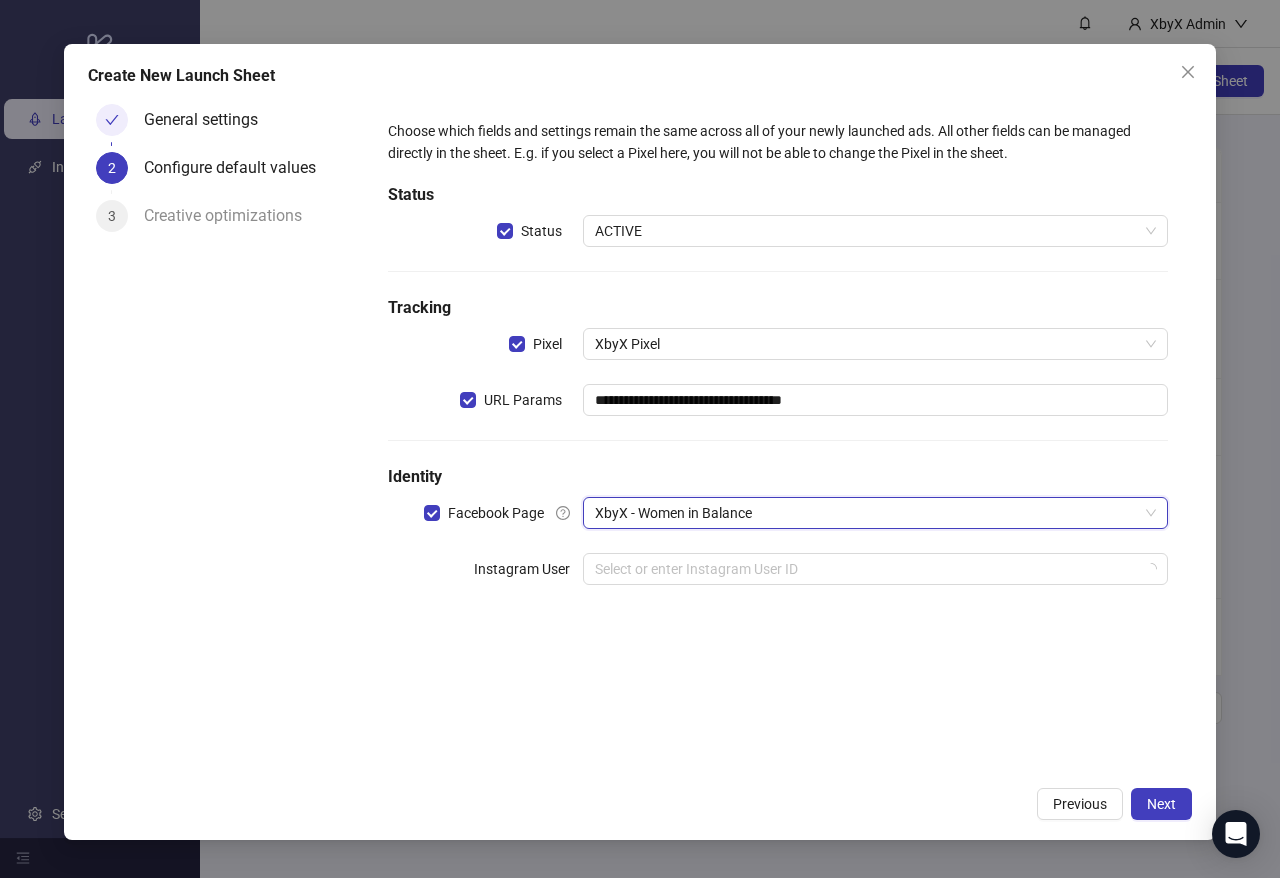 click on "**********" at bounding box center (778, 364) 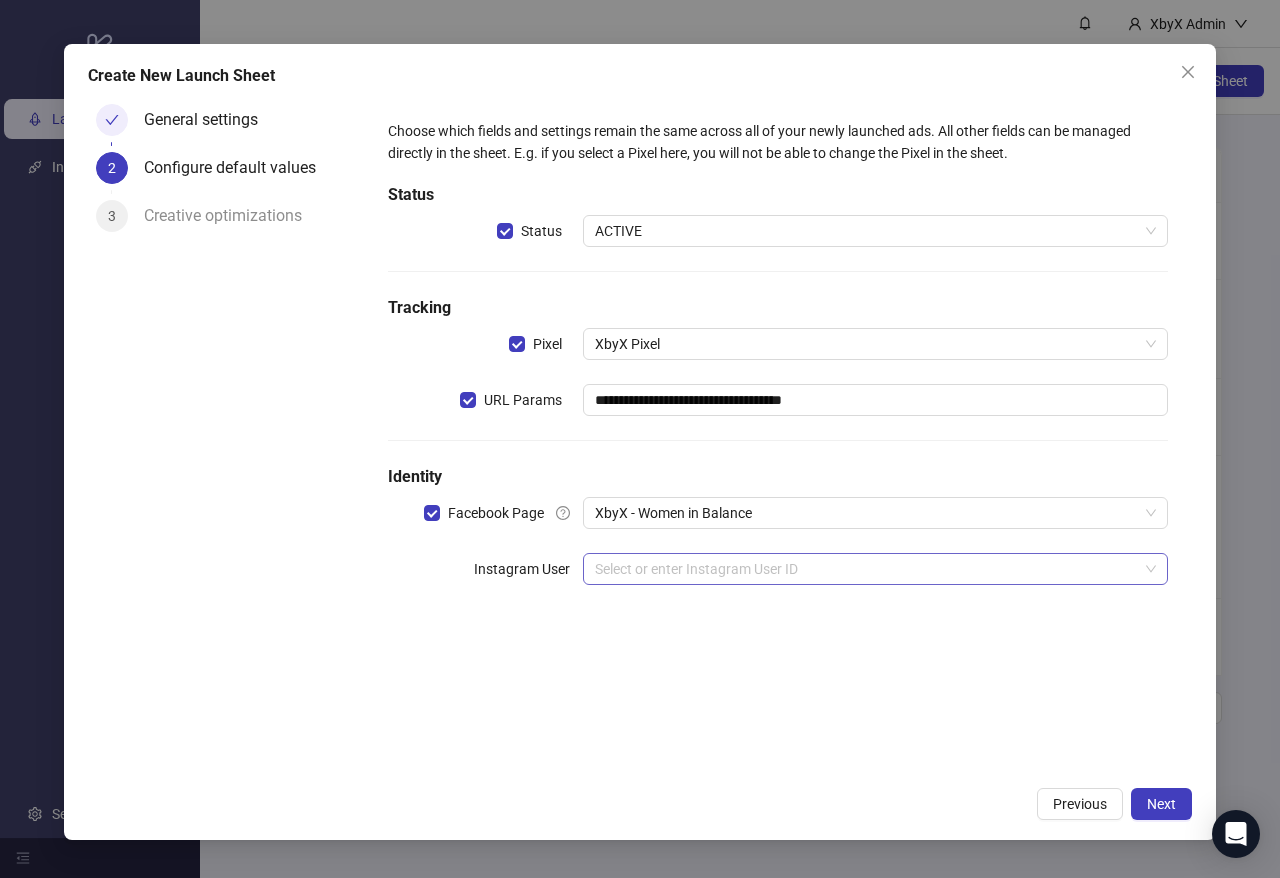 click at bounding box center (866, 569) 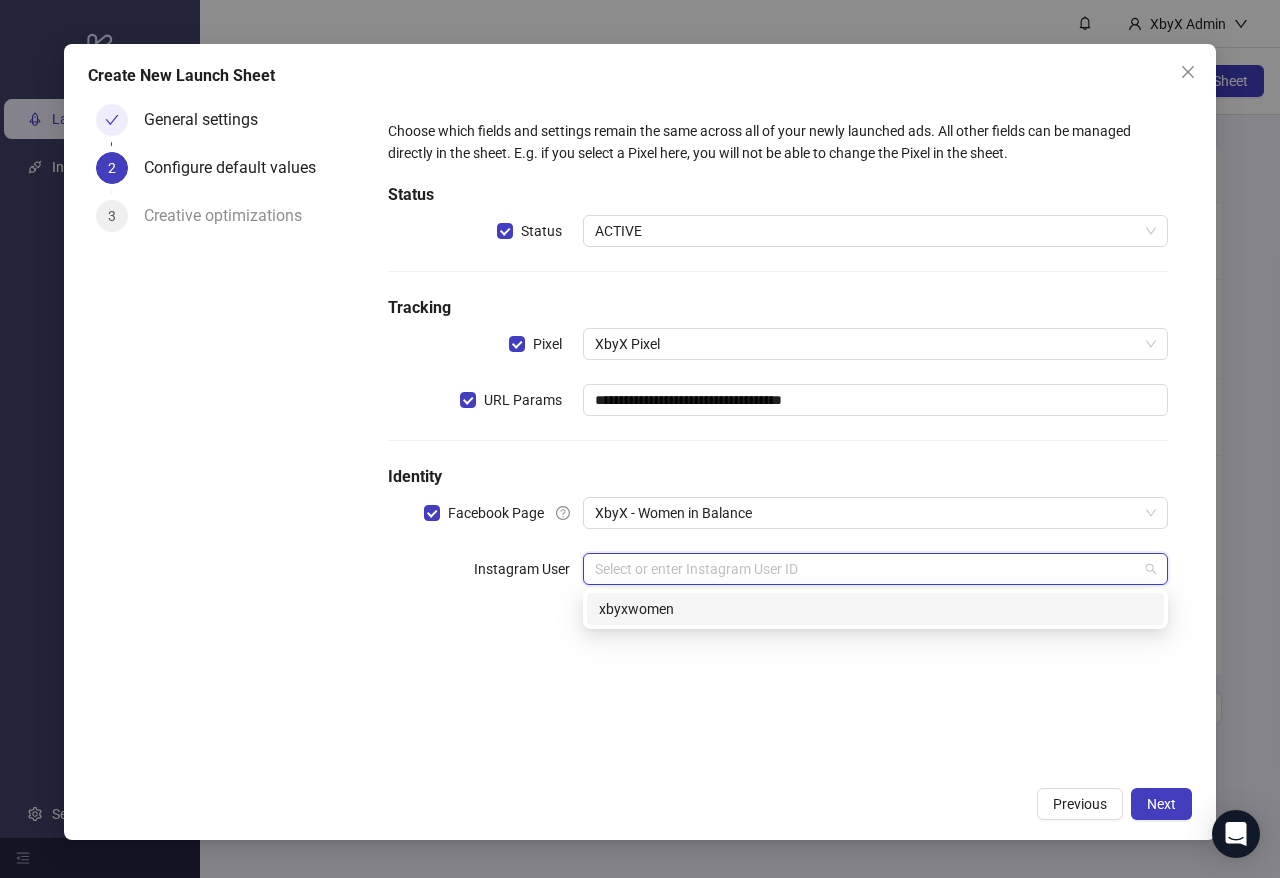 click on "xbyxwomen" at bounding box center (875, 609) 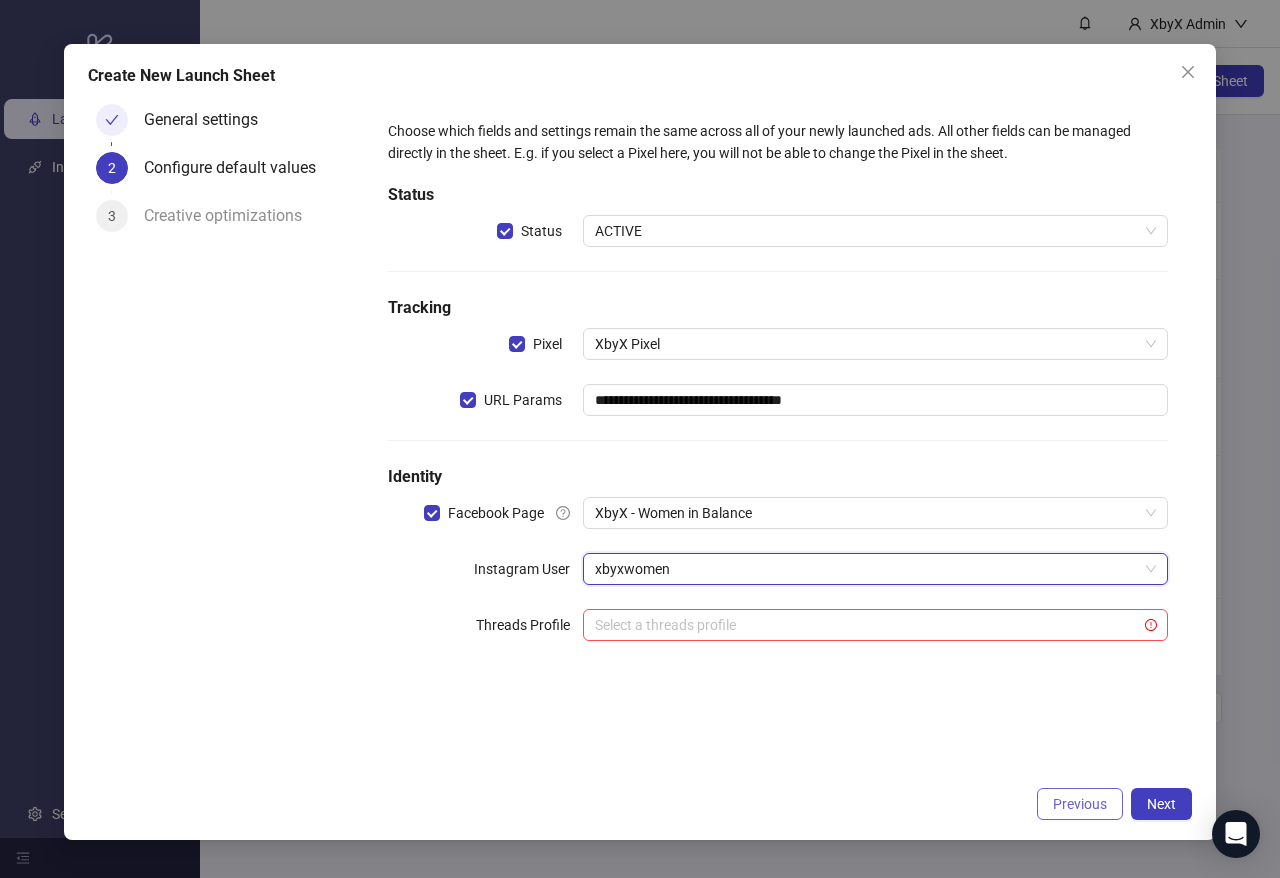 click on "Previous" at bounding box center (1080, 804) 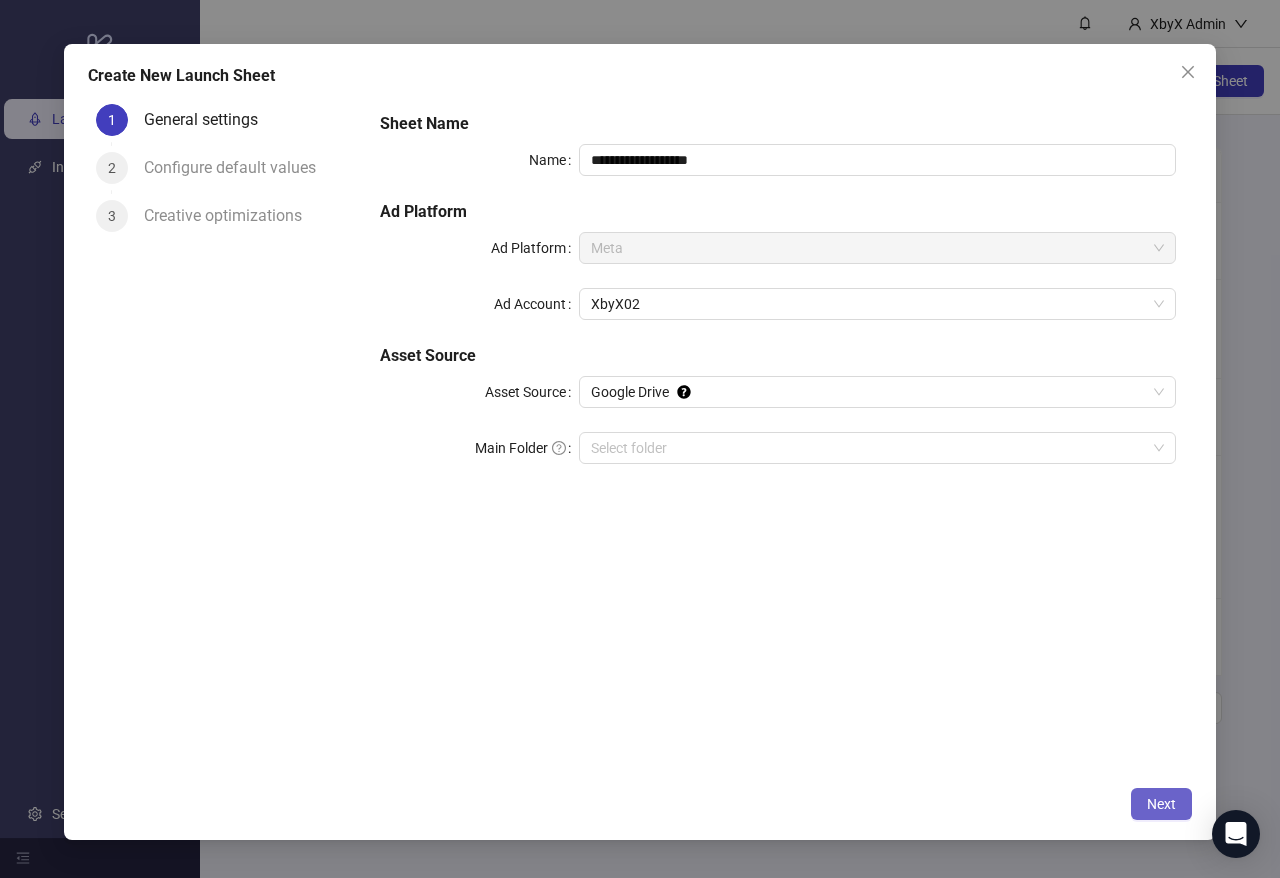 click on "Next" at bounding box center [1161, 804] 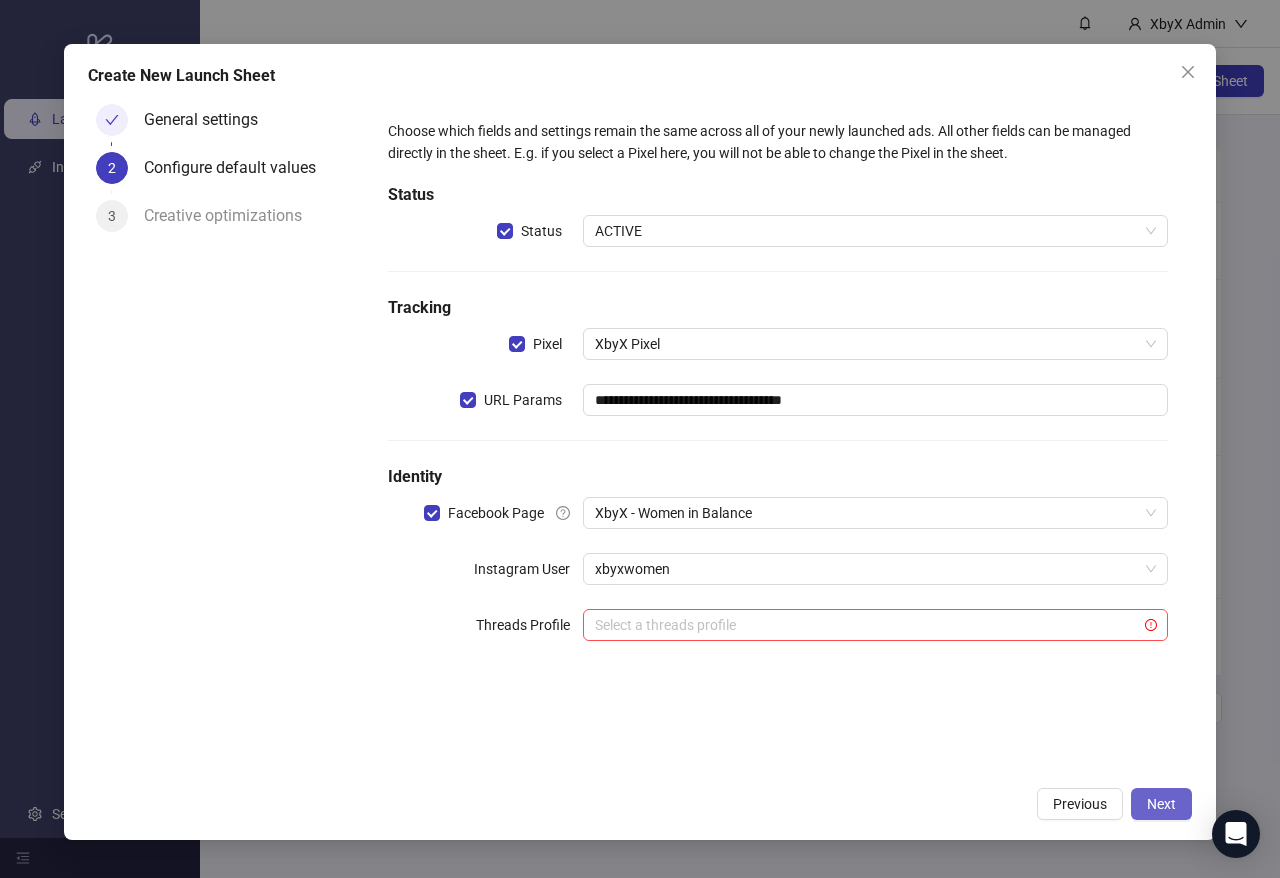 click on "Next" at bounding box center [1161, 804] 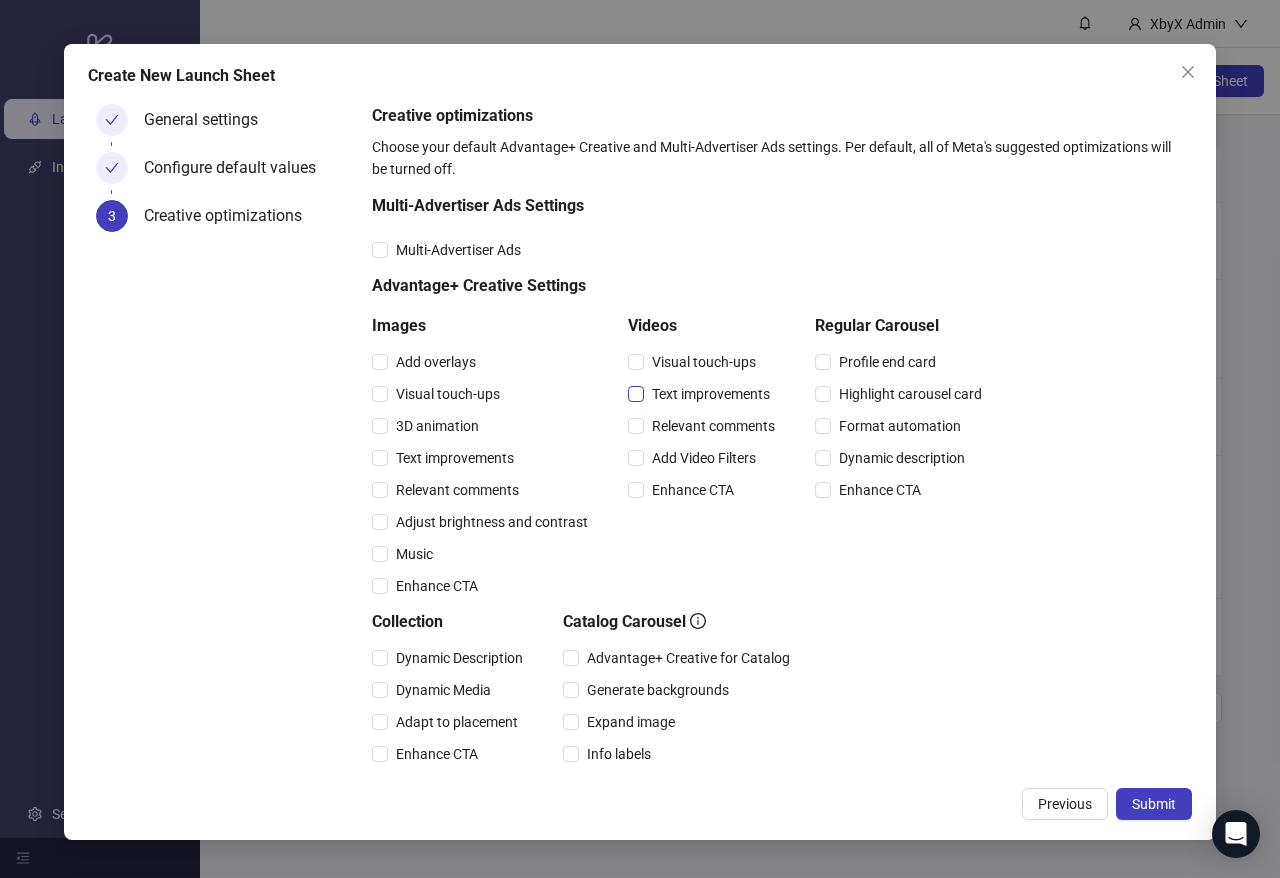 click on "Text improvements" at bounding box center (711, 394) 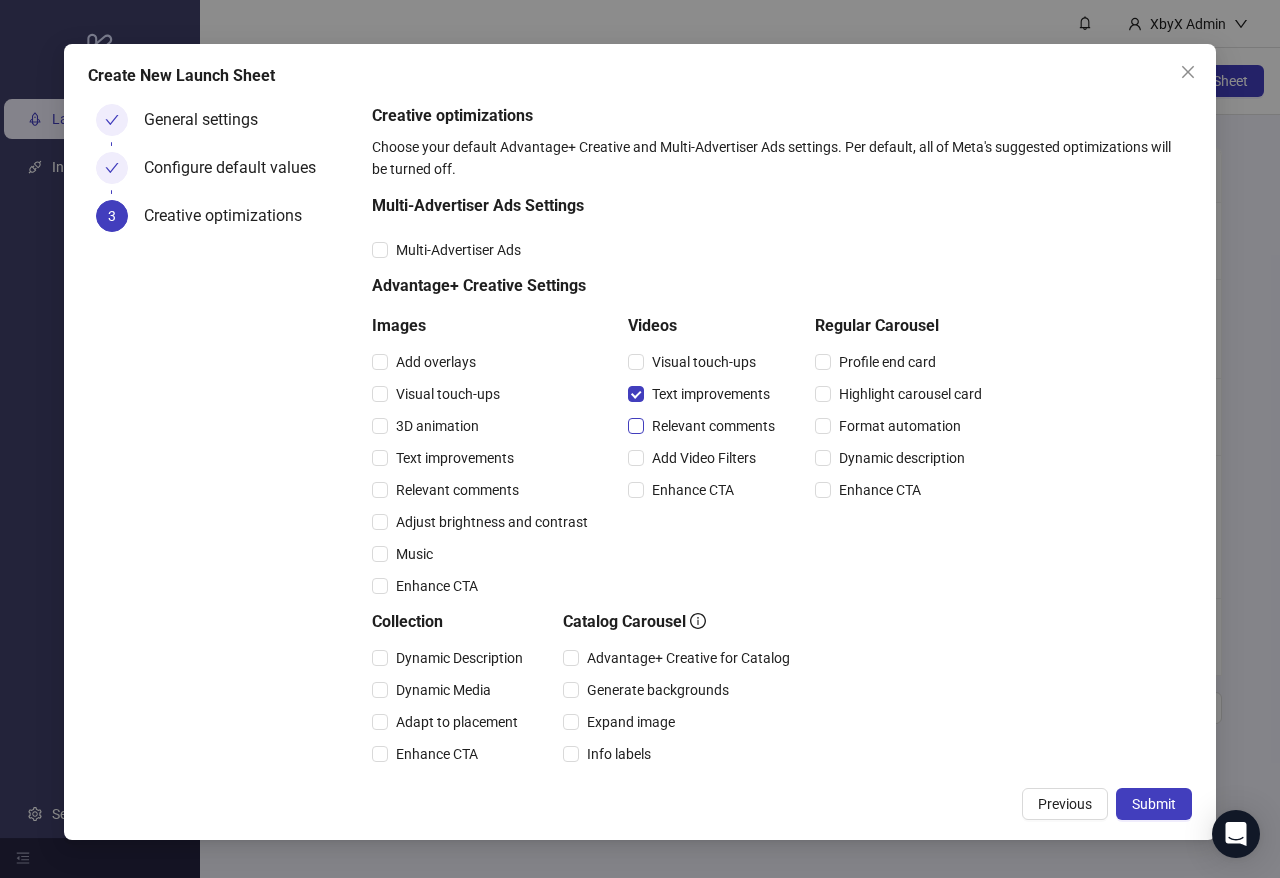 click on "Relevant comments" at bounding box center [713, 426] 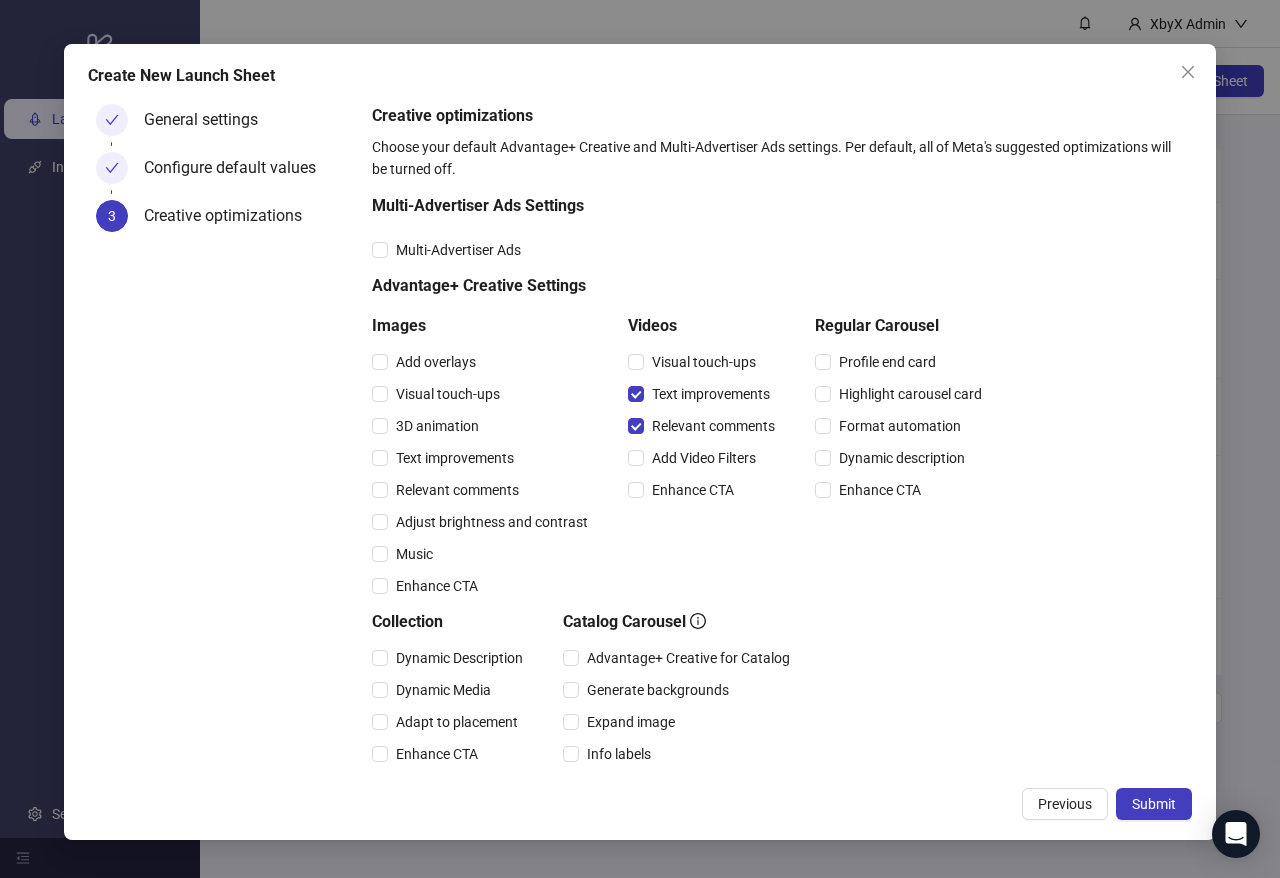 click on "Text improvements" at bounding box center [705, 394] 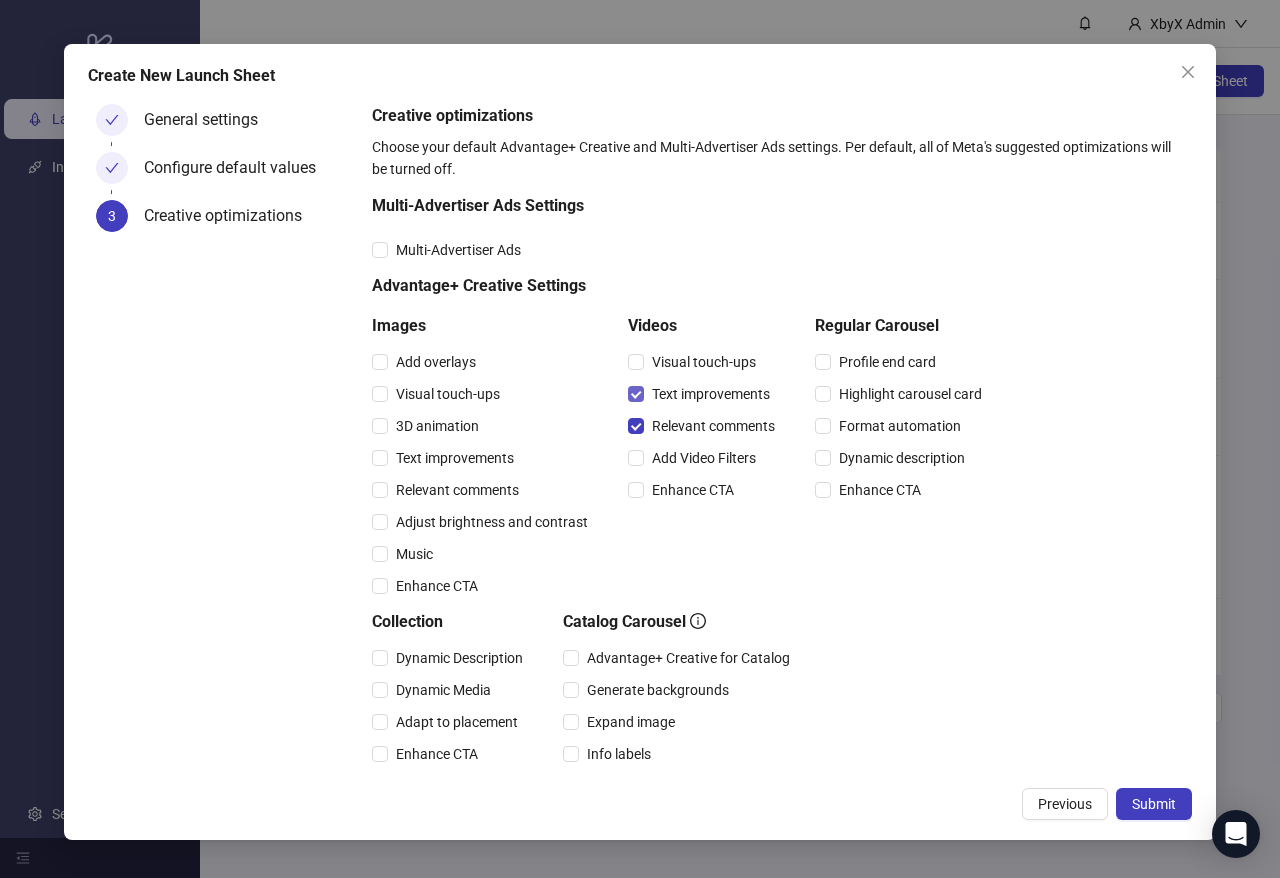 click on "Text improvements" at bounding box center [711, 394] 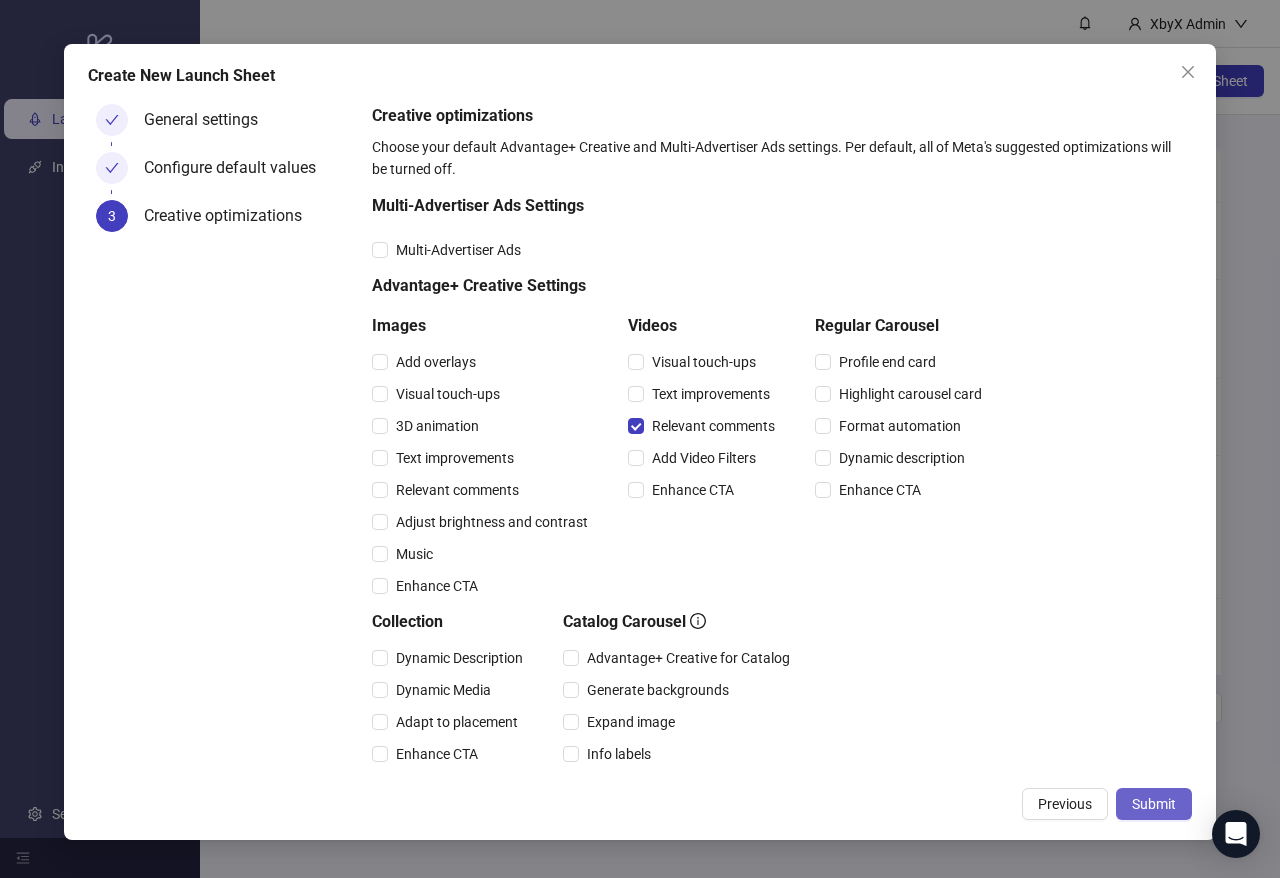 click on "Submit" at bounding box center [1154, 804] 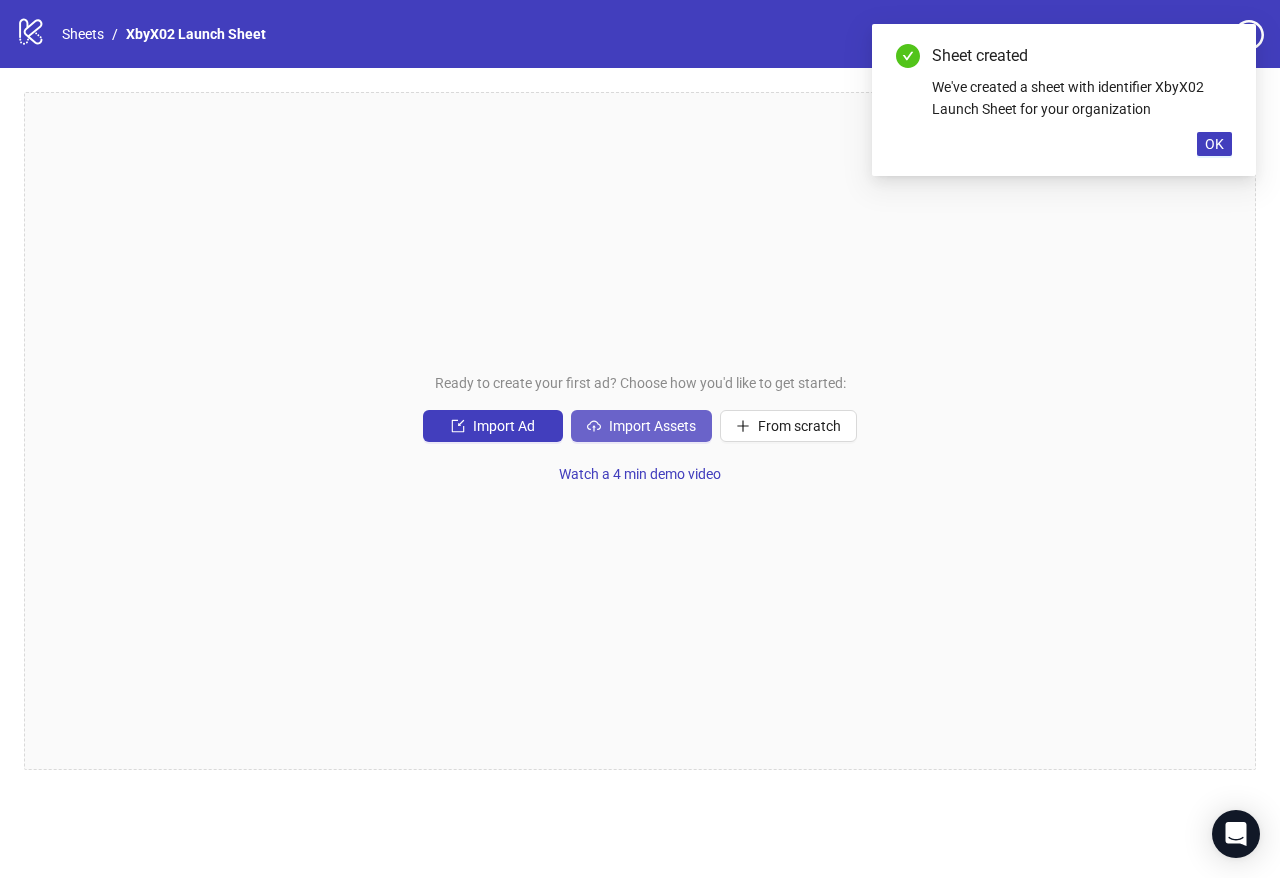 click on "Import Assets" at bounding box center (641, 426) 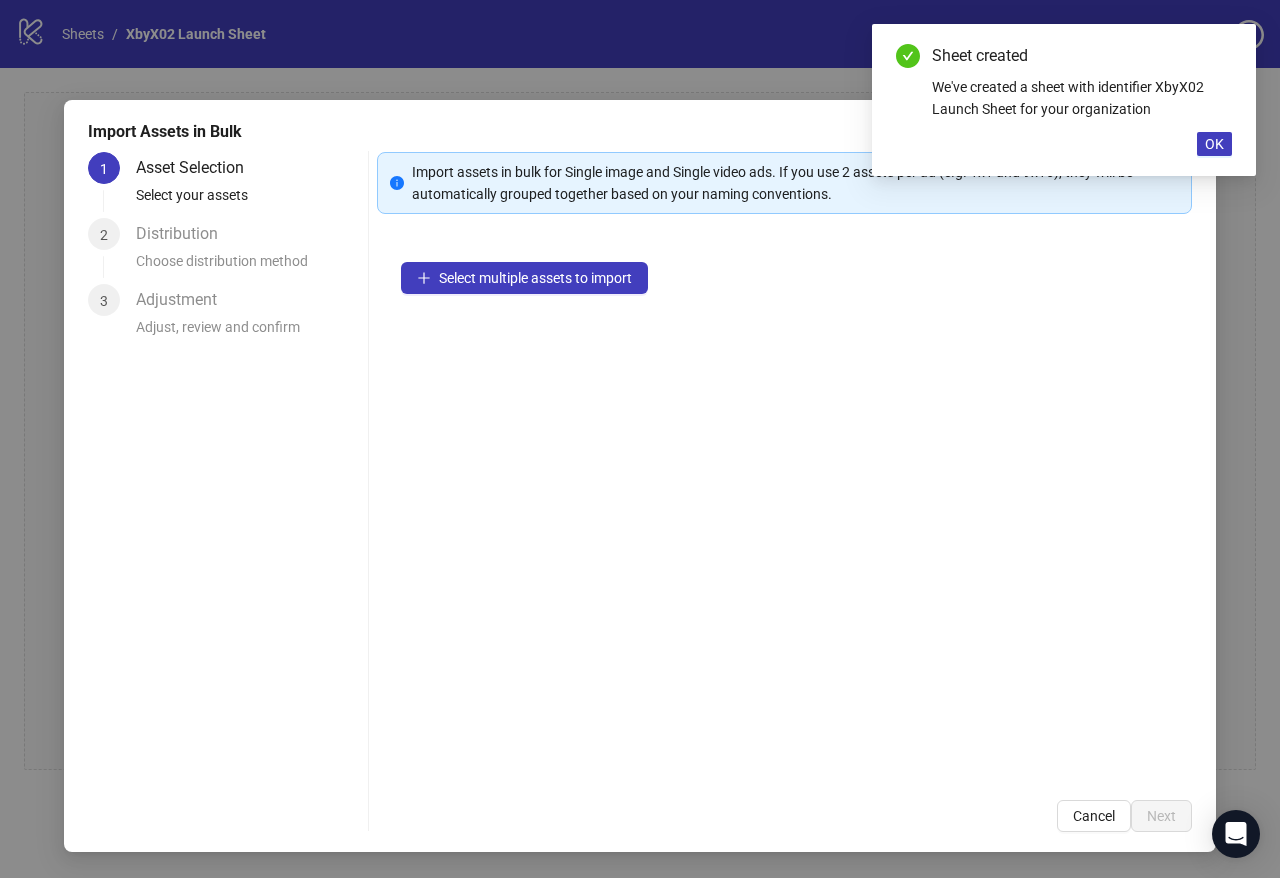 click on "Select multiple assets to import" at bounding box center (784, 507) 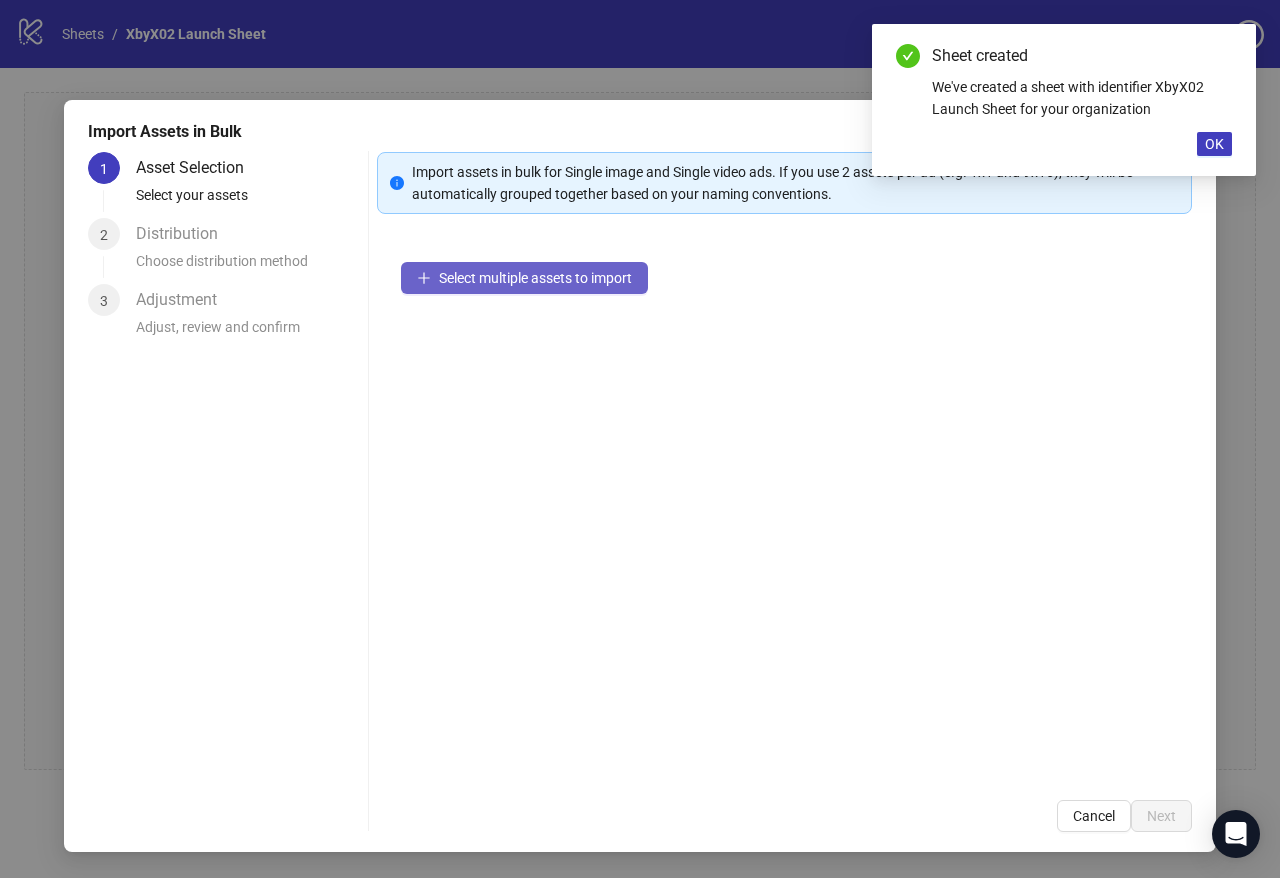 click on "Select multiple assets to import" at bounding box center (524, 278) 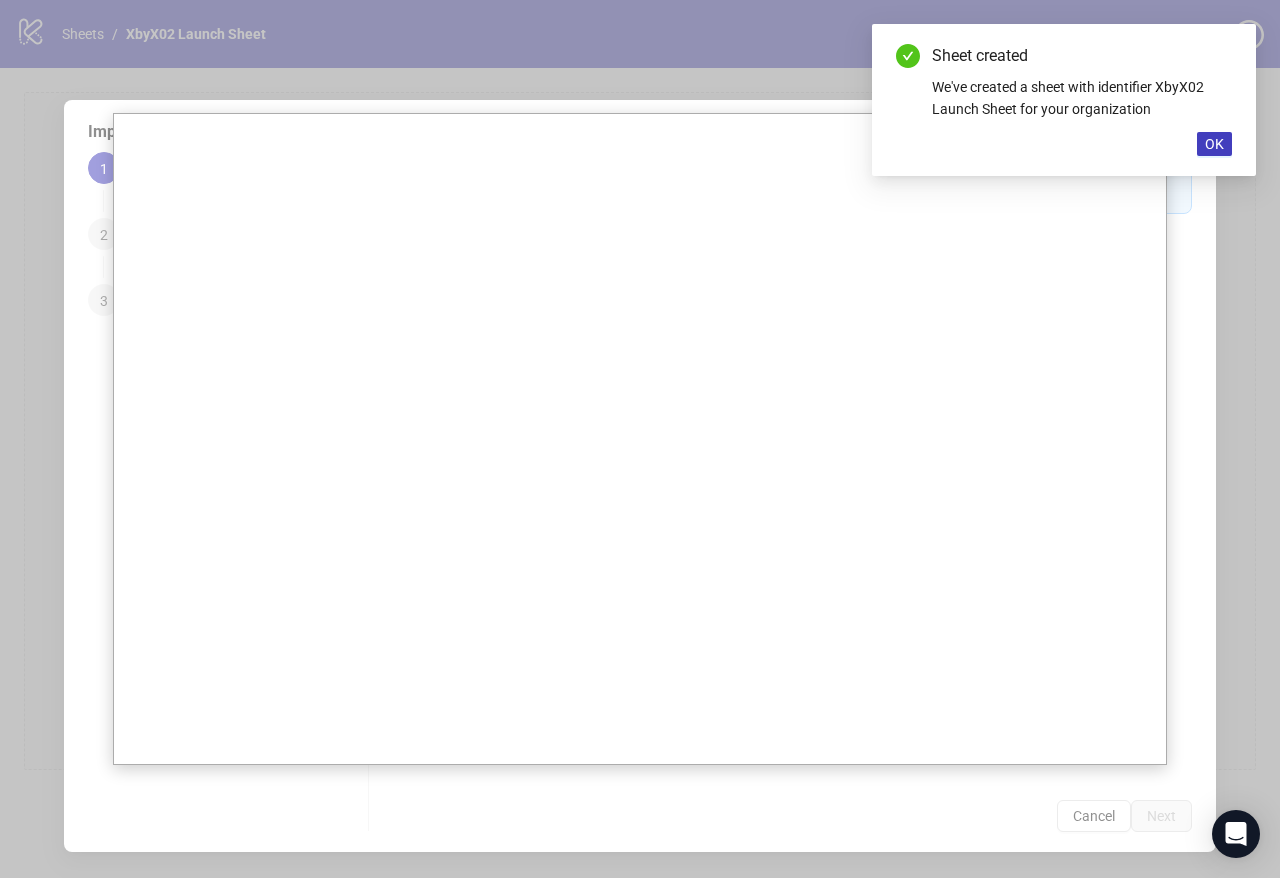 click at bounding box center (640, 439) 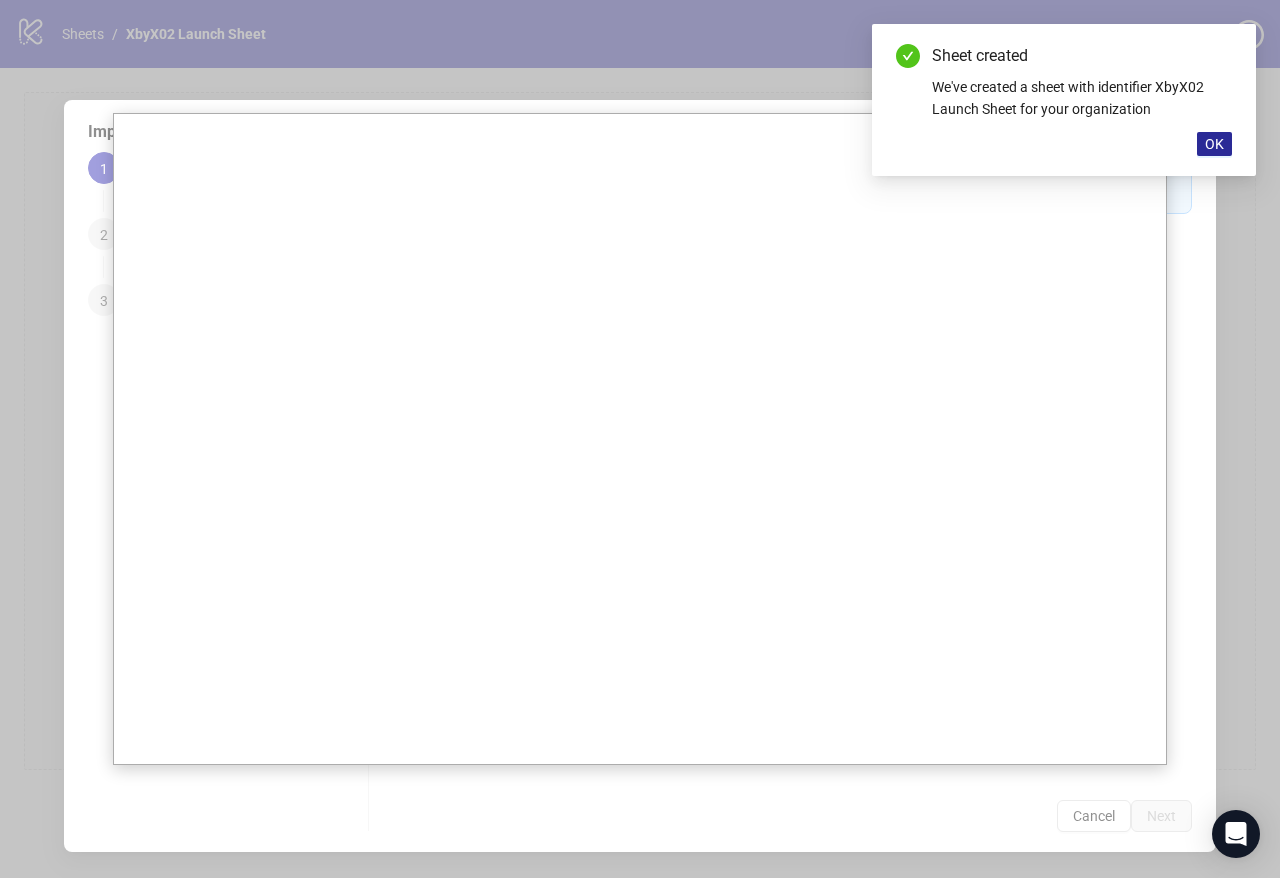 click on "OK" at bounding box center (1214, 144) 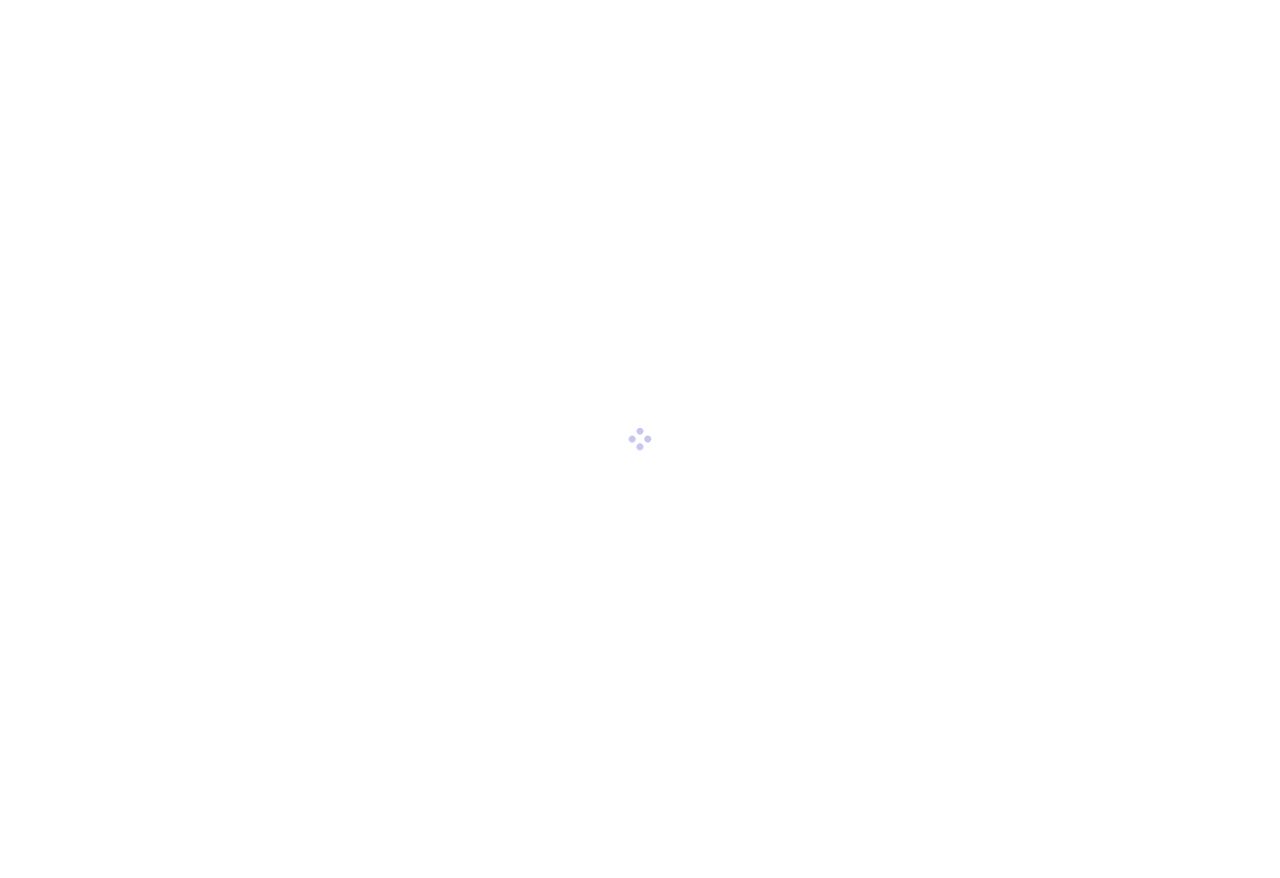 scroll, scrollTop: 0, scrollLeft: 0, axis: both 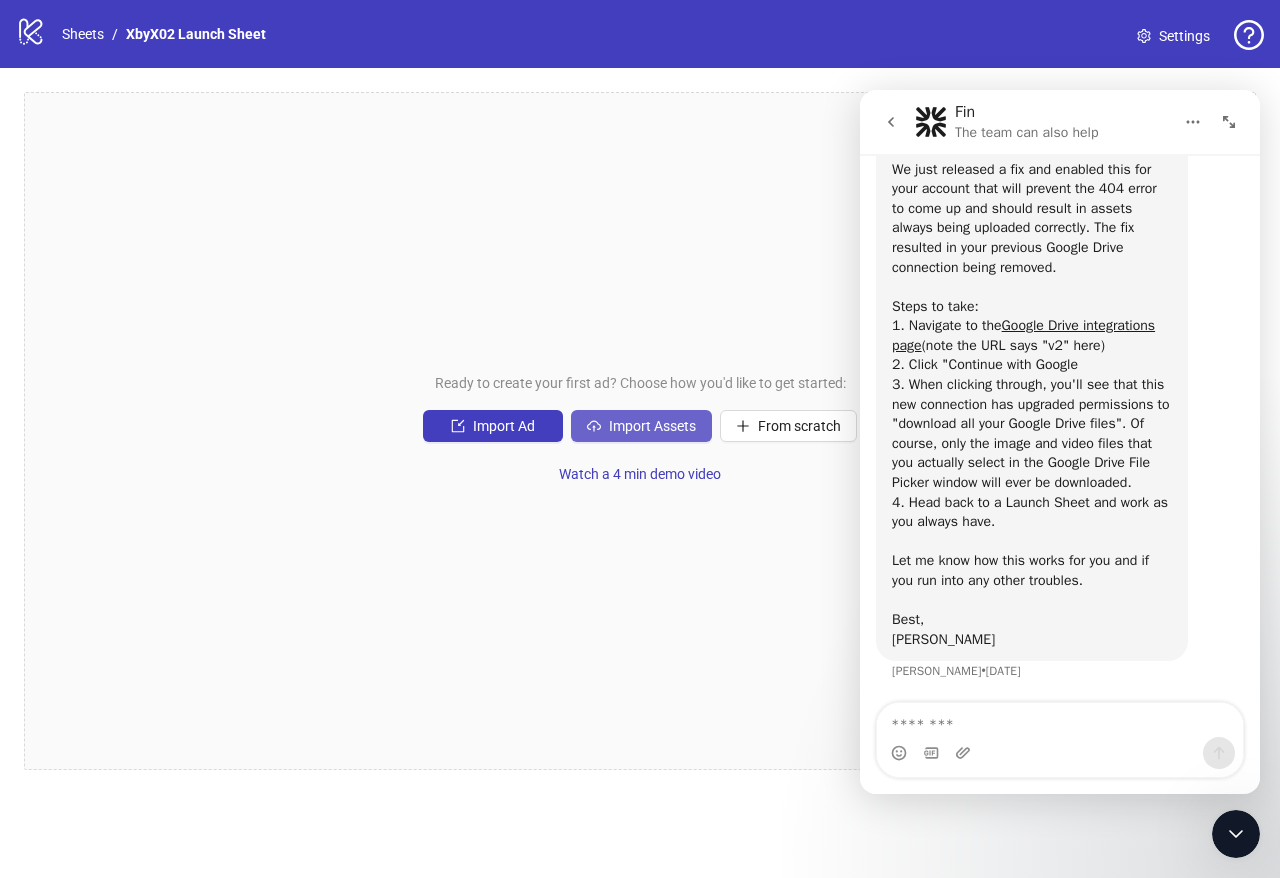 click on "Import Assets" at bounding box center [641, 426] 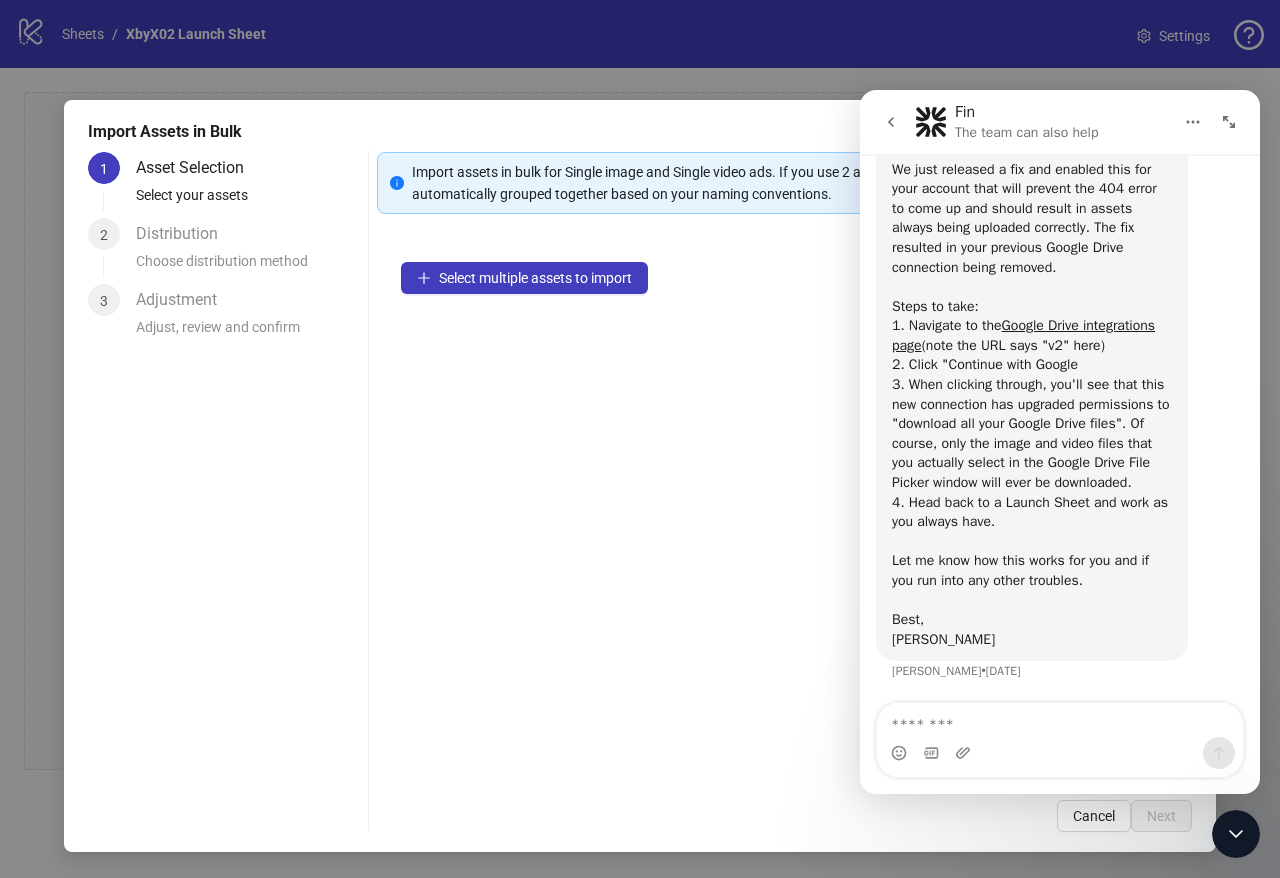 click on "Select multiple assets to import" at bounding box center [784, 507] 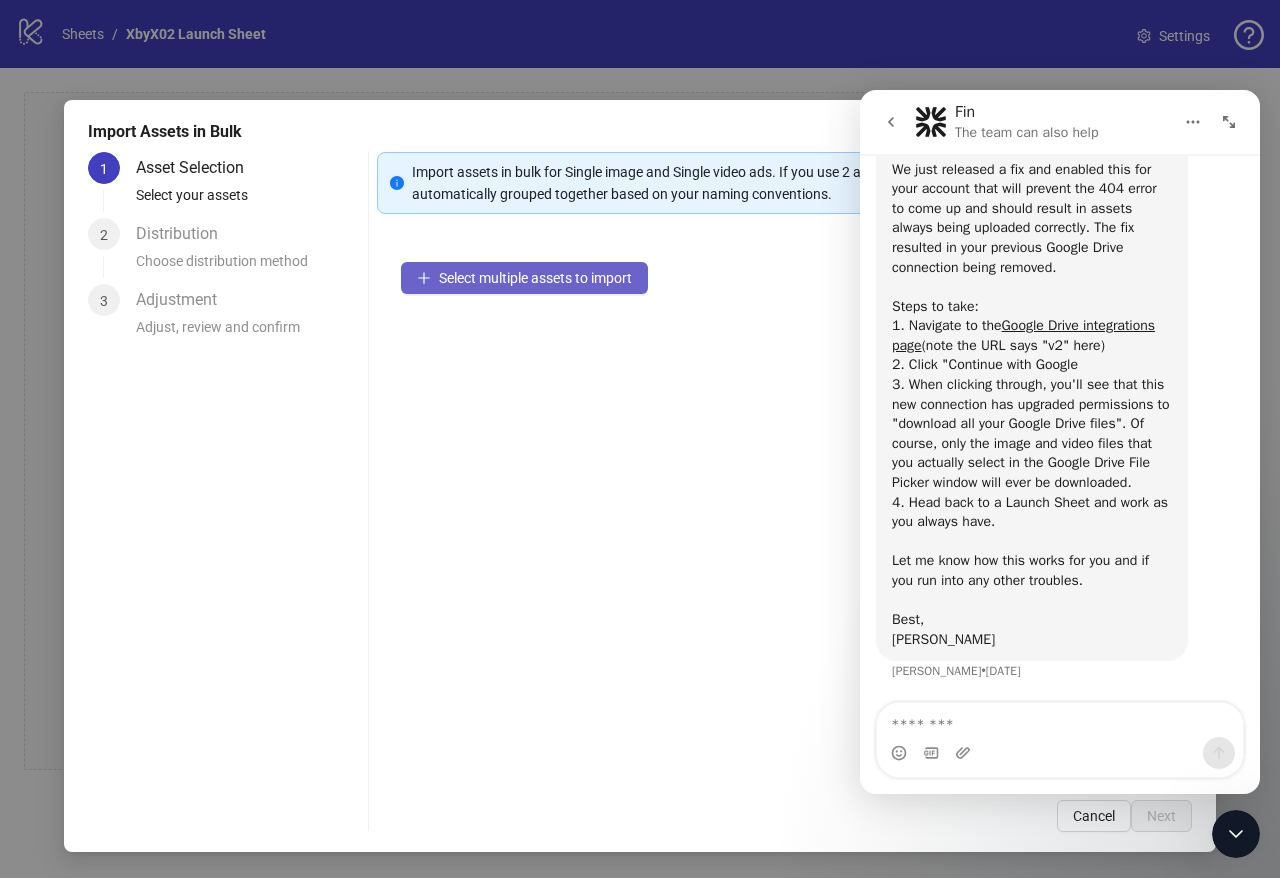 click on "Select multiple assets to import" at bounding box center [535, 278] 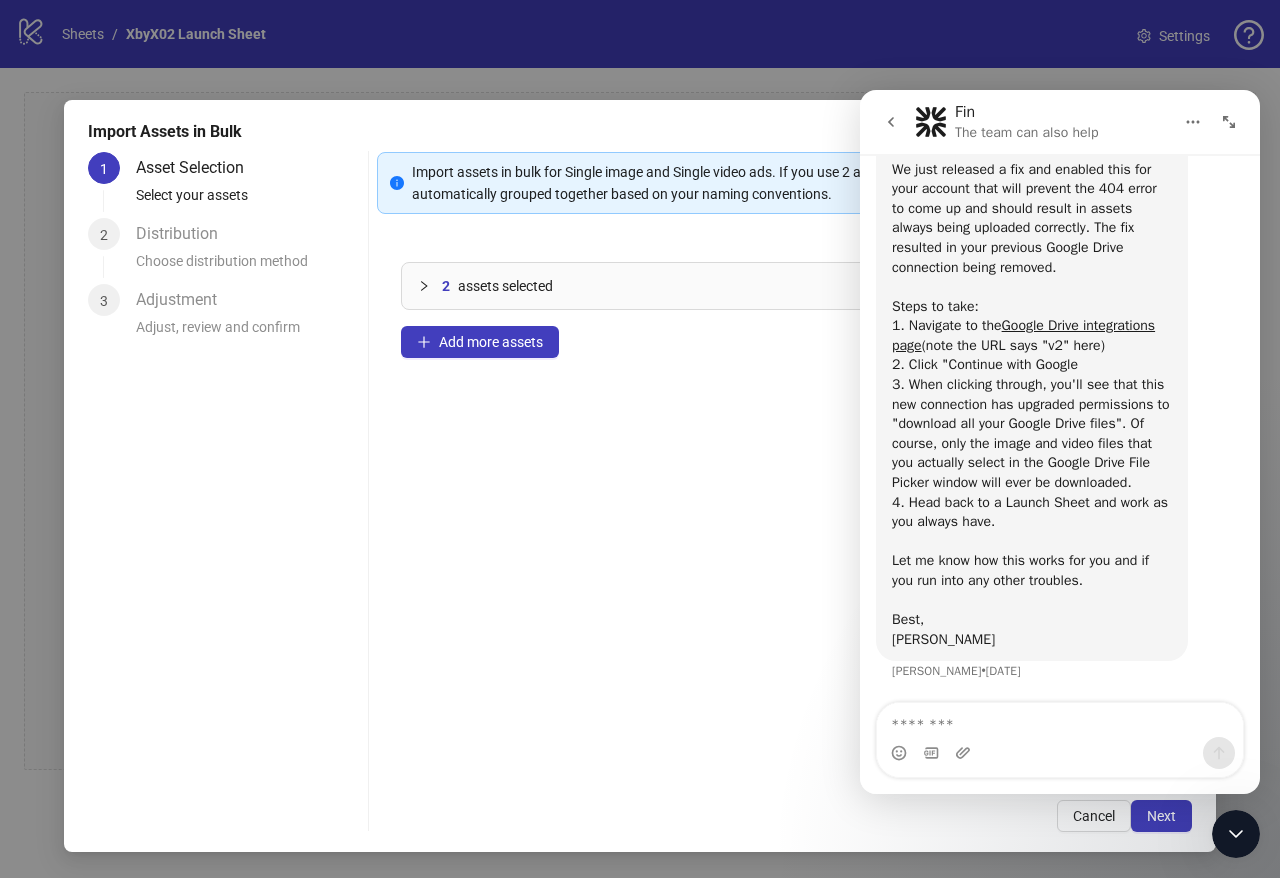 click 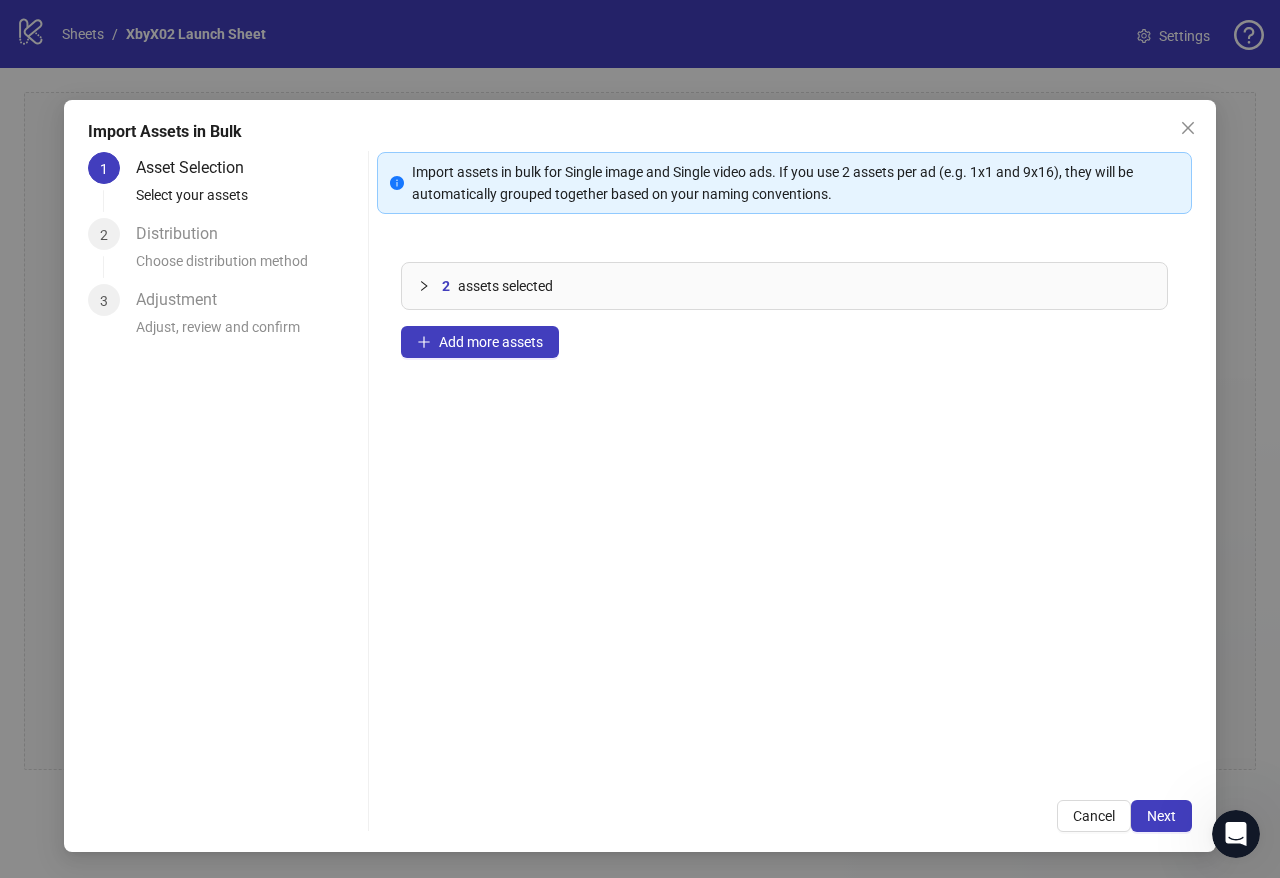 scroll, scrollTop: 0, scrollLeft: 0, axis: both 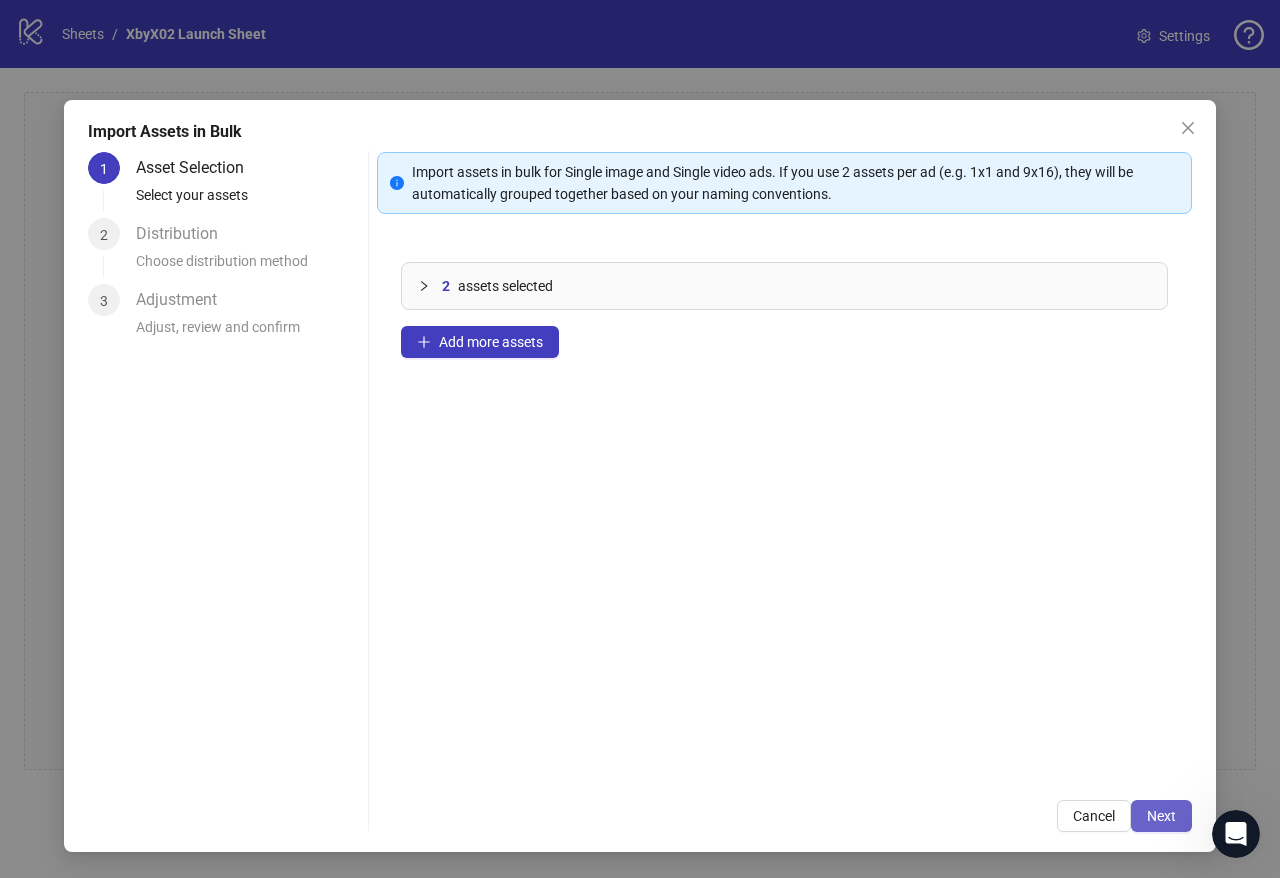 click on "Next" at bounding box center (1161, 816) 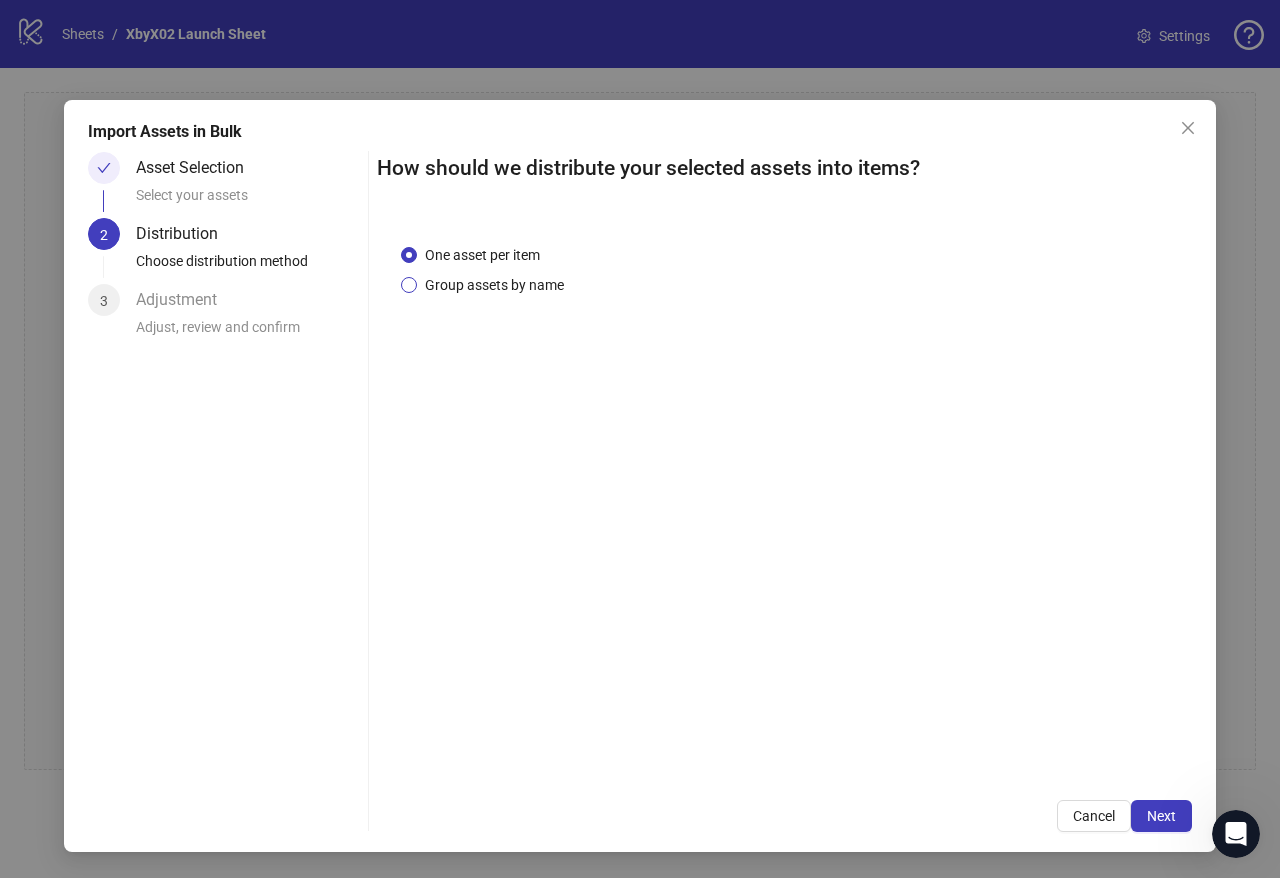 click on "Group assets by name" at bounding box center [494, 285] 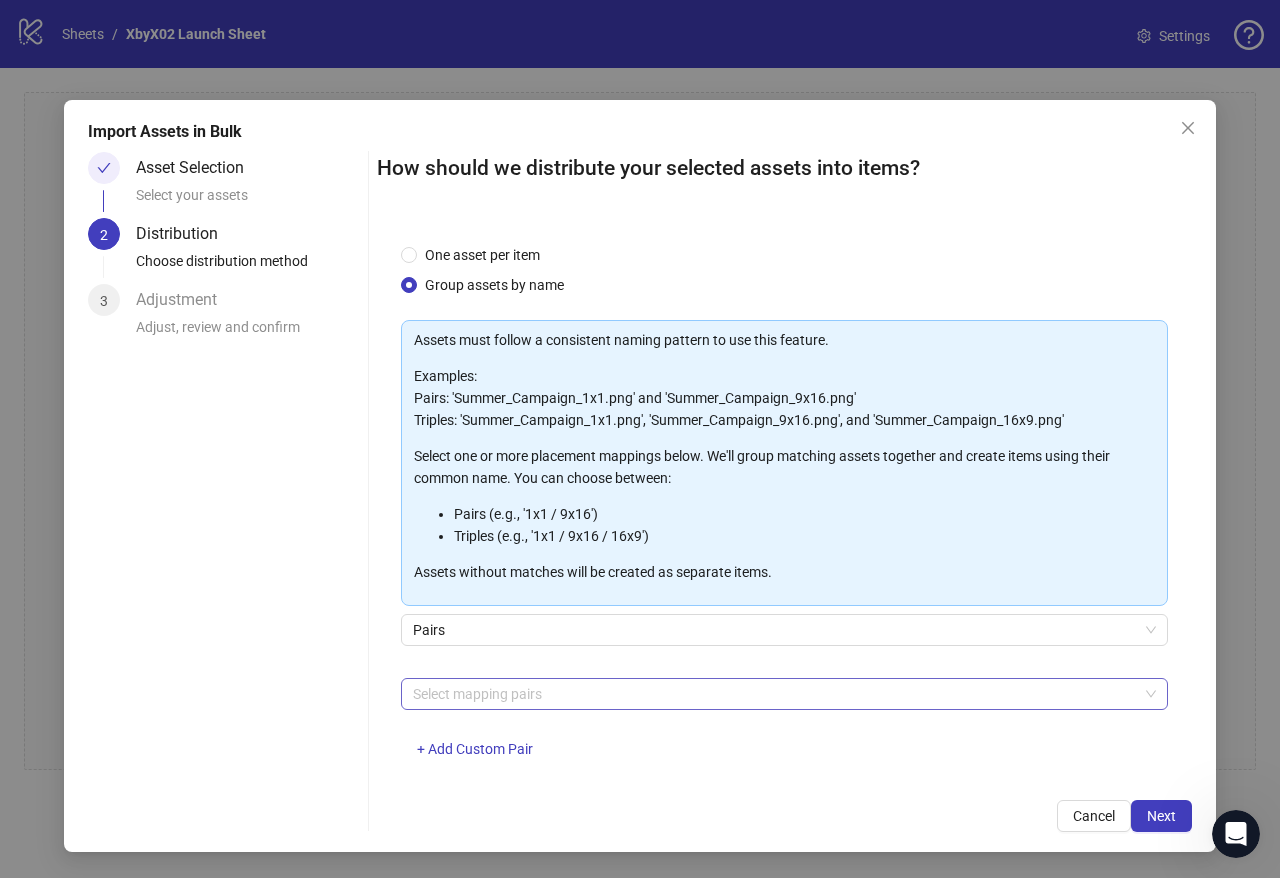 click at bounding box center (774, 694) 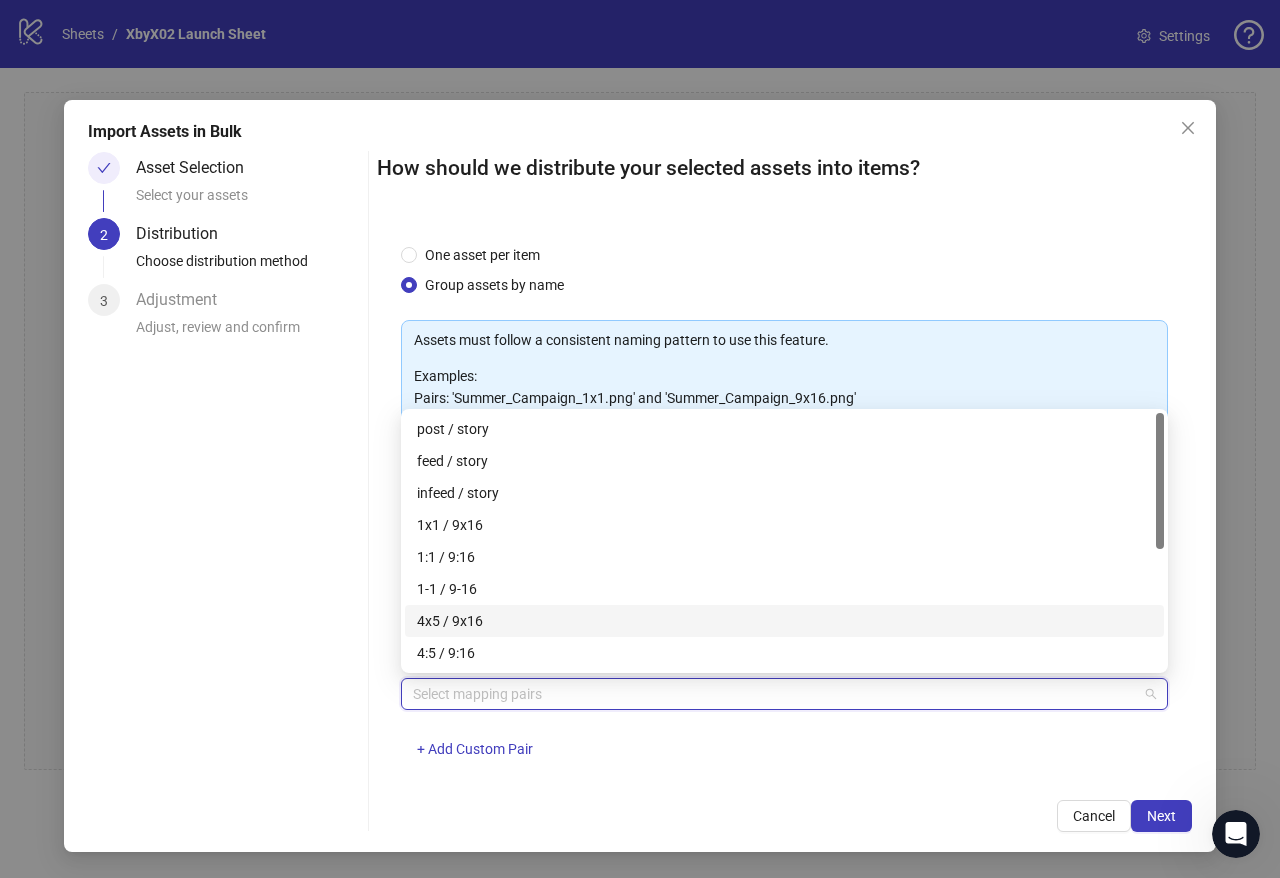 scroll, scrollTop: 224, scrollLeft: 0, axis: vertical 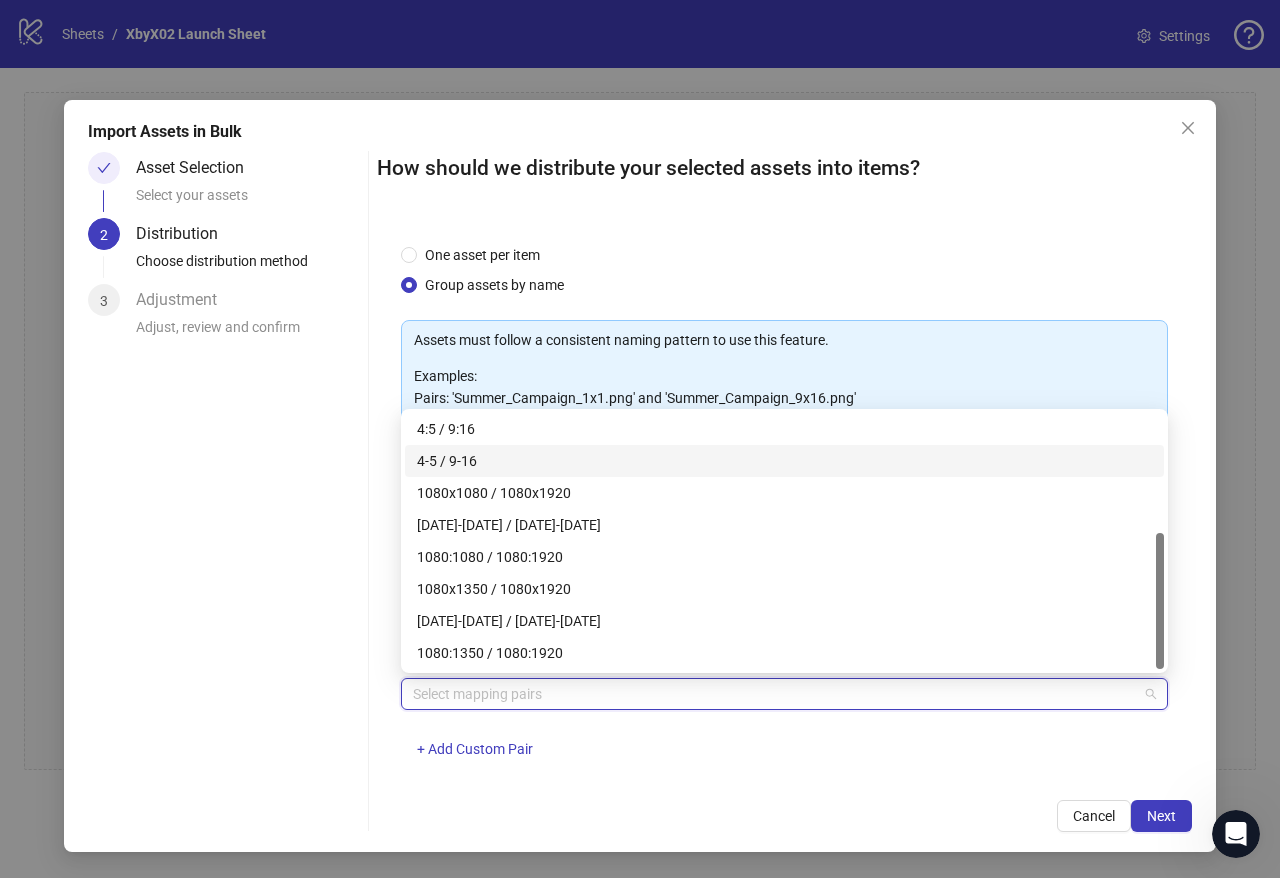 click on "4-5 / 9-16" at bounding box center [784, 461] 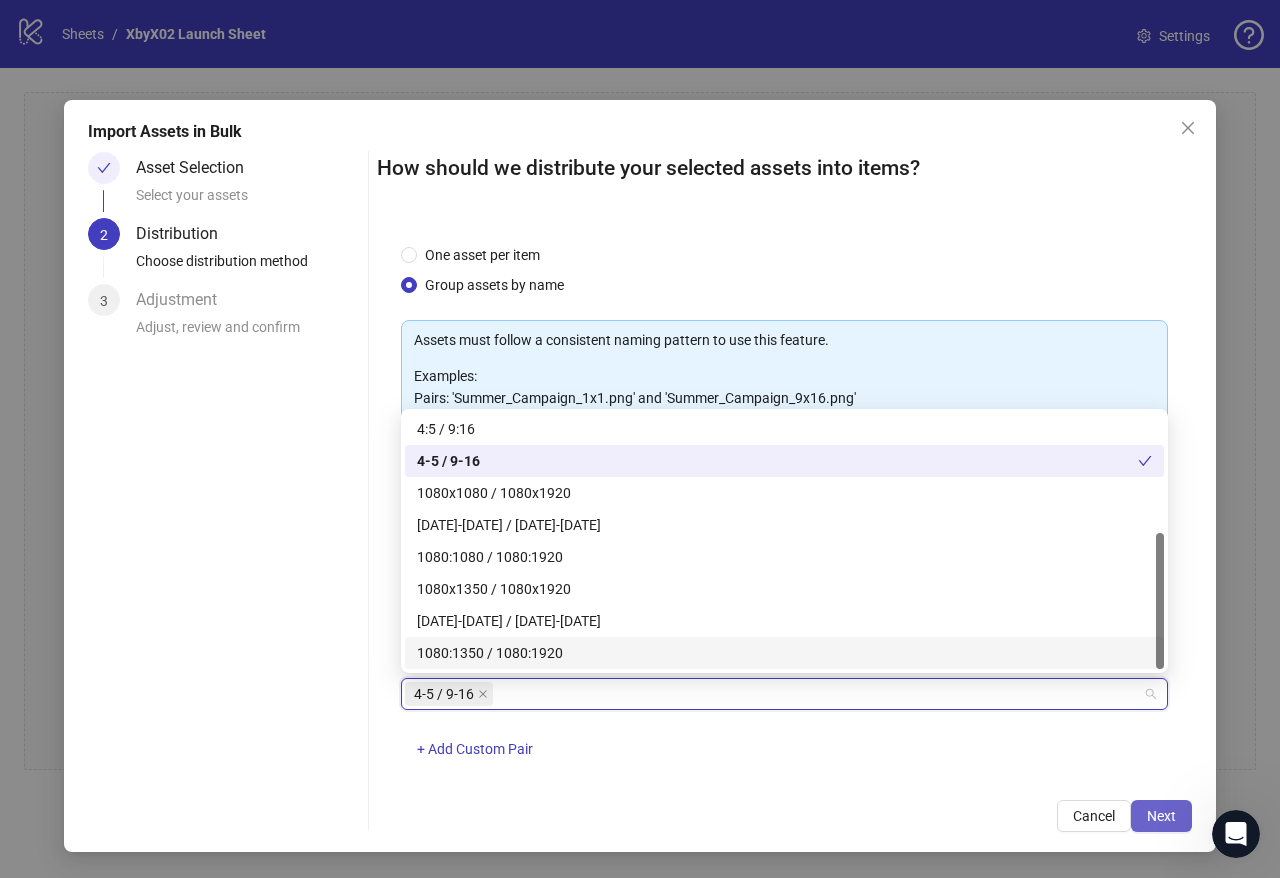 click on "Next" at bounding box center [1161, 816] 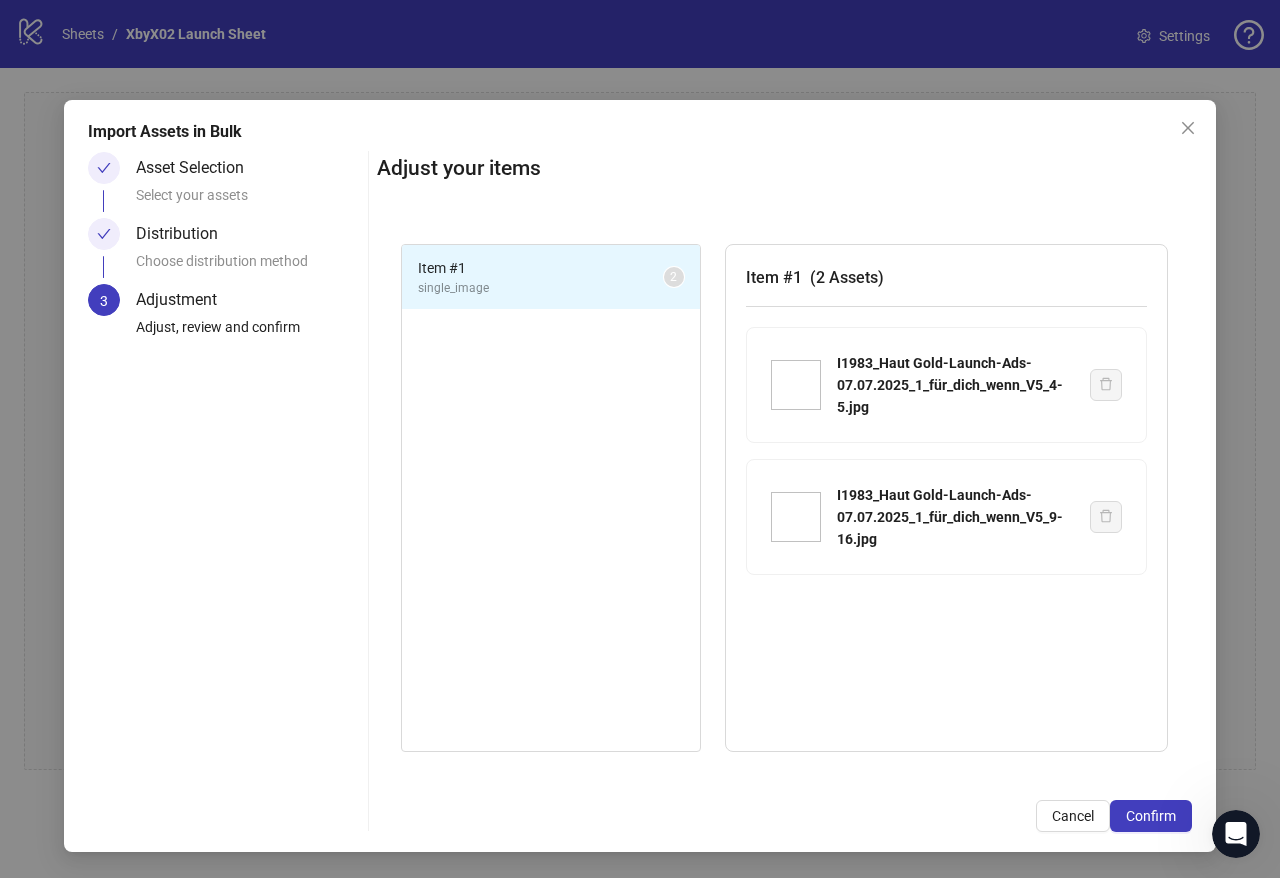 click on "Confirm" at bounding box center [1151, 816] 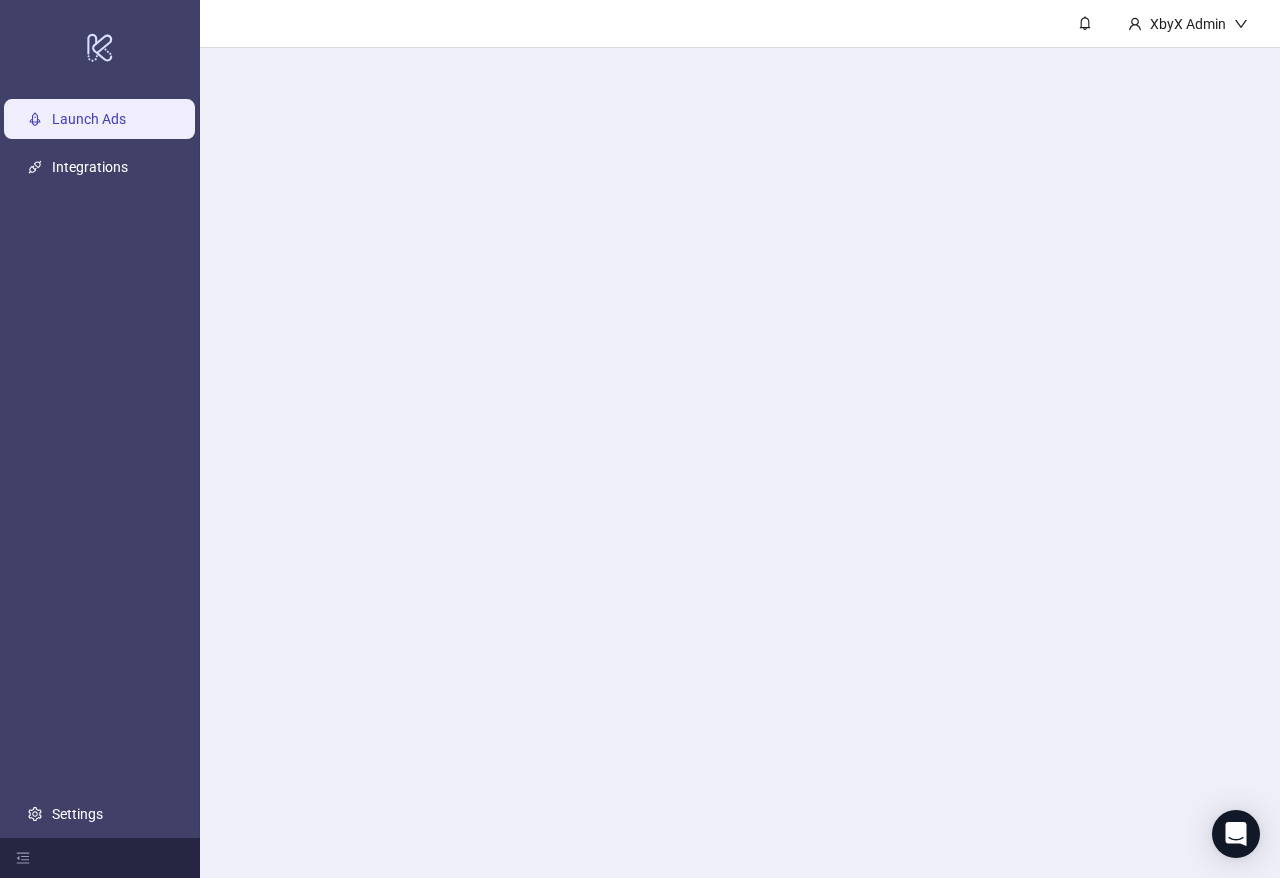 scroll, scrollTop: 0, scrollLeft: 0, axis: both 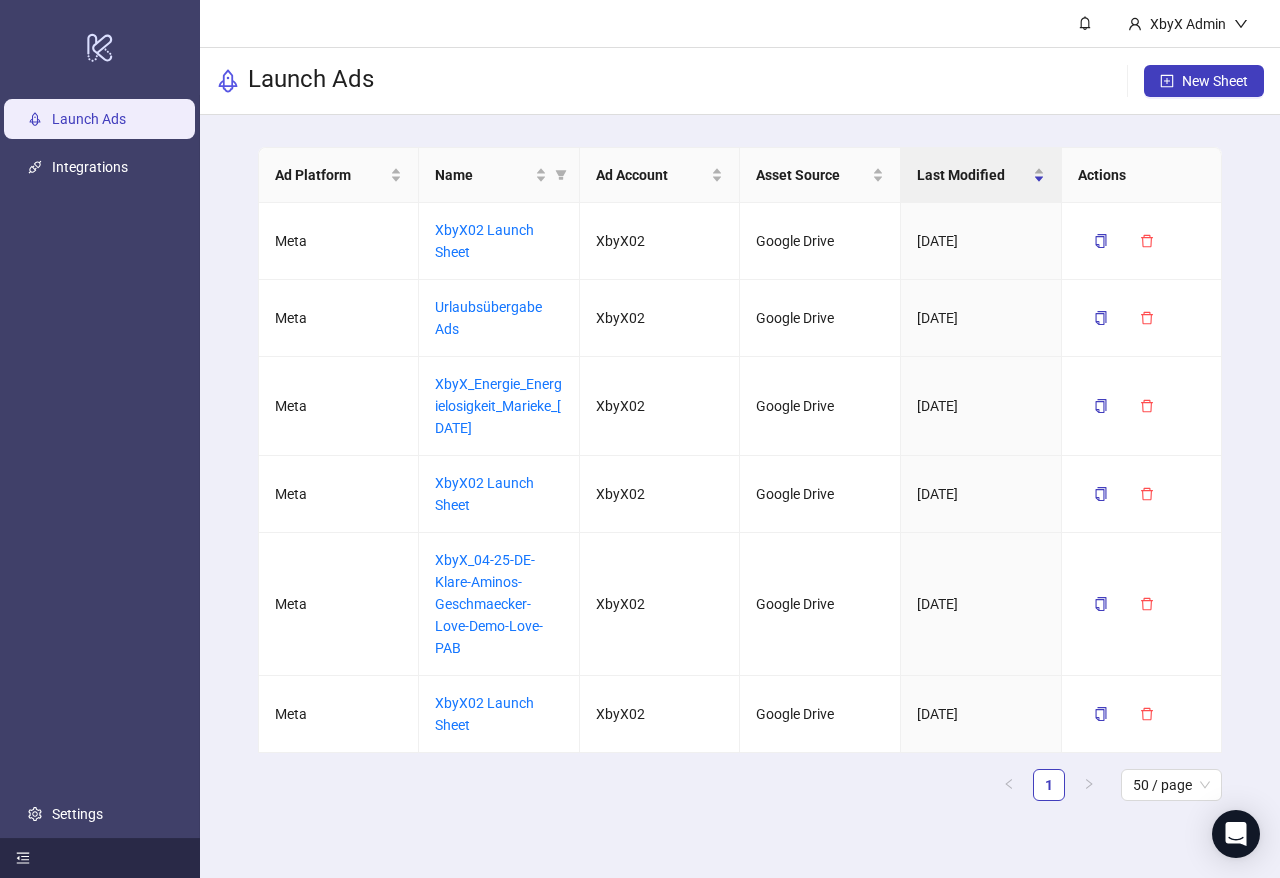 click at bounding box center (100, 858) 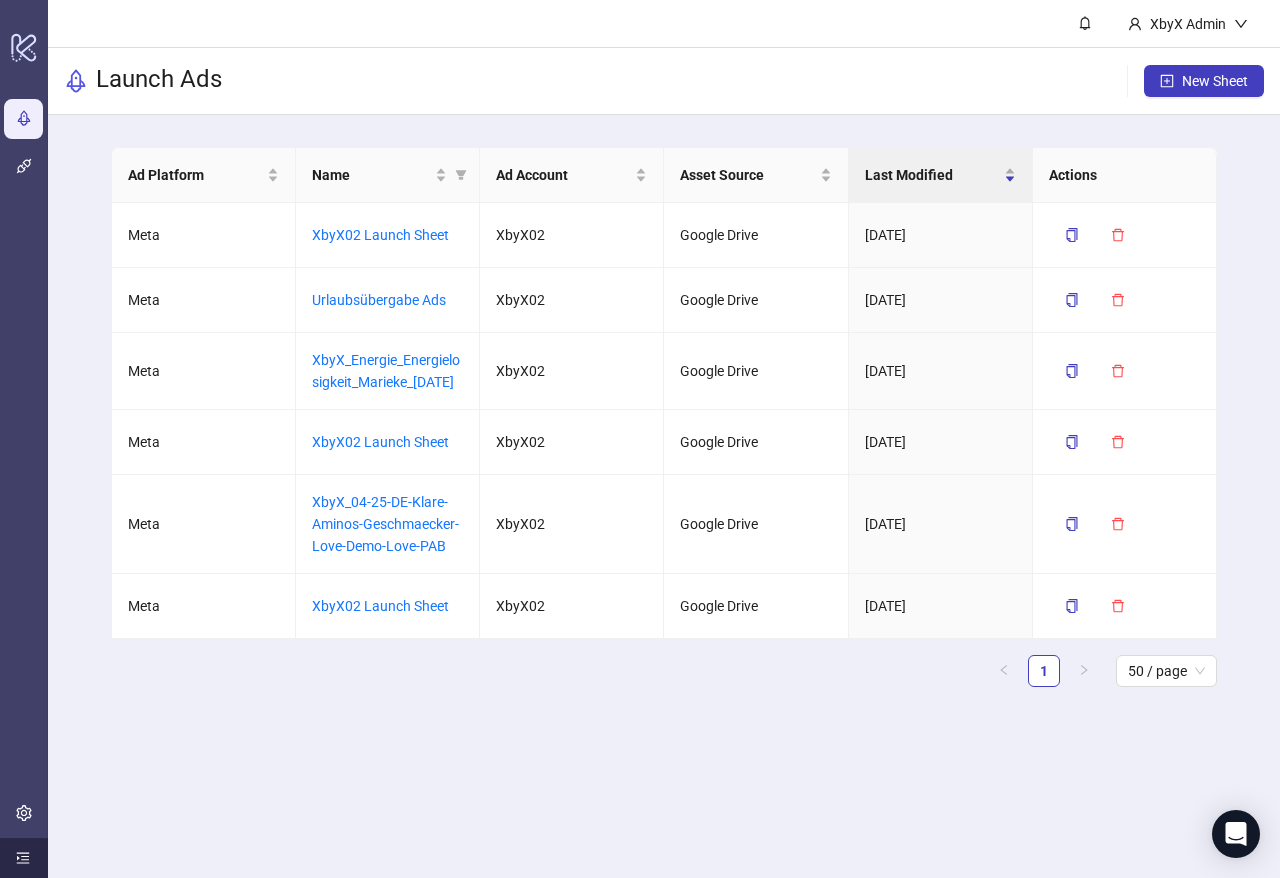 click at bounding box center (24, 858) 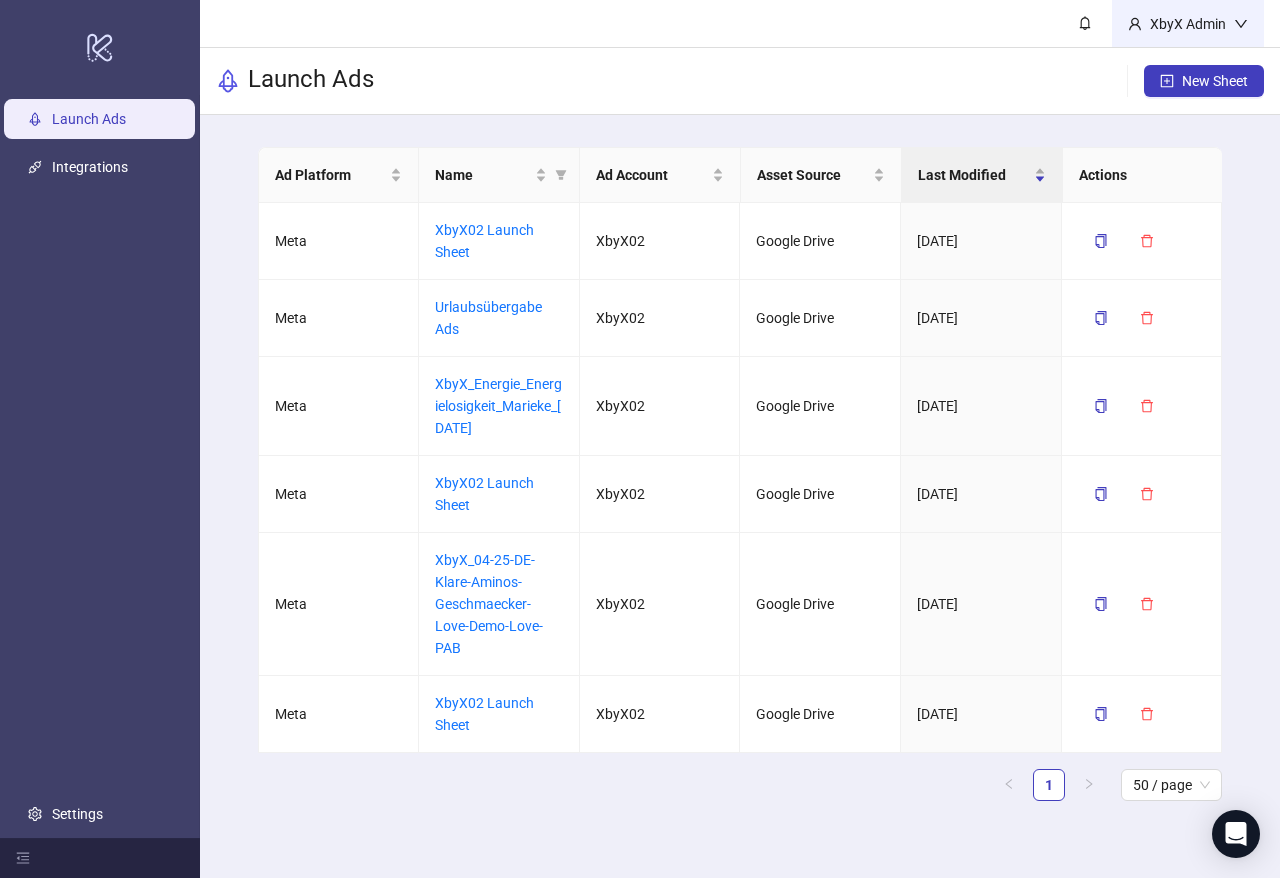 click on "XbyX Admin" at bounding box center [1188, 24] 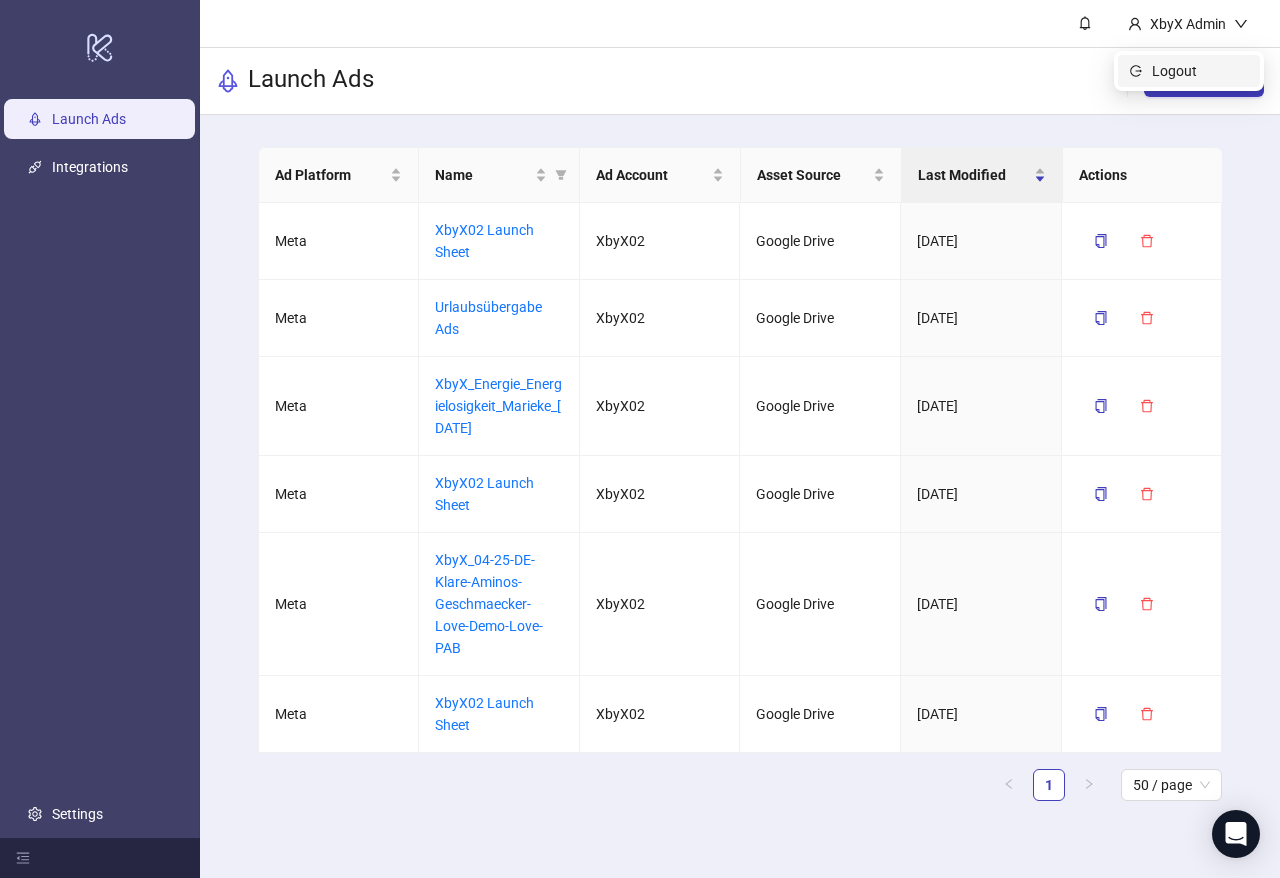 click on "Logout" at bounding box center (1200, 71) 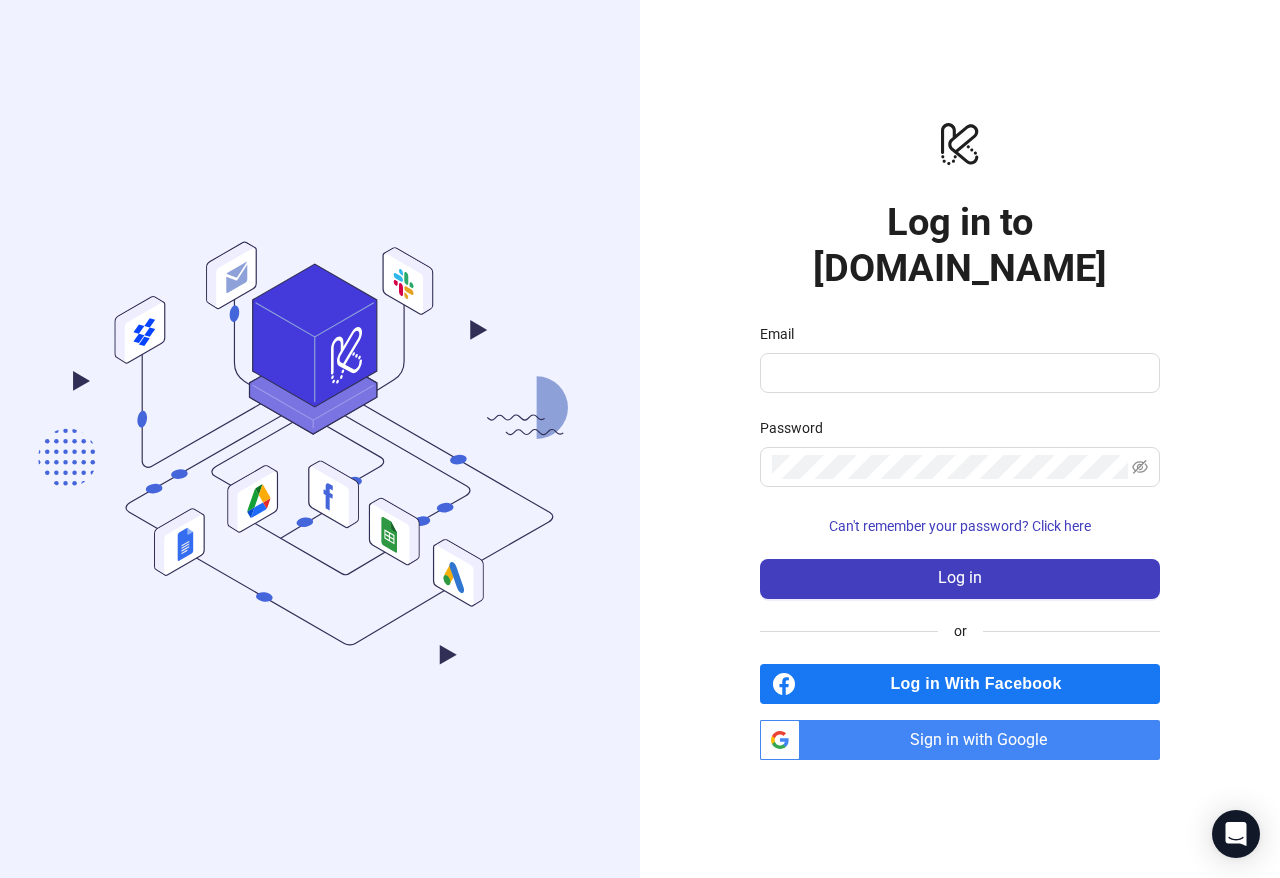 click on "Sign in with Google" at bounding box center (984, 740) 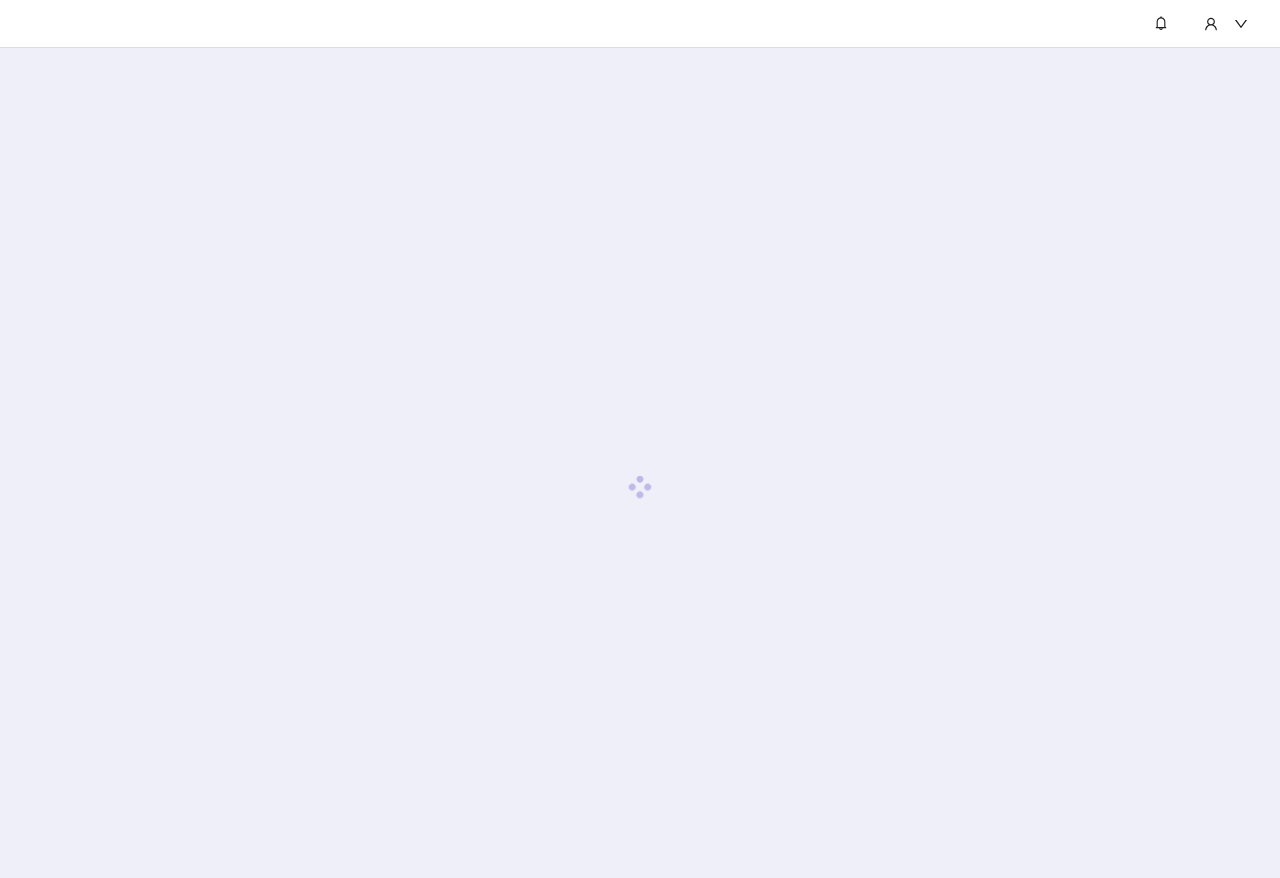 scroll, scrollTop: 0, scrollLeft: 0, axis: both 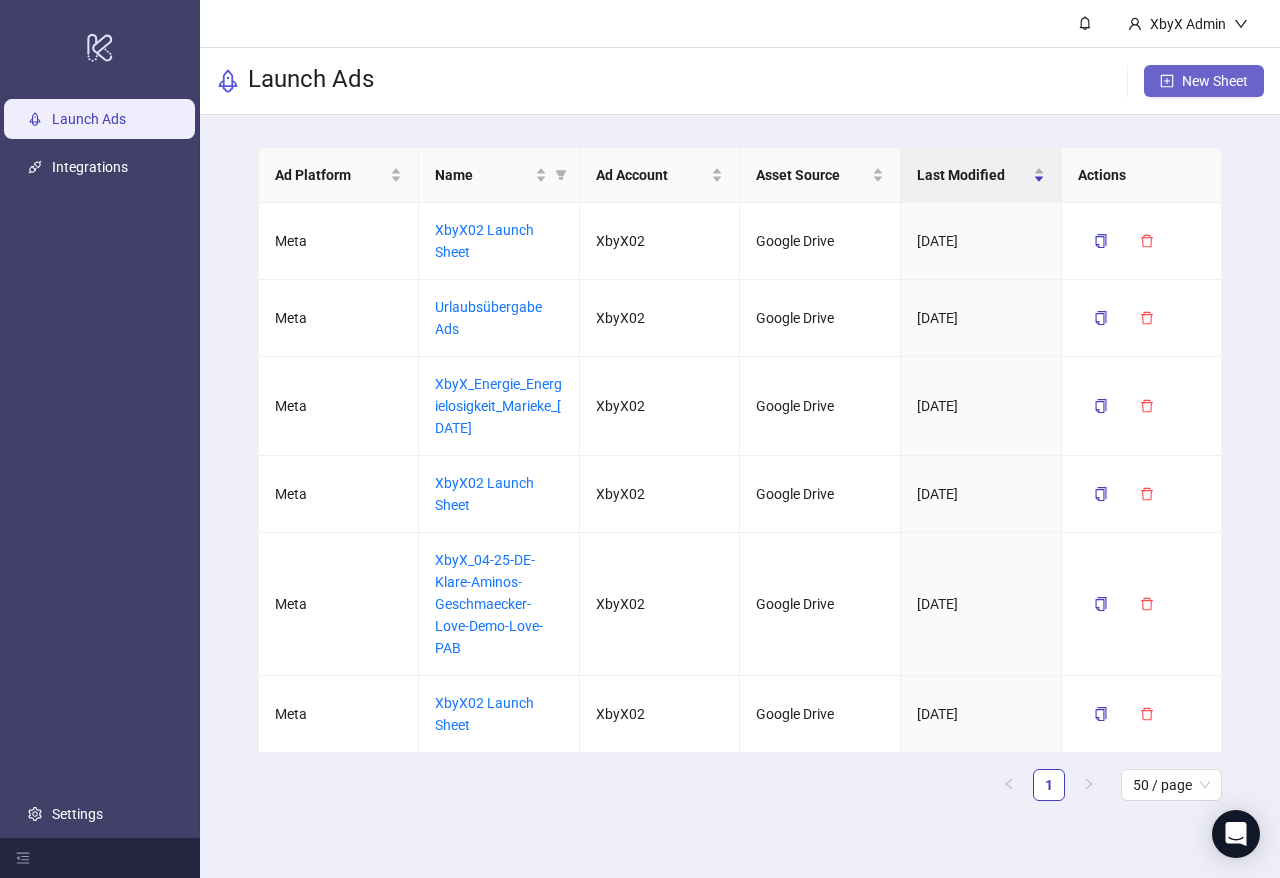 click 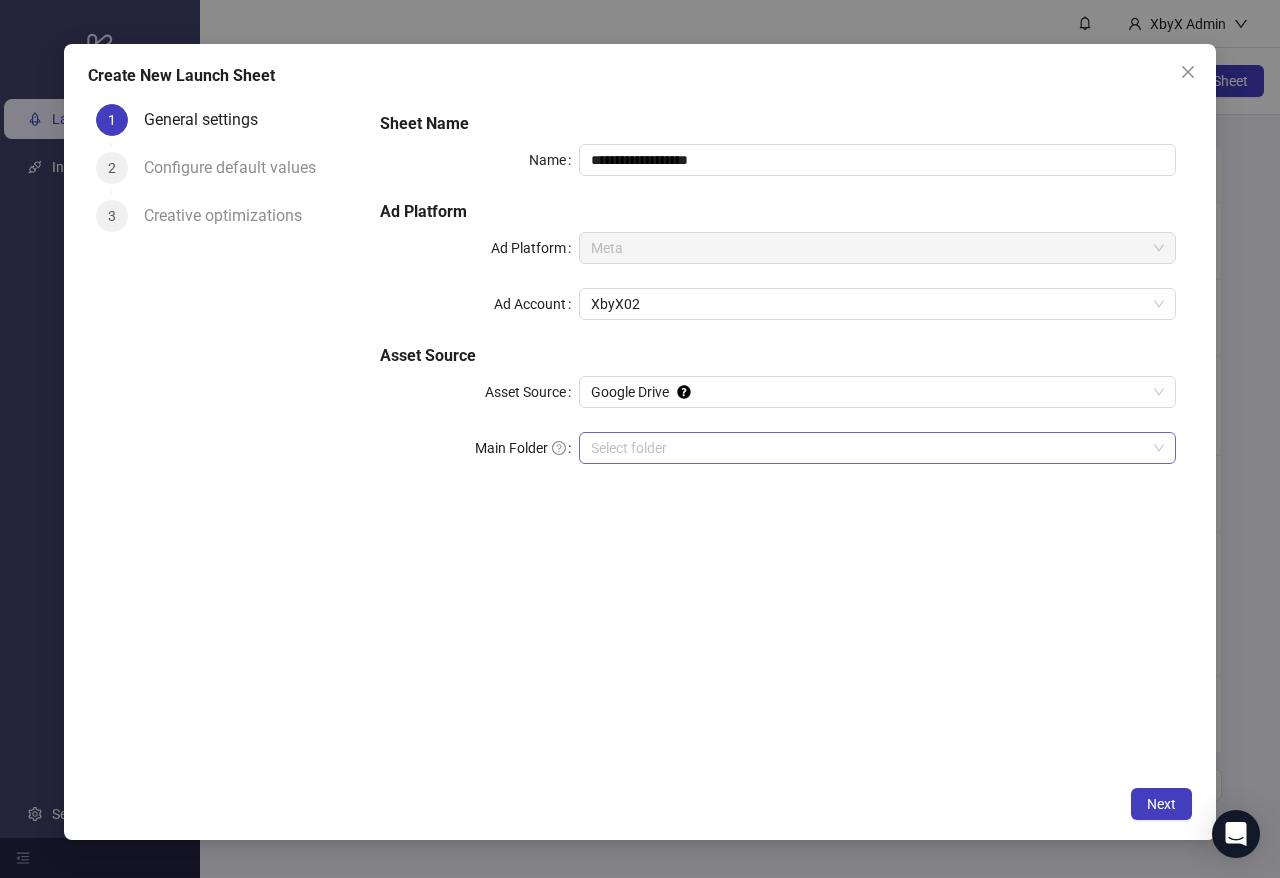 click on "Main Folder" at bounding box center [868, 448] 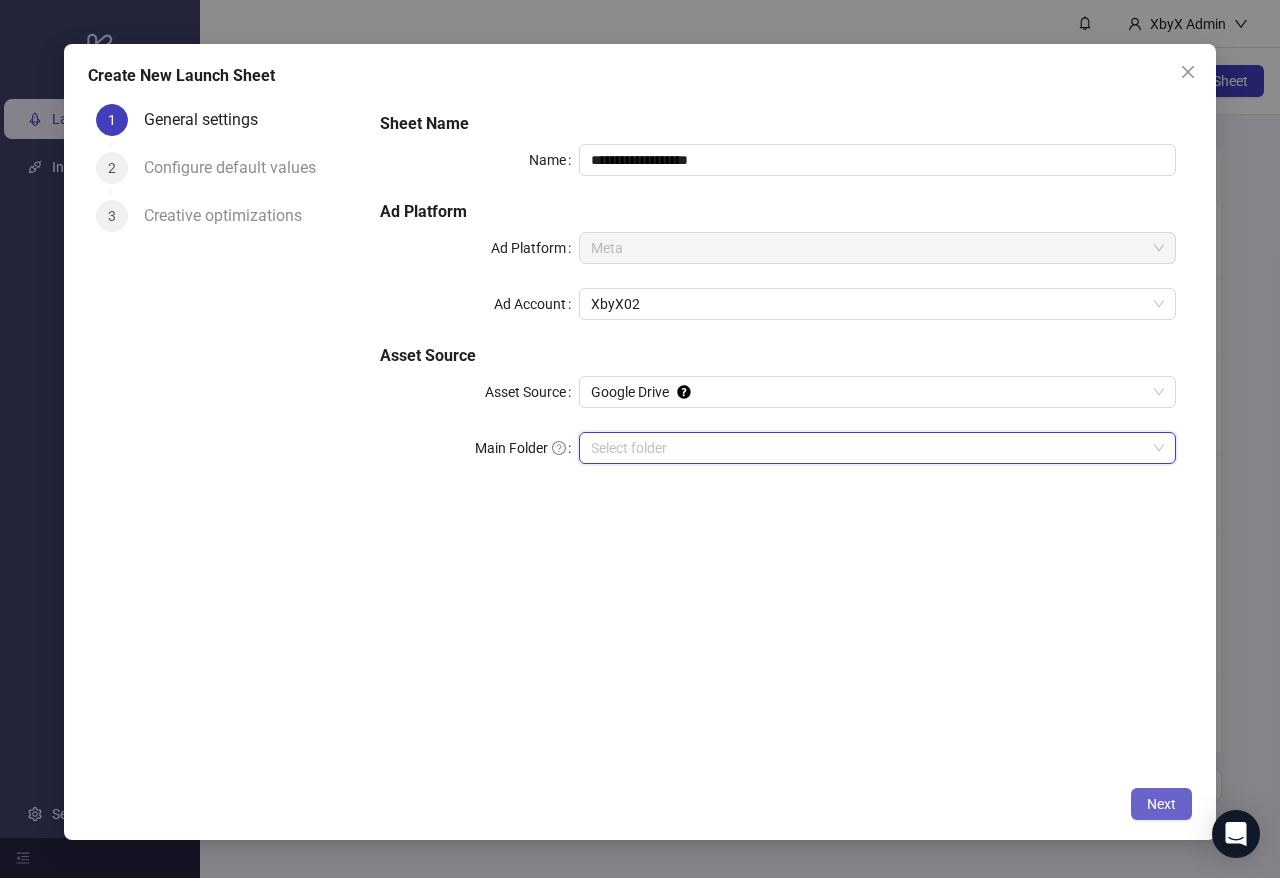 click on "Next" at bounding box center [1161, 804] 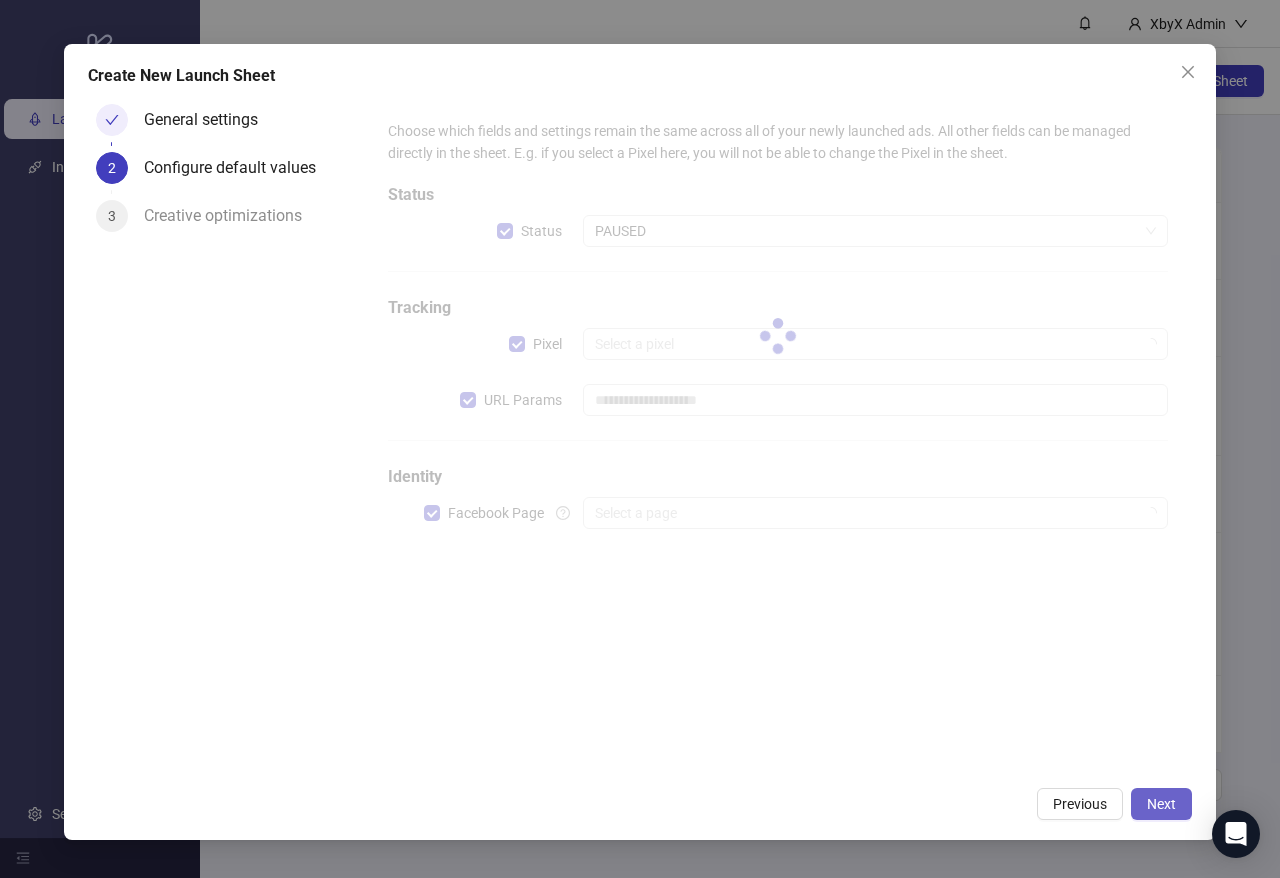 type on "**********" 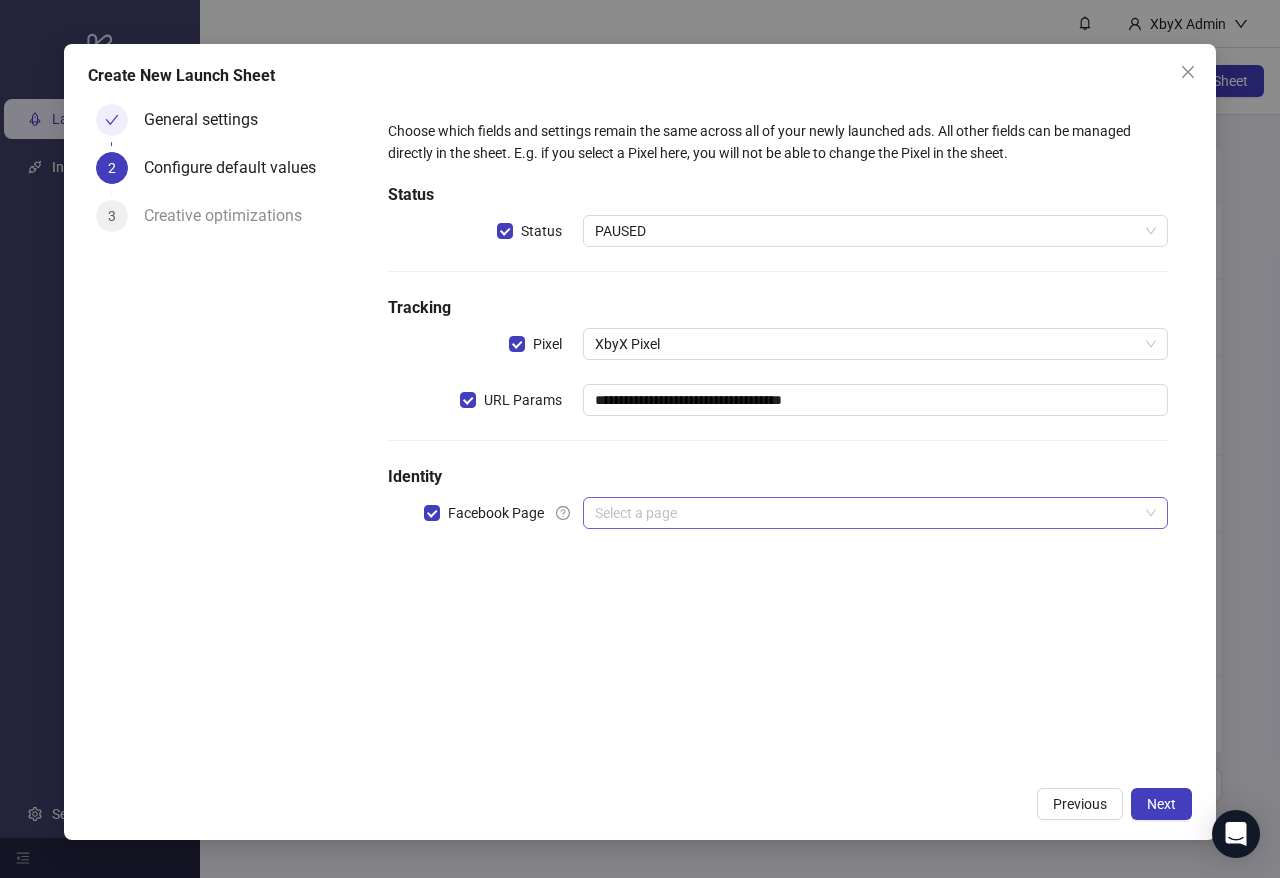 click at bounding box center (866, 513) 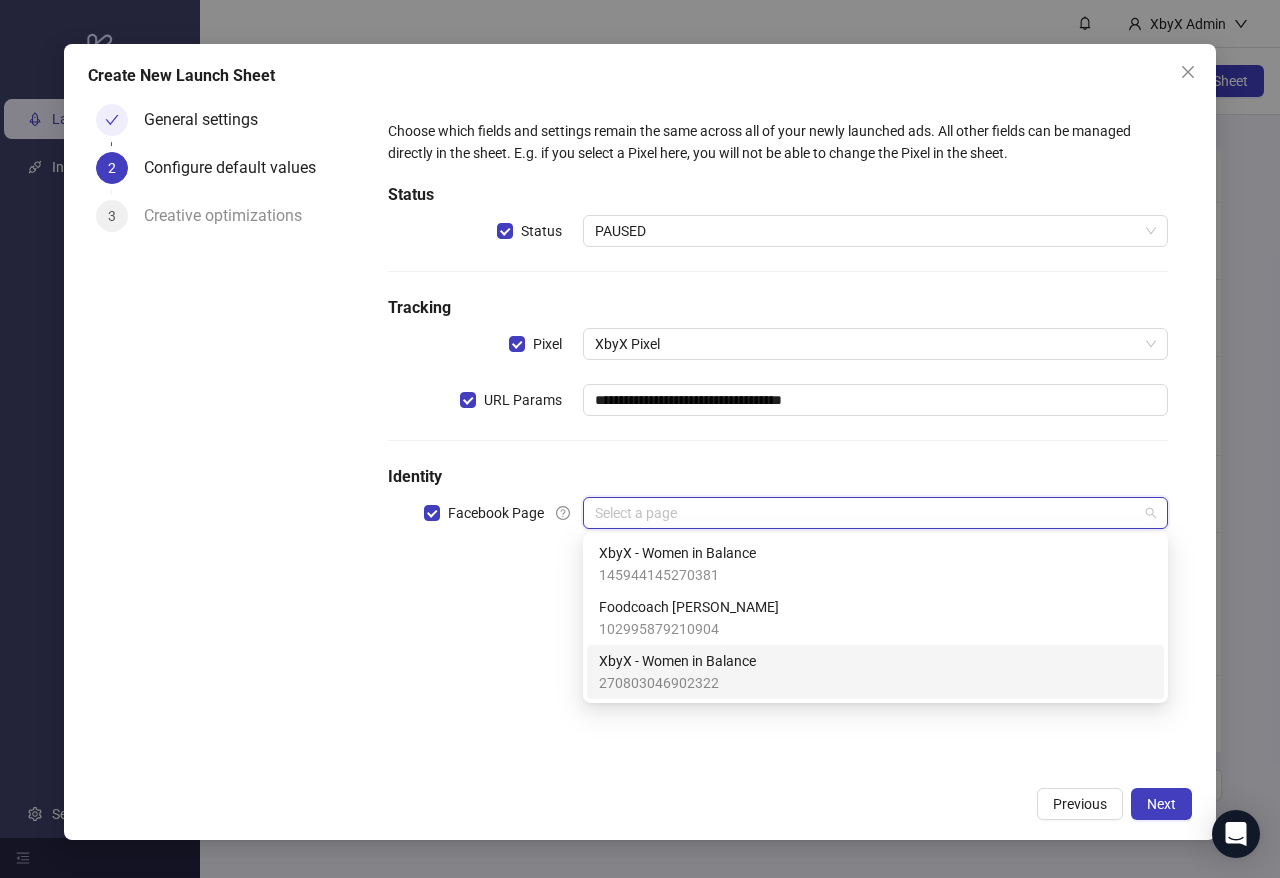 click on "XbyX - Women in Balance" at bounding box center (677, 661) 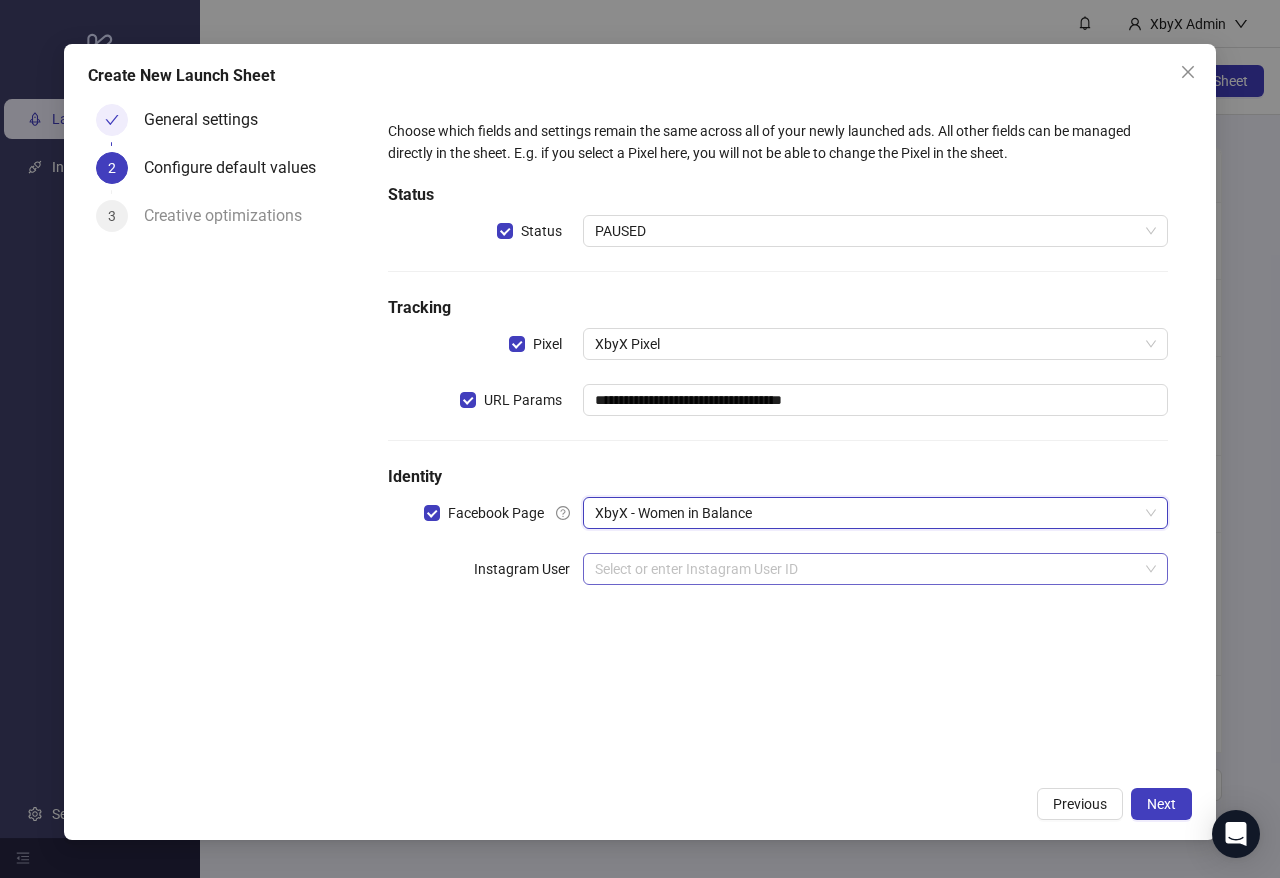 click at bounding box center [866, 569] 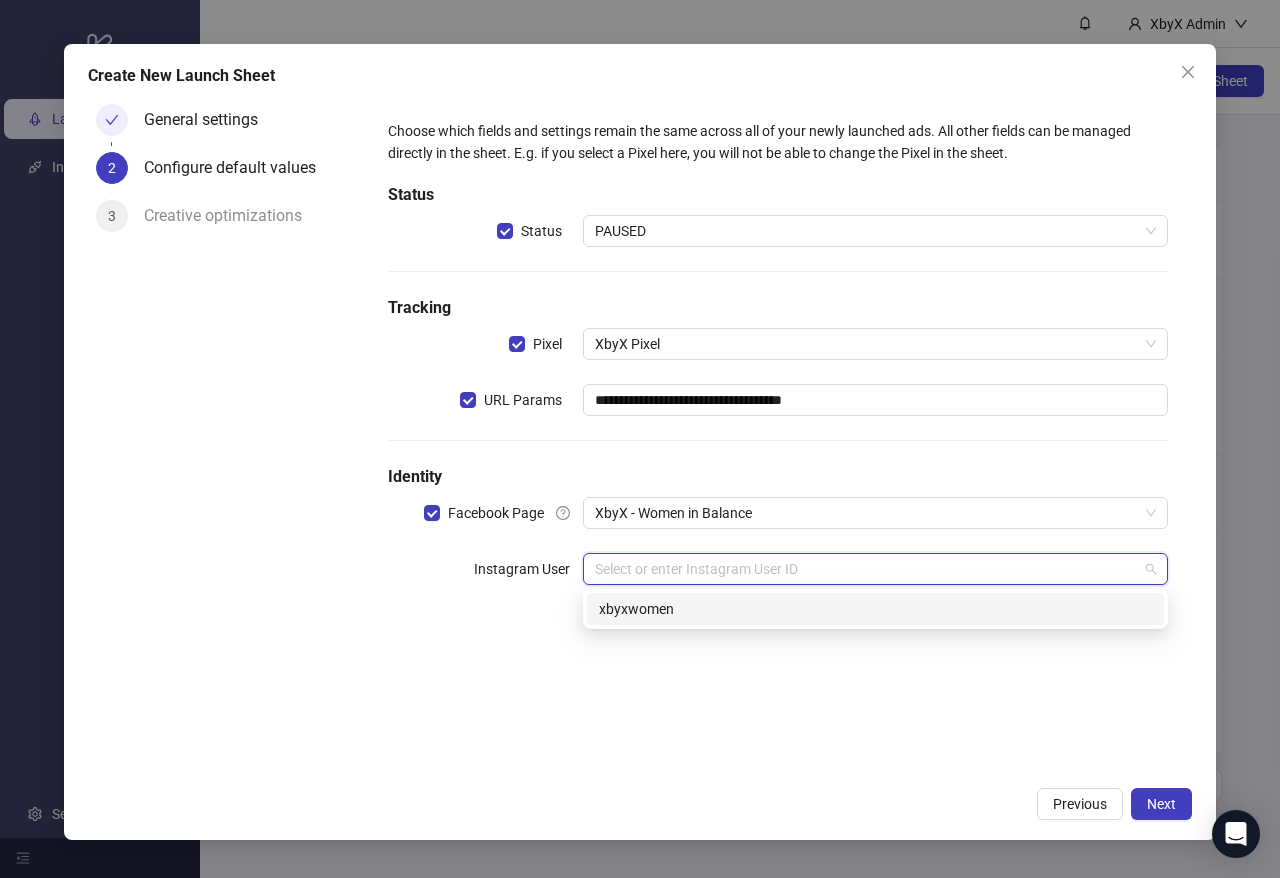 click on "xbyxwomen" at bounding box center [875, 609] 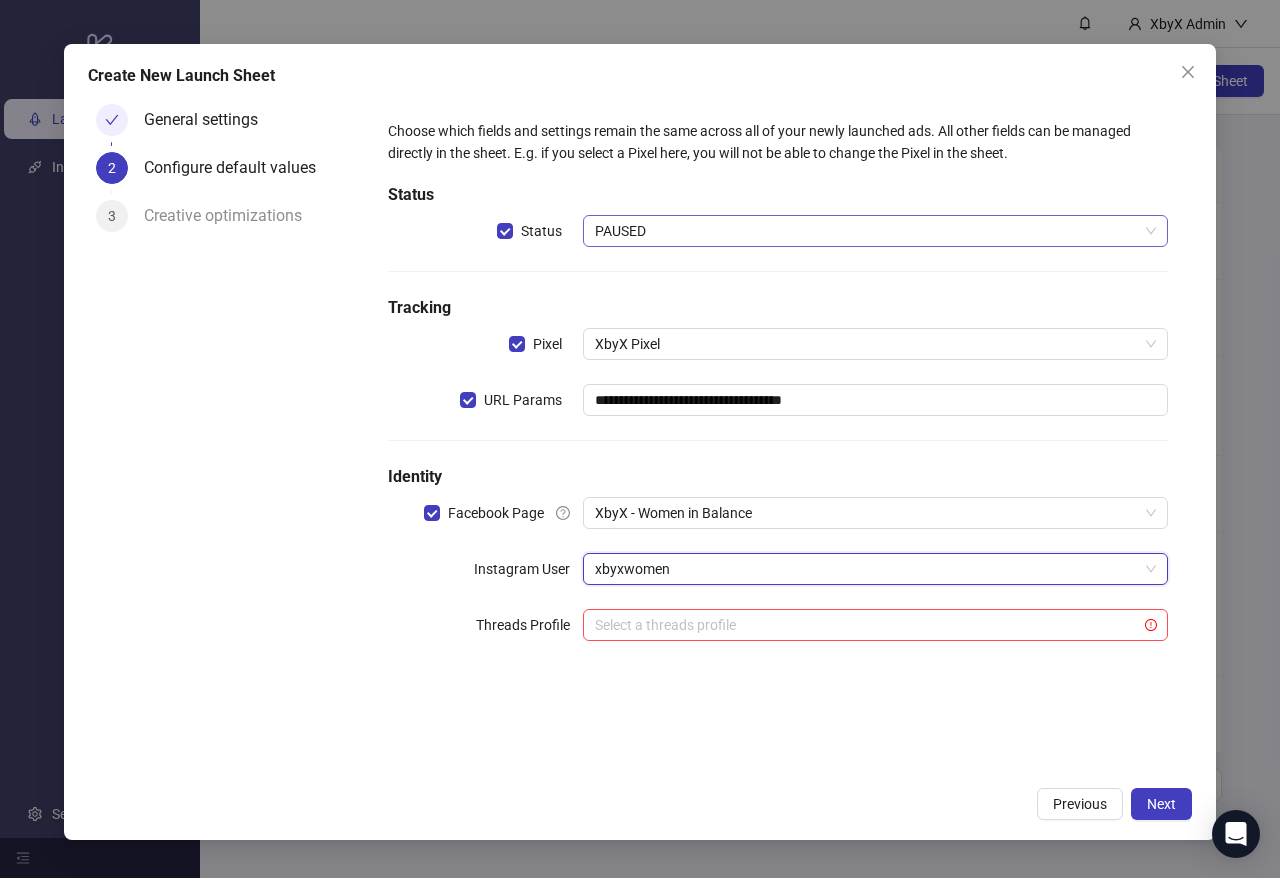 click on "PAUSED" at bounding box center (875, 231) 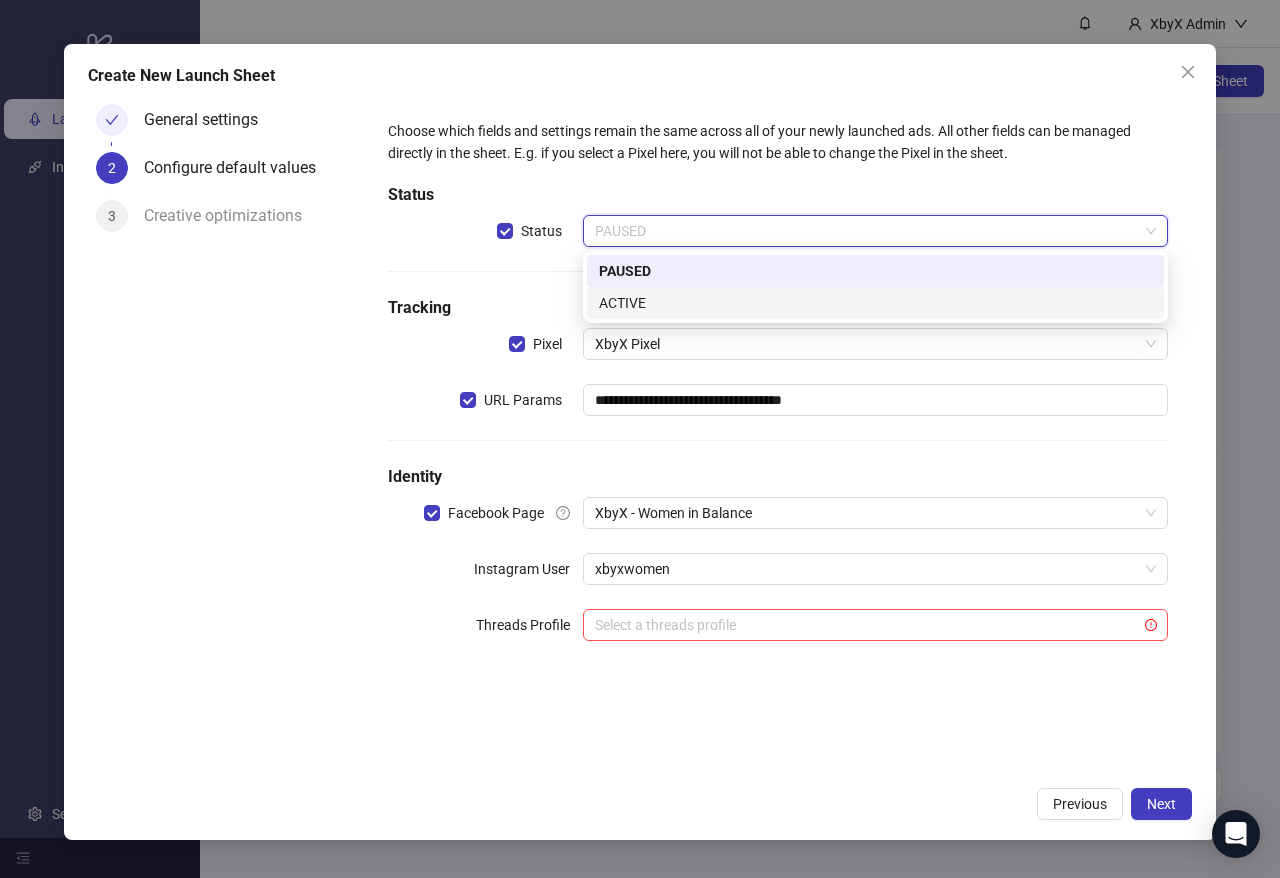 click on "ACTIVE" at bounding box center (875, 303) 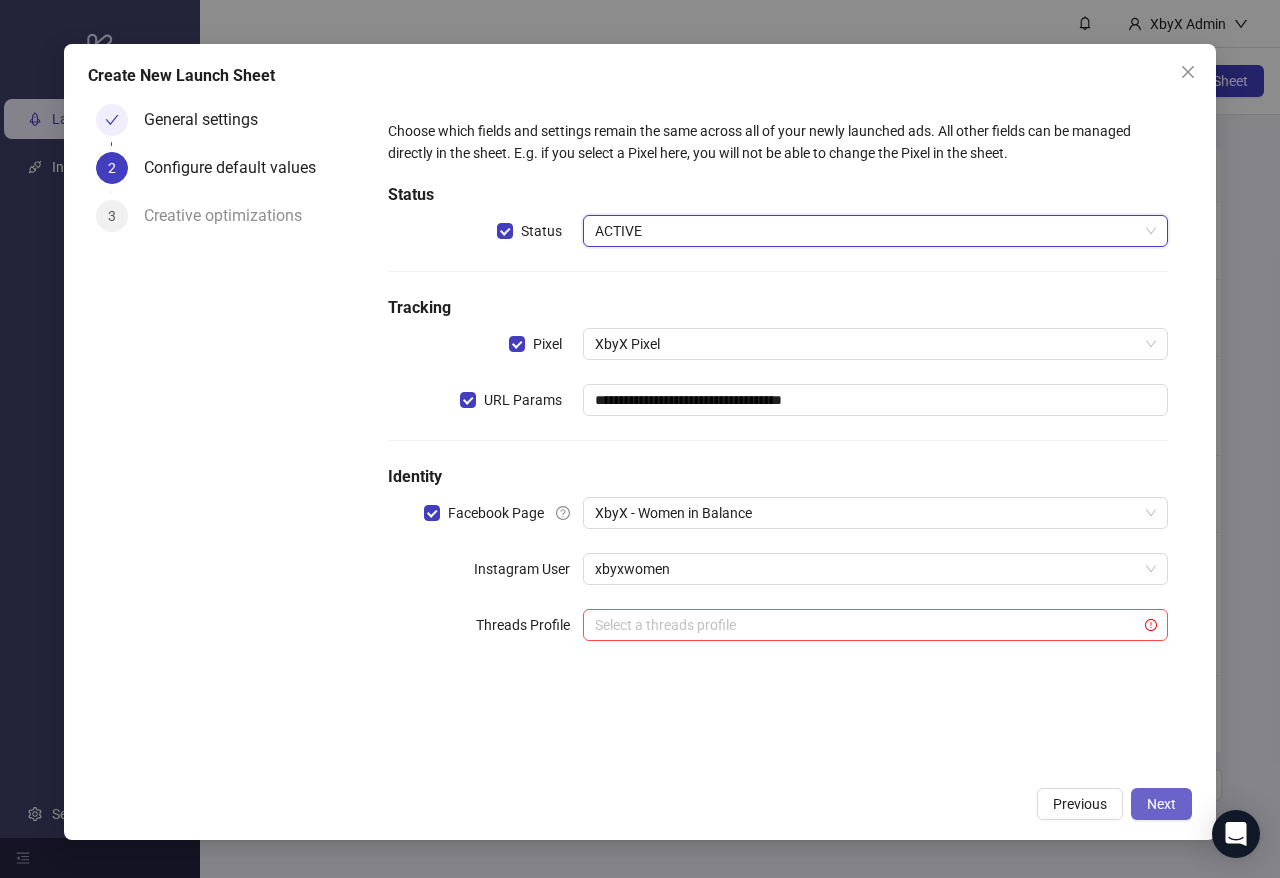 click on "Next" at bounding box center [1161, 804] 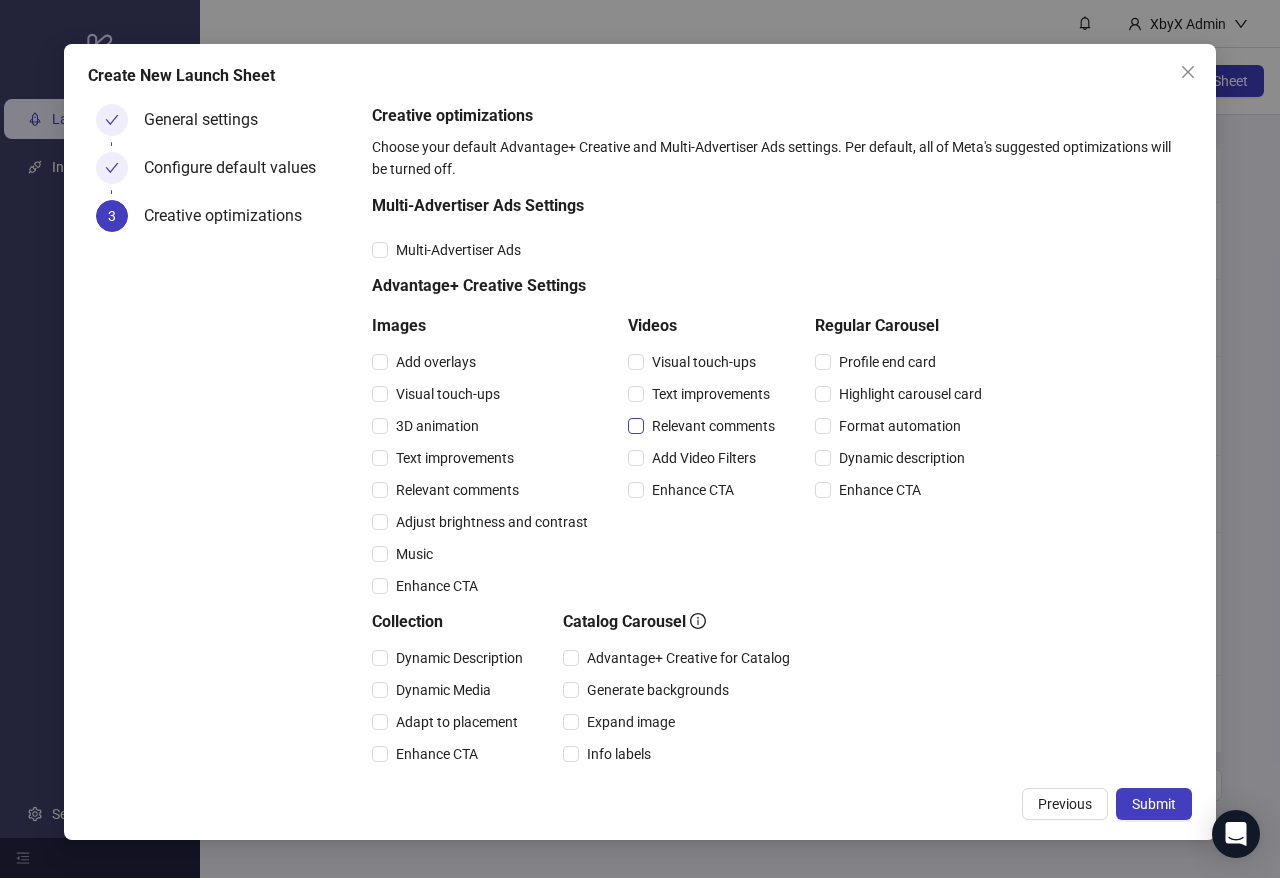 click on "Relevant comments" at bounding box center [713, 426] 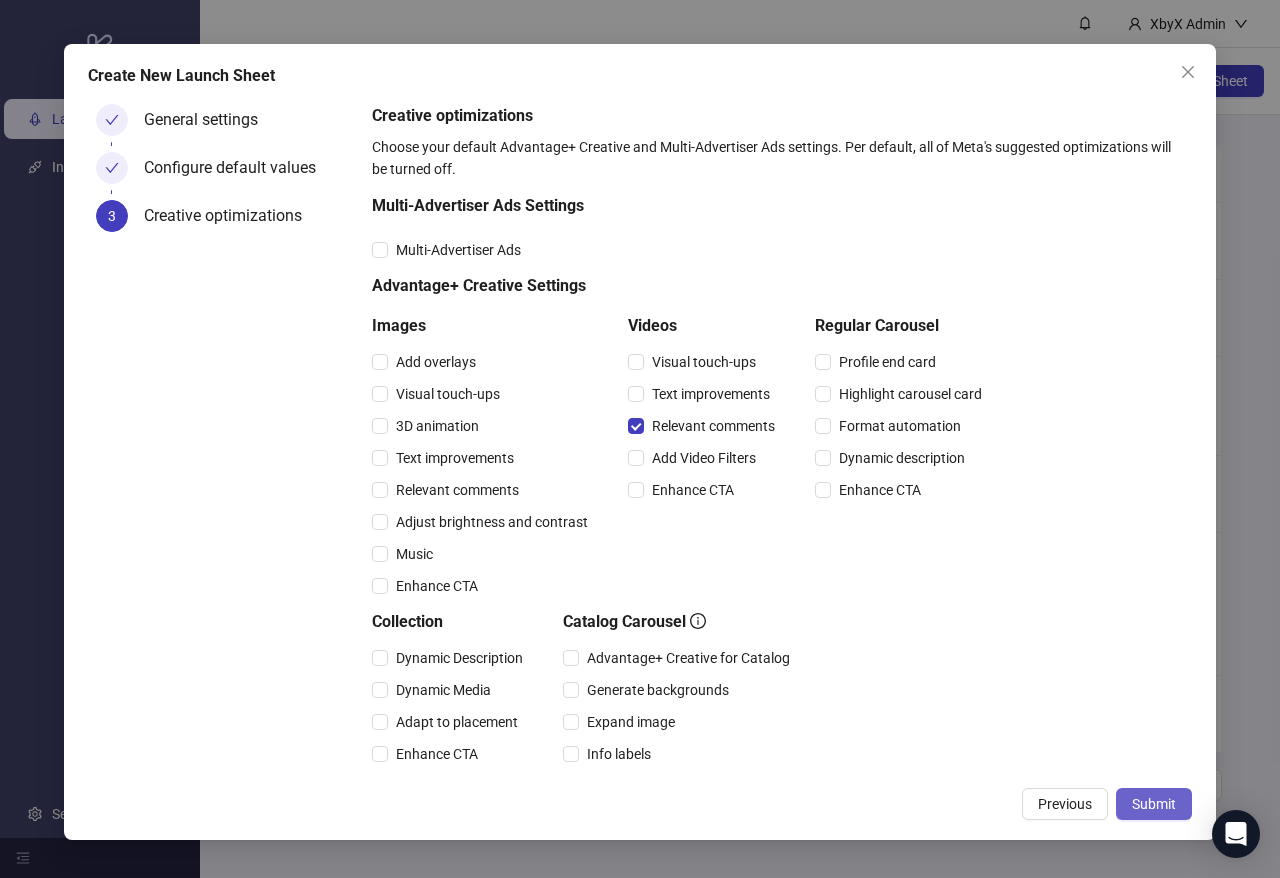 click on "Submit" at bounding box center (1154, 804) 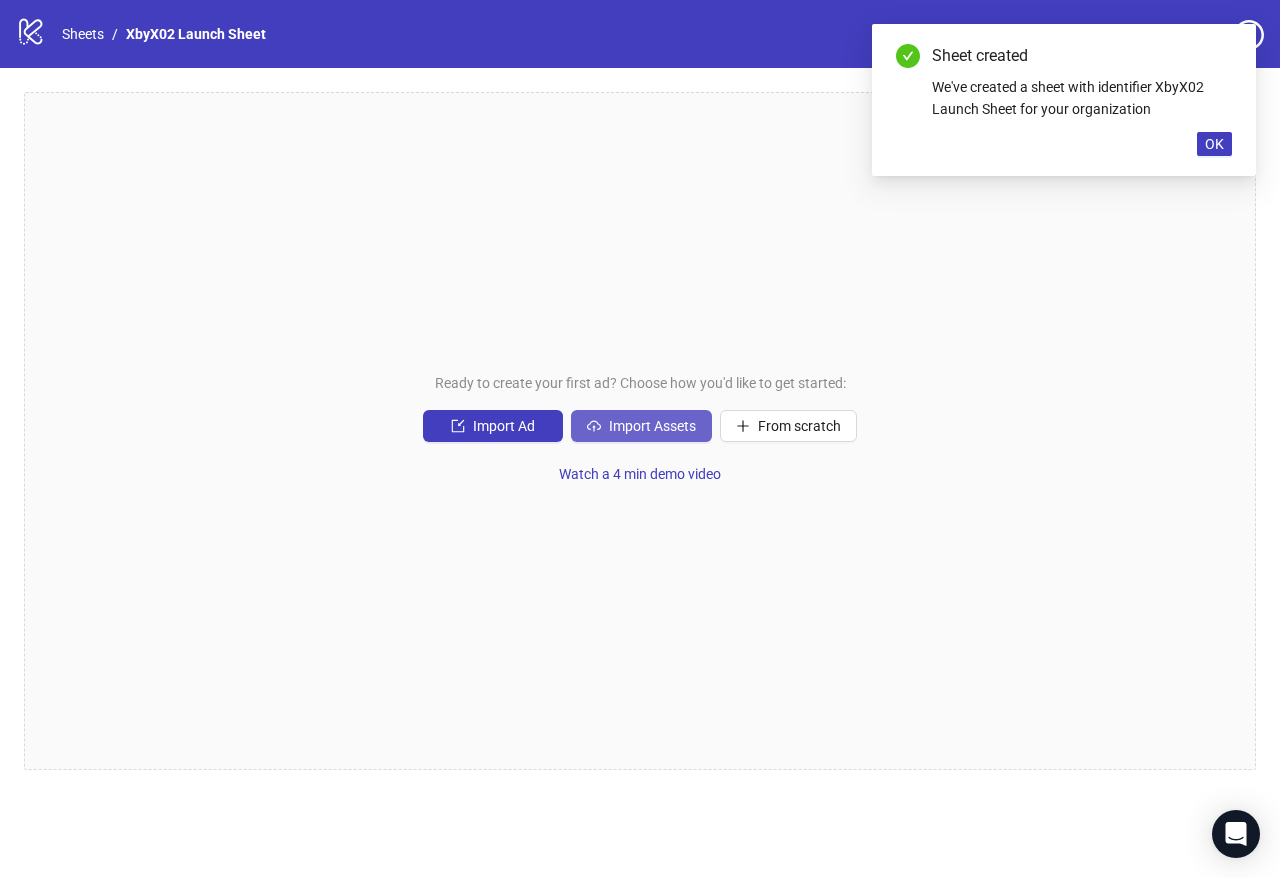 click on "Import Assets" at bounding box center [652, 426] 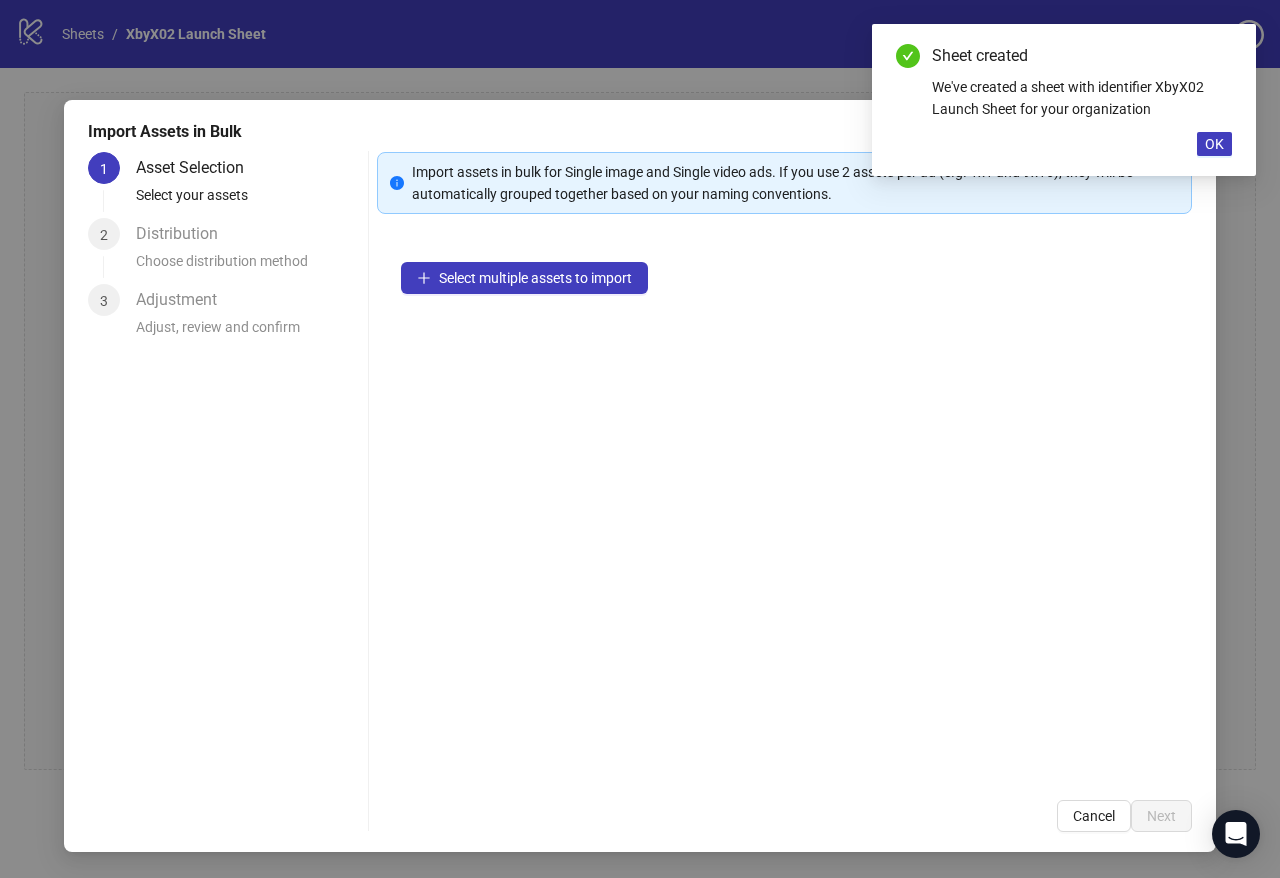 click on "Select multiple assets to import" at bounding box center (784, 507) 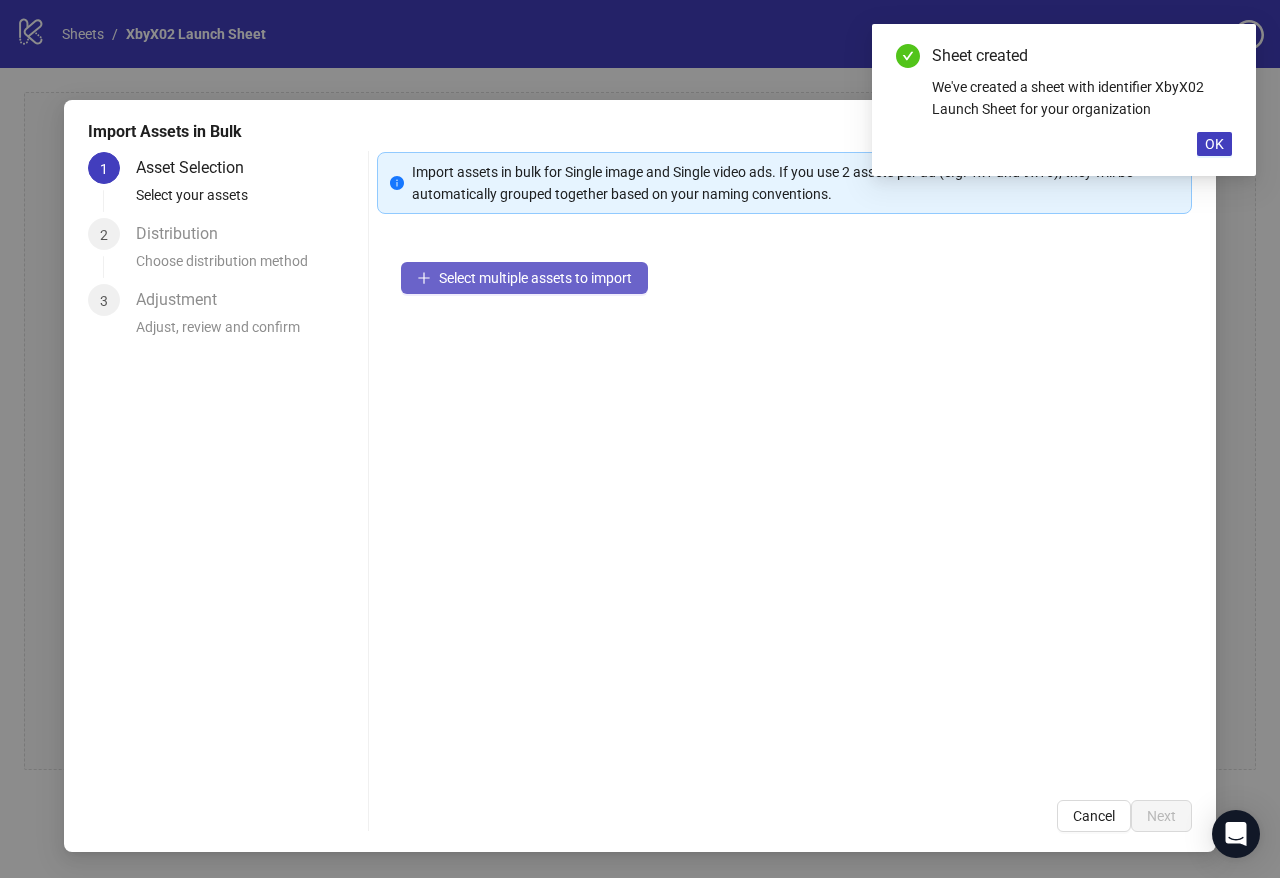 click on "Select multiple assets to import" at bounding box center [535, 278] 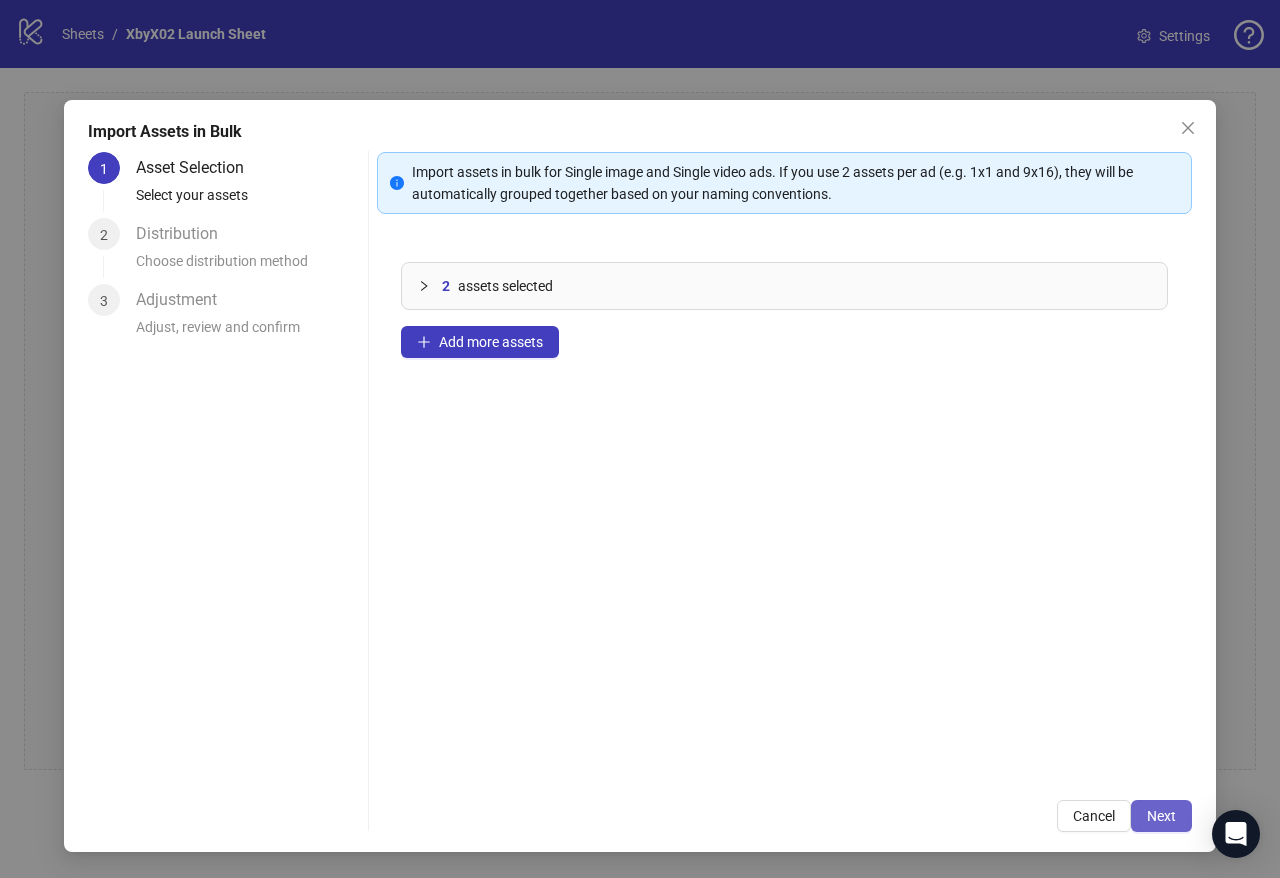 click on "Next" at bounding box center (1161, 816) 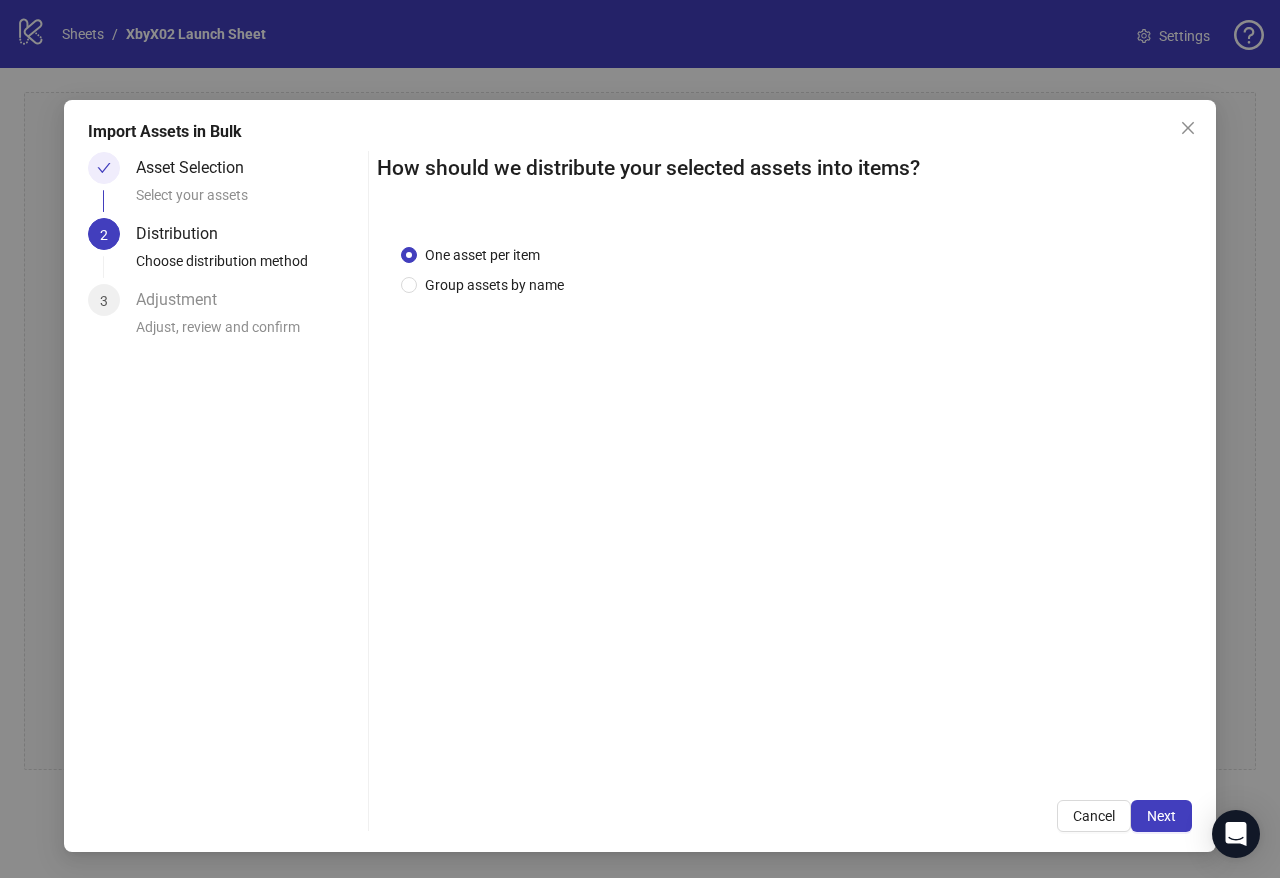 click on "One asset per item Group assets by name" at bounding box center (486, 270) 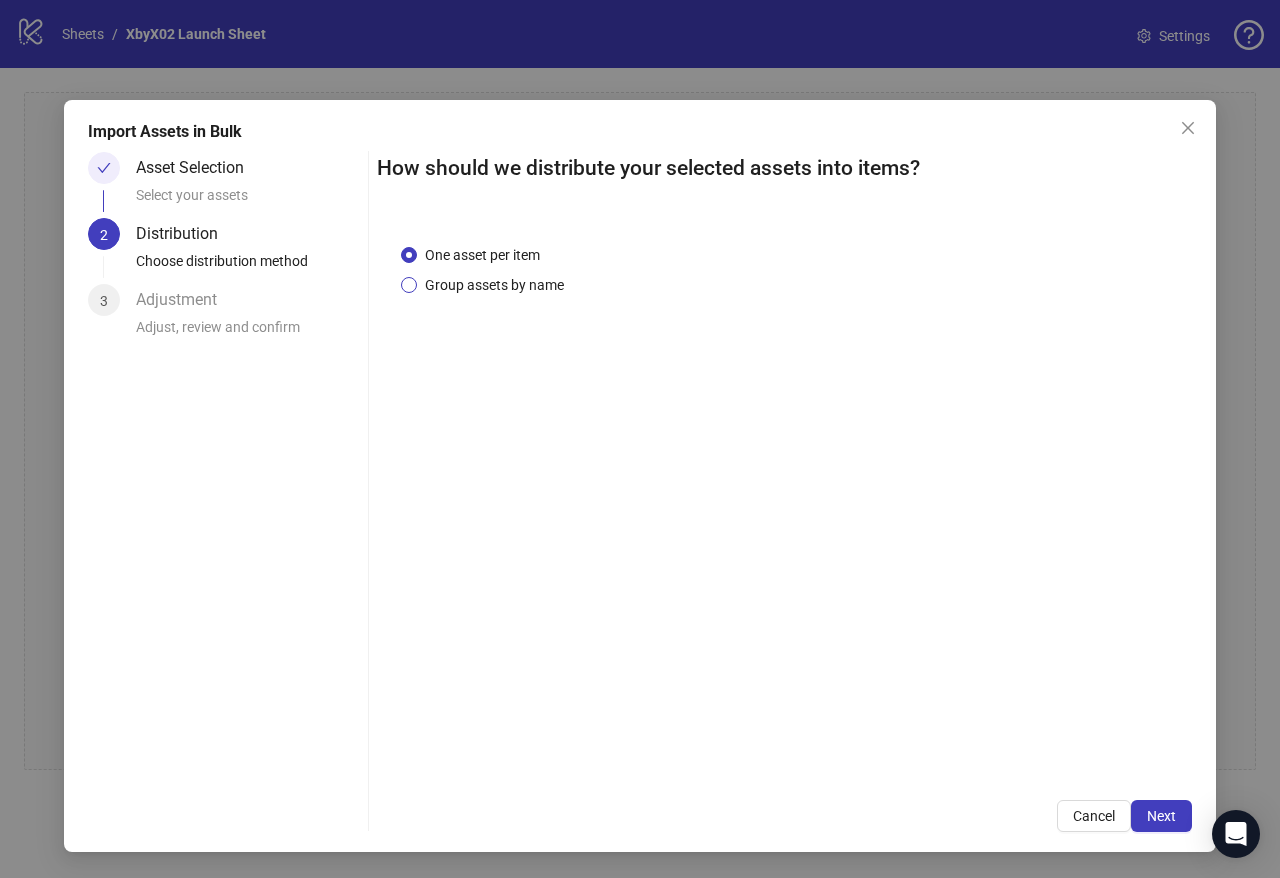 click on "Group assets by name" at bounding box center (494, 285) 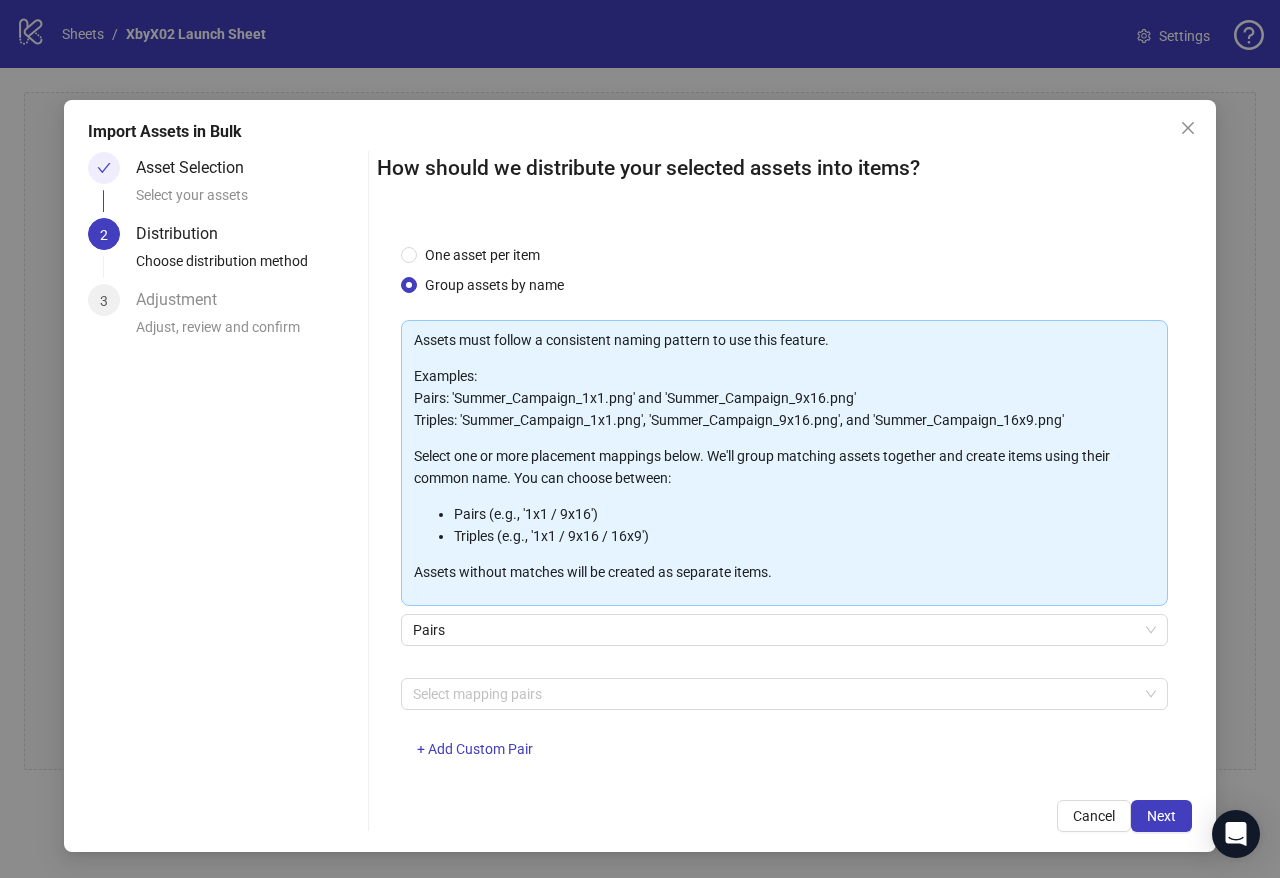 click on "Assets must follow a consistent naming pattern to use this feature. Examples: Pairs: 'Summer_Campaign_1x1.png' and 'Summer_Campaign_9x16.png' Triples: 'Summer_Campaign_1x1.png', 'Summer_Campaign_9x16.png', and 'Summer_Campaign_16x9.png' Select one or more placement mappings below. We'll group matching assets together and create items using their common name. You can choose between: Pairs (e.g., '1x1 / 9x16') Triples (e.g., '1x1 / 9x16 / 16x9') Assets without matches will be created as separate items. Pairs   Select mapping pairs + Add Custom Pair" at bounding box center [784, 551] 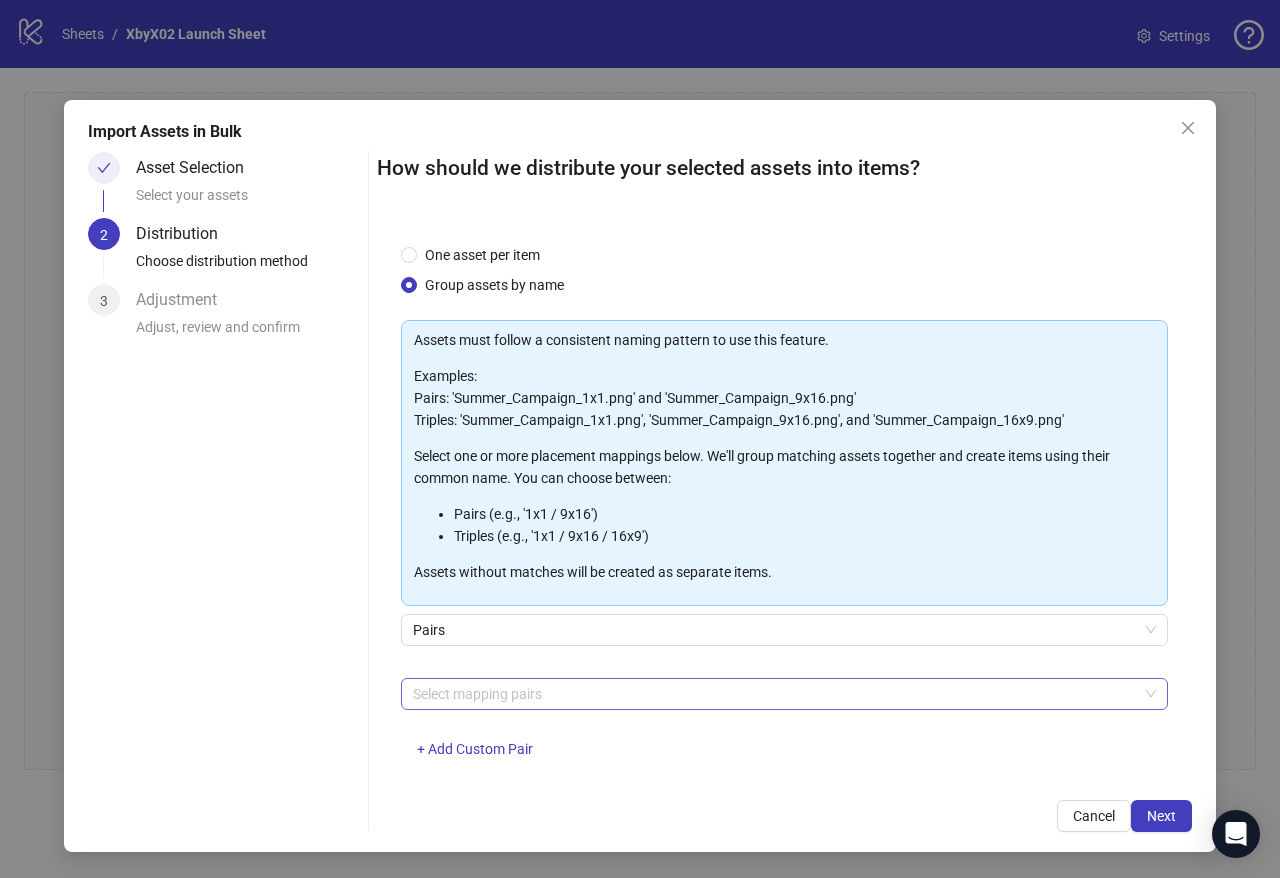 click on "Select mapping pairs" at bounding box center (784, 694) 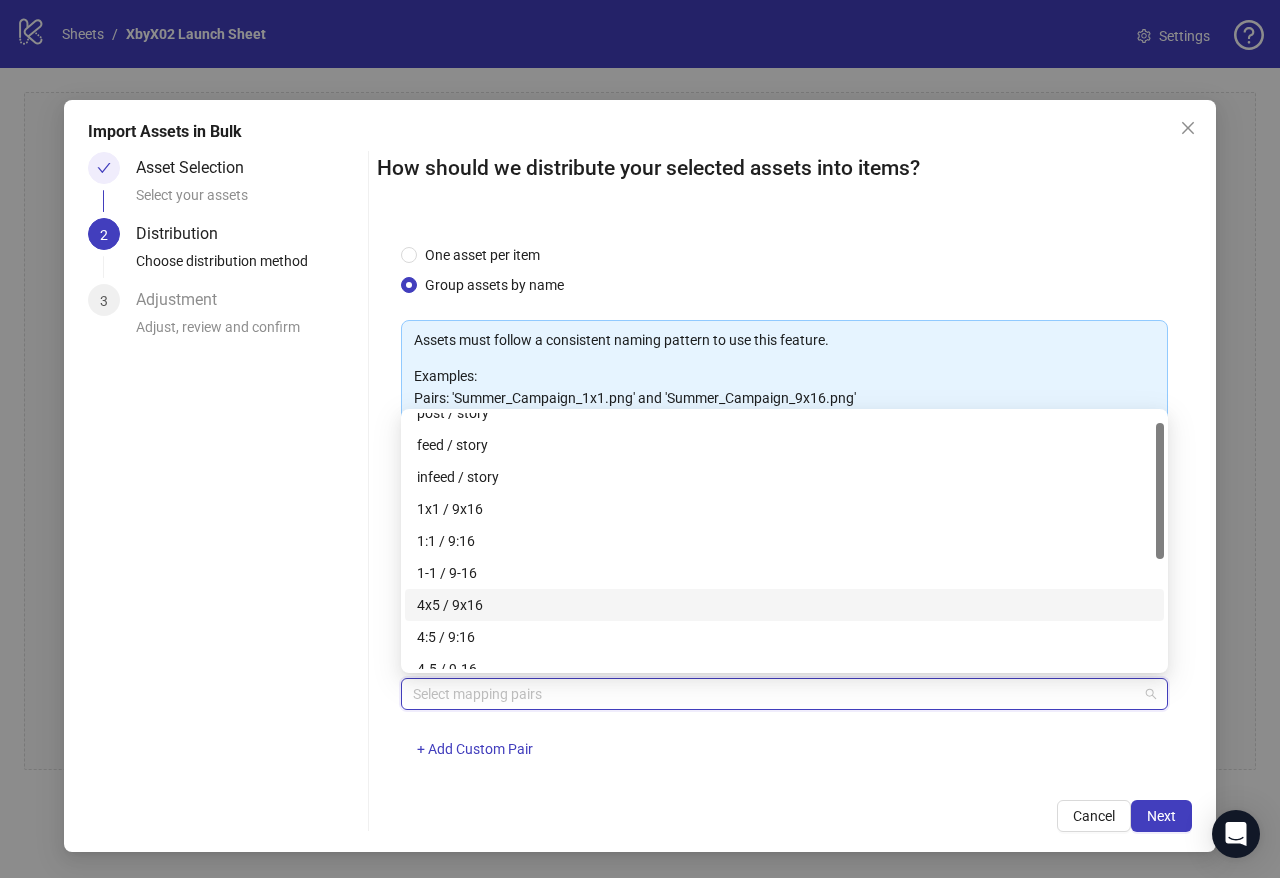 scroll, scrollTop: 26, scrollLeft: 0, axis: vertical 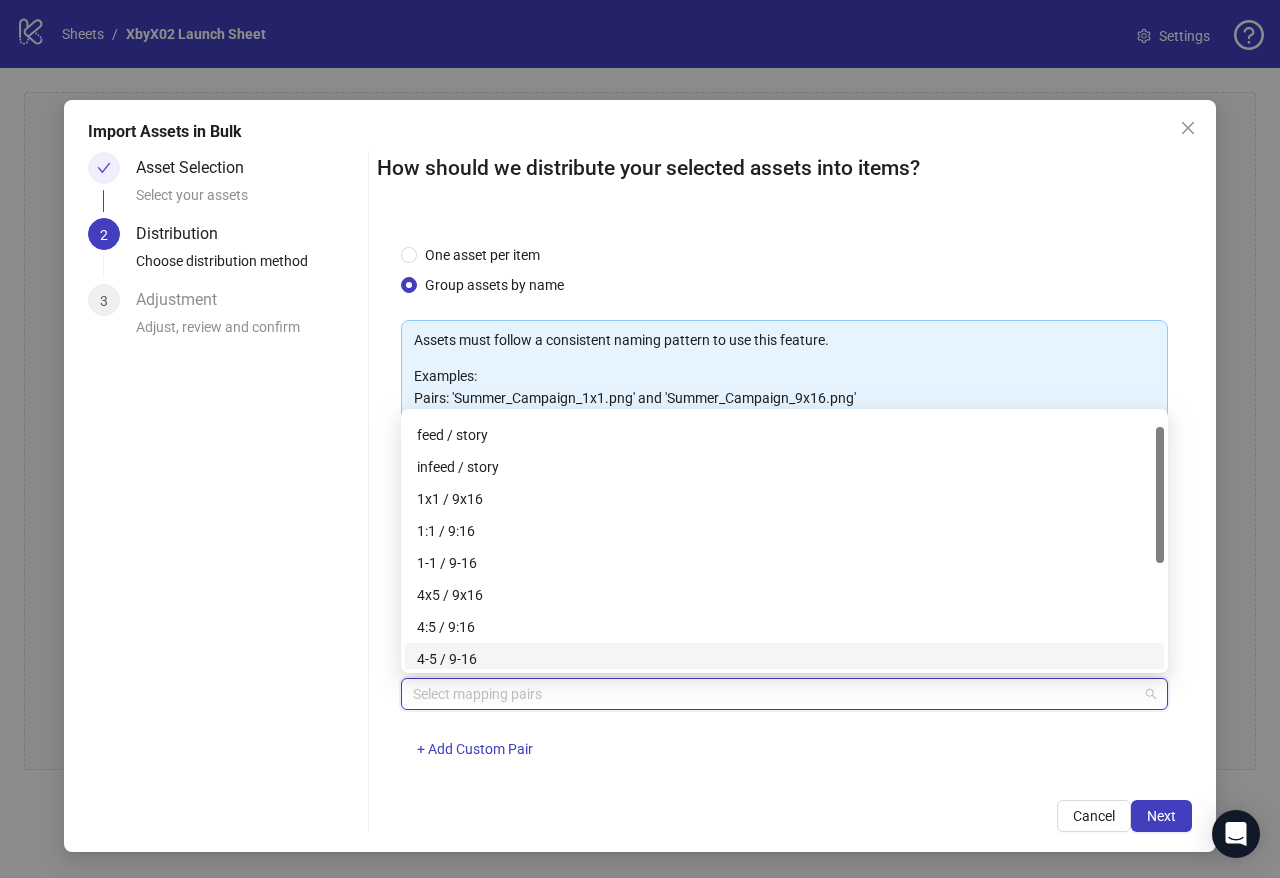 click on "4-5 / 9-16" at bounding box center (784, 659) 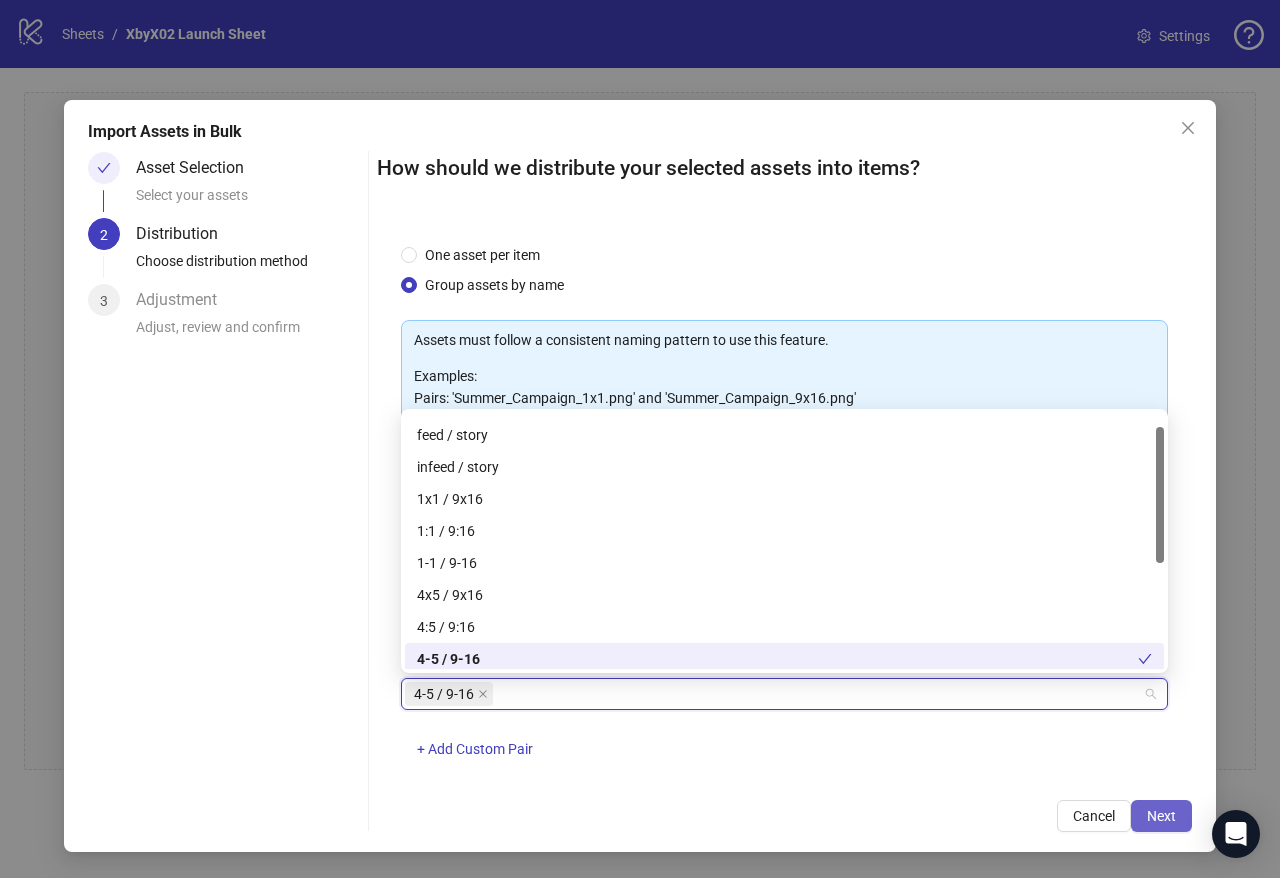 click on "Next" at bounding box center (1161, 816) 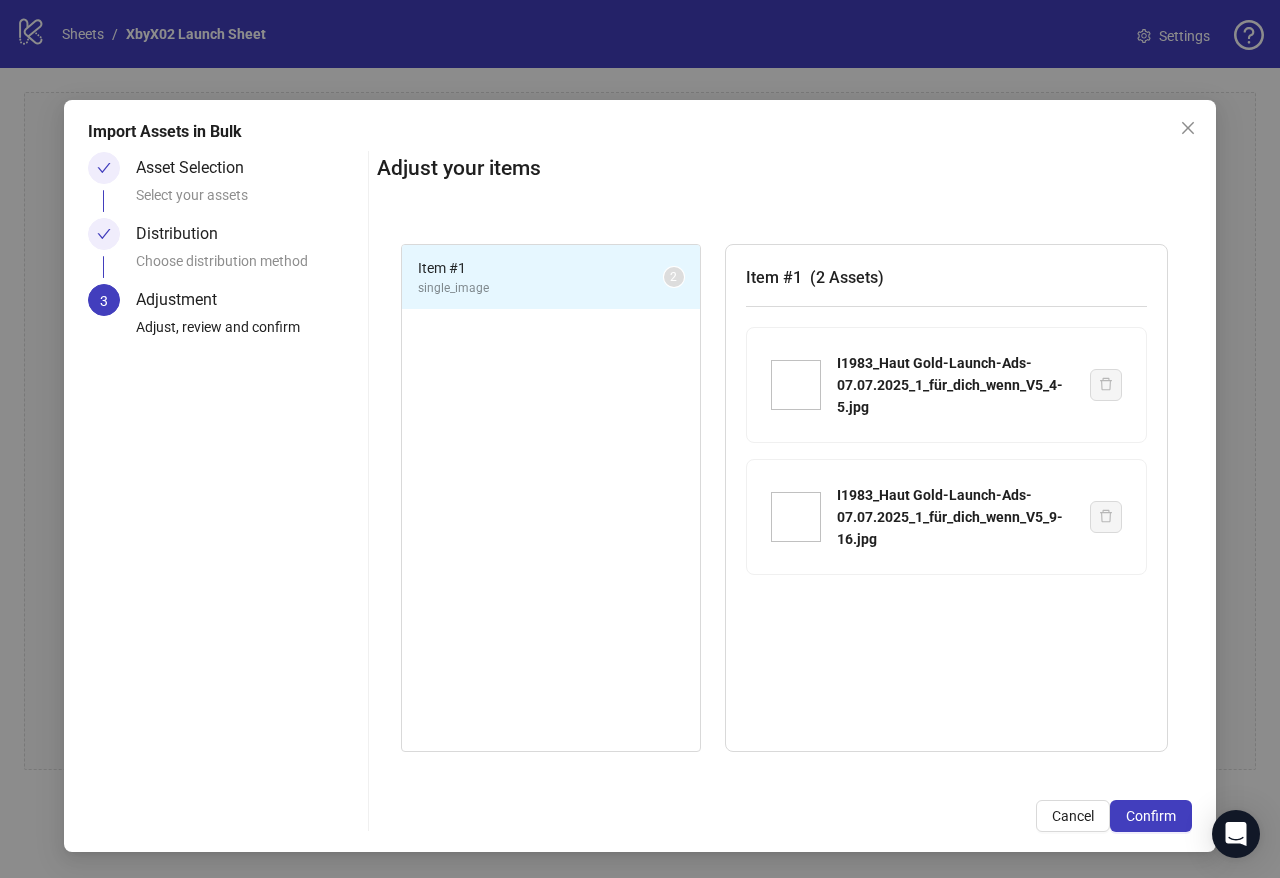 click on "Confirm" at bounding box center [1151, 816] 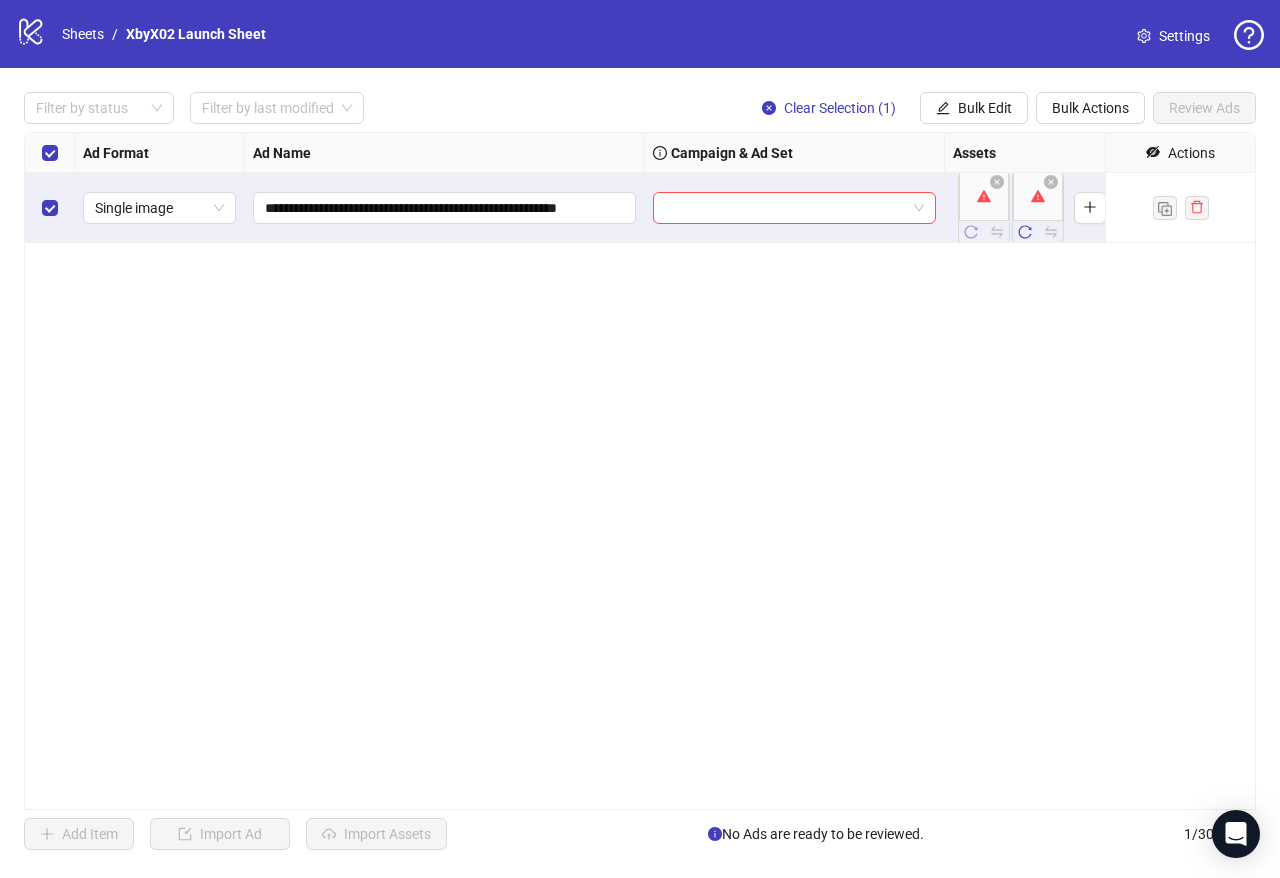 click 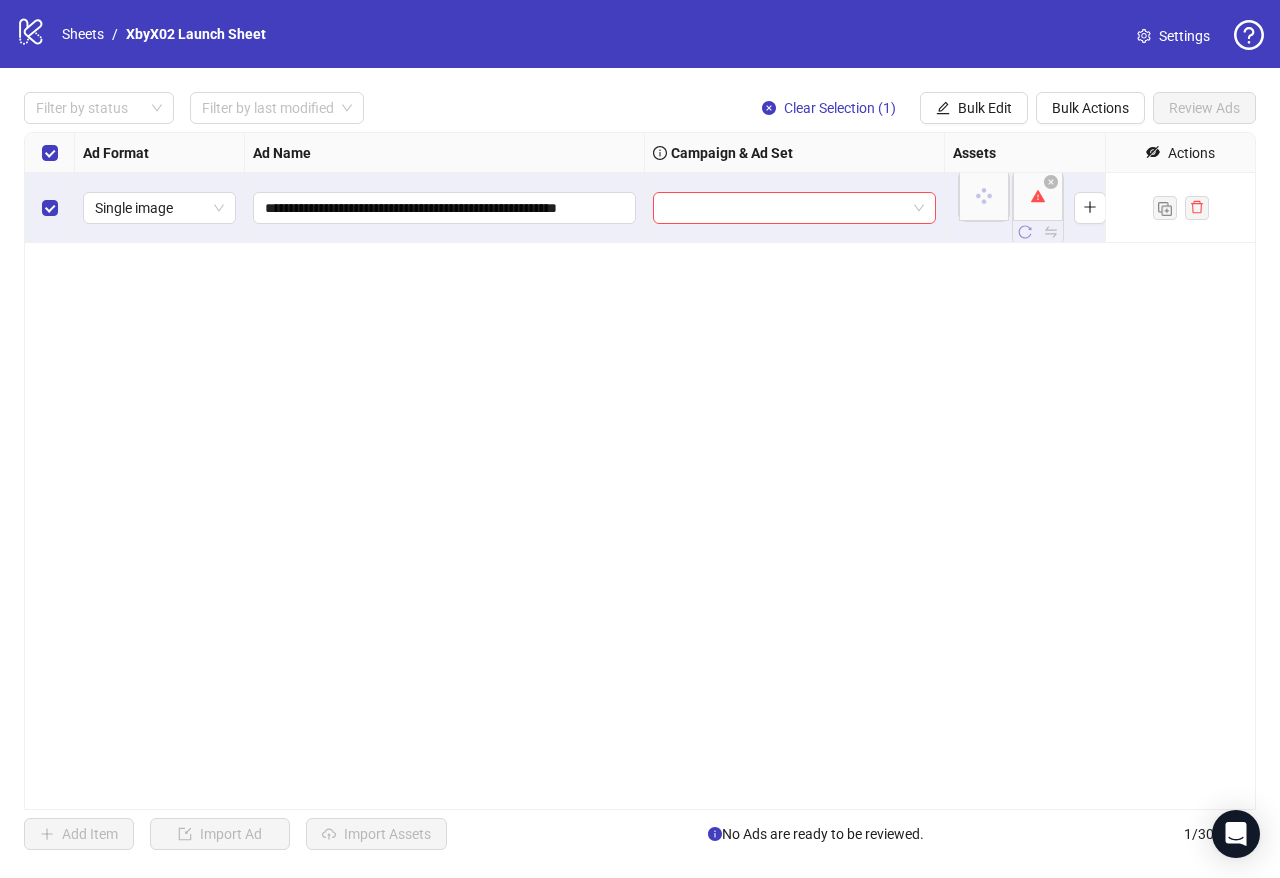 click 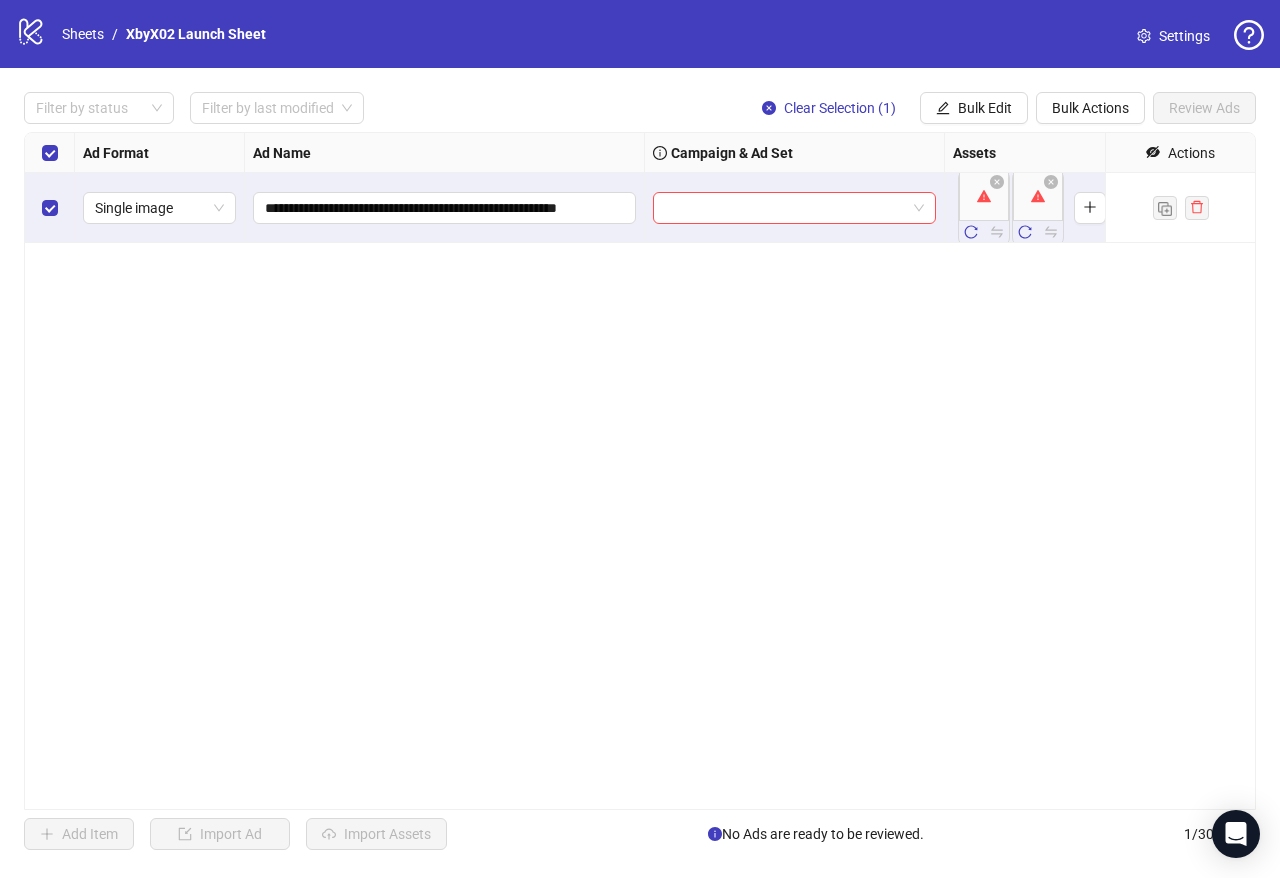 click on "Settings" at bounding box center (1173, 36) 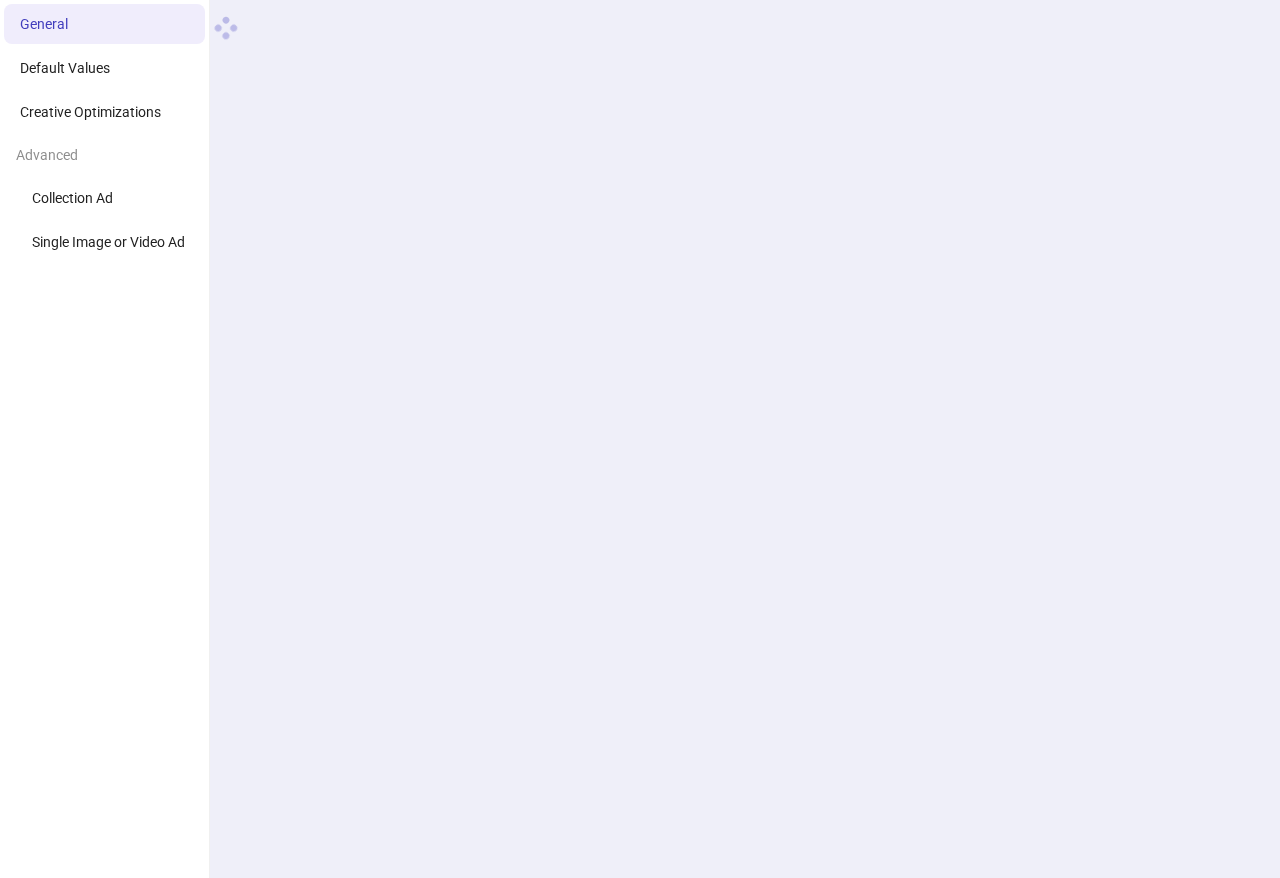 scroll, scrollTop: 0, scrollLeft: 0, axis: both 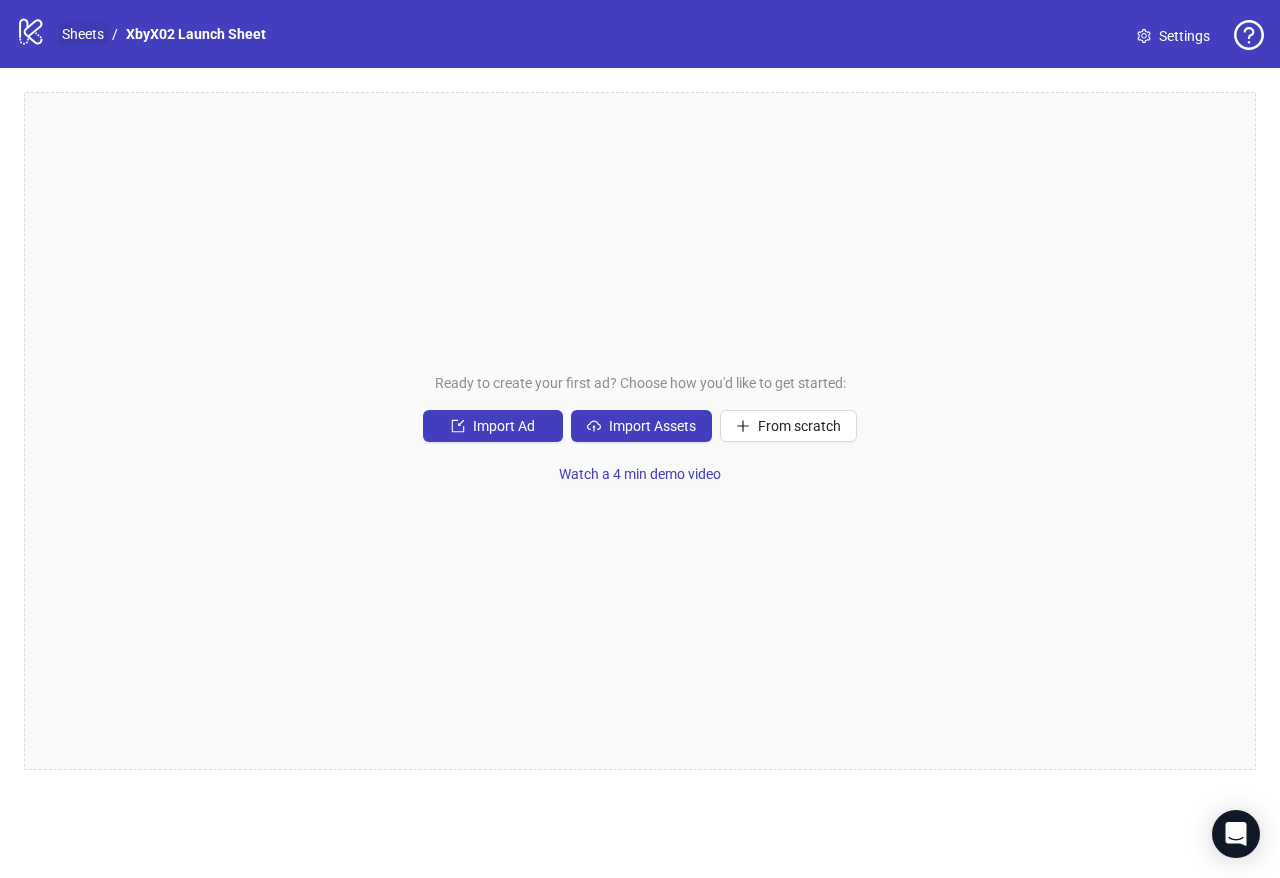click on "Sheets" at bounding box center (83, 34) 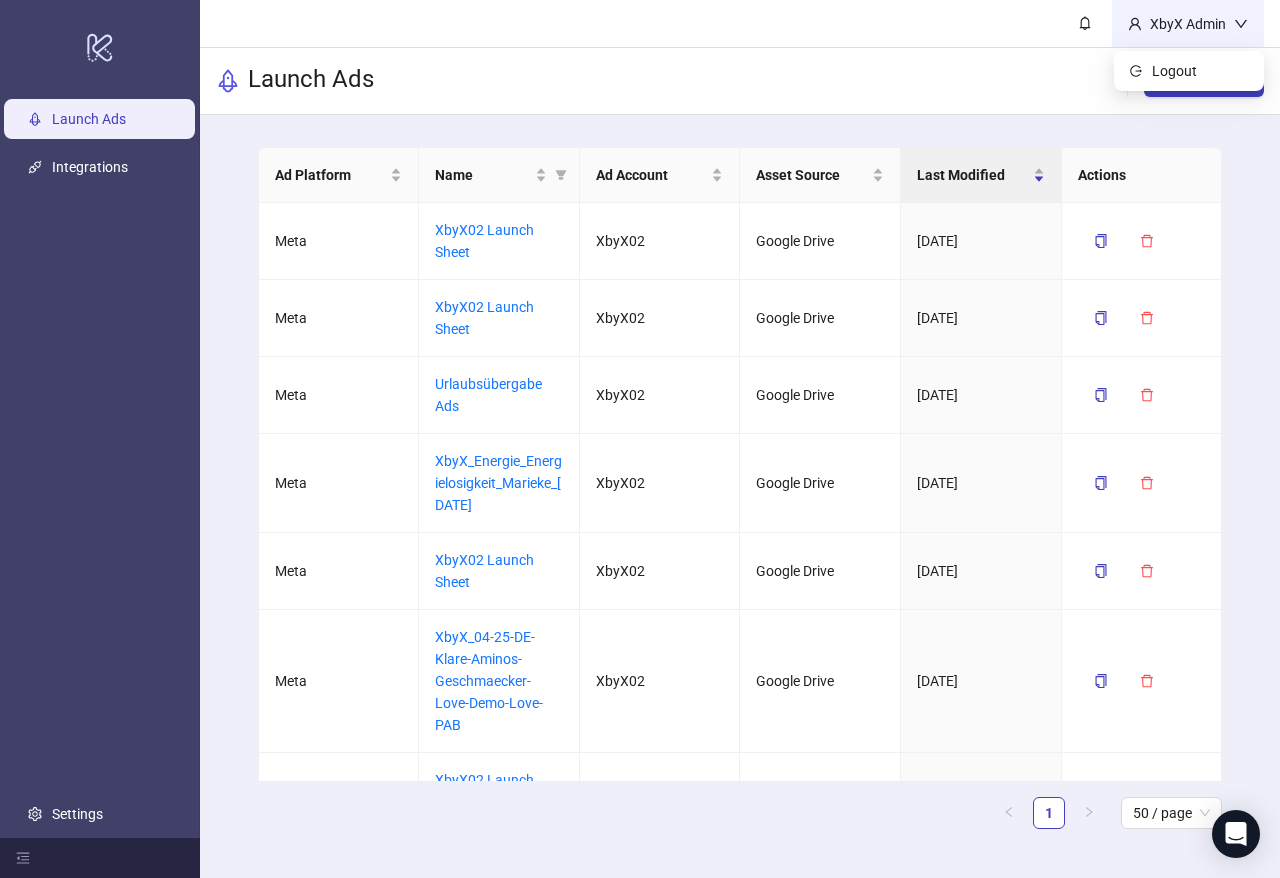 click on "XbyX Admin" at bounding box center [1188, 24] 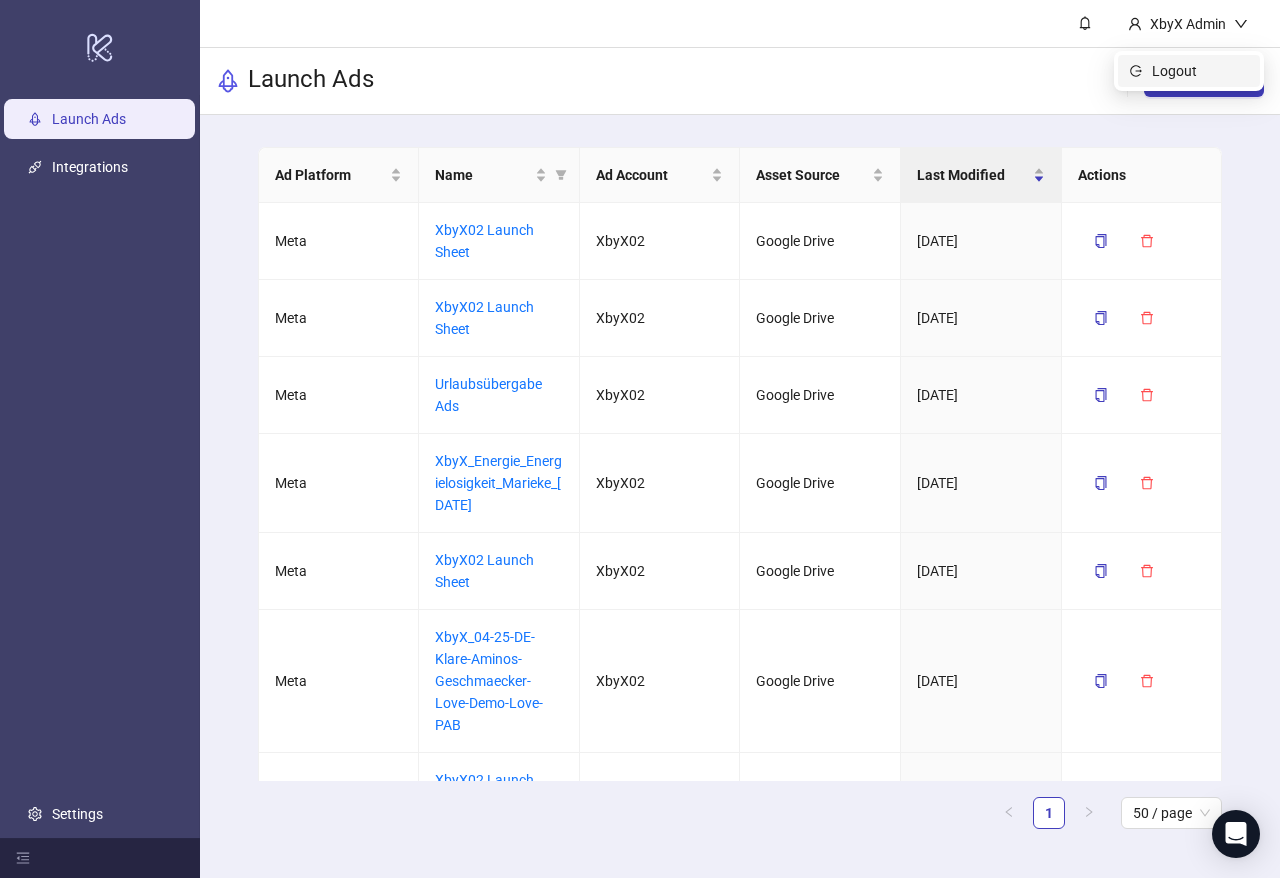 click on "Logout" at bounding box center (1200, 71) 